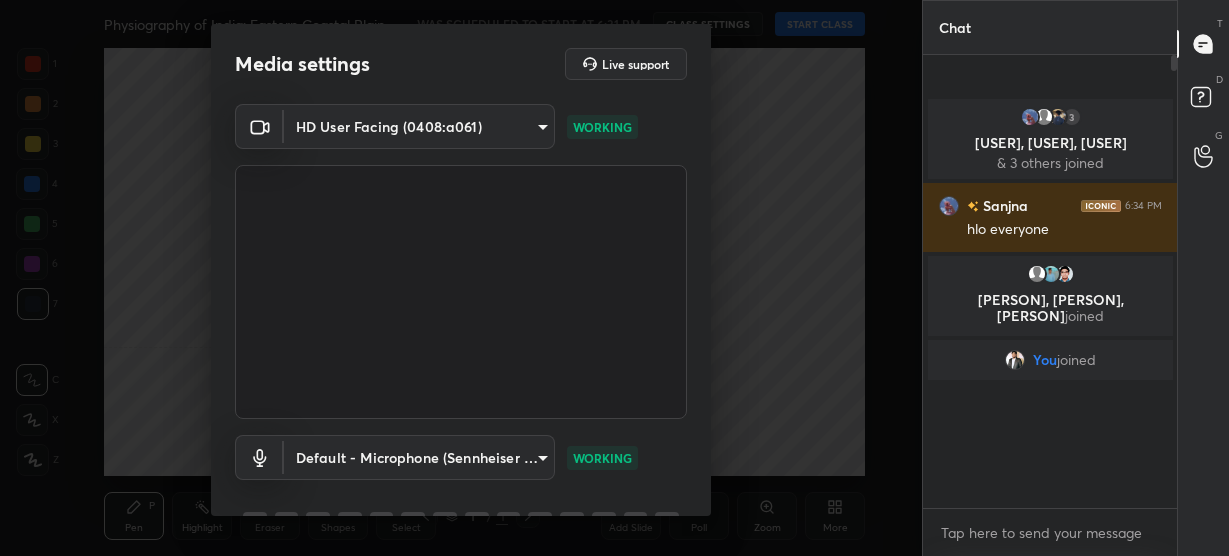 scroll, scrollTop: 0, scrollLeft: 0, axis: both 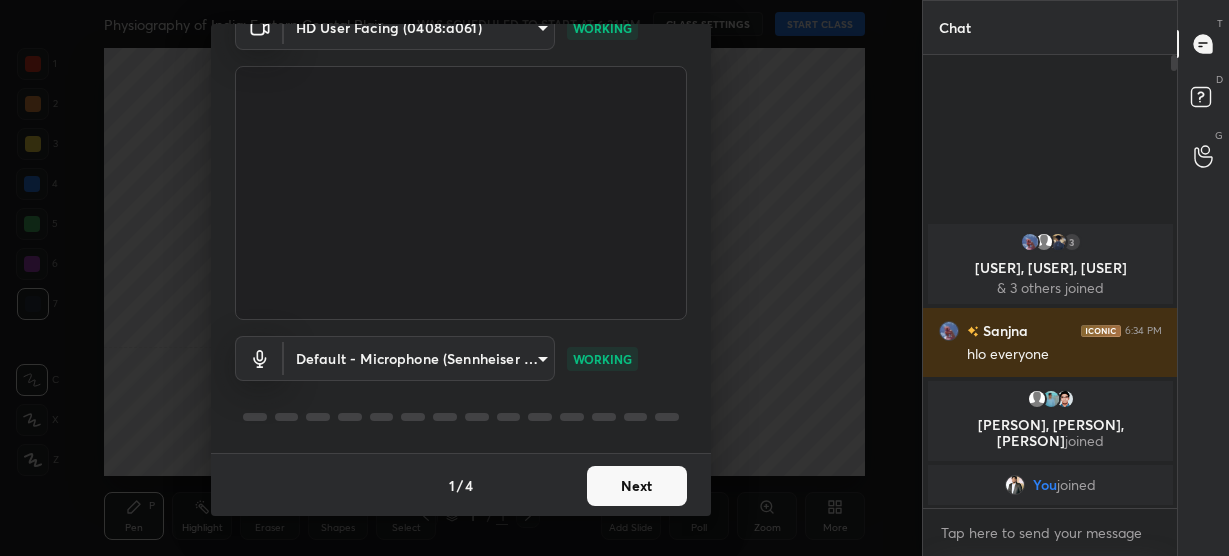 click on "Next" at bounding box center (637, 486) 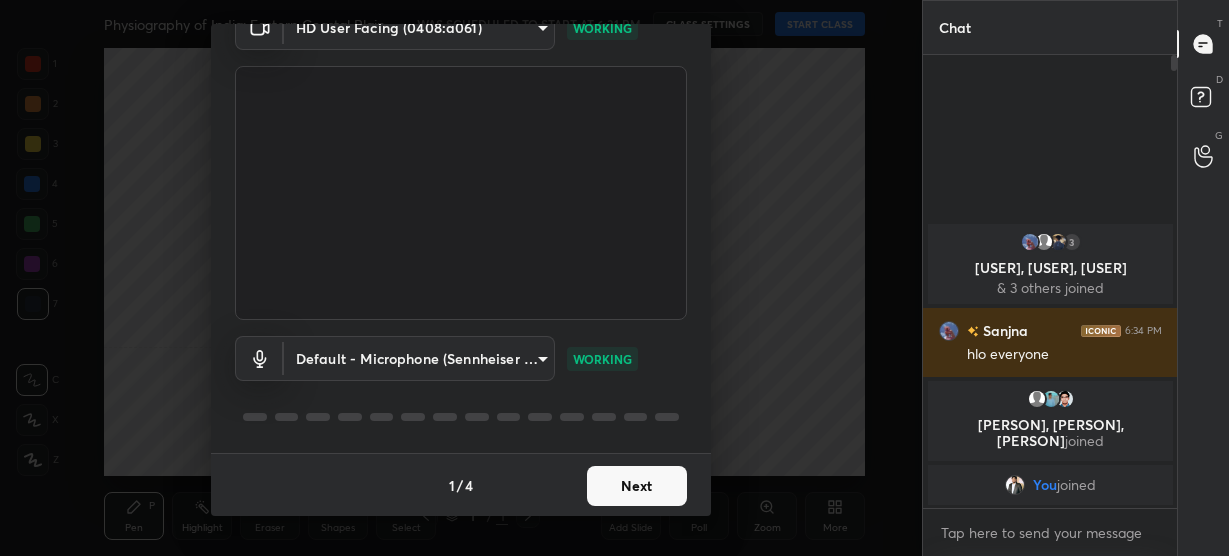 scroll, scrollTop: 22, scrollLeft: 0, axis: vertical 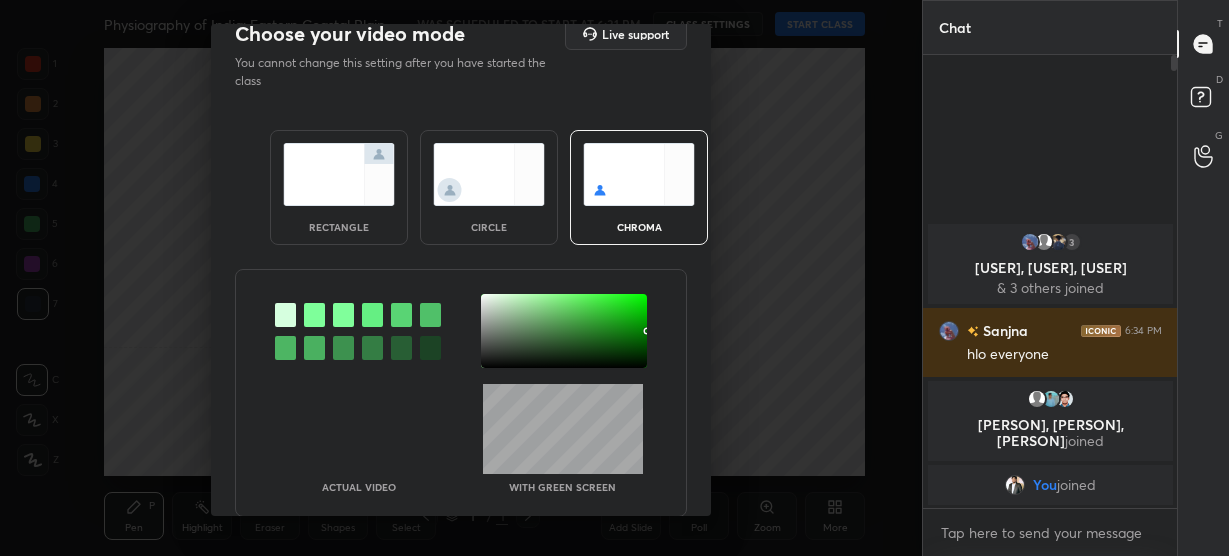 click at bounding box center [314, 315] 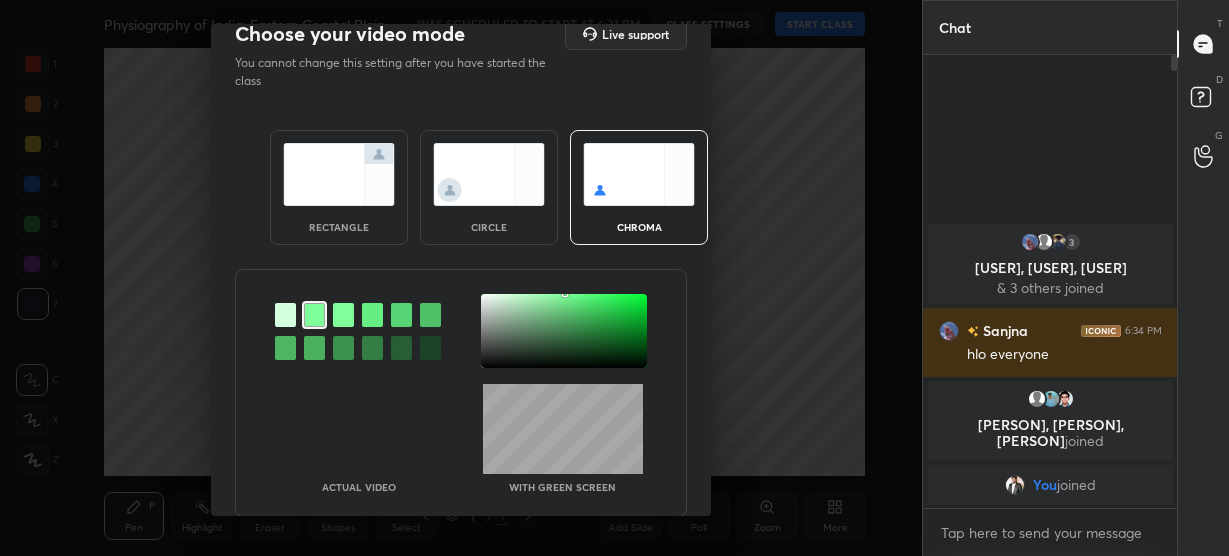 click at bounding box center (564, 331) 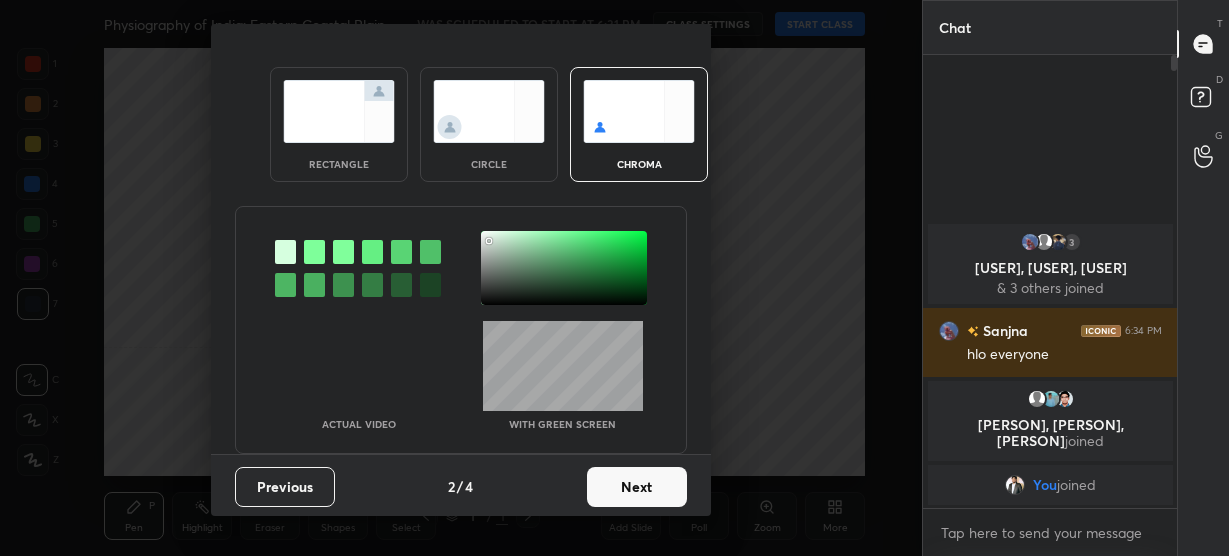 click on "Next" at bounding box center (637, 487) 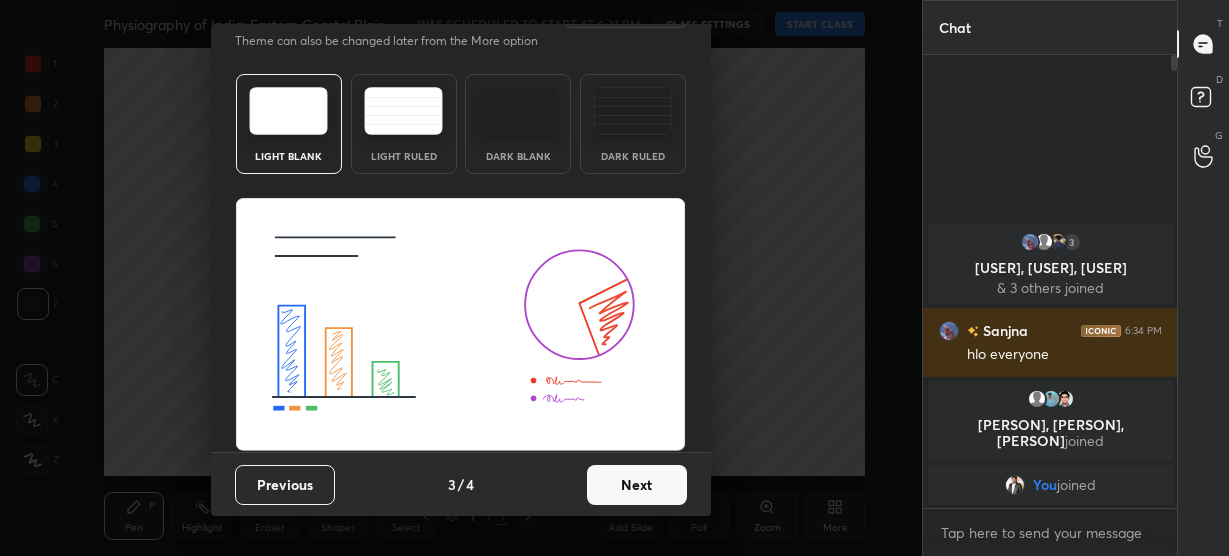 scroll, scrollTop: 42, scrollLeft: 0, axis: vertical 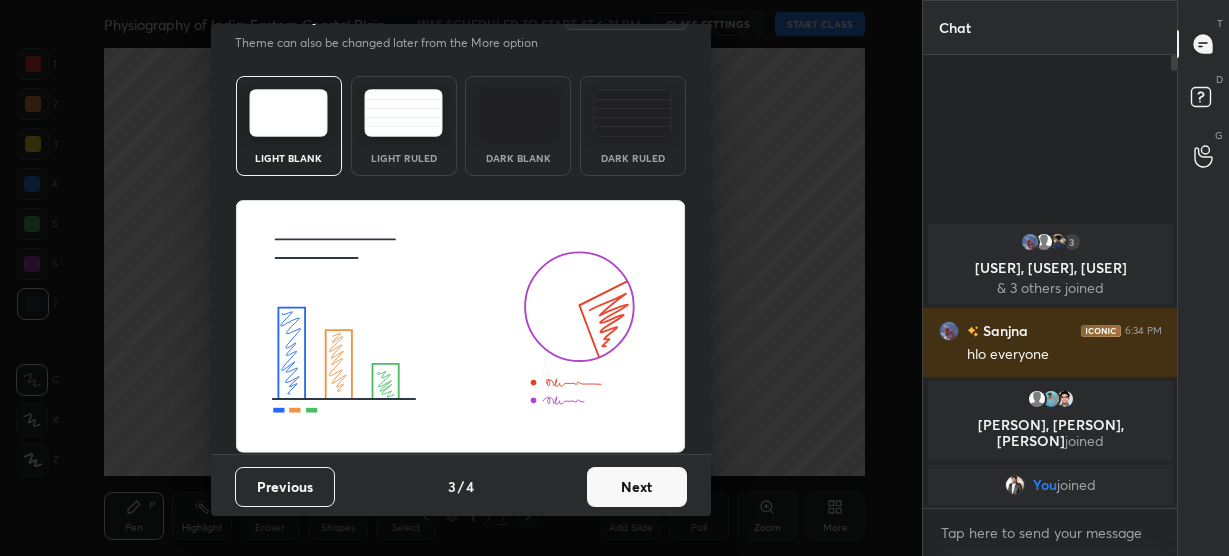 click on "Next" at bounding box center (637, 487) 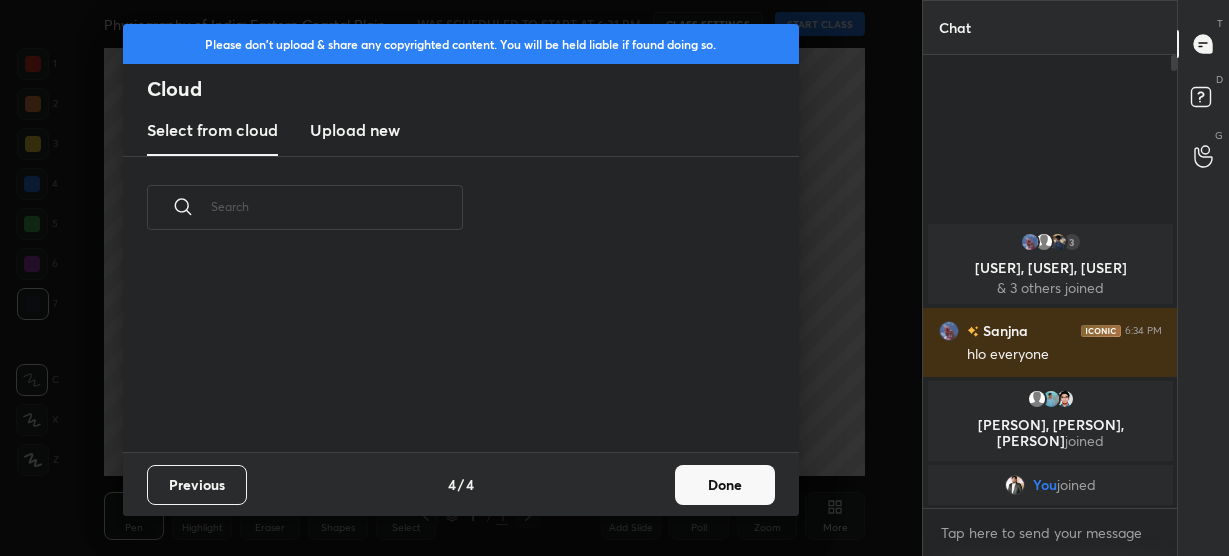 scroll, scrollTop: 7, scrollLeft: 10, axis: both 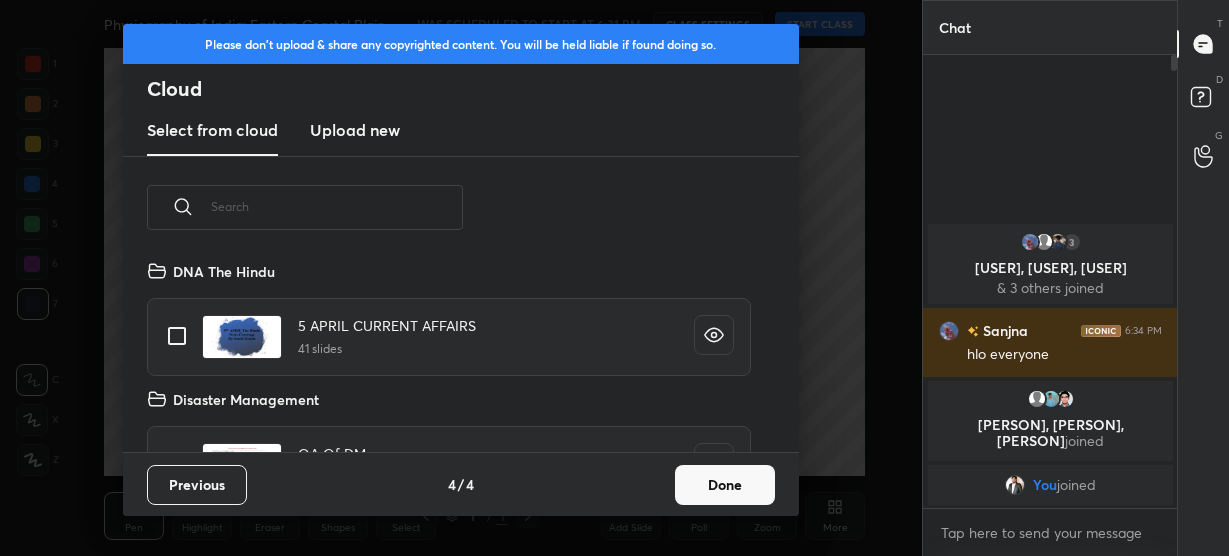 click on "Upload new" at bounding box center (355, 130) 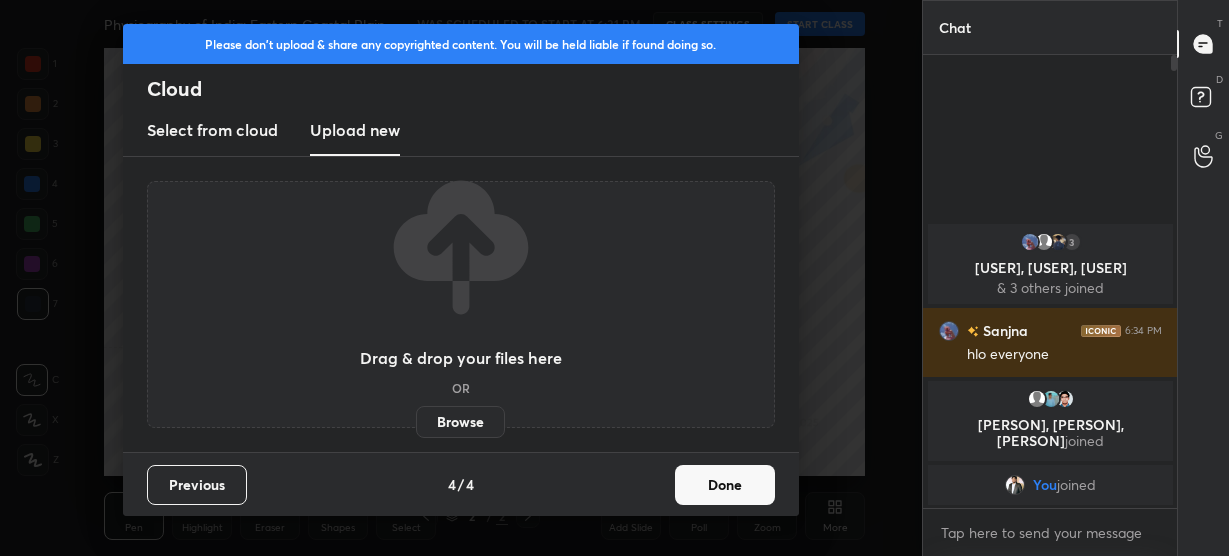 click on "Browse" at bounding box center (460, 422) 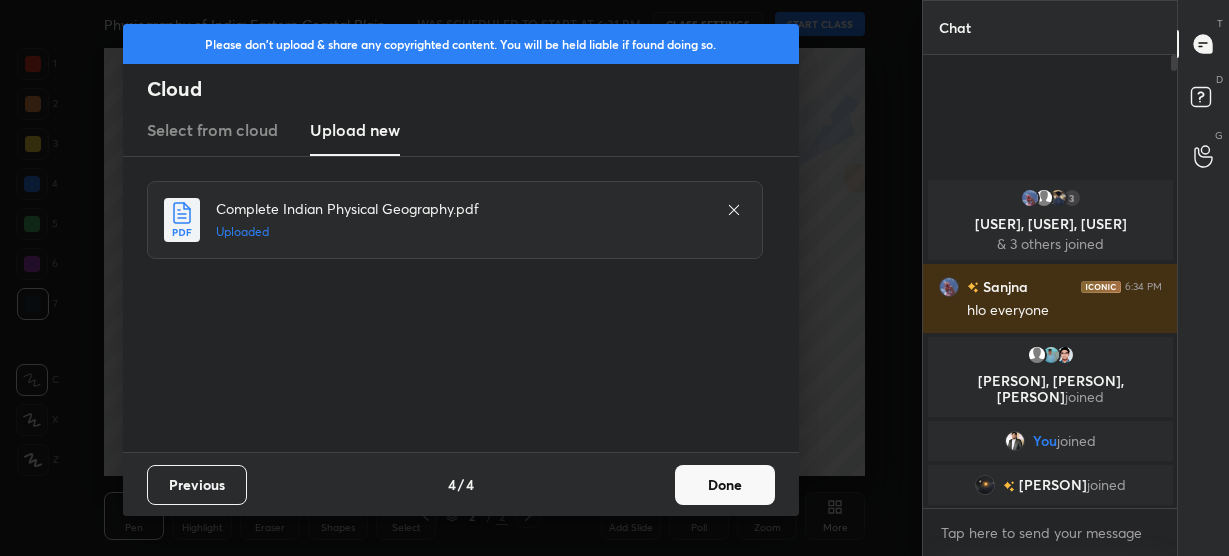 click on "Done" at bounding box center (725, 485) 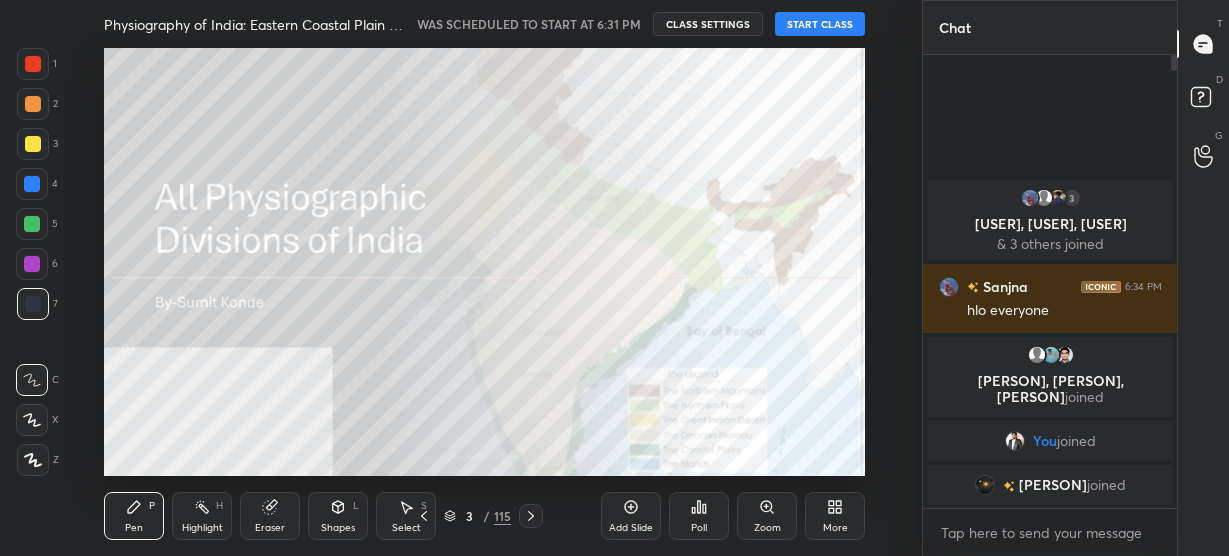 click on "3" at bounding box center (470, 516) 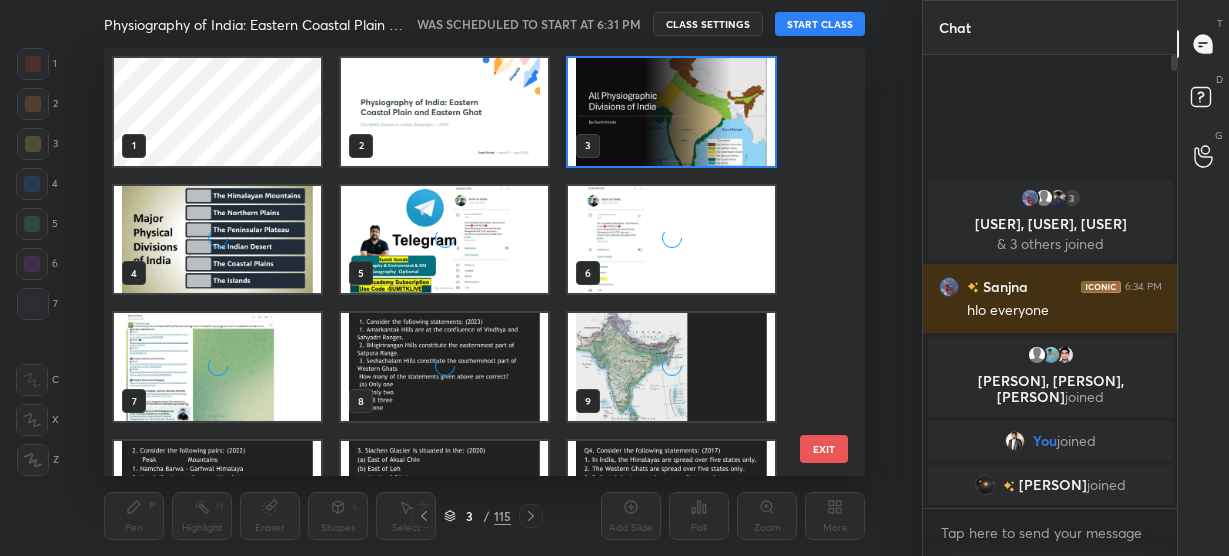 scroll, scrollTop: 6, scrollLeft: 10, axis: both 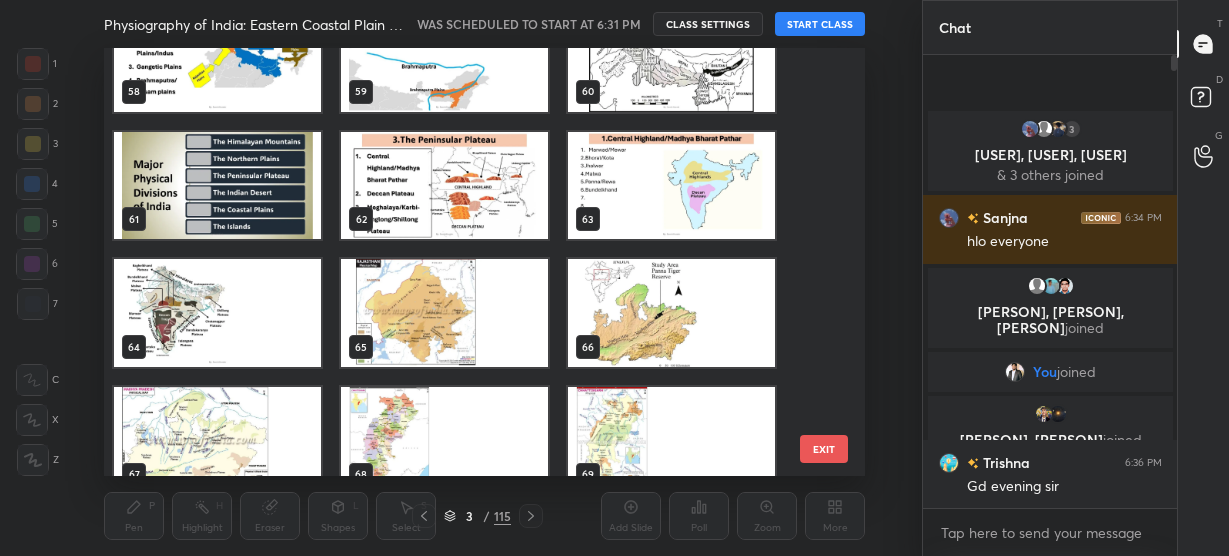 click at bounding box center [217, 186] 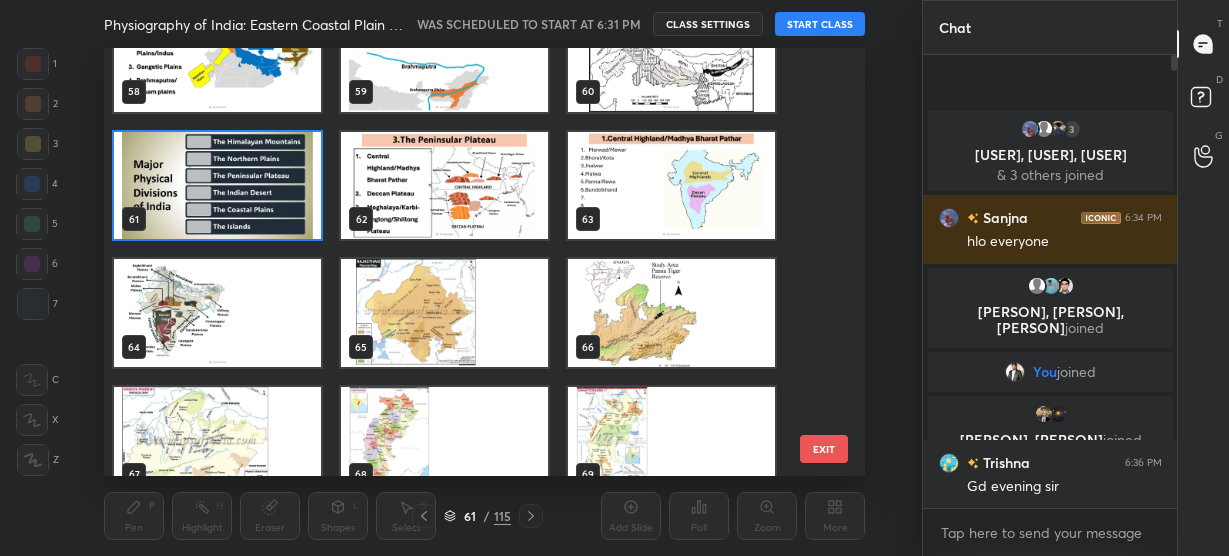 click at bounding box center [217, 186] 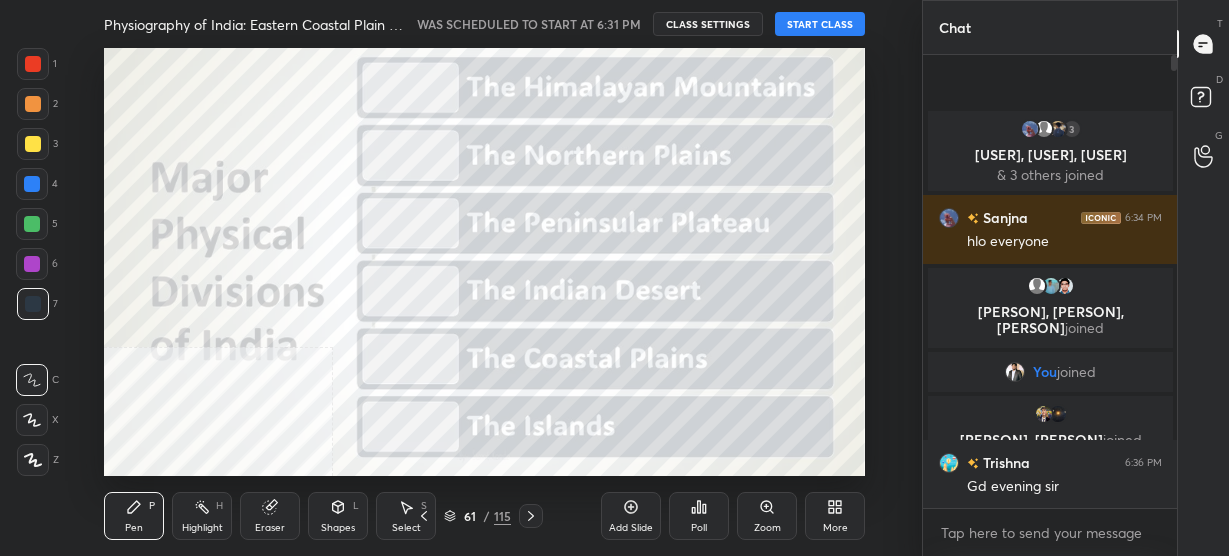 click 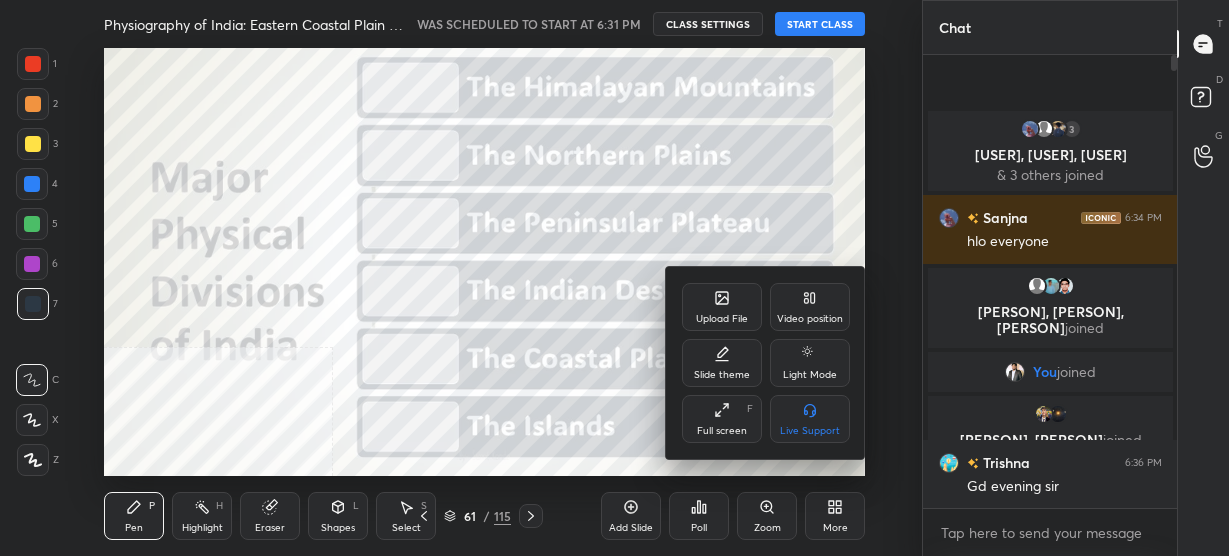 click on "Upload File" at bounding box center (722, 307) 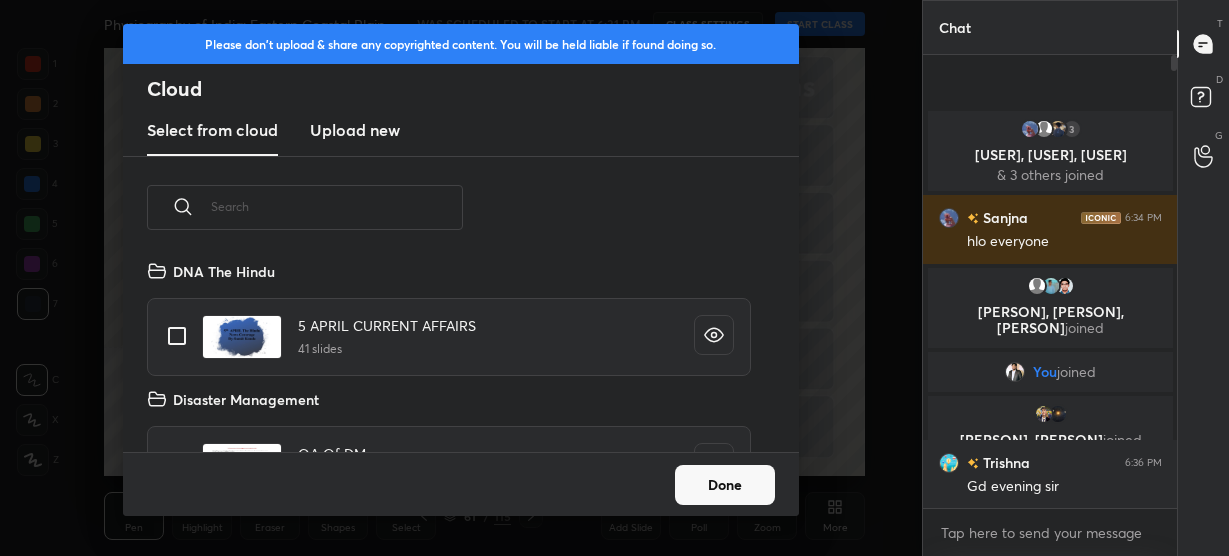 scroll, scrollTop: 7, scrollLeft: 10, axis: both 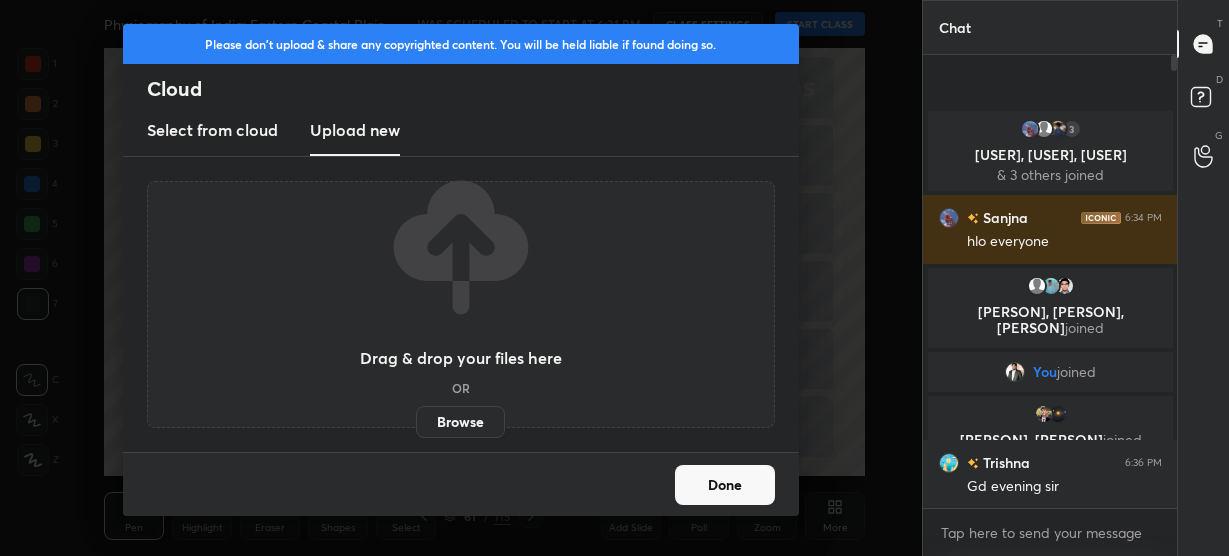 click on "Browse" at bounding box center (460, 422) 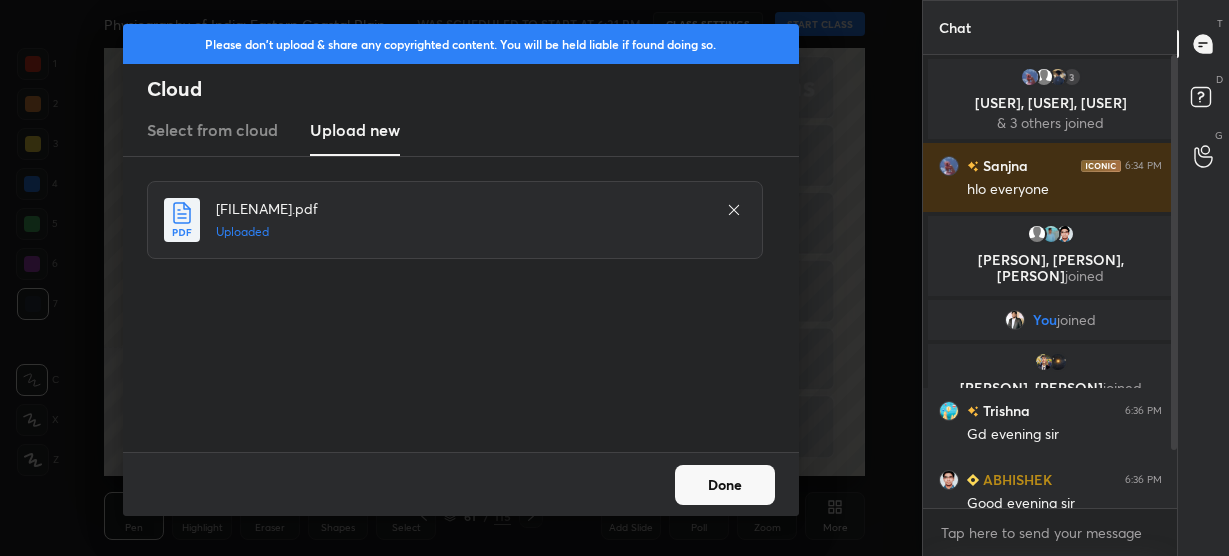 click on "Done" at bounding box center (725, 485) 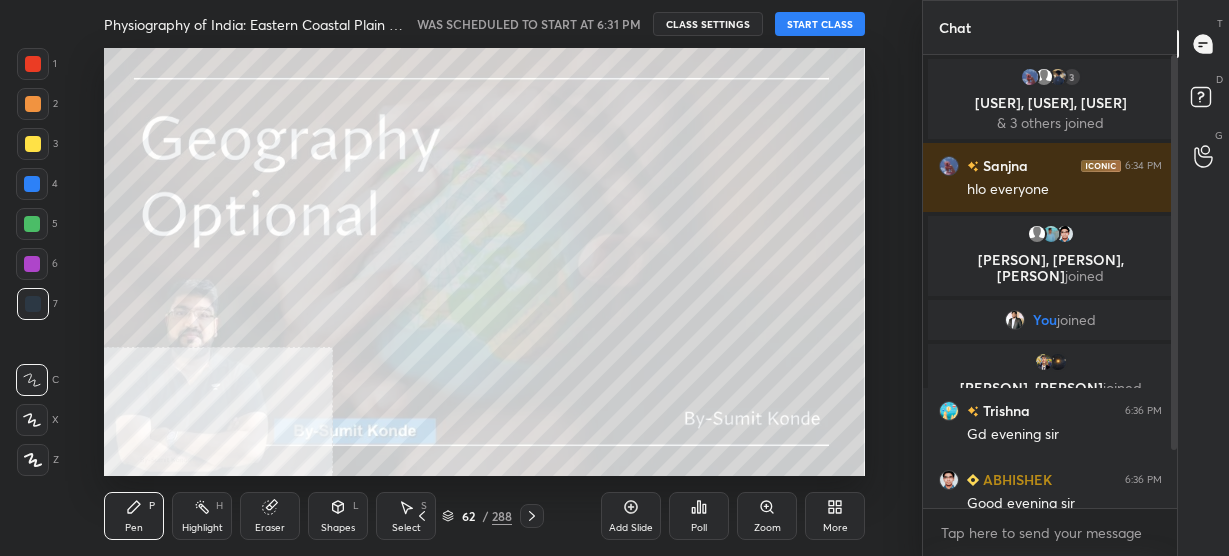 drag, startPoint x: 446, startPoint y: 518, endPoint x: 466, endPoint y: 497, distance: 29 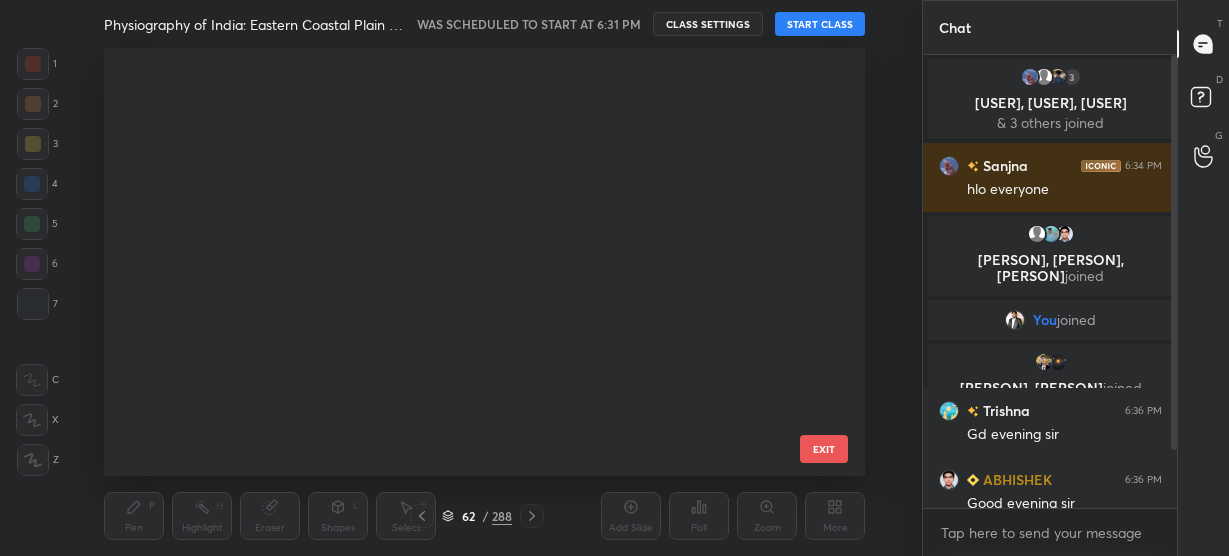 scroll, scrollTop: 2253, scrollLeft: 0, axis: vertical 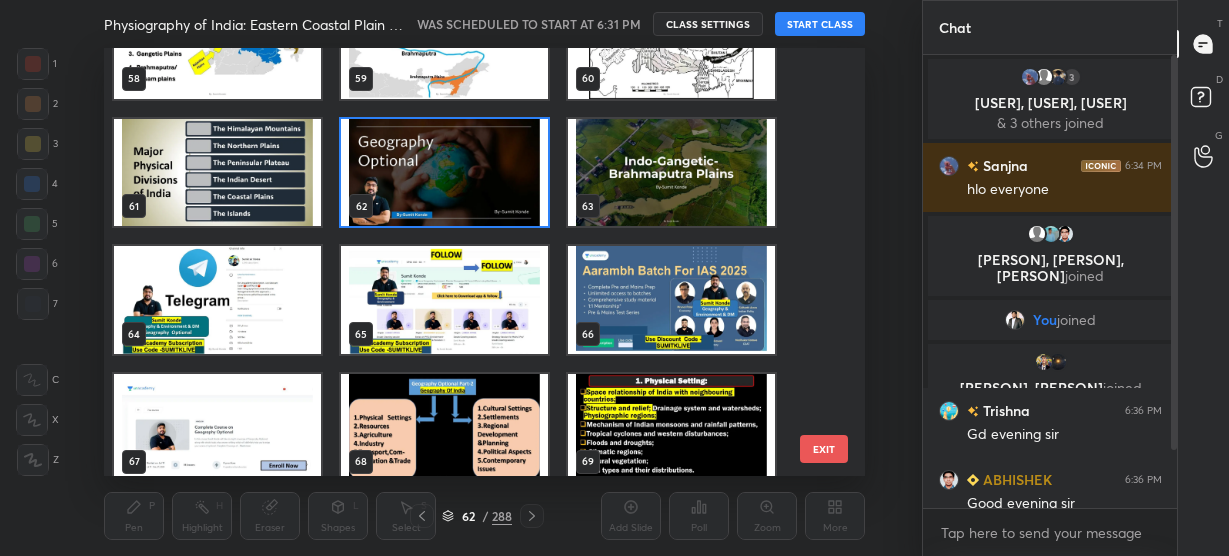 click at bounding box center (671, 173) 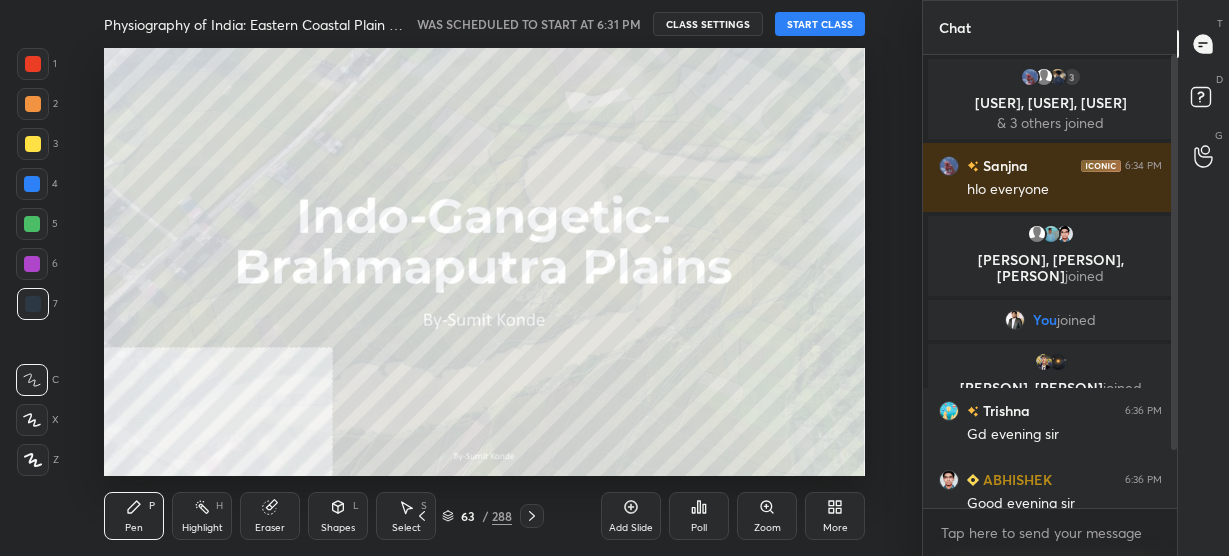 click on "START CLASS" at bounding box center [820, 24] 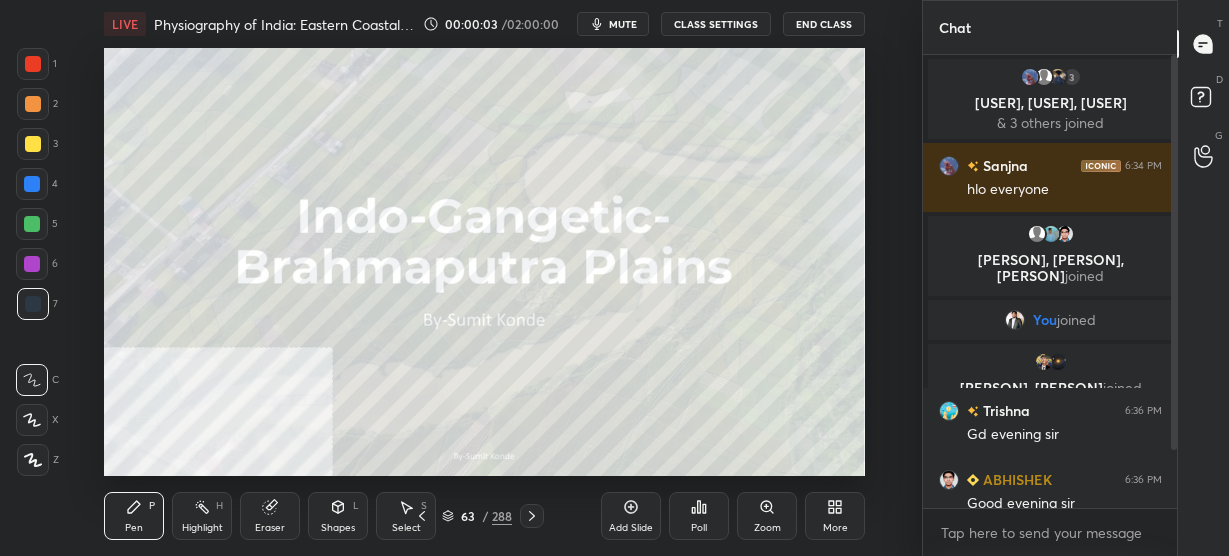 click on "More" at bounding box center [835, 516] 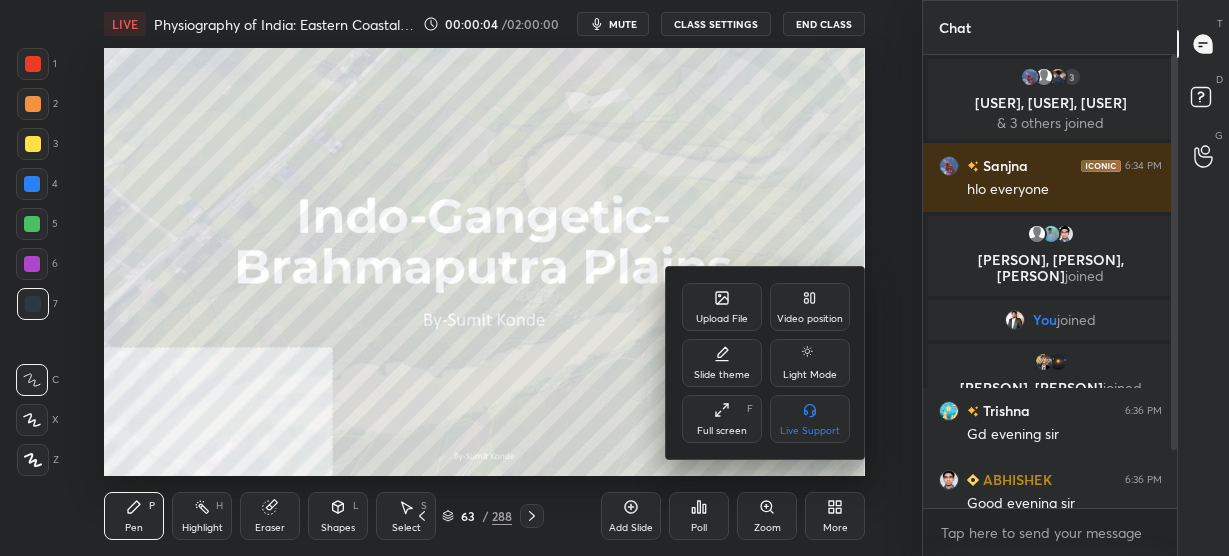 click 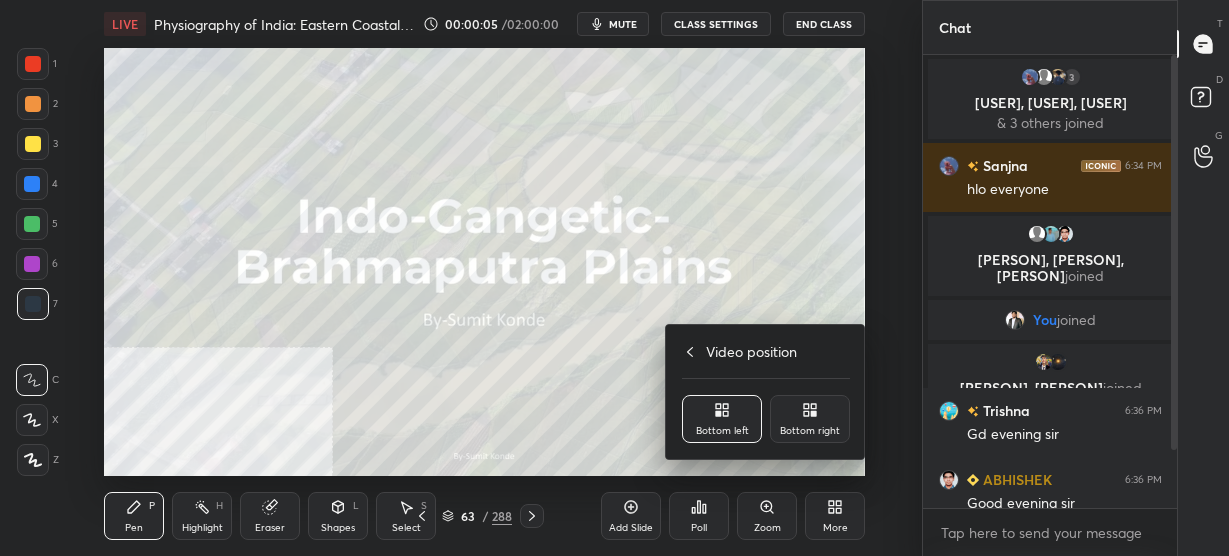 click on "Bottom right" at bounding box center (810, 419) 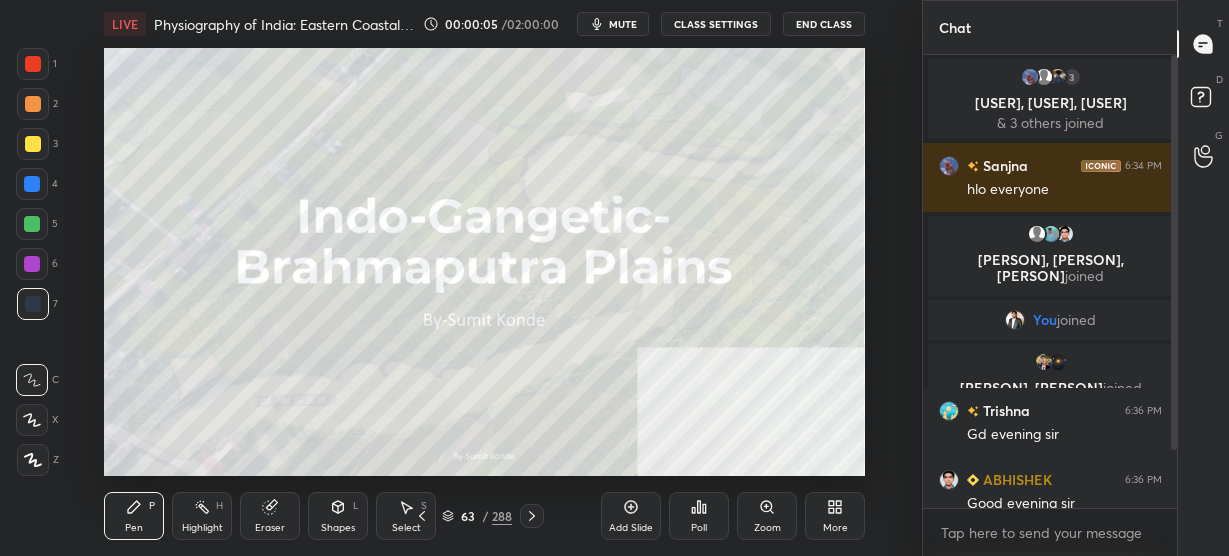 drag, startPoint x: 710, startPoint y: 208, endPoint x: 707, endPoint y: 197, distance: 11.401754 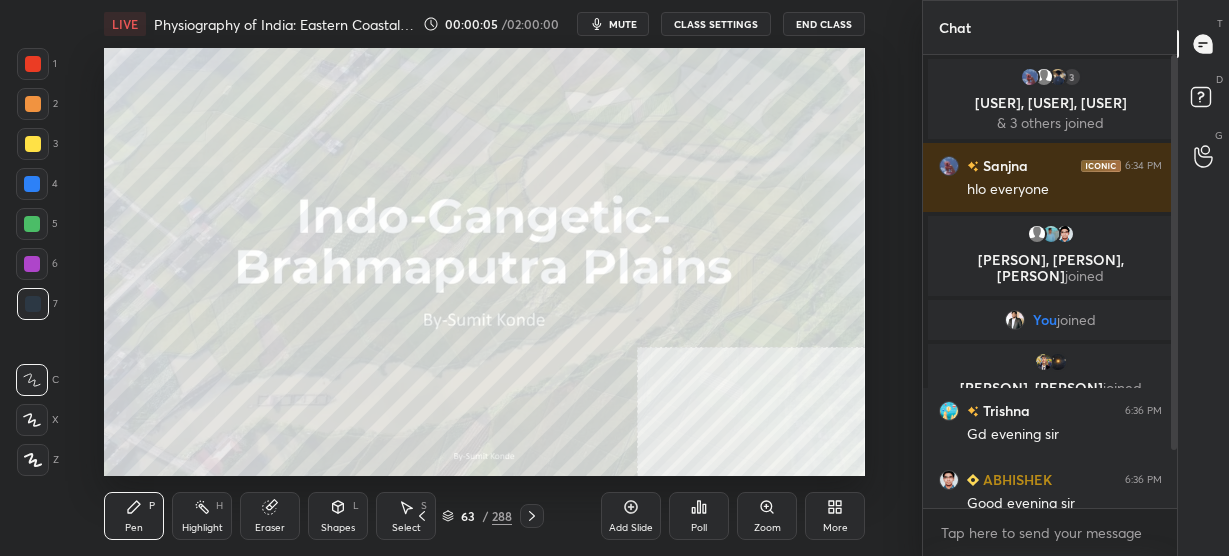 click on "Upload File Video position Slide theme Light Mode Full screen F Live Support" at bounding box center (614, 278) 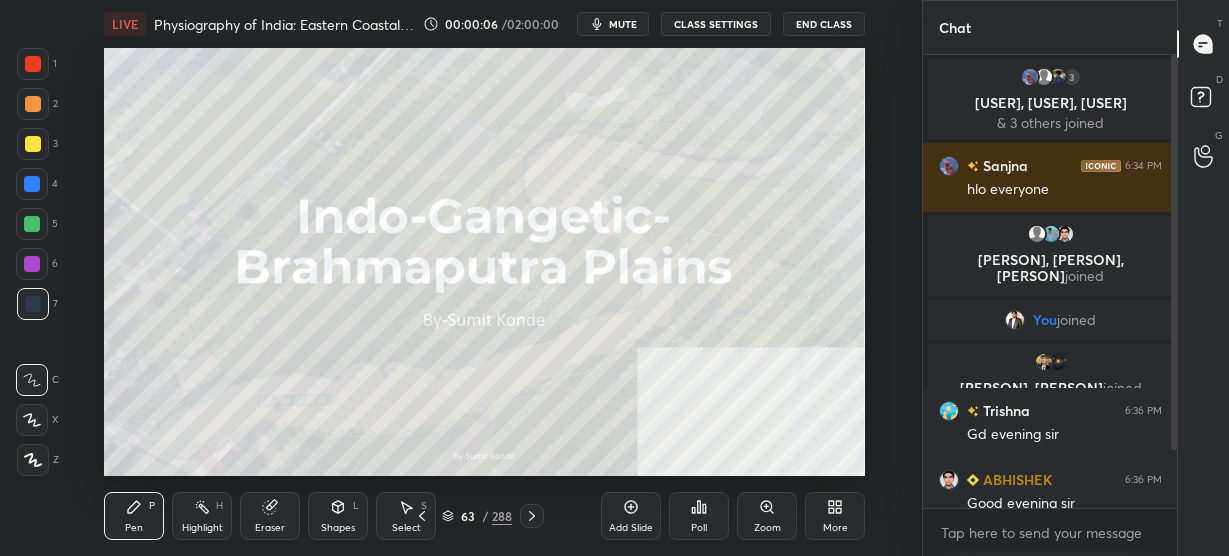click on "More" at bounding box center [835, 516] 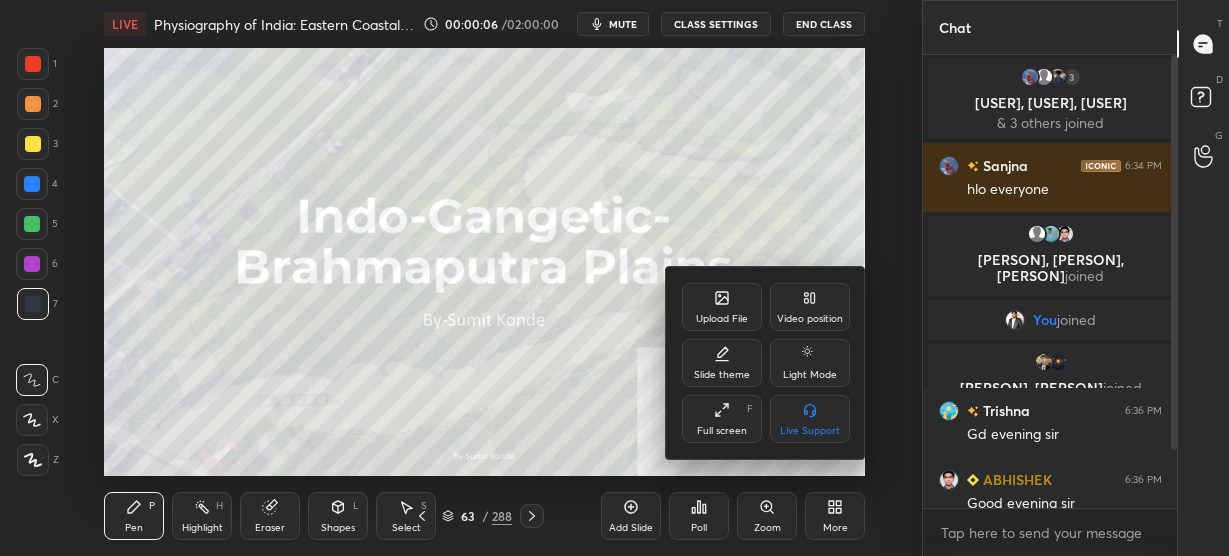 click on "Full screen" at bounding box center (722, 431) 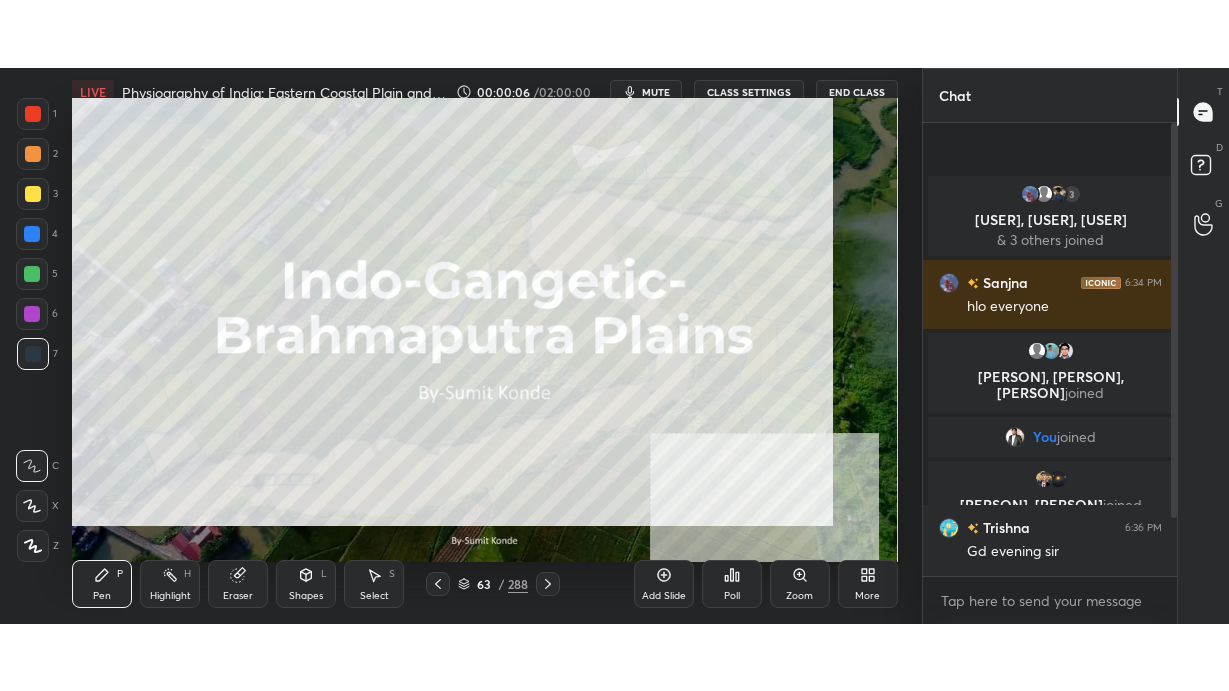 scroll, scrollTop: 99436, scrollLeft: 99158, axis: both 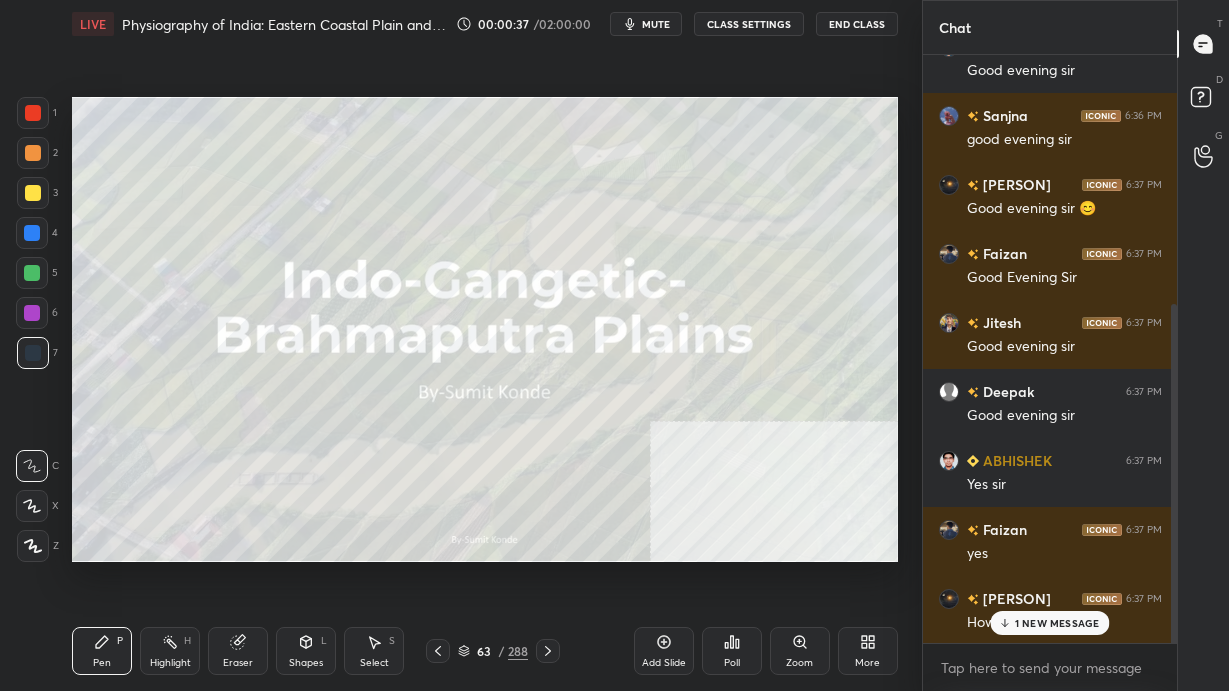 click on "1 NEW MESSAGE" at bounding box center [1057, 623] 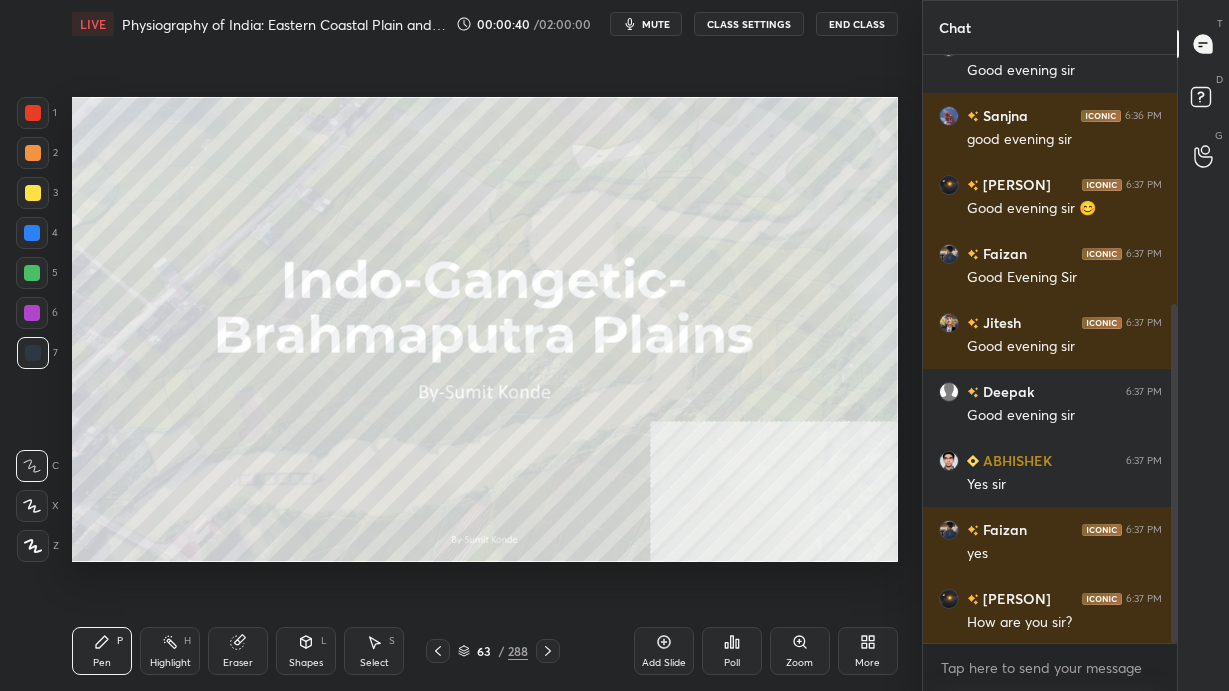 click 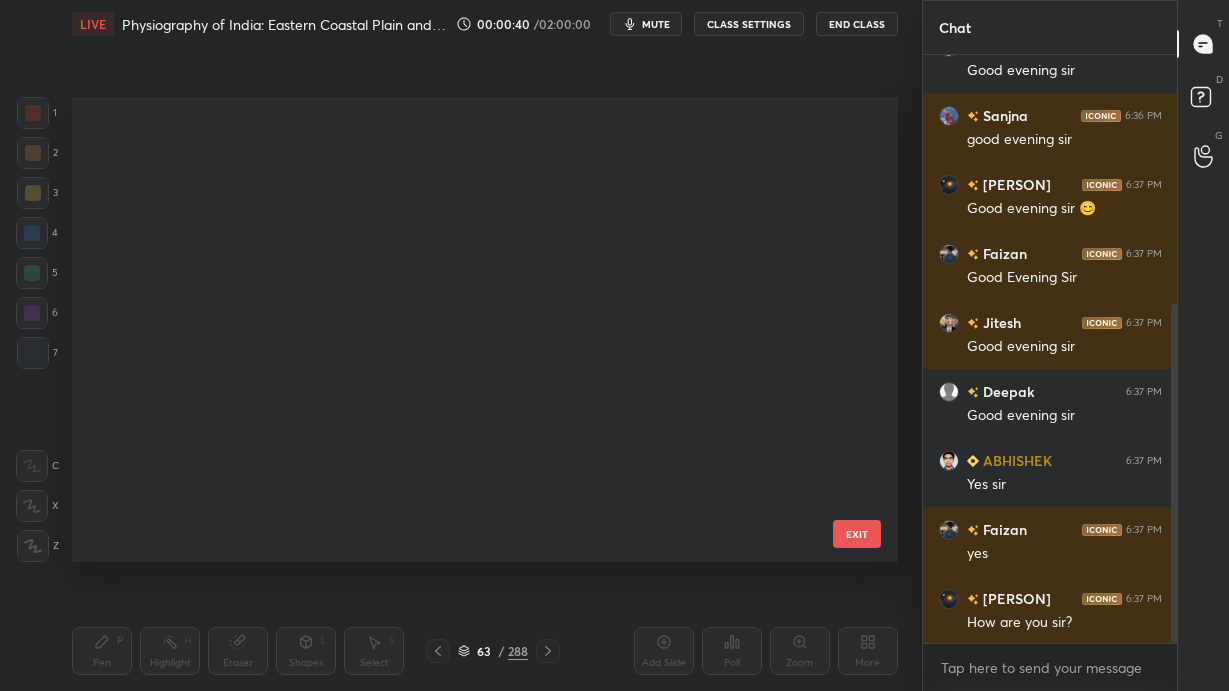 scroll, scrollTop: 2473, scrollLeft: 0, axis: vertical 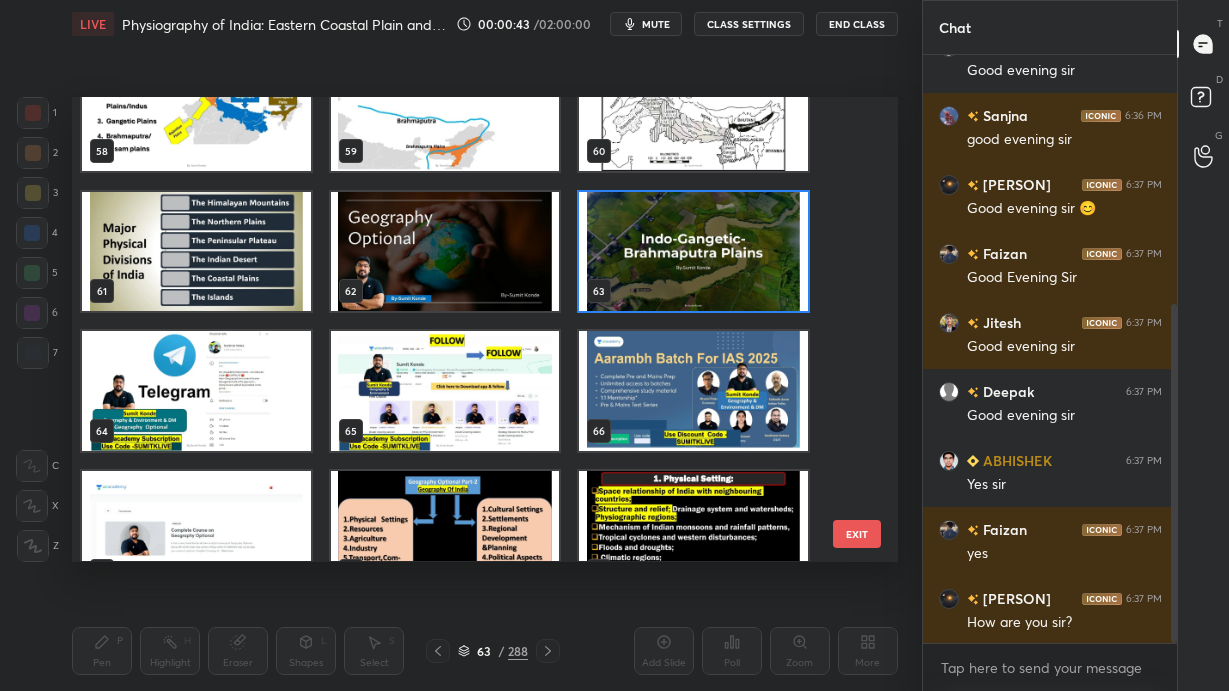 click at bounding box center (693, 252) 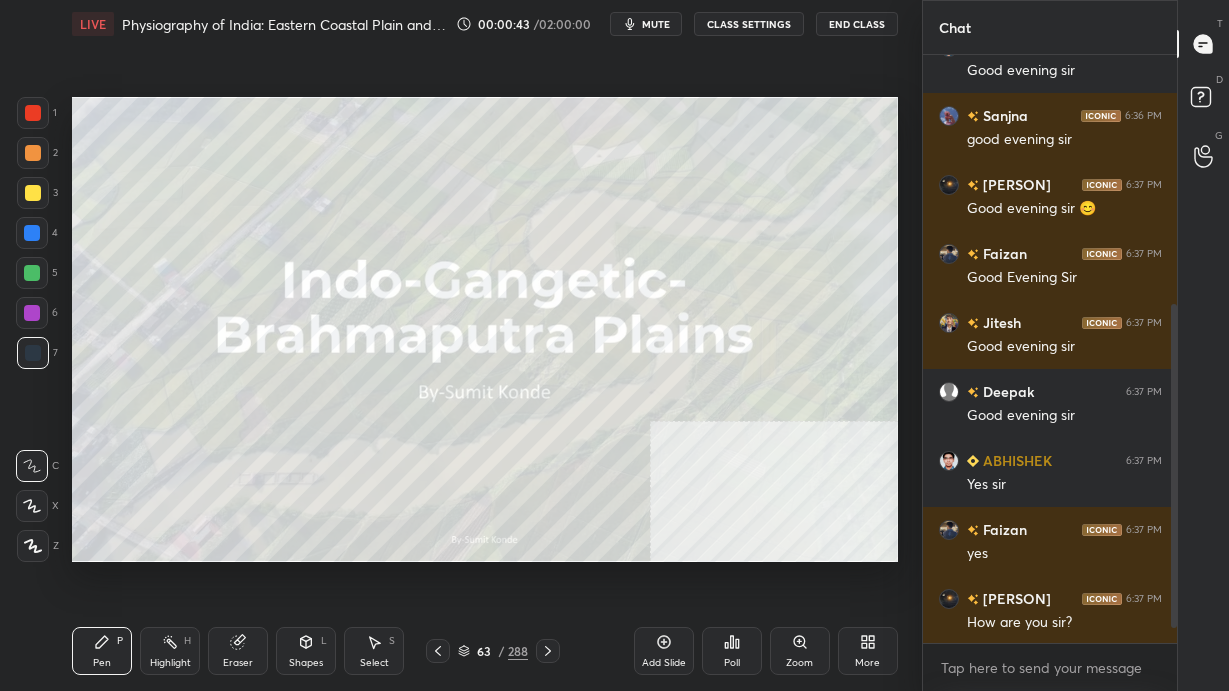 scroll, scrollTop: 481, scrollLeft: 0, axis: vertical 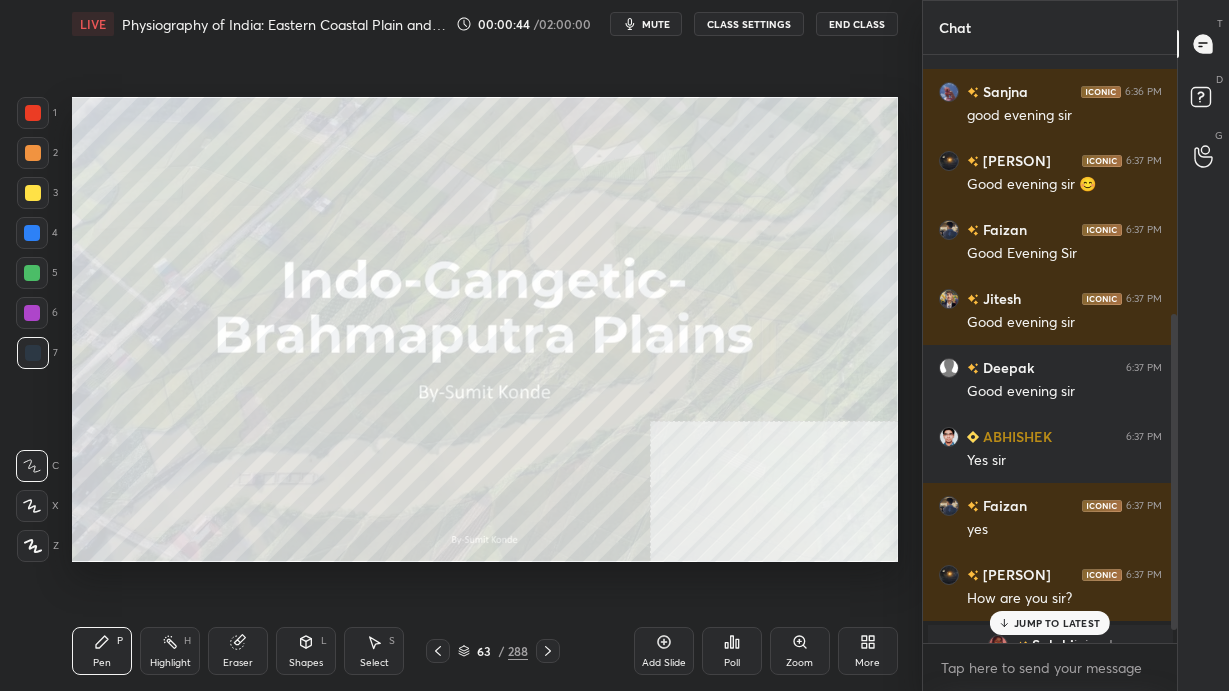 click on "63 / 288" at bounding box center (493, 651) 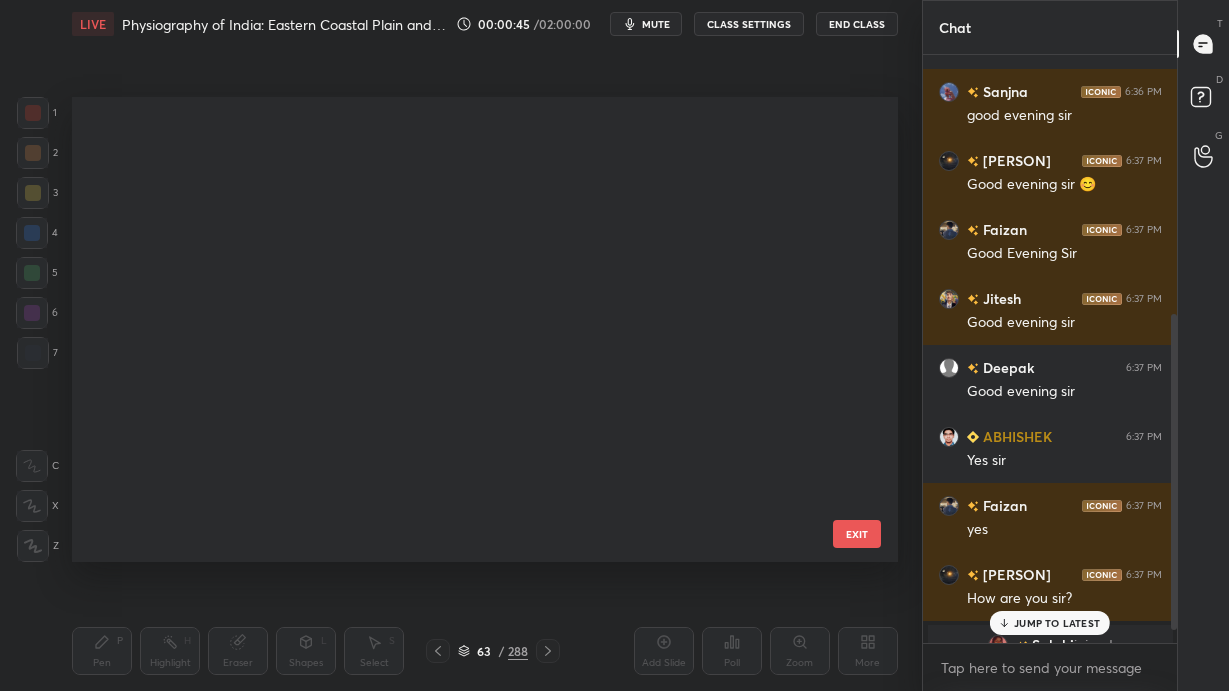 scroll, scrollTop: 2473, scrollLeft: 0, axis: vertical 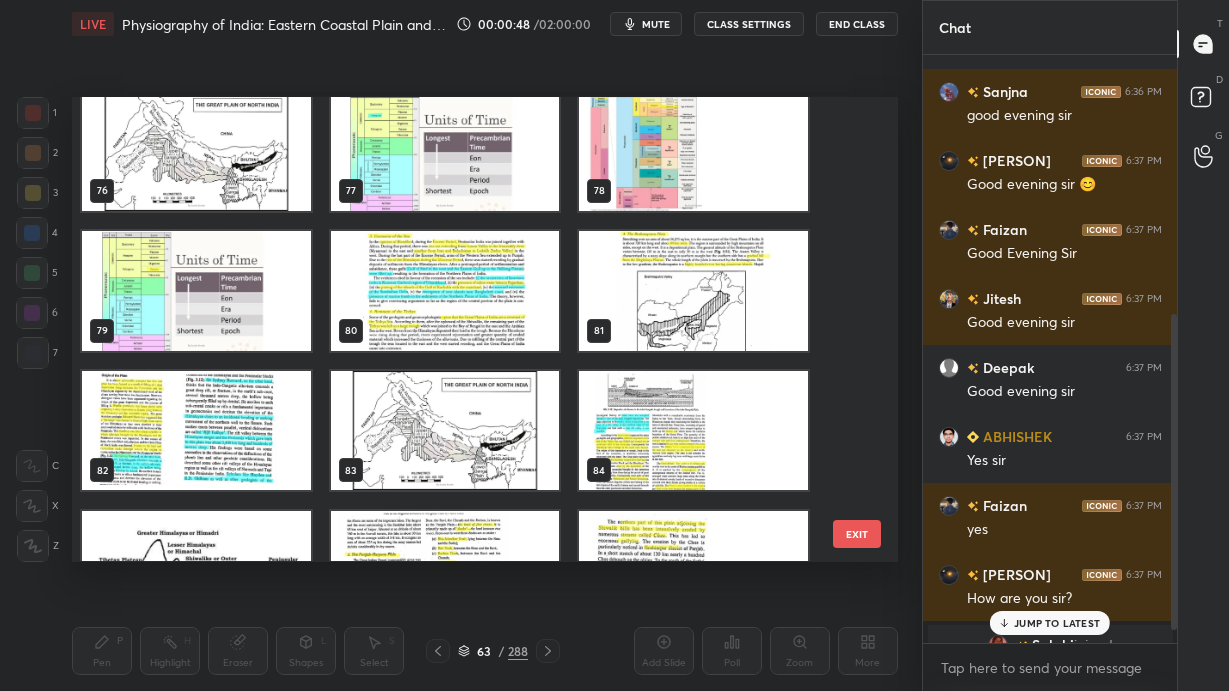 click at bounding box center (196, 151) 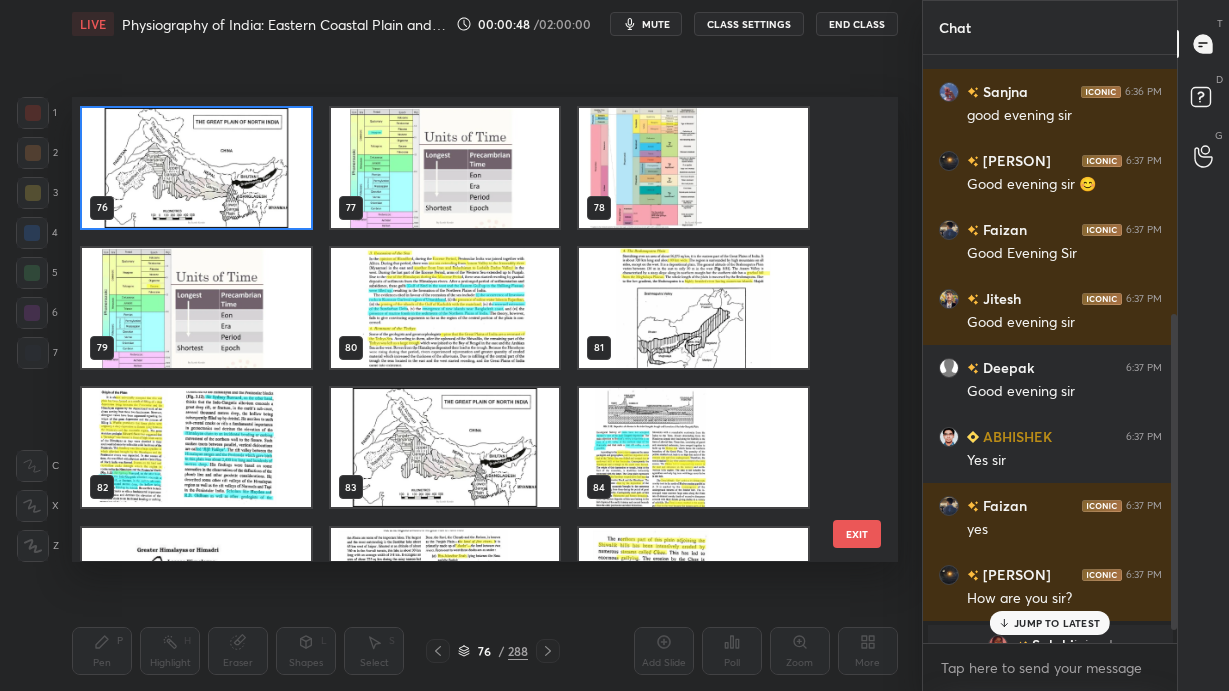 click on "76 77 78 79 80 81 82 83 84 85 86 87 88 89 90" at bounding box center (467, 329) 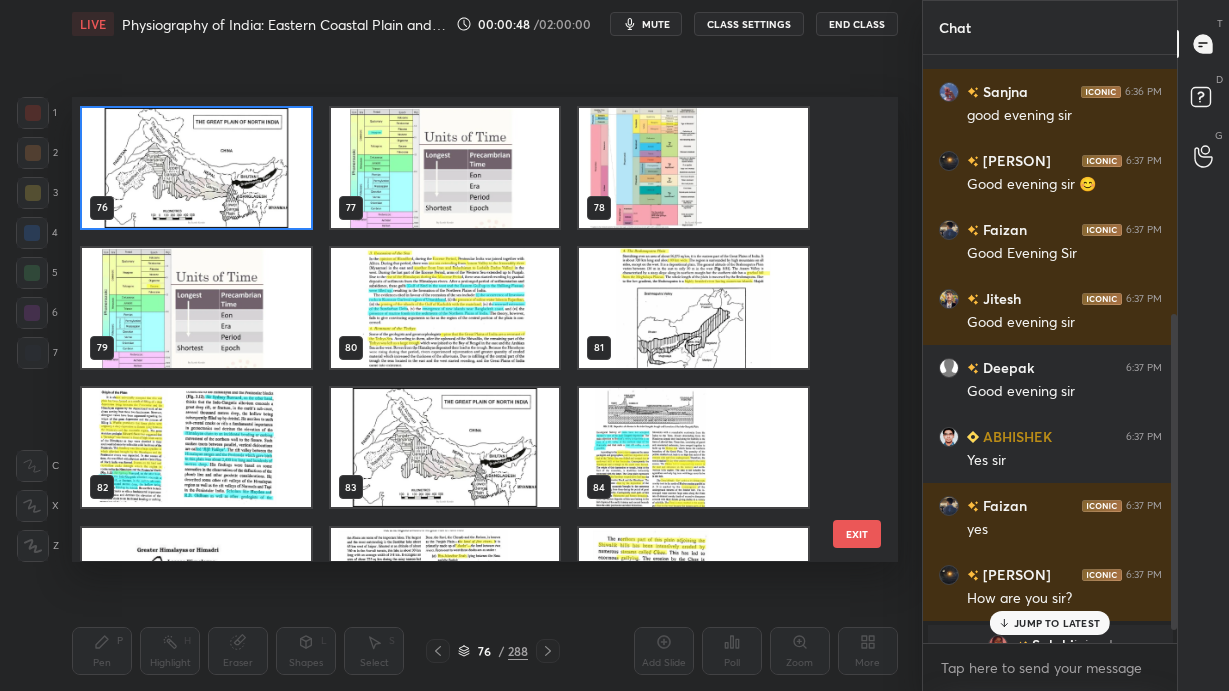 click at bounding box center (196, 168) 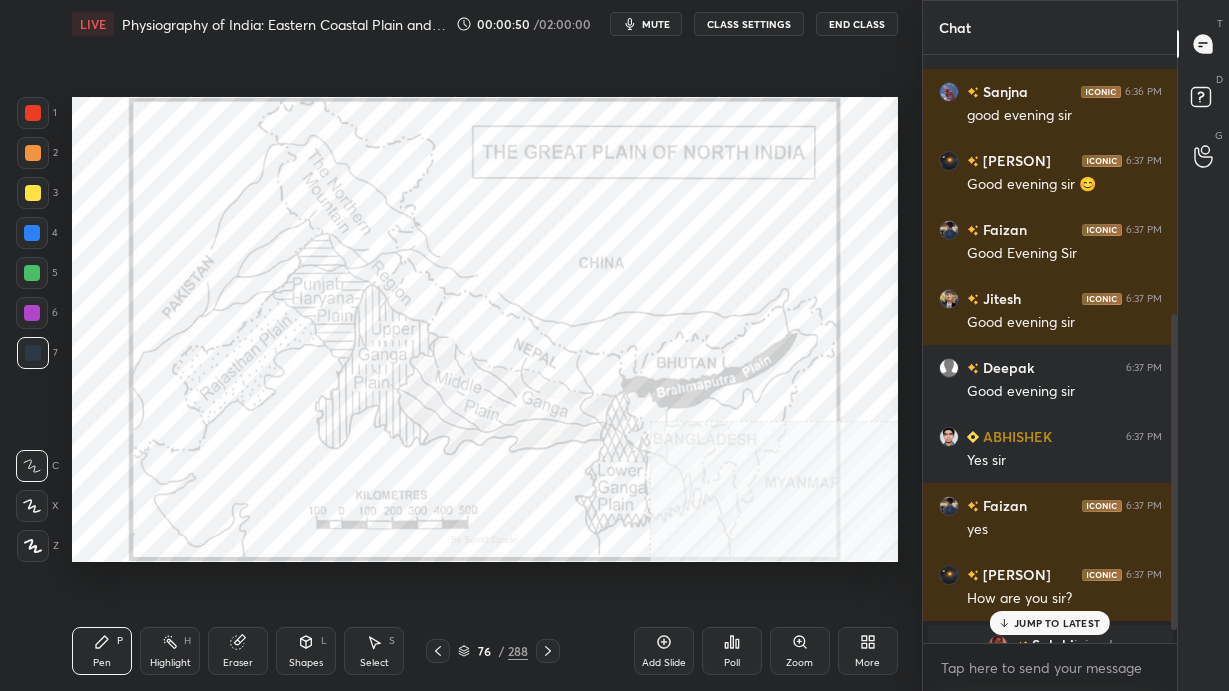 click on "JUMP TO LATEST" at bounding box center (1057, 623) 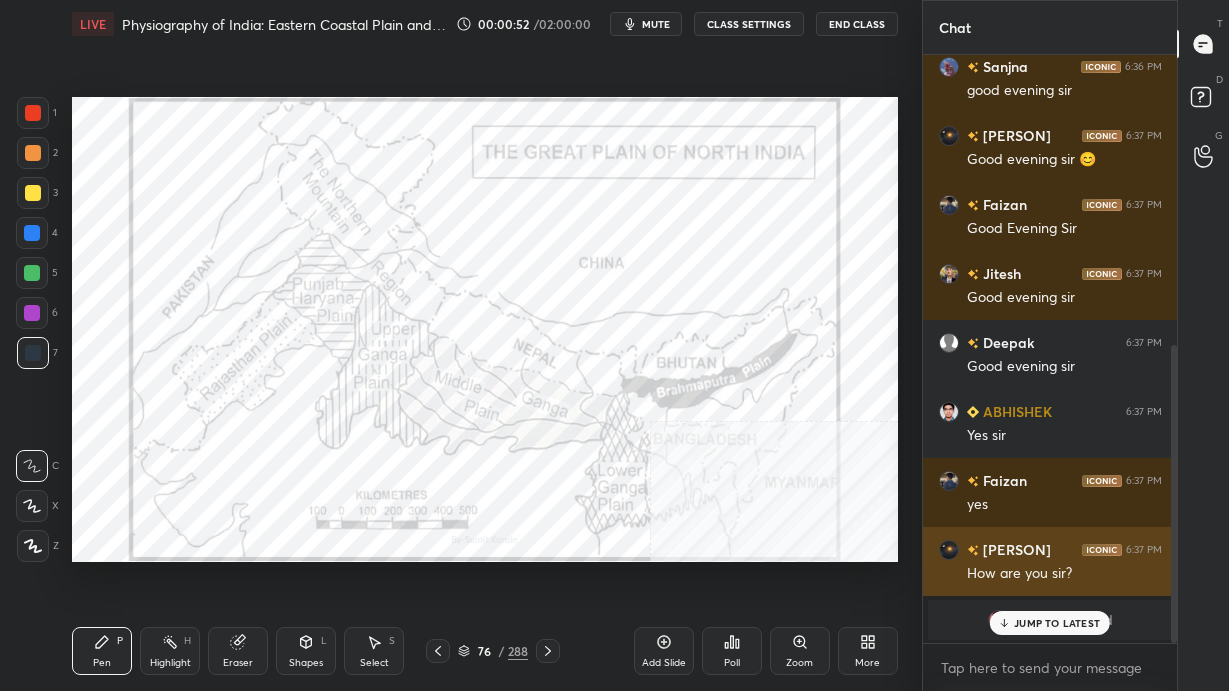 scroll, scrollTop: 574, scrollLeft: 0, axis: vertical 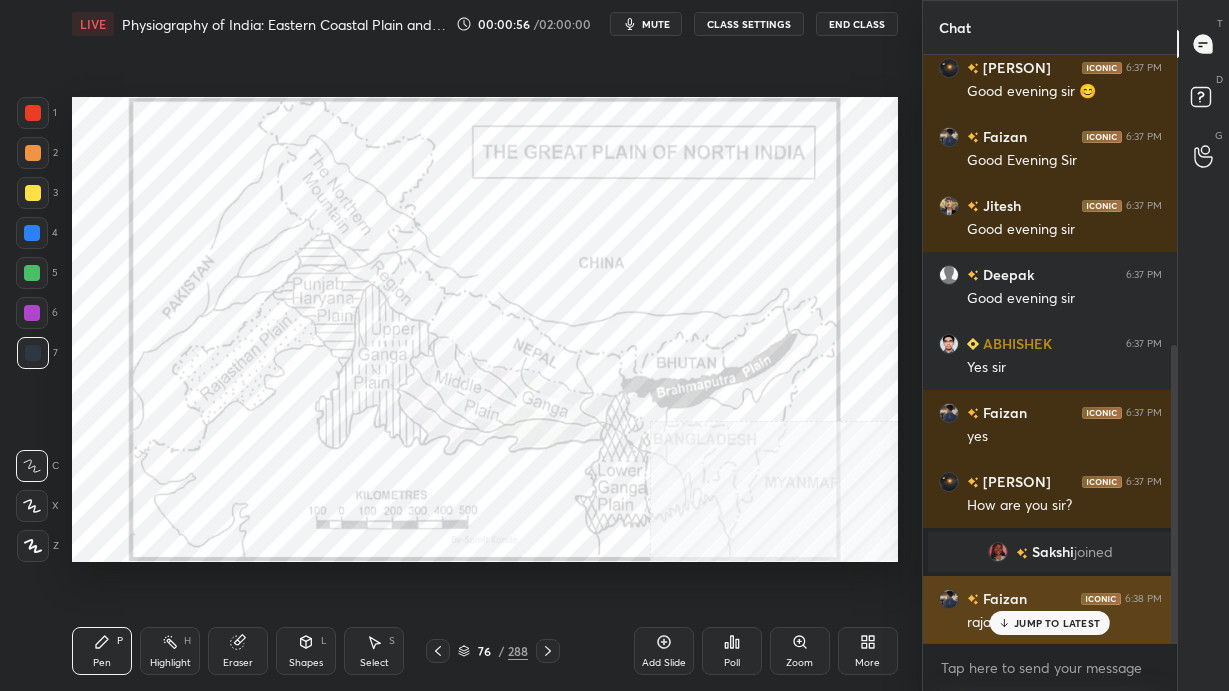 drag, startPoint x: 1086, startPoint y: 627, endPoint x: 1077, endPoint y: 616, distance: 14.21267 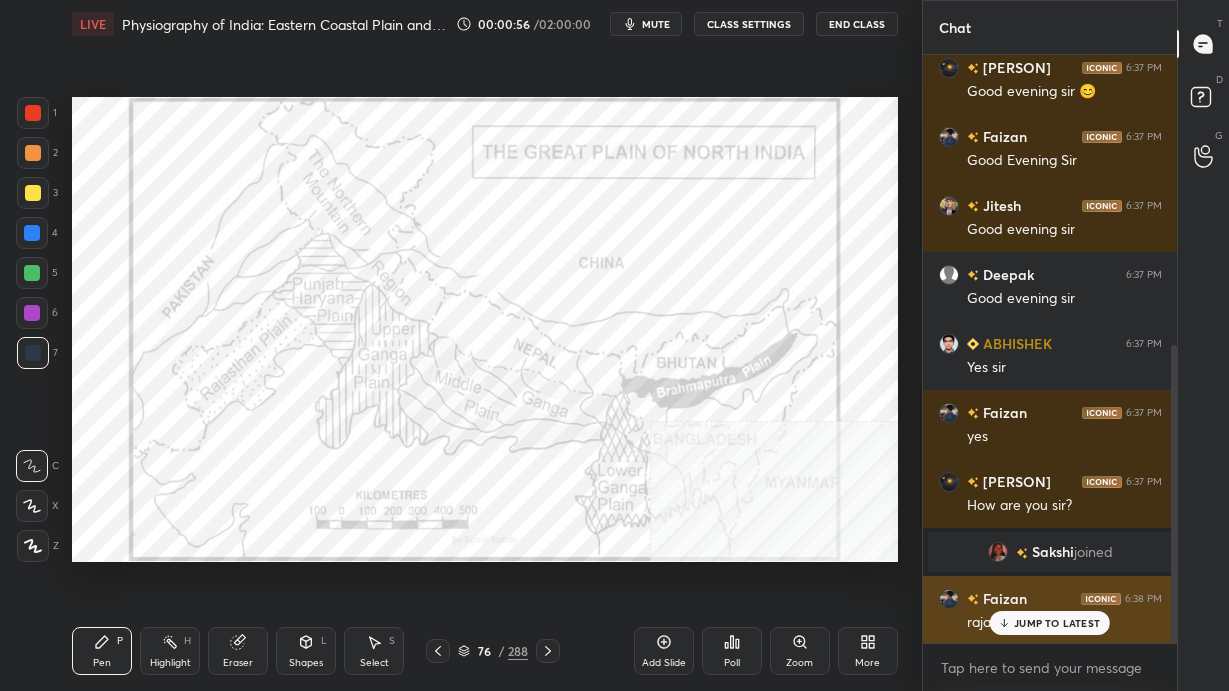 click on "JUMP TO LATEST" at bounding box center (1057, 623) 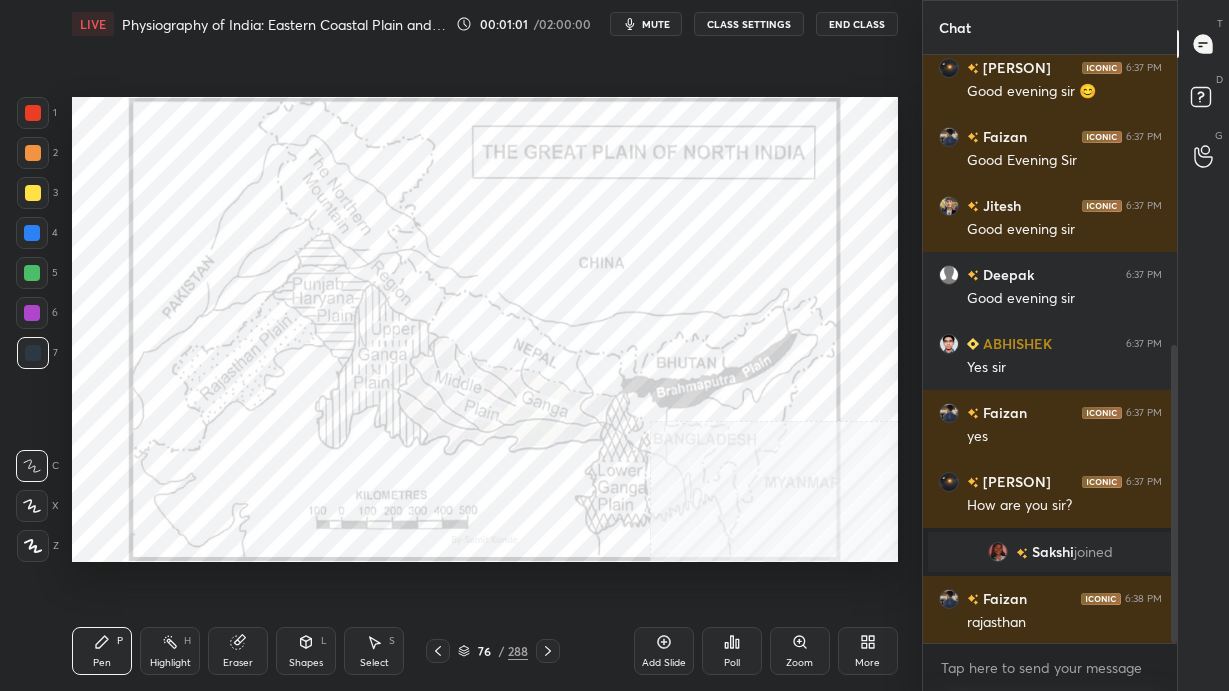 scroll, scrollTop: 622, scrollLeft: 0, axis: vertical 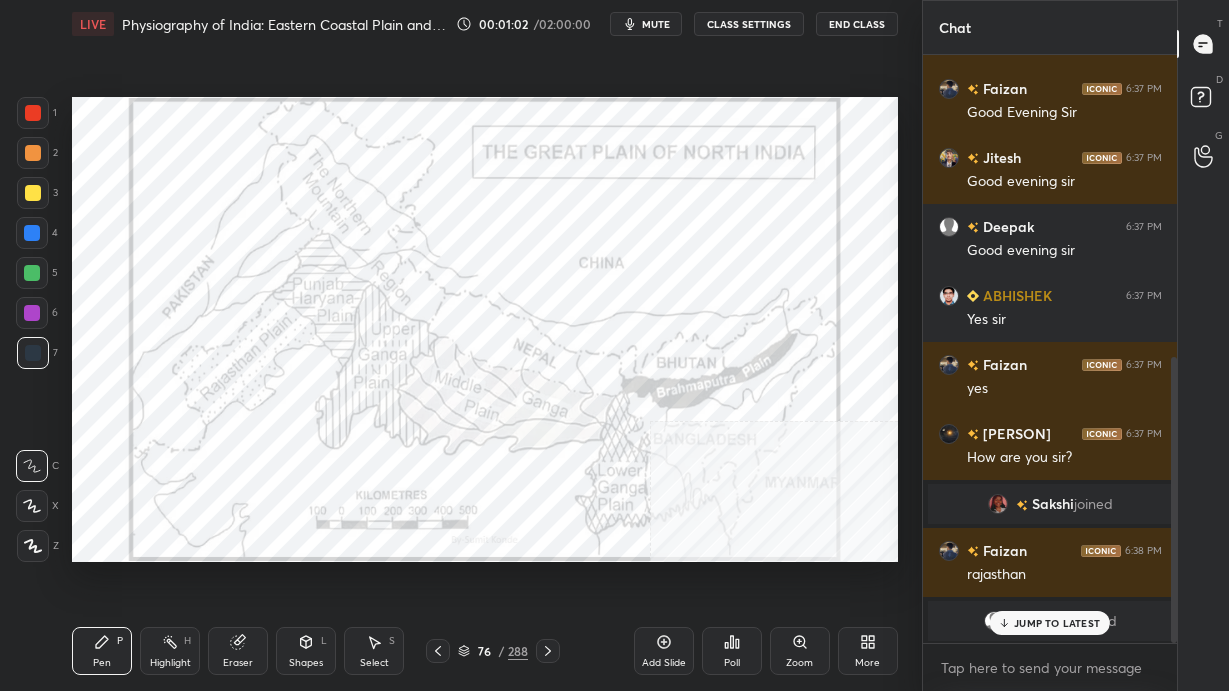 click at bounding box center (33, 113) 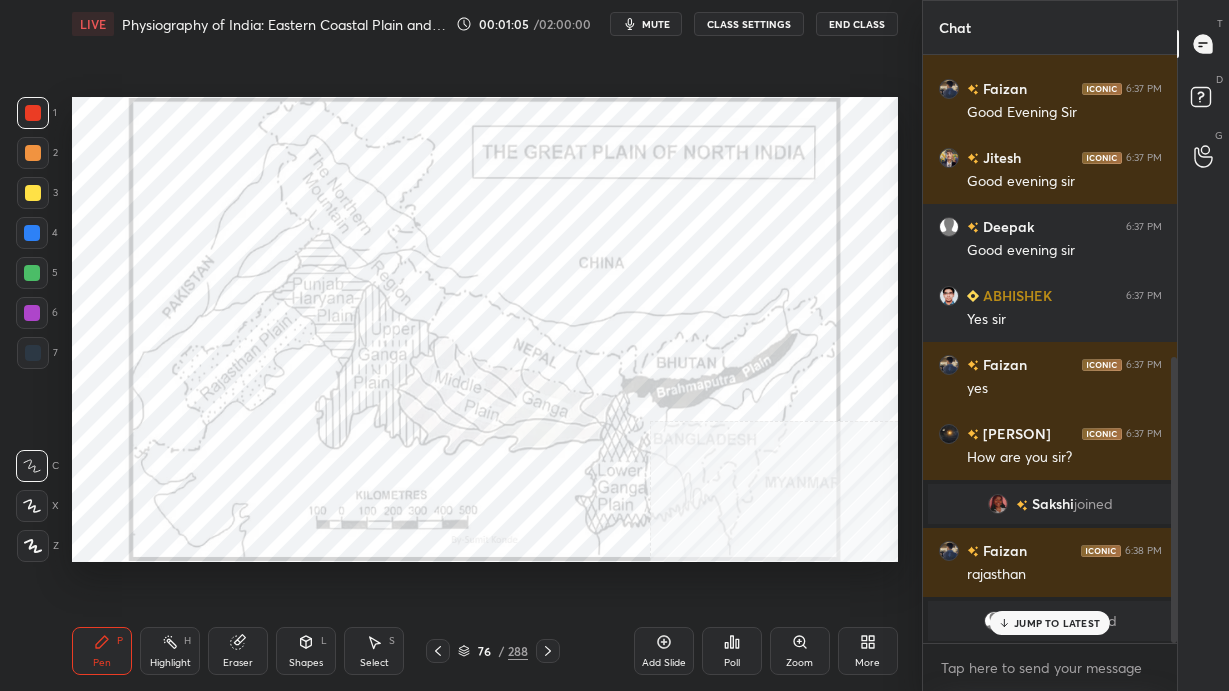 click on "JUMP TO LATEST" at bounding box center [1057, 623] 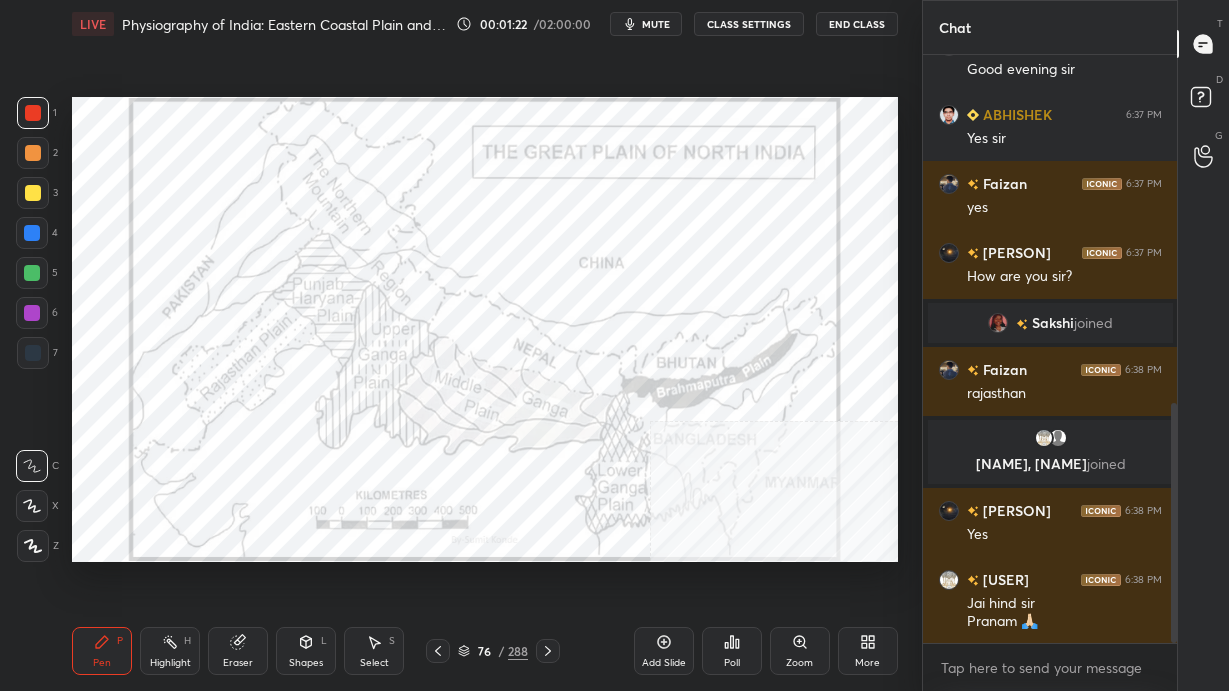 scroll, scrollTop: 851, scrollLeft: 0, axis: vertical 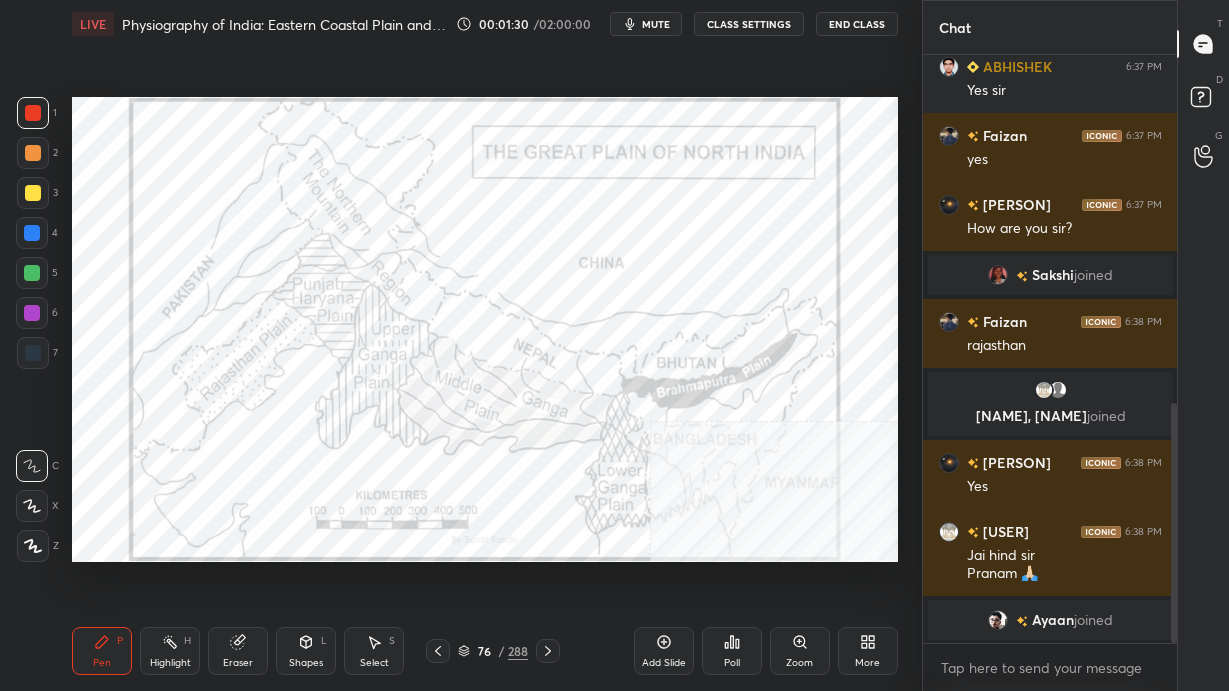 click on "76" at bounding box center [484, 651] 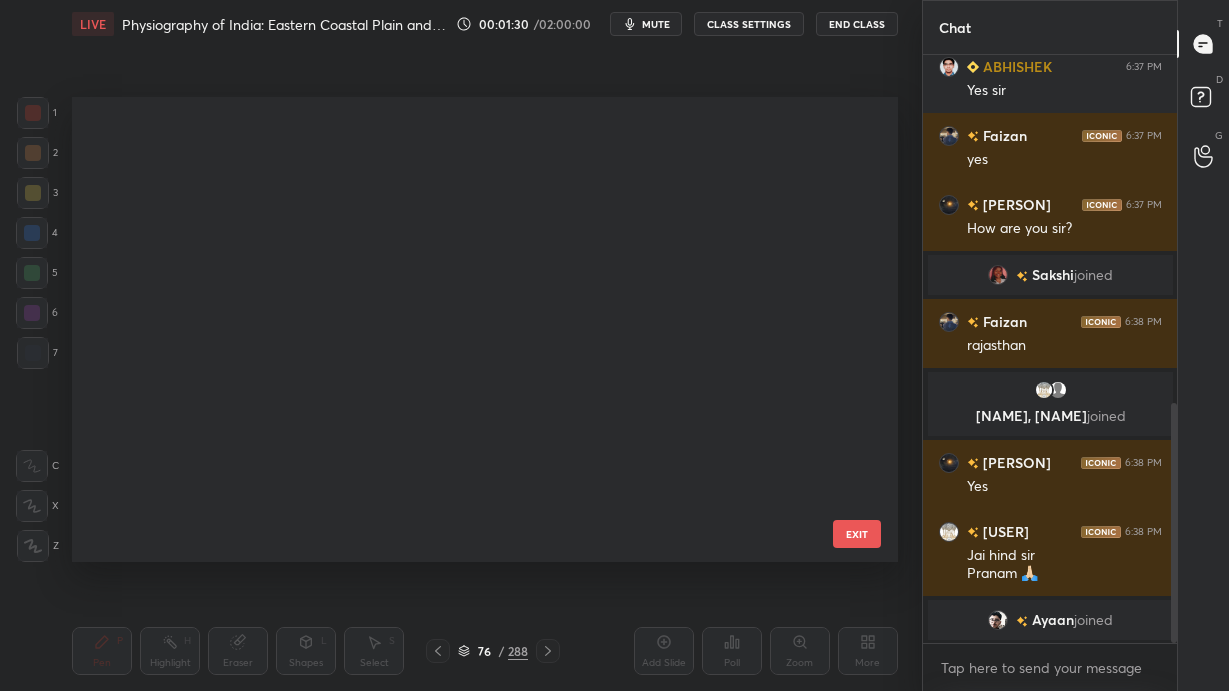 scroll, scrollTop: 3172, scrollLeft: 0, axis: vertical 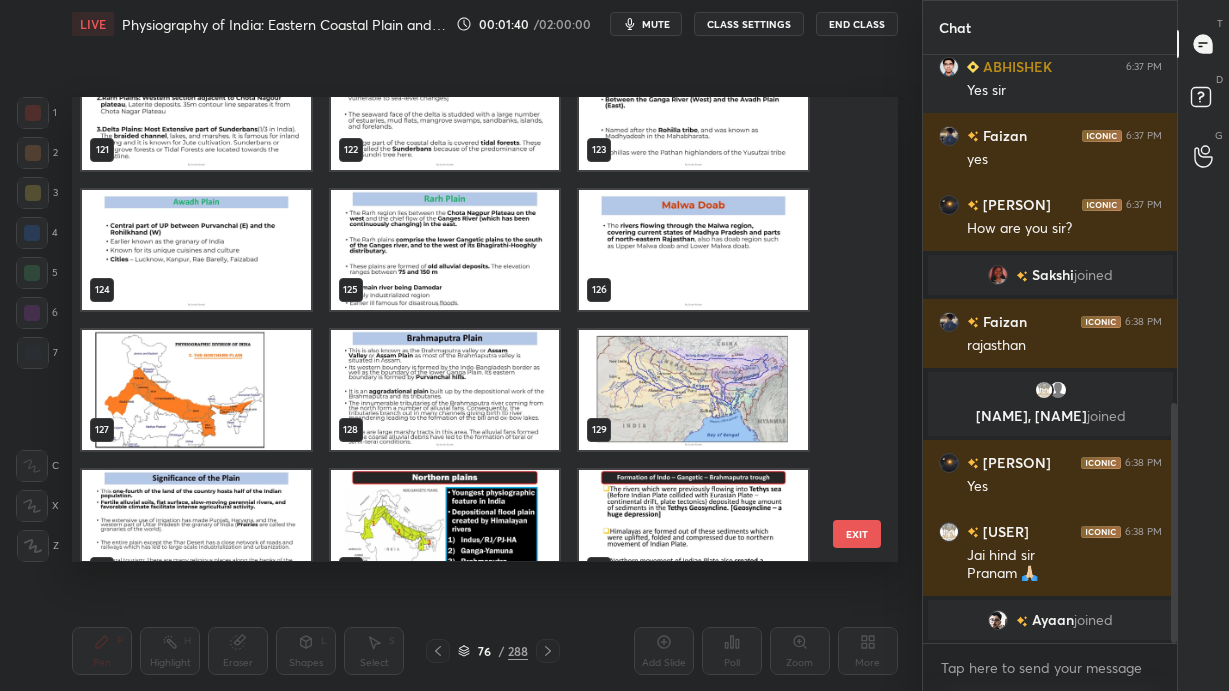 click at bounding box center [196, 390] 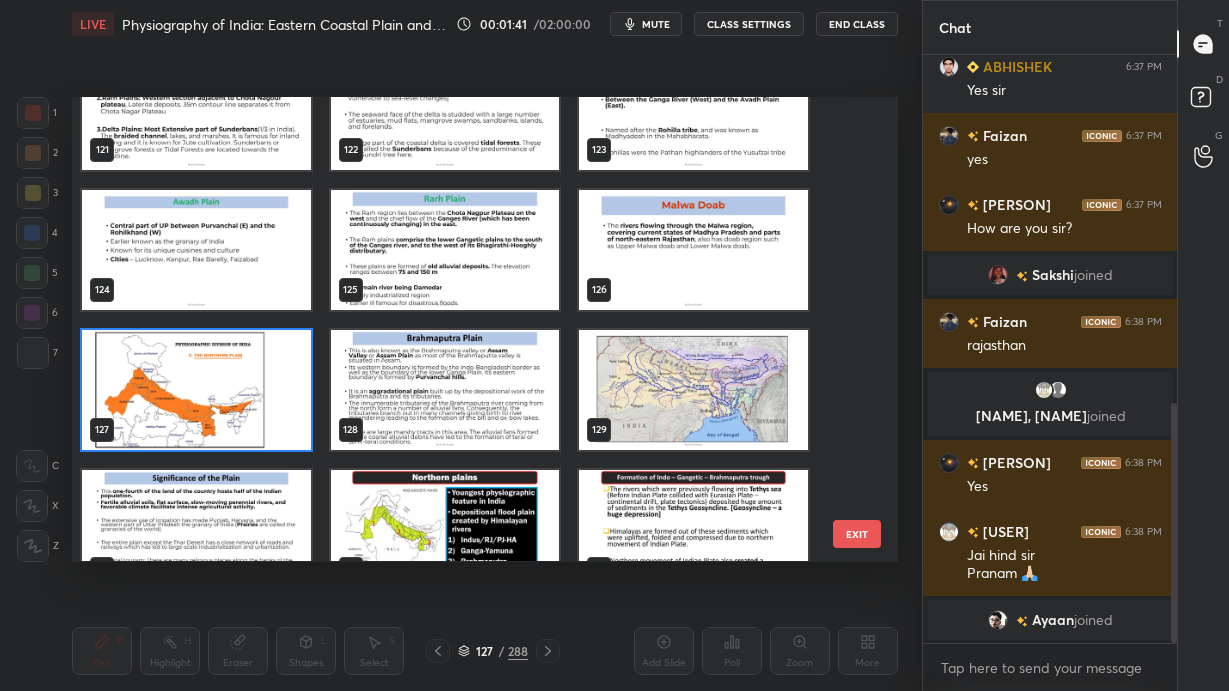 click at bounding box center [196, 390] 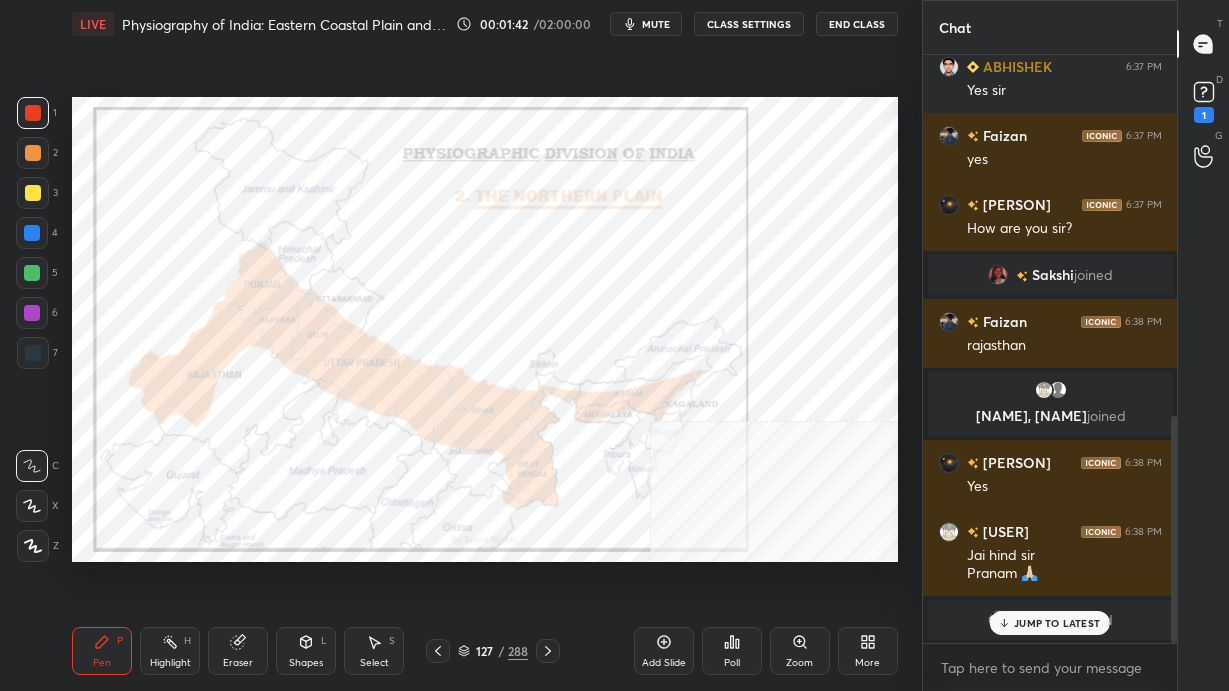 scroll, scrollTop: 936, scrollLeft: 0, axis: vertical 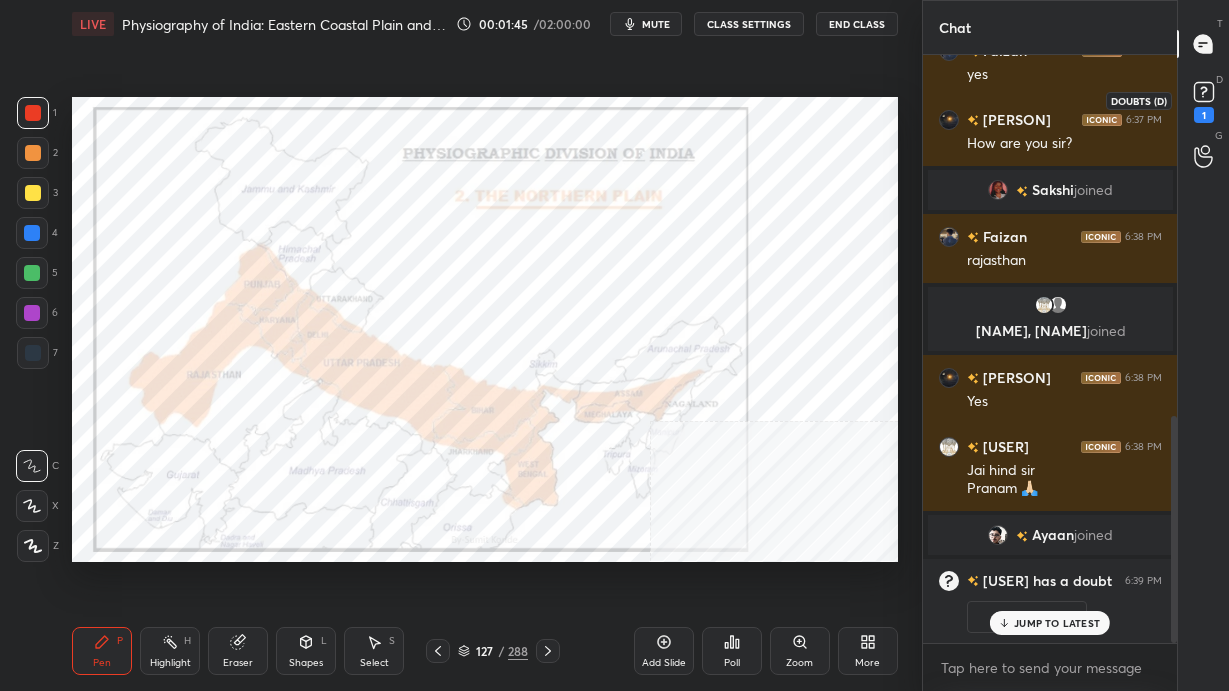 click 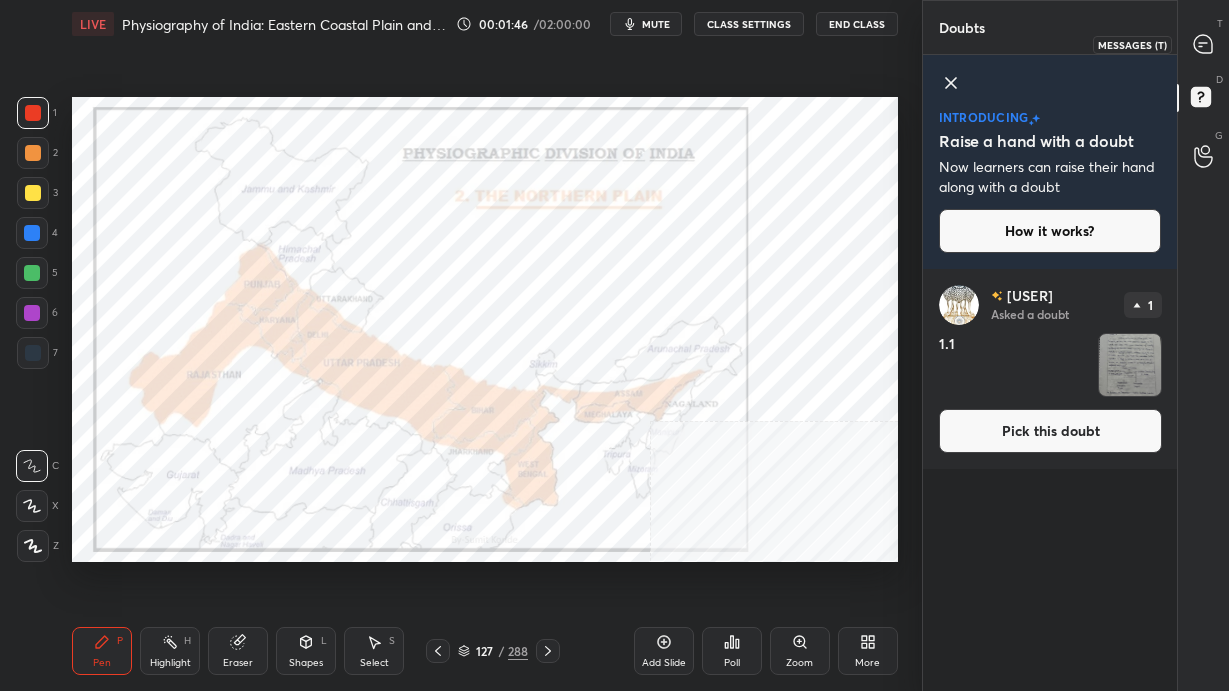 click at bounding box center [1204, 44] 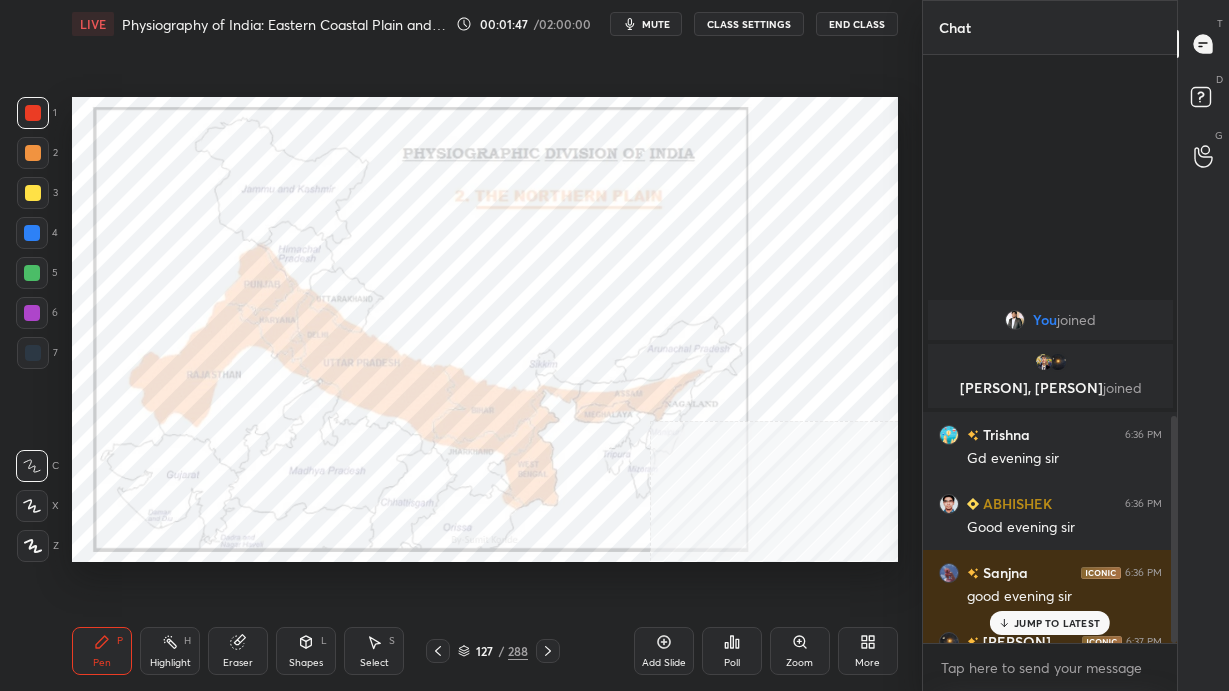 scroll, scrollTop: 936, scrollLeft: 0, axis: vertical 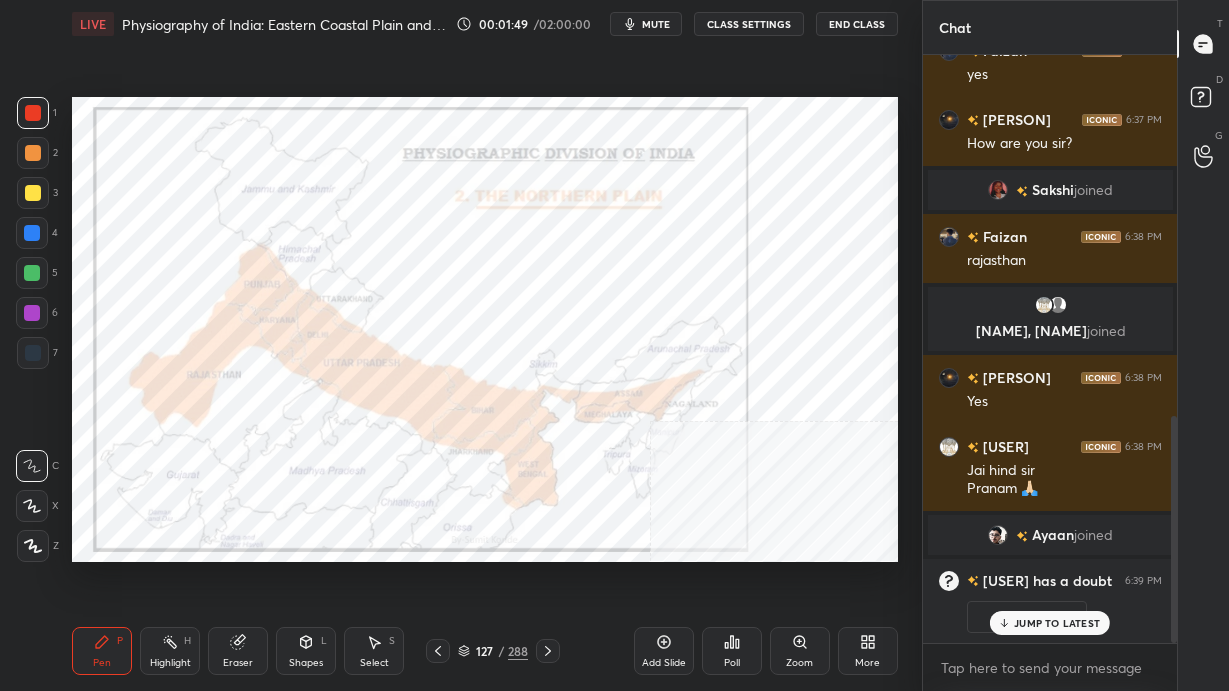 click 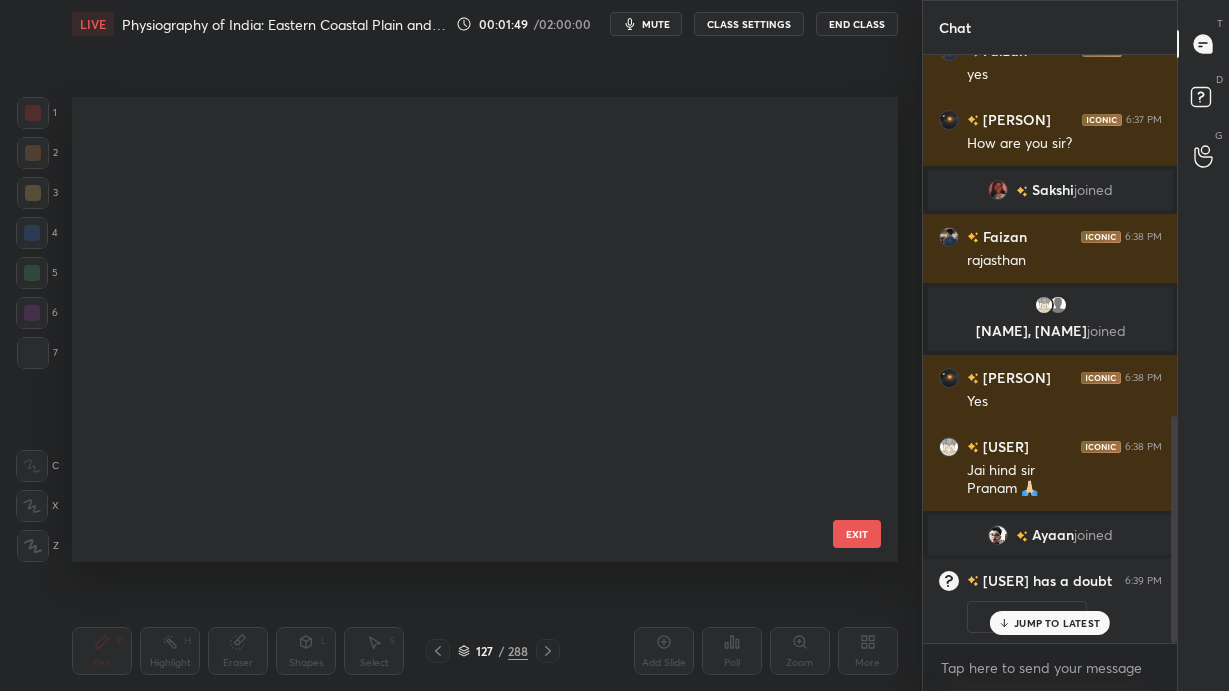 scroll, scrollTop: 5550, scrollLeft: 0, axis: vertical 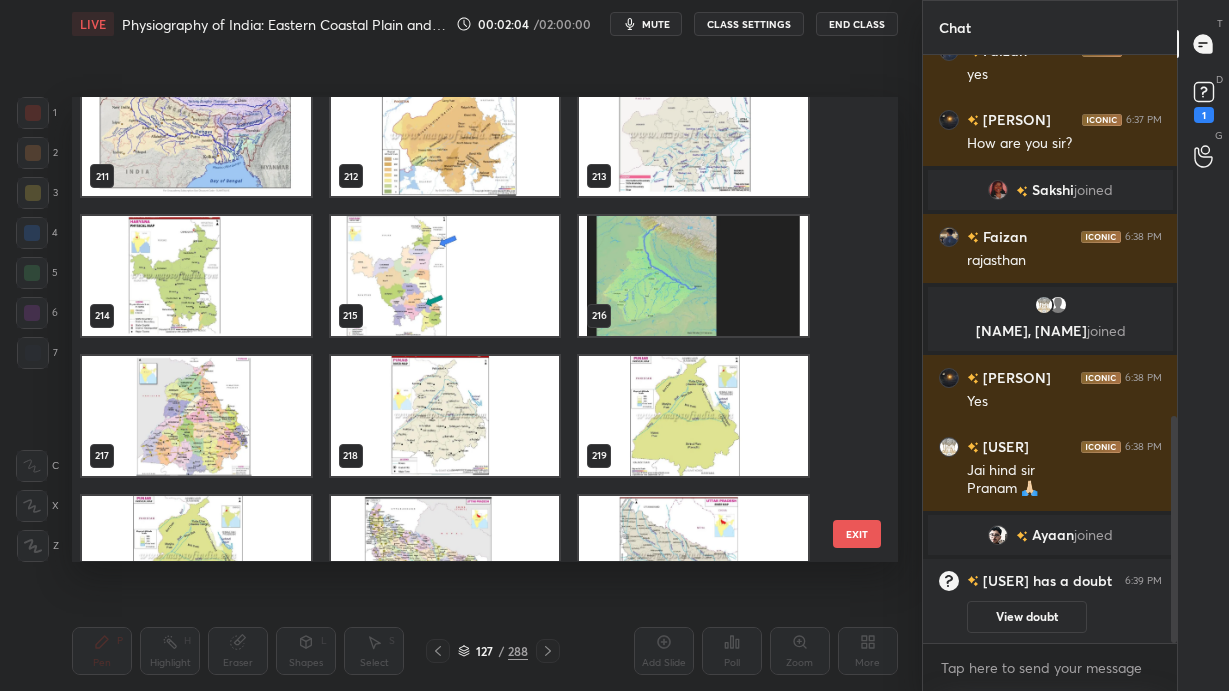 click at bounding box center [196, 276] 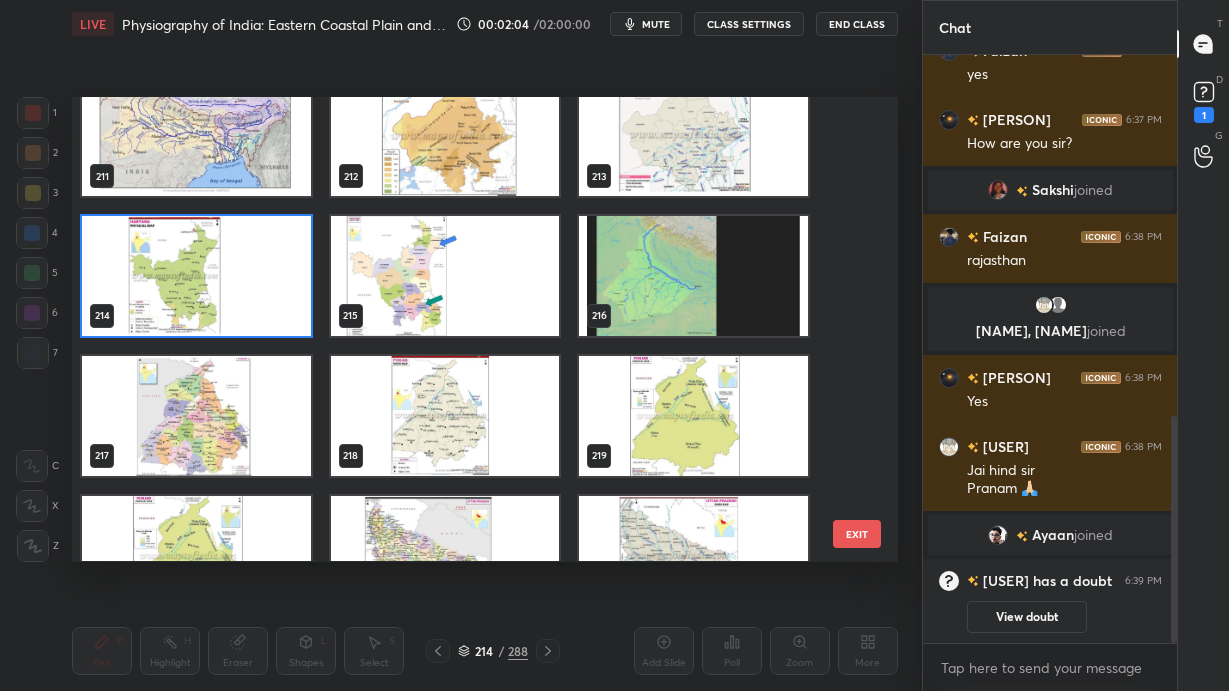 click at bounding box center [196, 276] 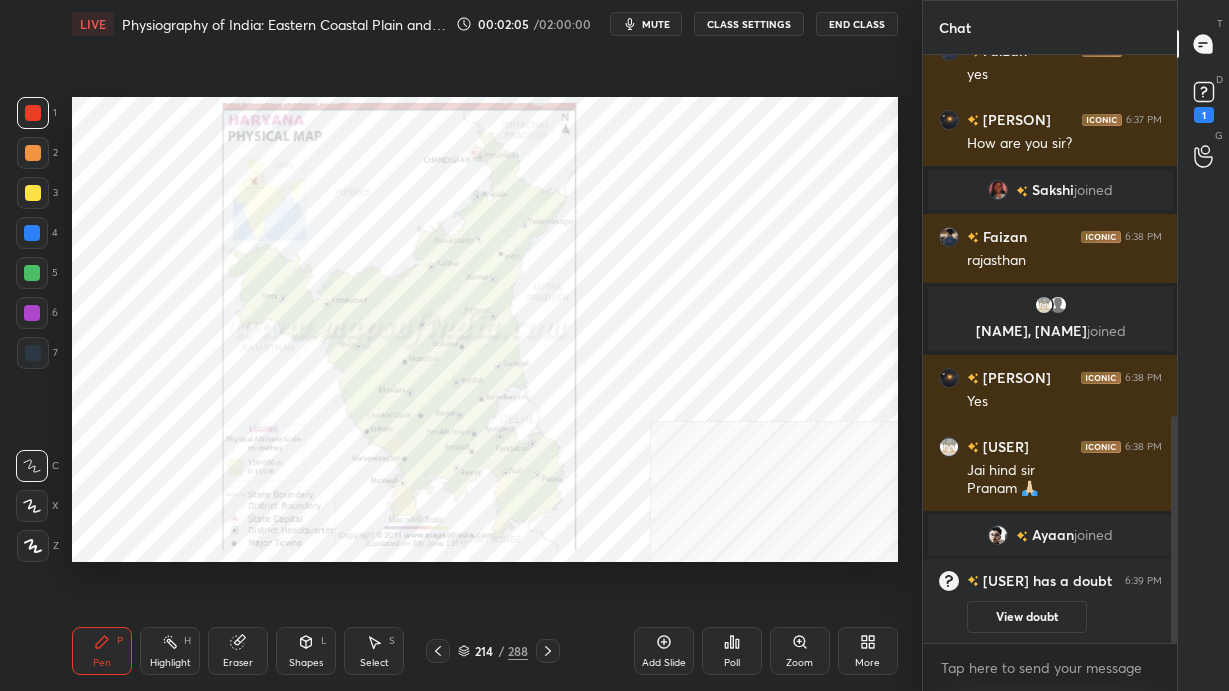 click at bounding box center (196, 276) 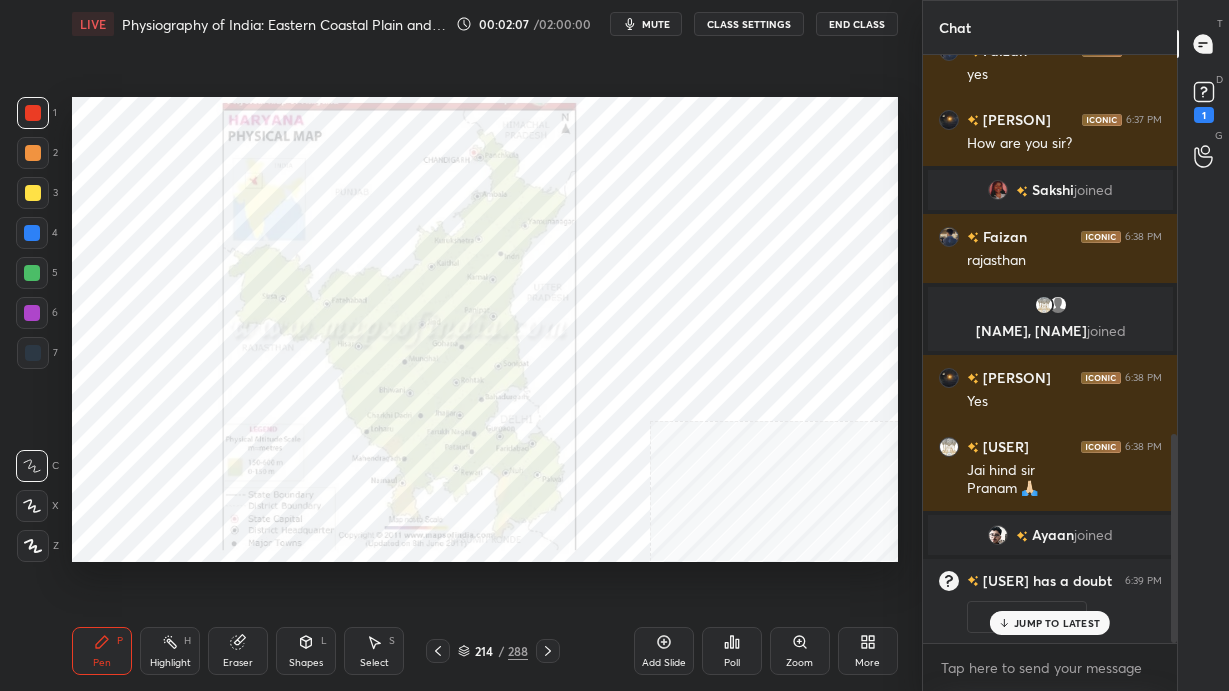 scroll, scrollTop: 1070, scrollLeft: 0, axis: vertical 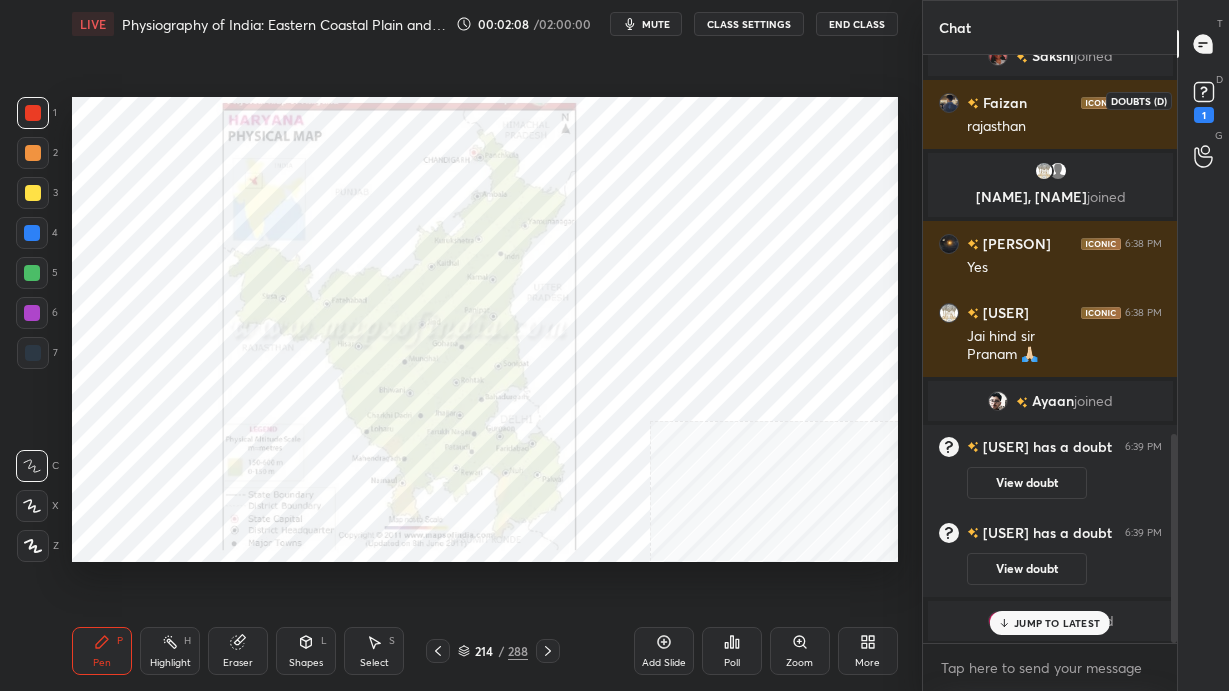 click 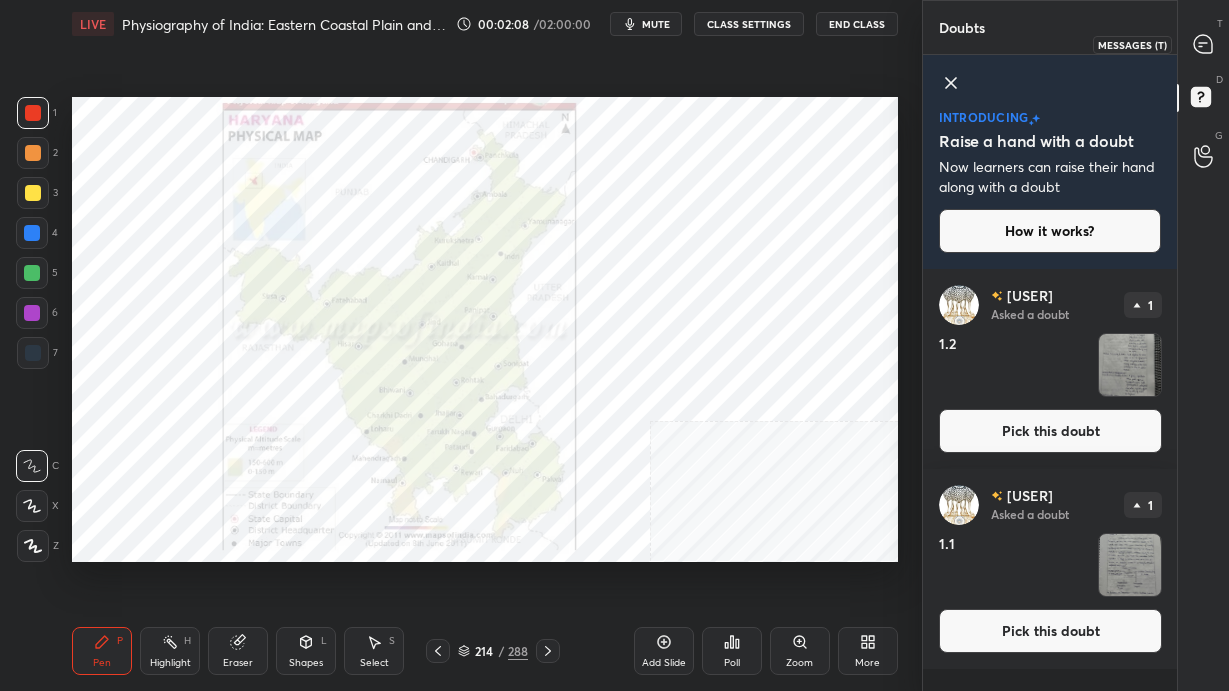 click at bounding box center [1204, 44] 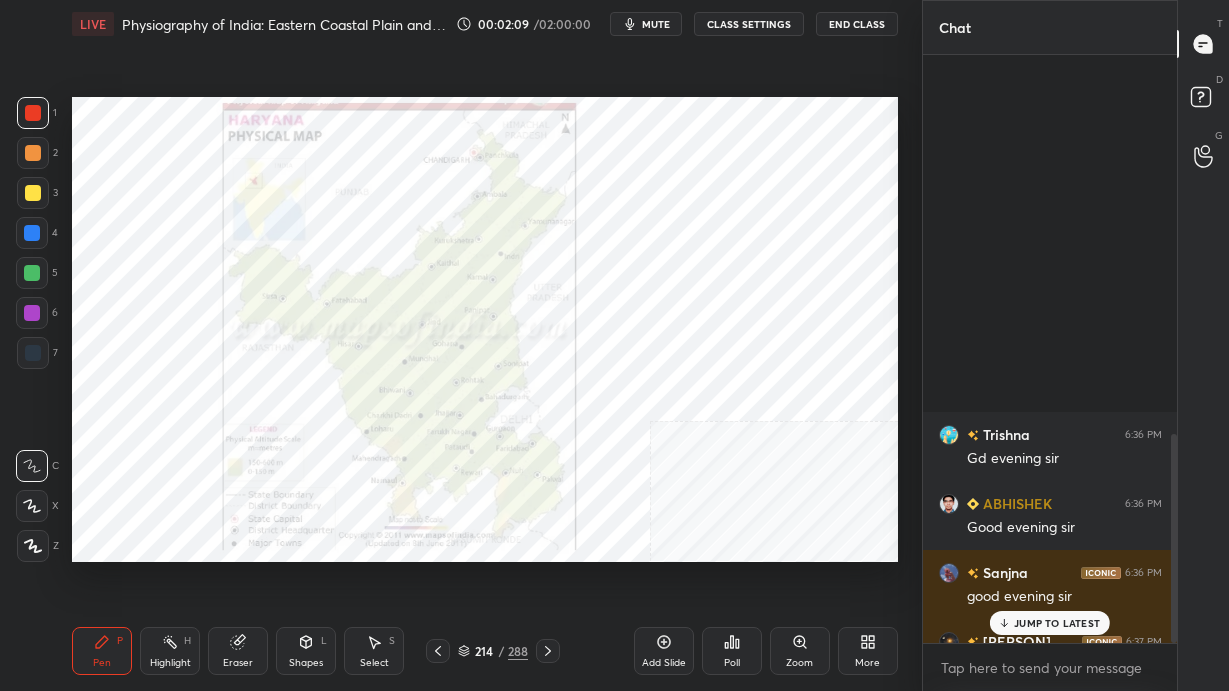 scroll, scrollTop: 1070, scrollLeft: 0, axis: vertical 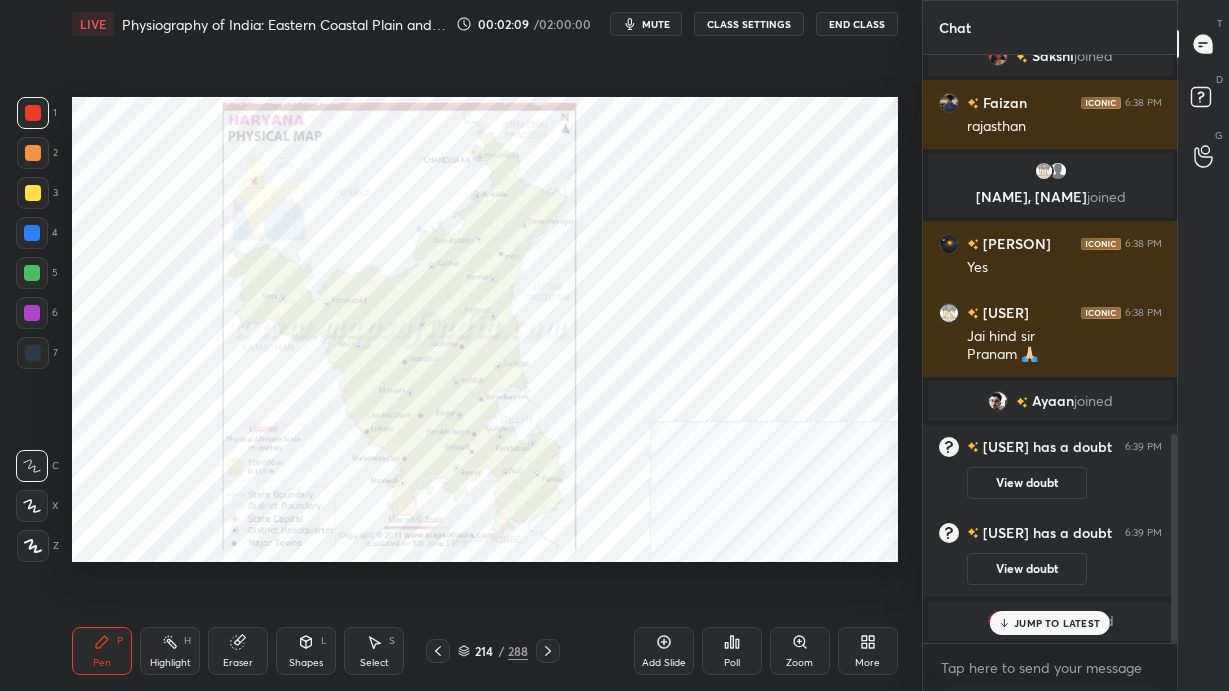 click on "JUMP TO LATEST" at bounding box center [1057, 623] 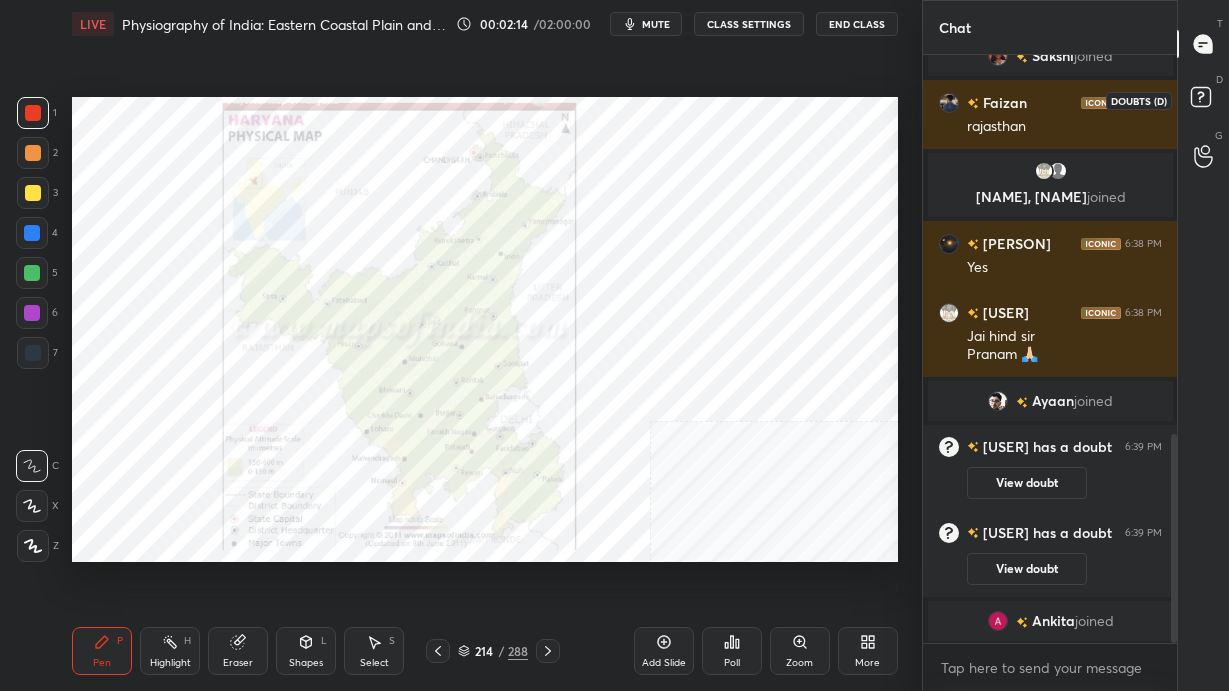 click 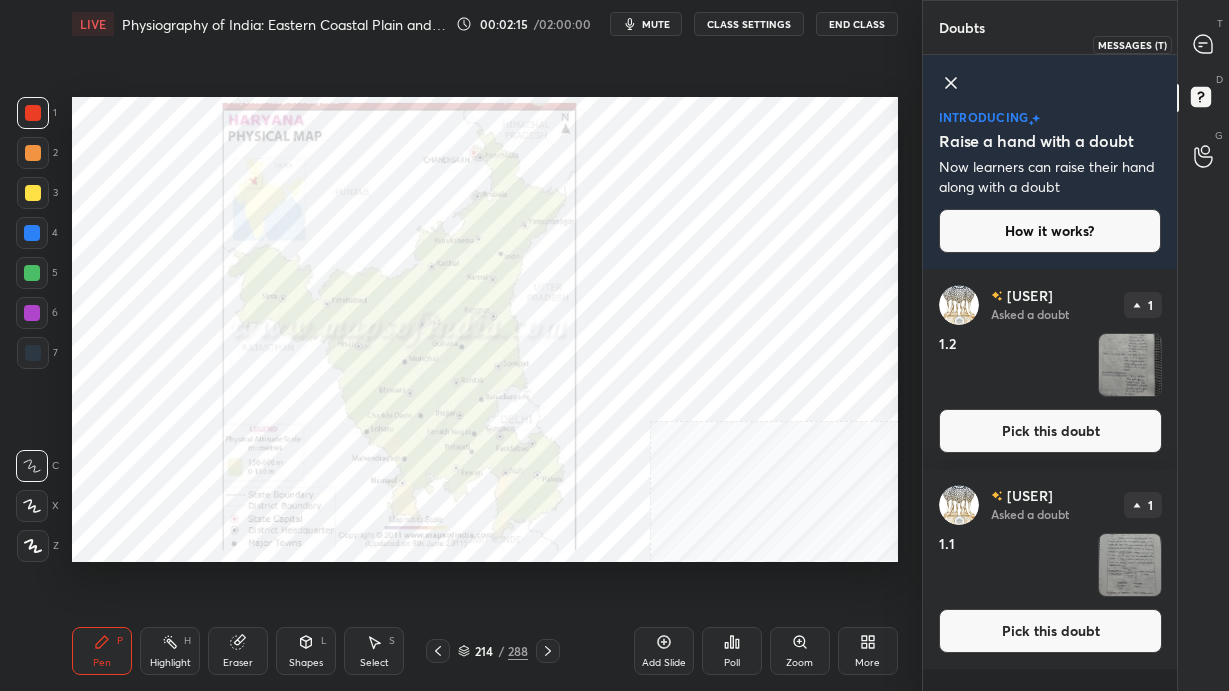 click at bounding box center (1204, 44) 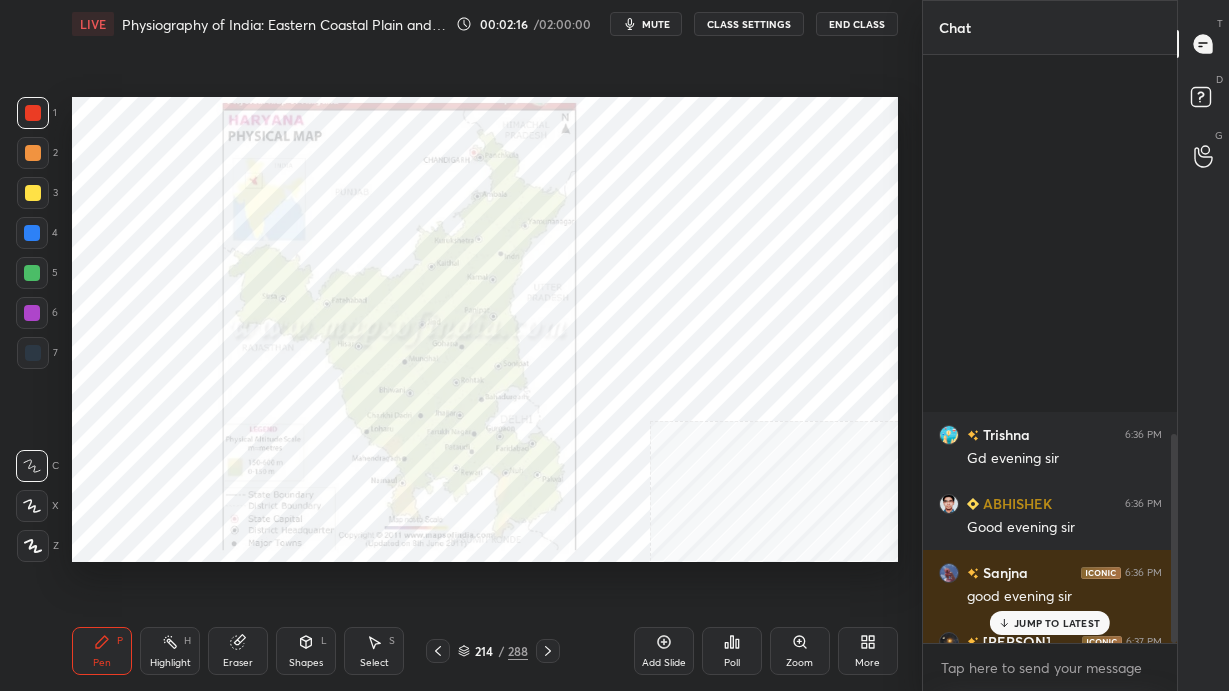 scroll, scrollTop: 1070, scrollLeft: 0, axis: vertical 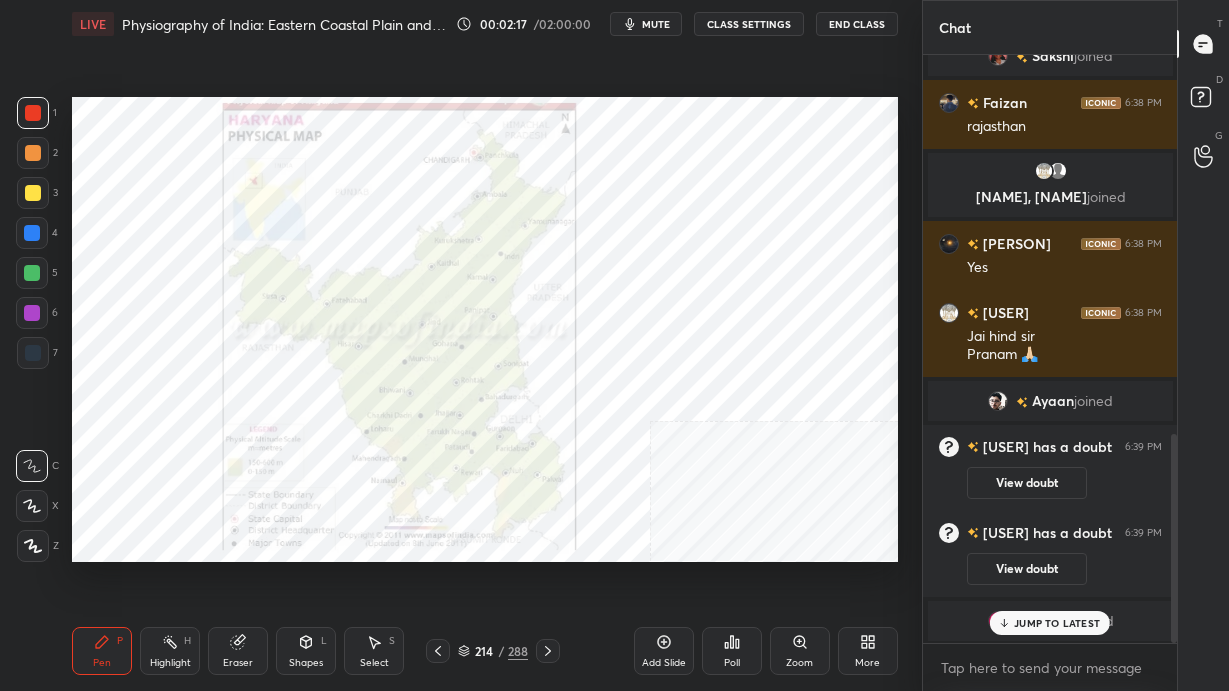 click on "[NAME] joined" at bounding box center (1050, 621) 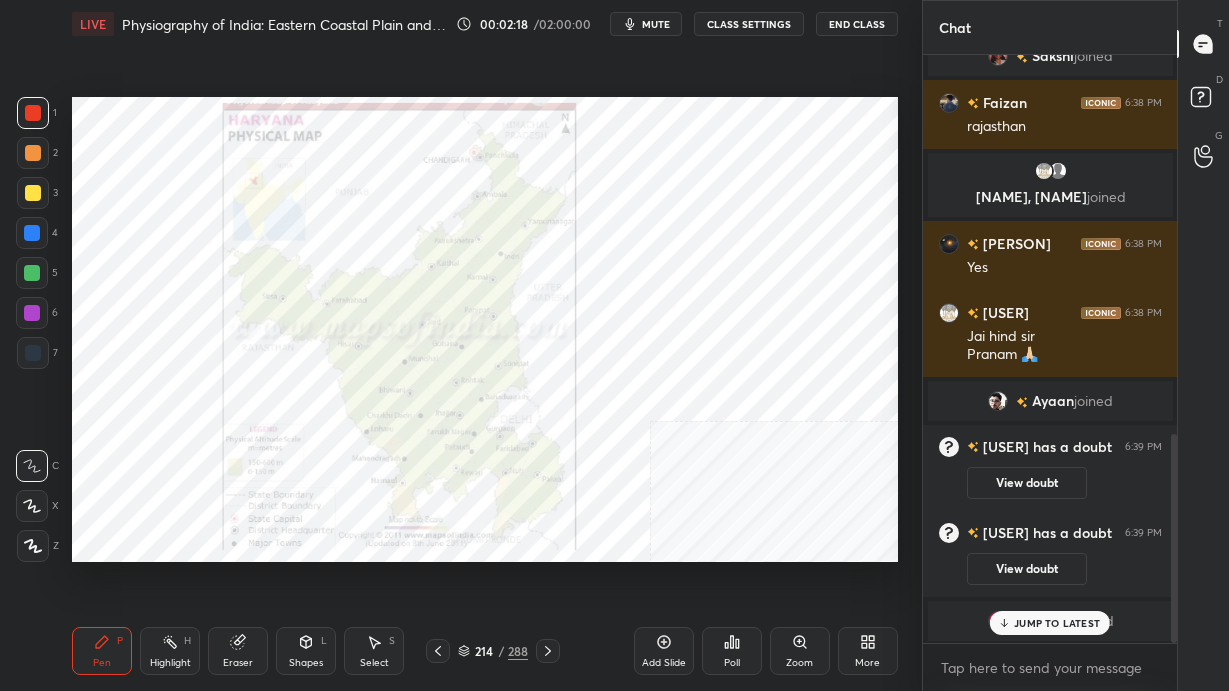 click on "JUMP TO LATEST" at bounding box center (1057, 623) 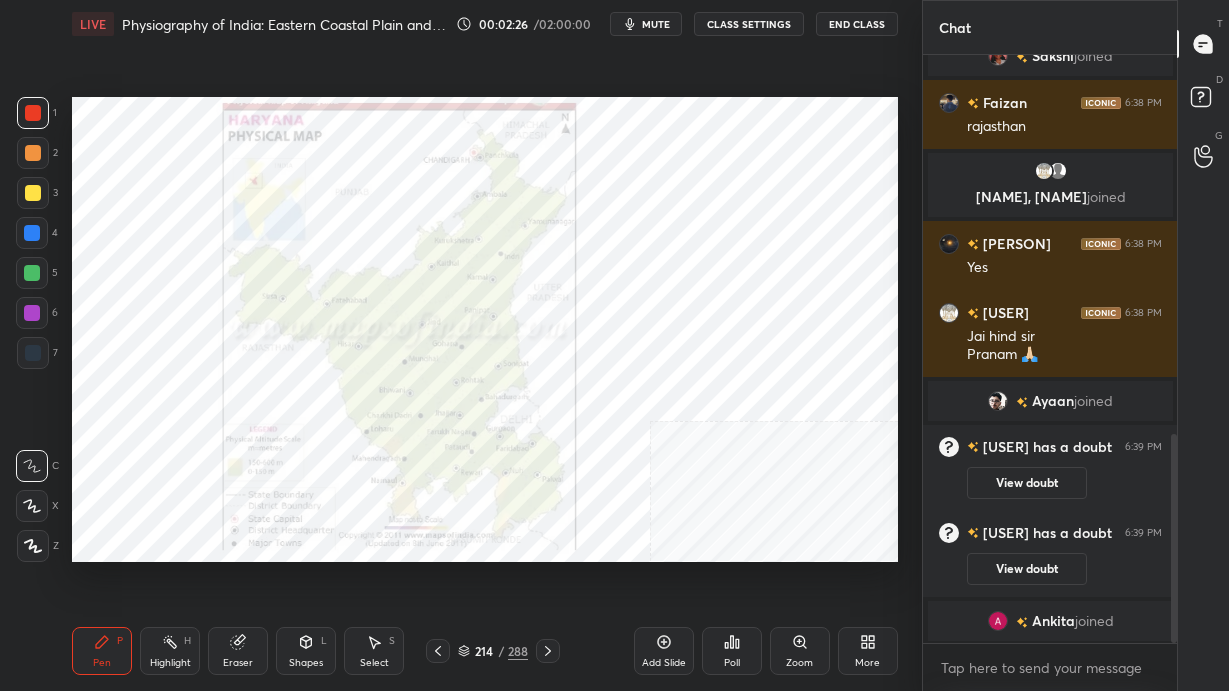 scroll, scrollTop: 1139, scrollLeft: 0, axis: vertical 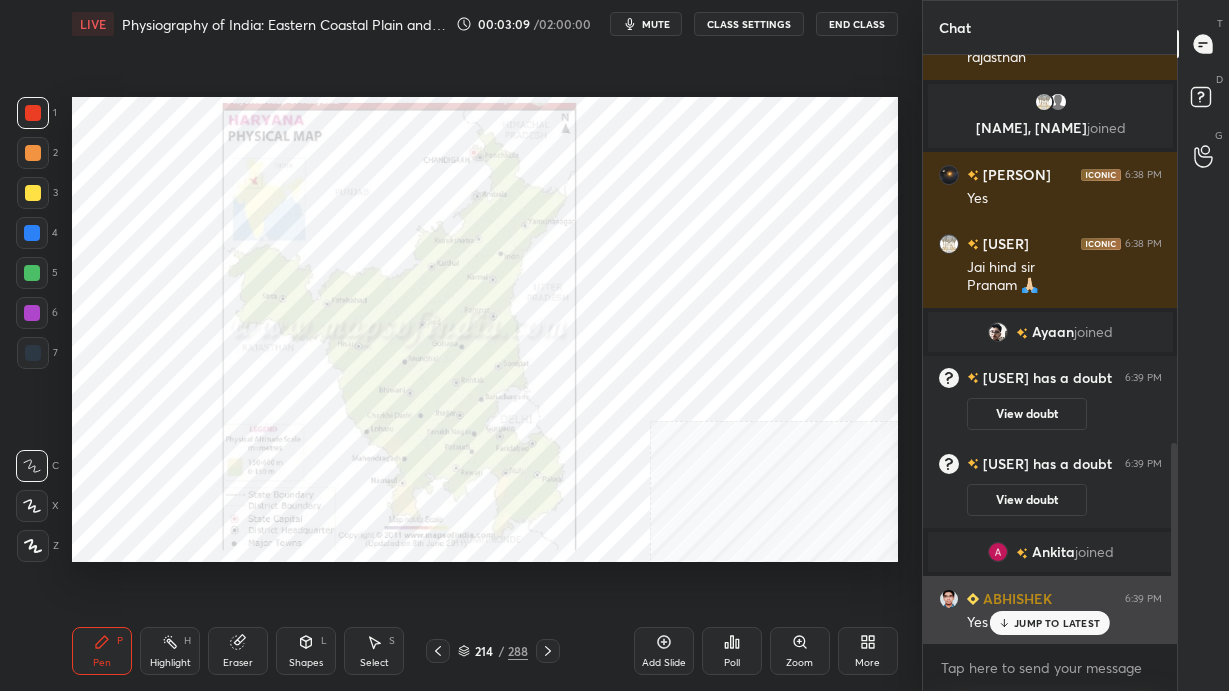 click on "JUMP TO LATEST" at bounding box center (1050, 623) 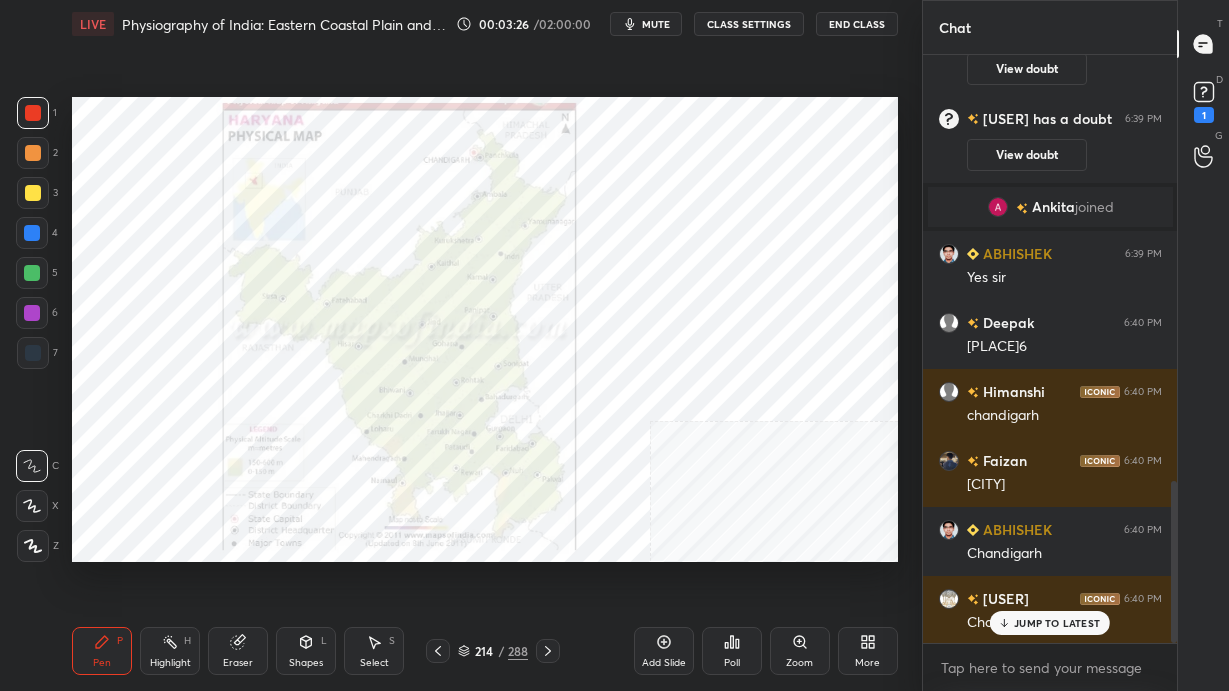 scroll, scrollTop: 1553, scrollLeft: 0, axis: vertical 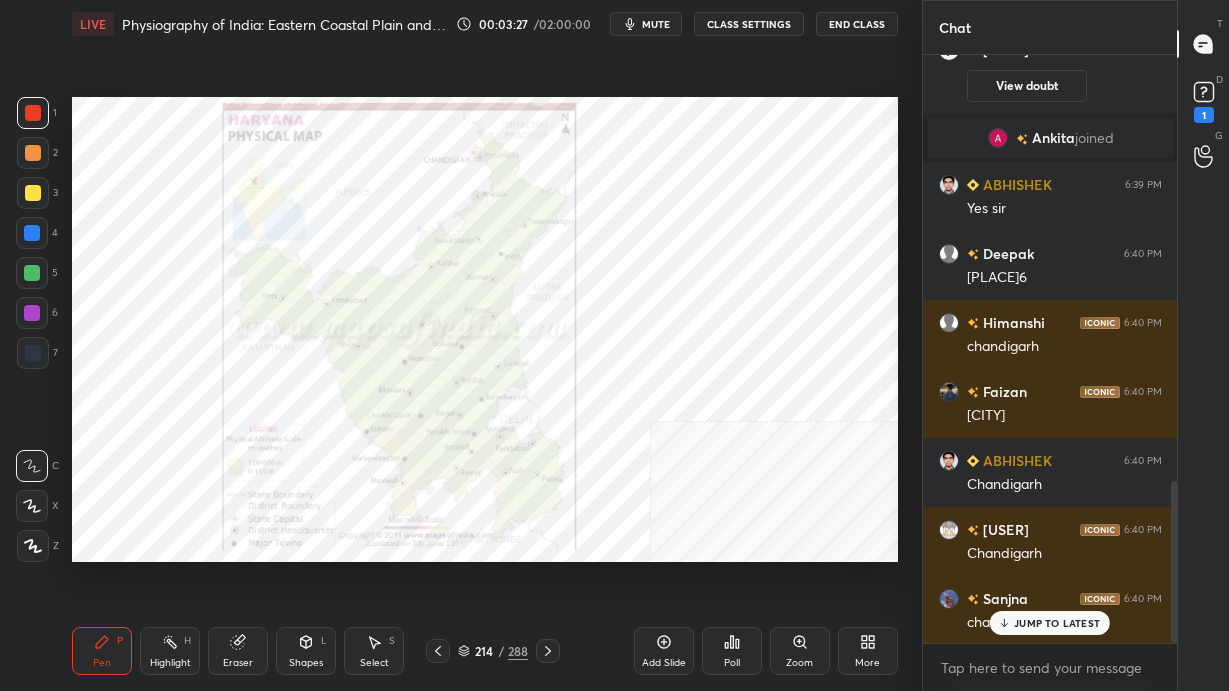 click 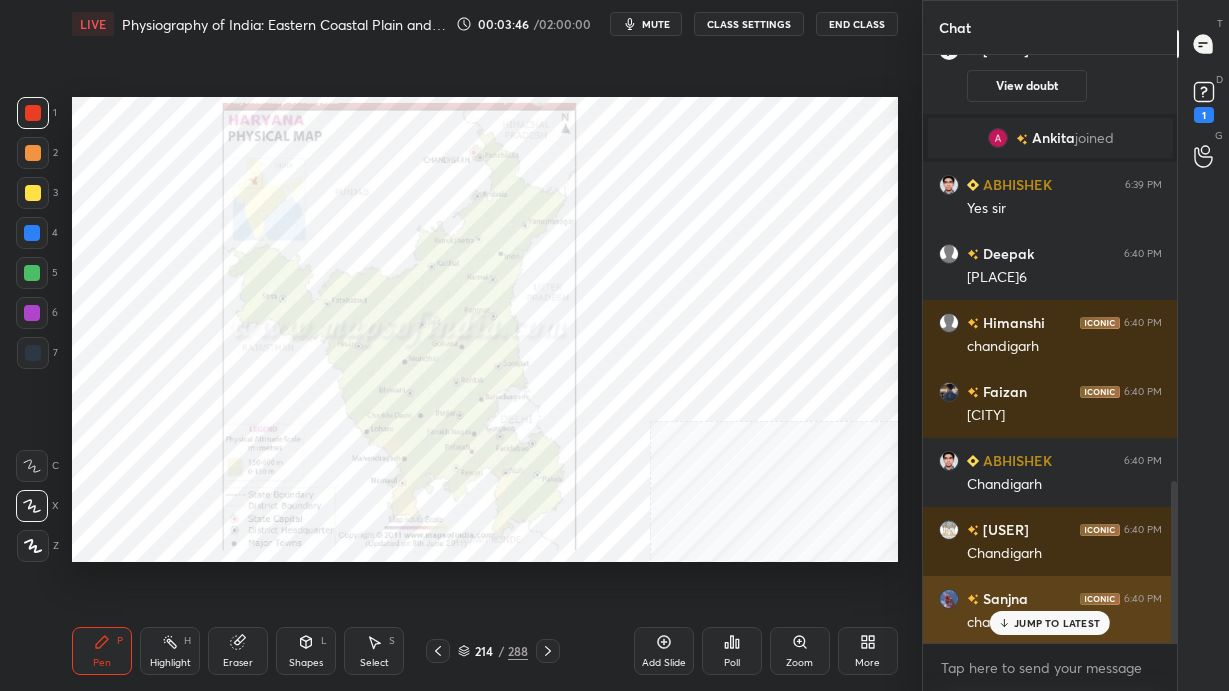 click on "JUMP TO LATEST" at bounding box center (1057, 623) 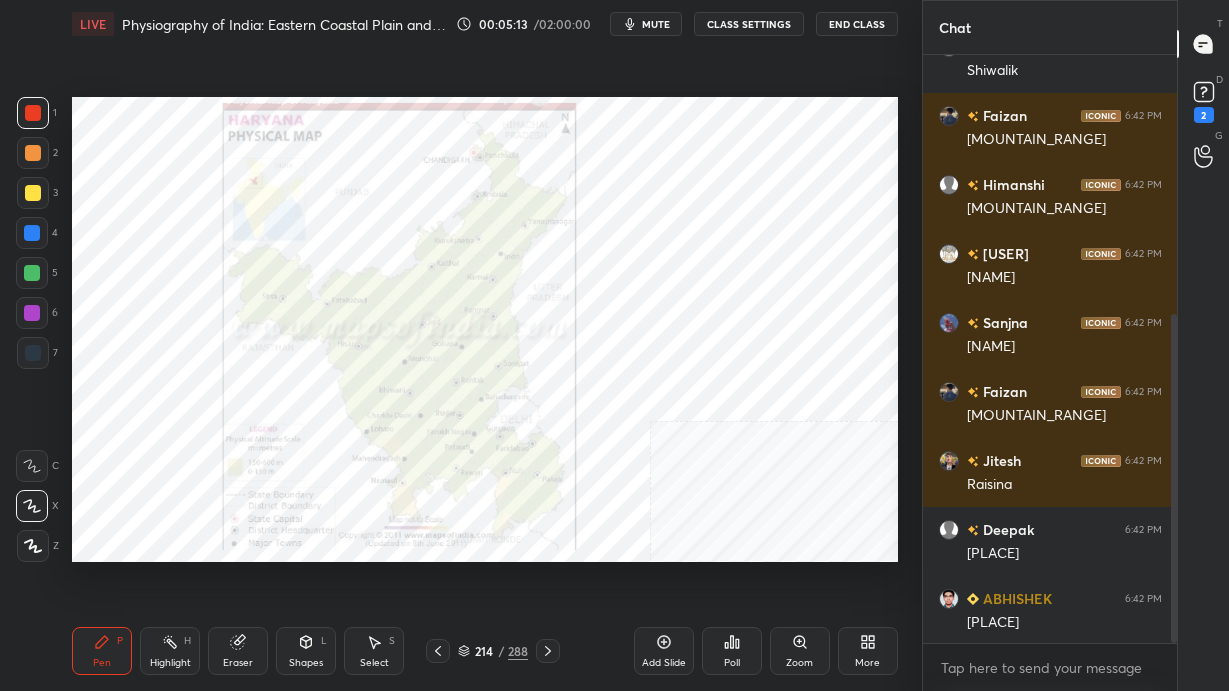 scroll, scrollTop: 531, scrollLeft: 0, axis: vertical 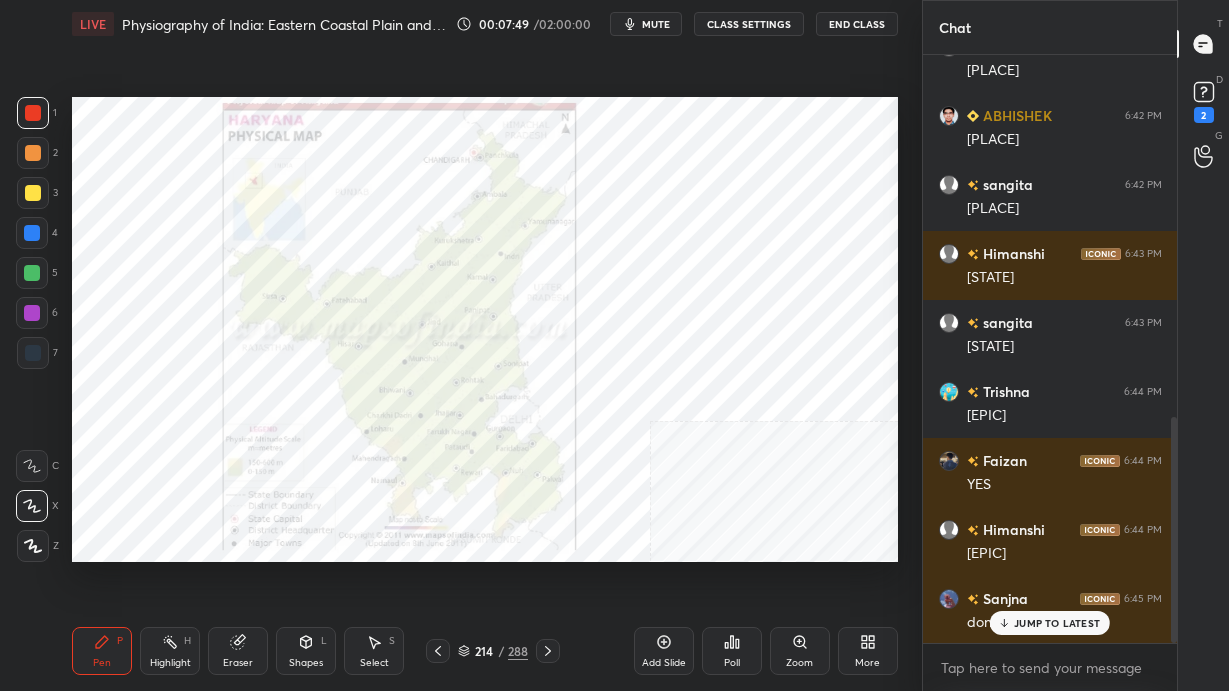 click on "JUMP TO LATEST" at bounding box center [1057, 623] 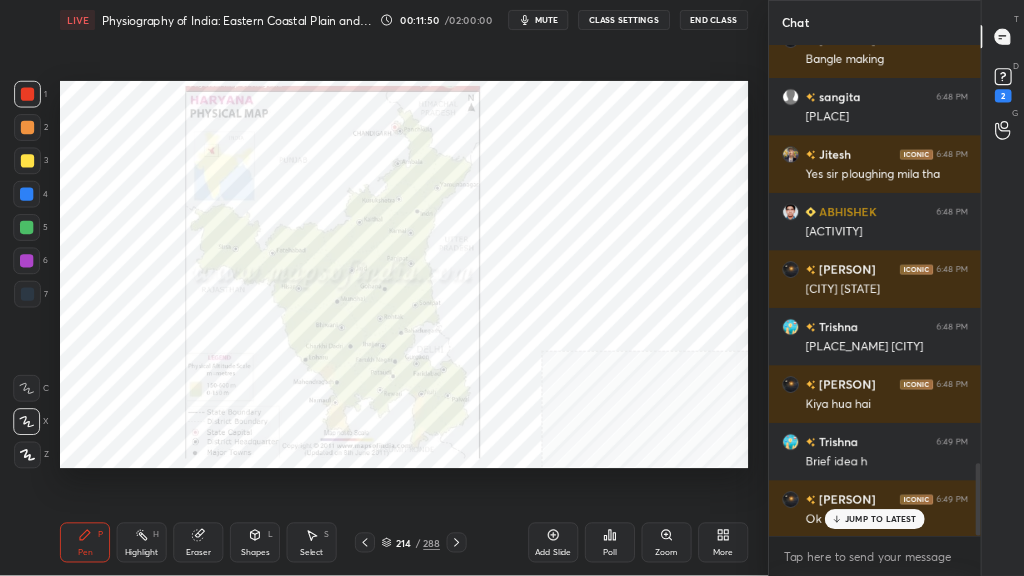 scroll, scrollTop: 3461, scrollLeft: 0, axis: vertical 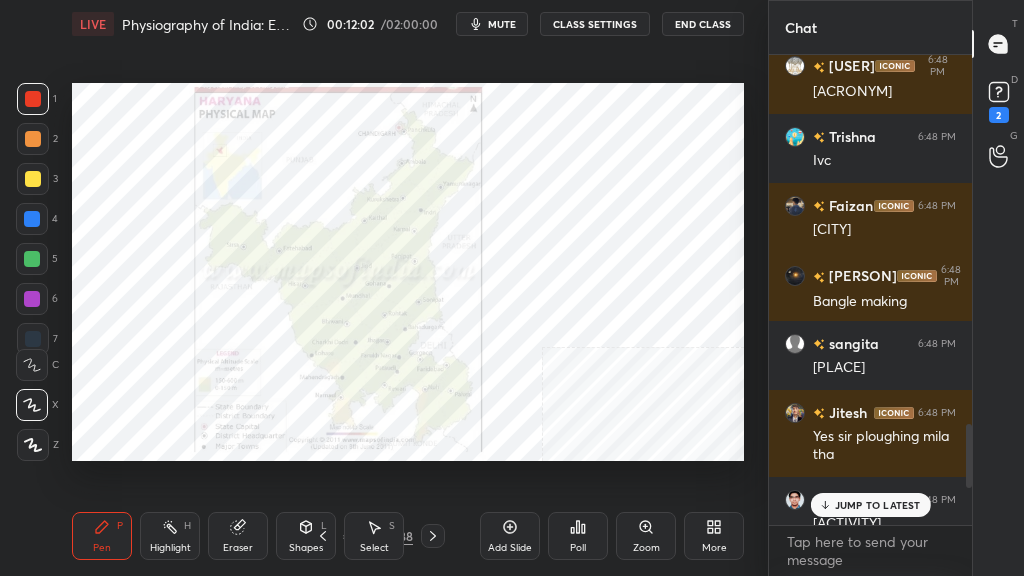 click on "JUMP TO LATEST" at bounding box center [870, 505] 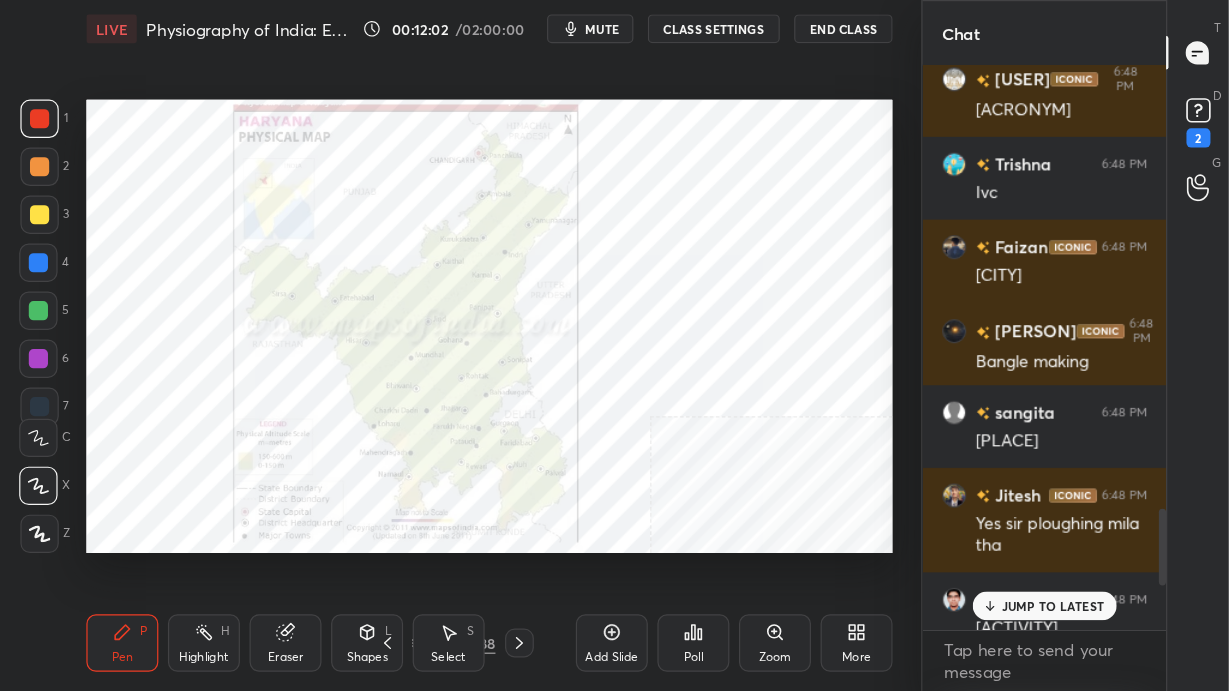 scroll, scrollTop: 3358, scrollLeft: 0, axis: vertical 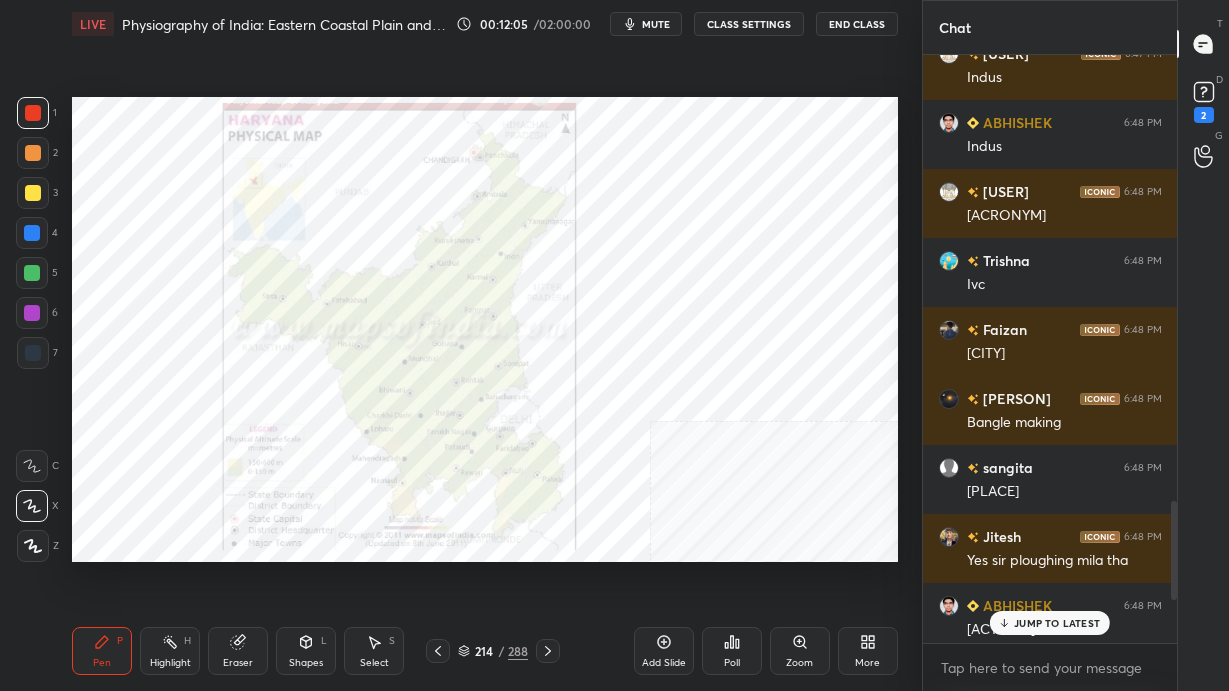 click on "JUMP TO LATEST" at bounding box center (1057, 623) 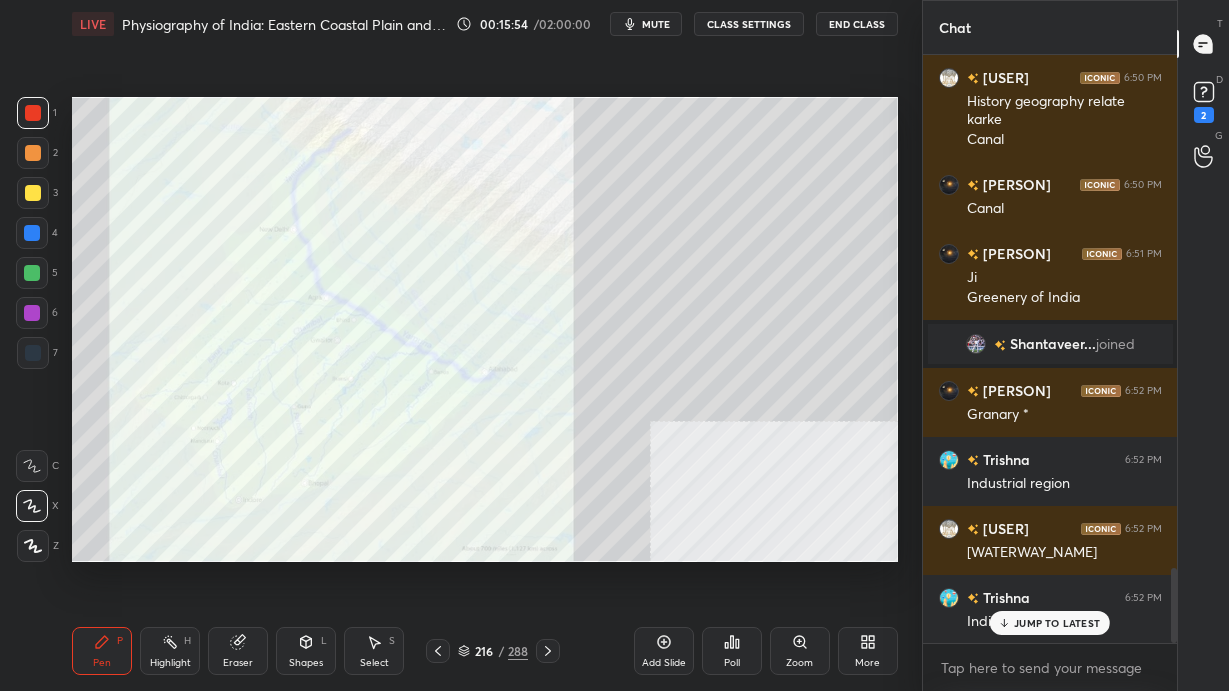 scroll, scrollTop: 4021, scrollLeft: 0, axis: vertical 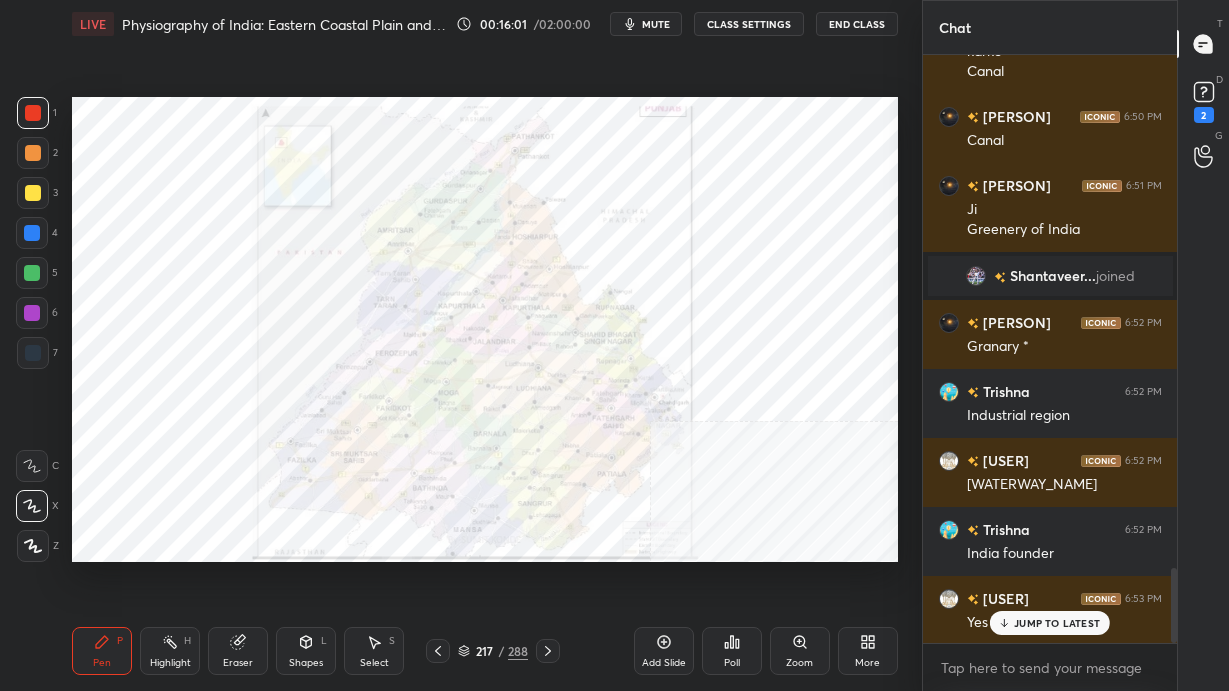 click on "More" at bounding box center [868, 651] 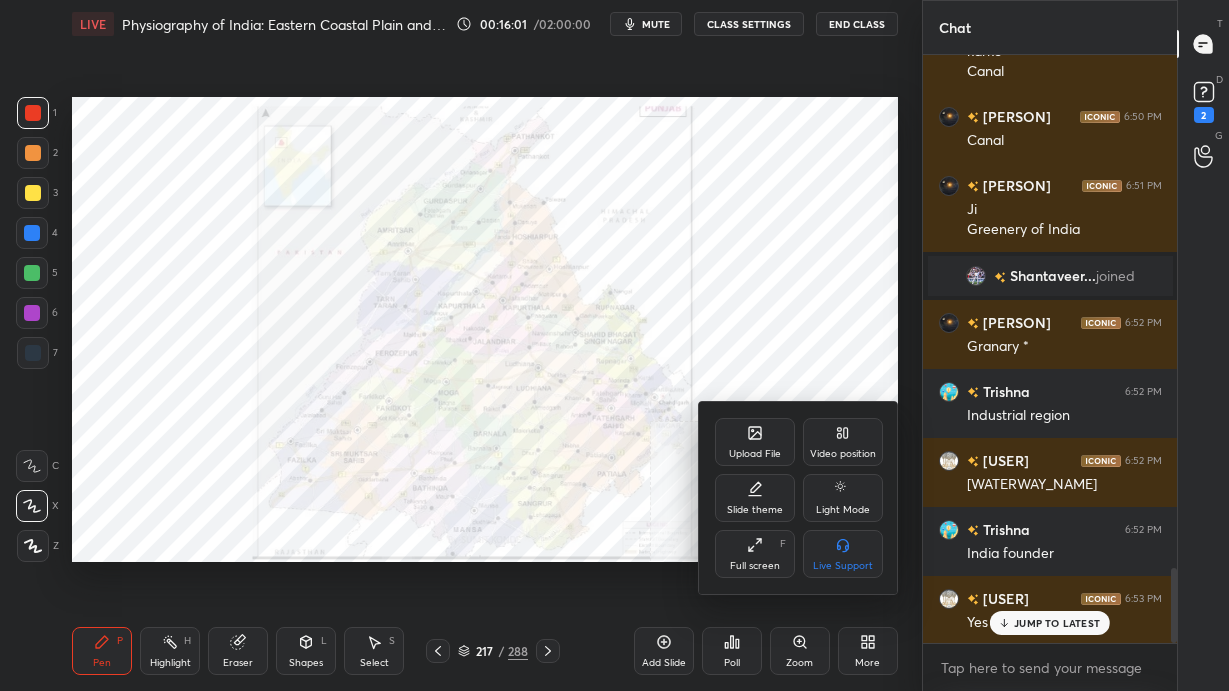 click on "Video position" at bounding box center [843, 442] 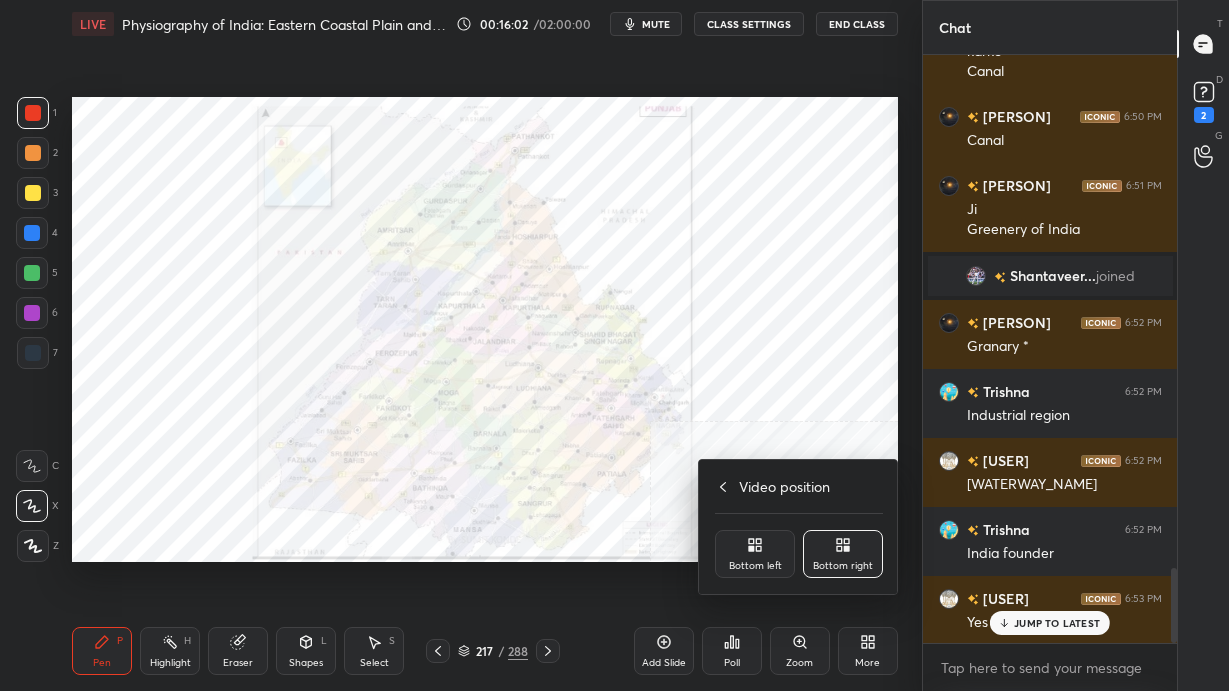 click on "Bottom left" at bounding box center (755, 554) 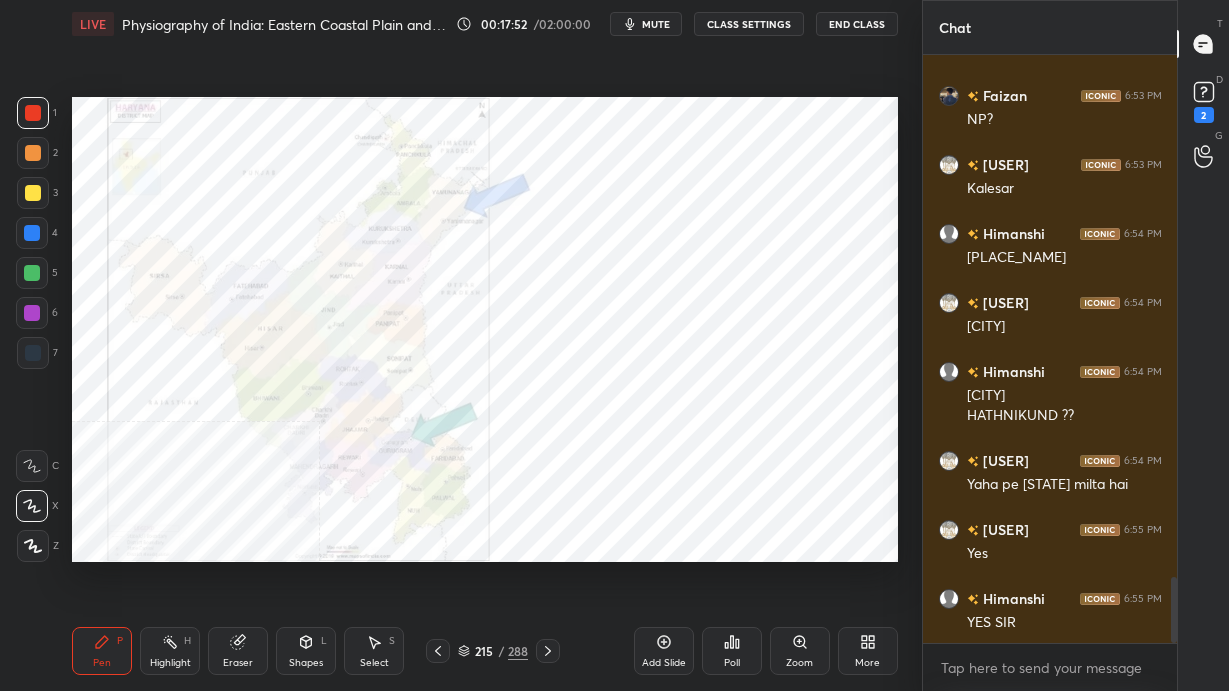 scroll, scrollTop: 4663, scrollLeft: 0, axis: vertical 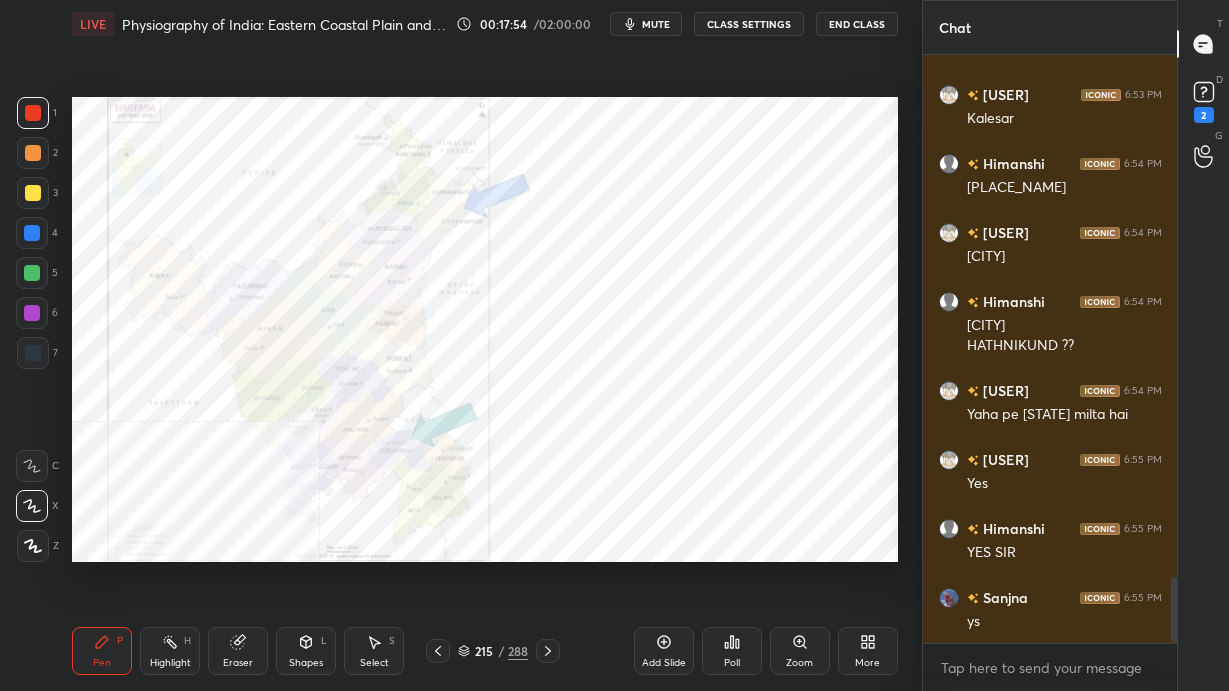 click on "T Messages (T) D Doubts (D) 2 G Raise Hand (G)" at bounding box center [1203, 345] 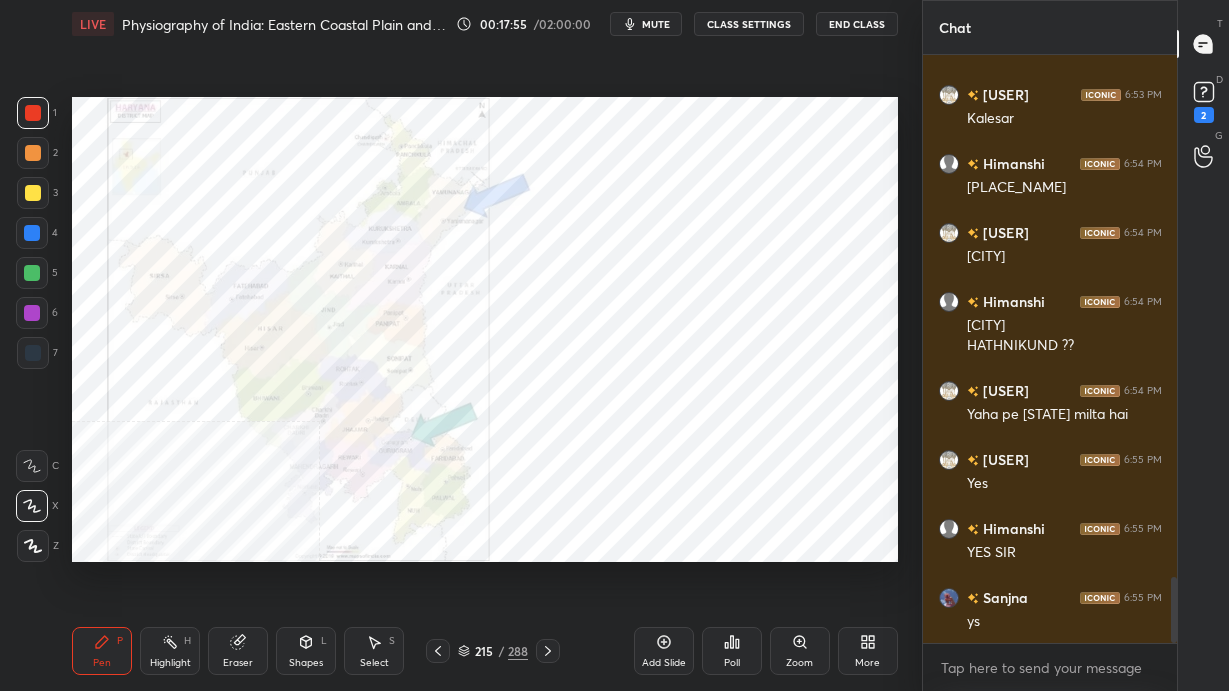click 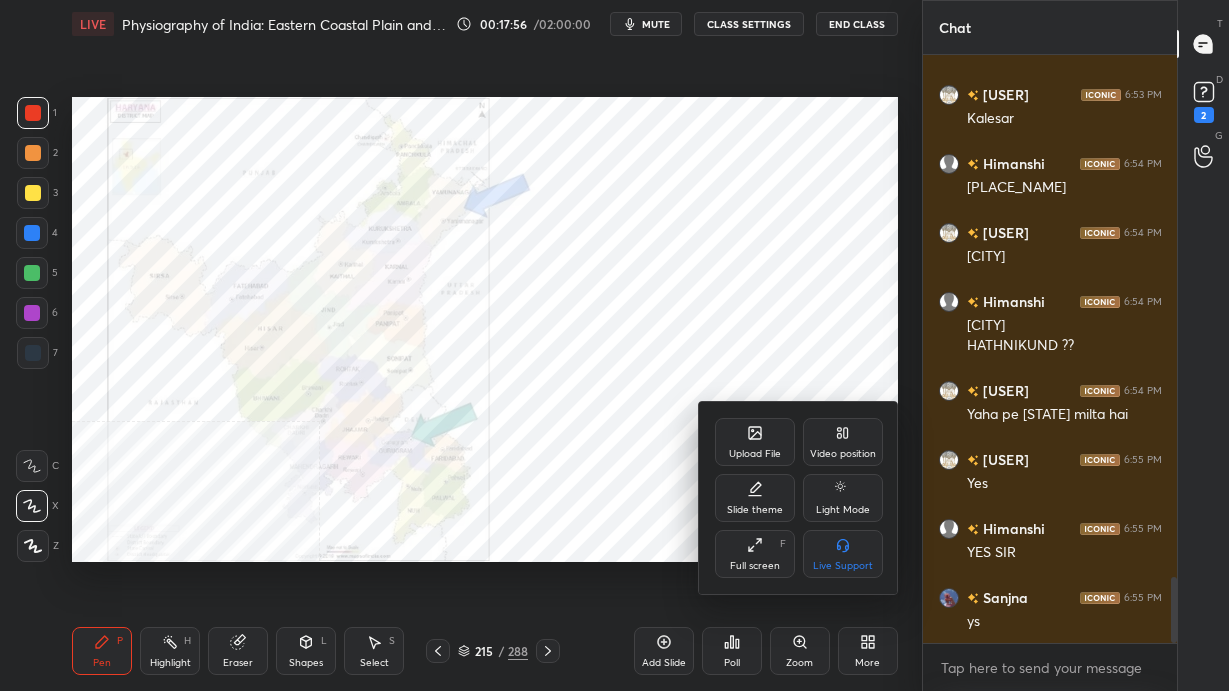 click on "Upload File" at bounding box center (755, 442) 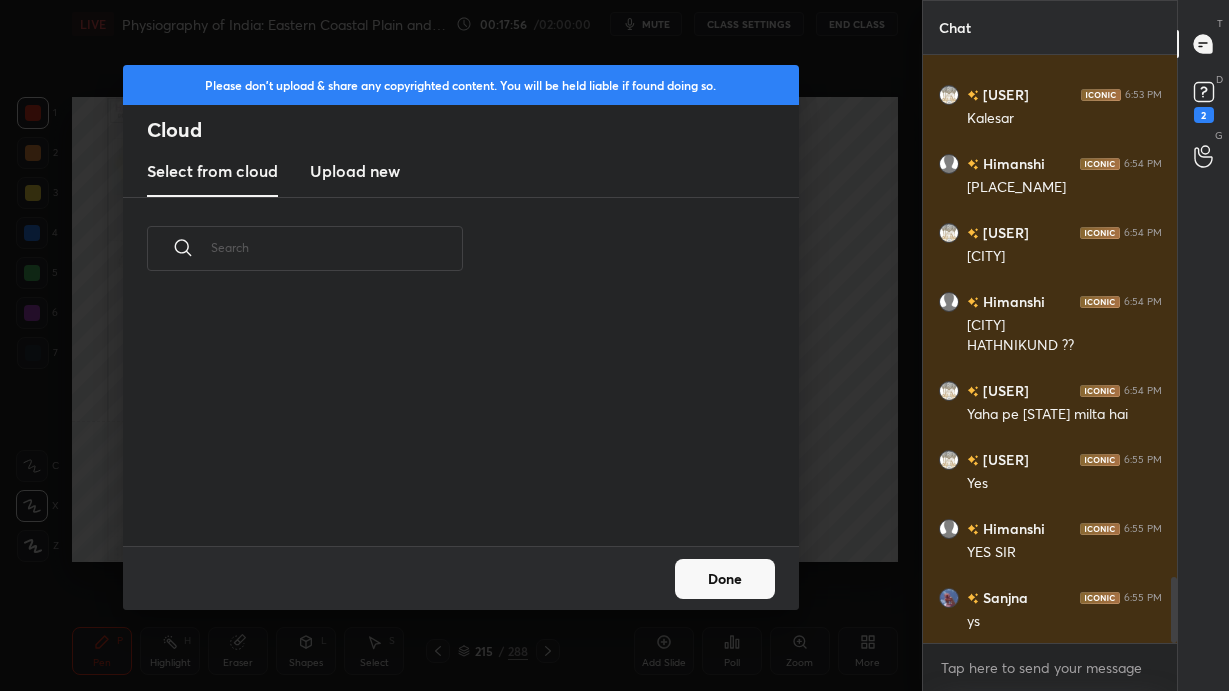 scroll, scrollTop: 4732, scrollLeft: 0, axis: vertical 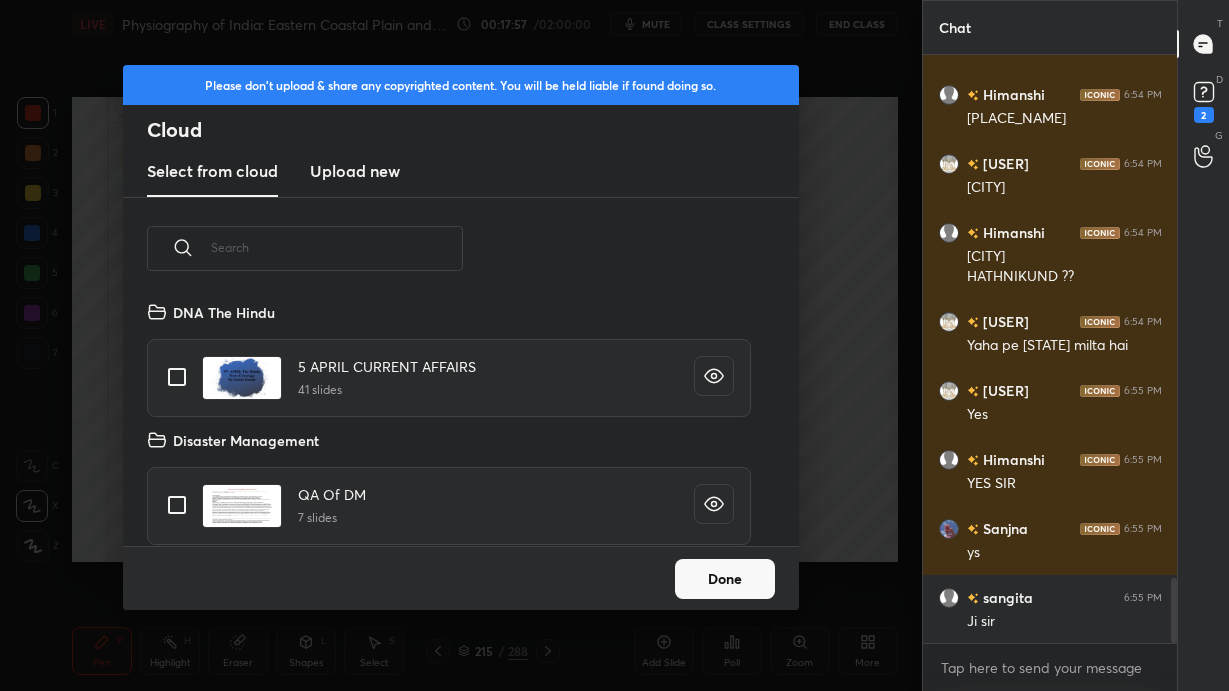 click on "Upload new" at bounding box center [355, 171] 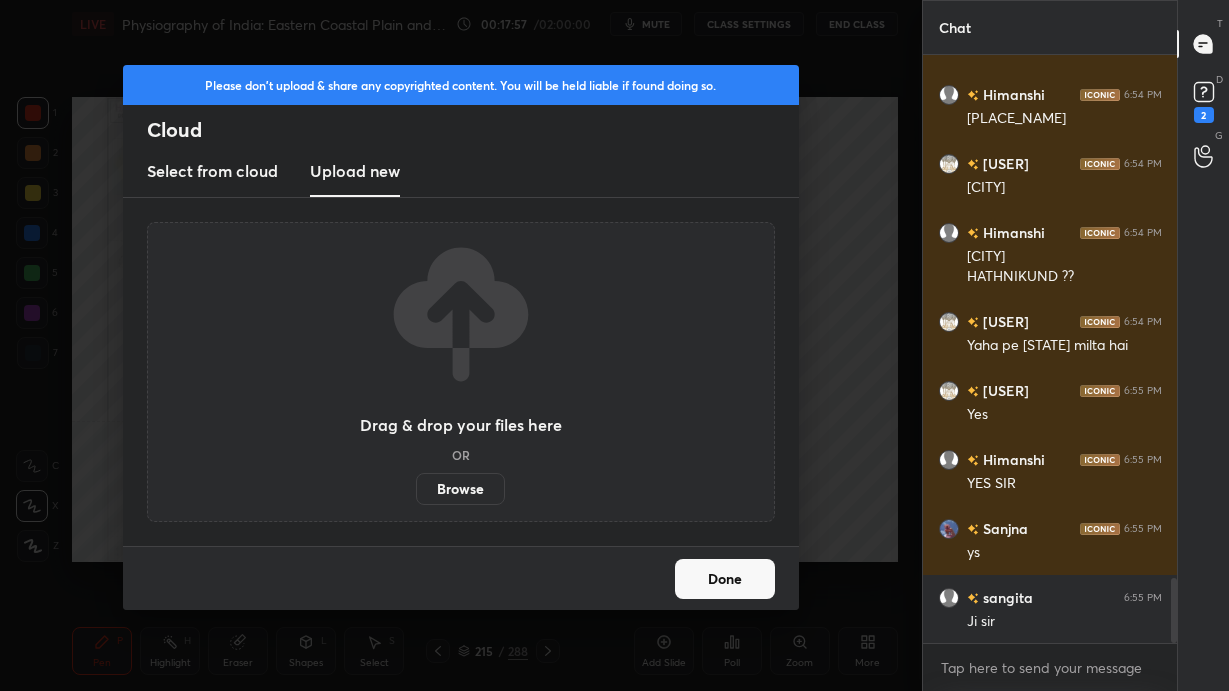 drag, startPoint x: 467, startPoint y: 489, endPoint x: 467, endPoint y: 392, distance: 97 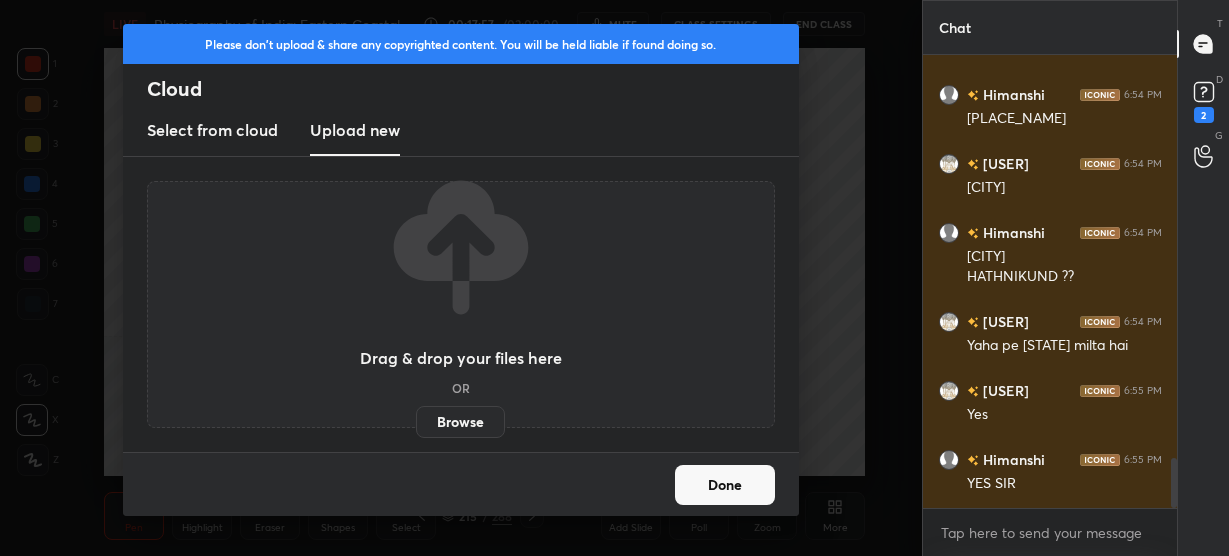 scroll, scrollTop: 428, scrollLeft: 841, axis: both 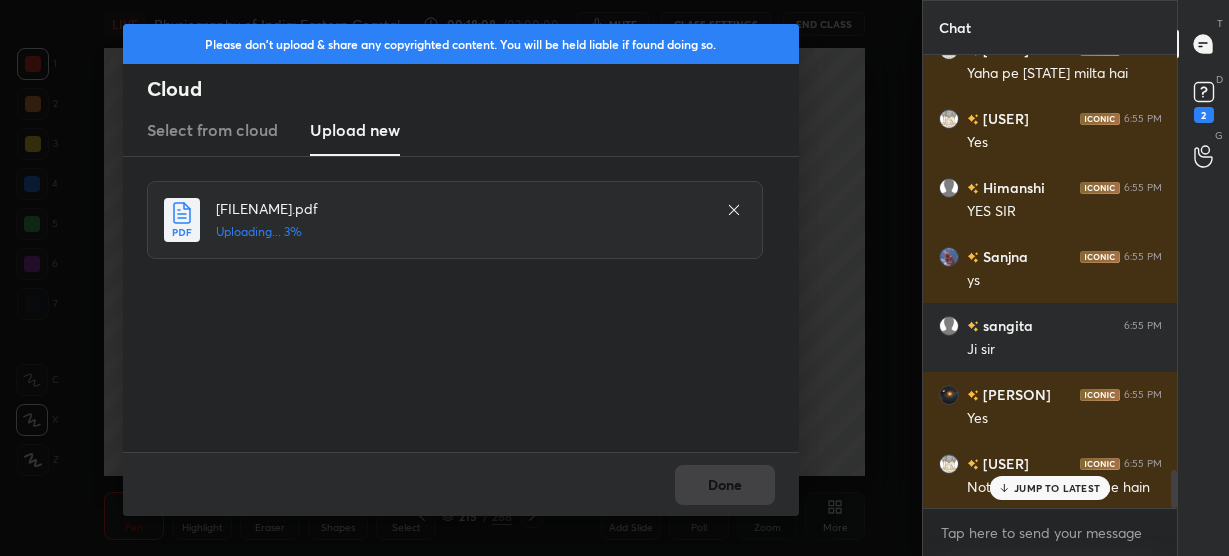 click on "Done" at bounding box center [461, 484] 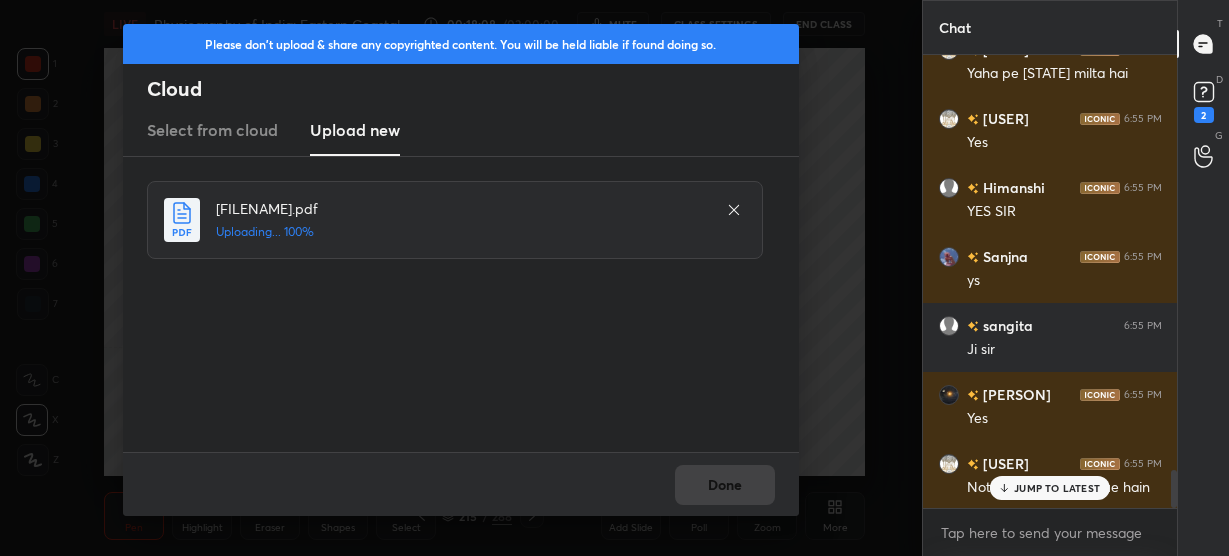 click on "Done" at bounding box center (461, 484) 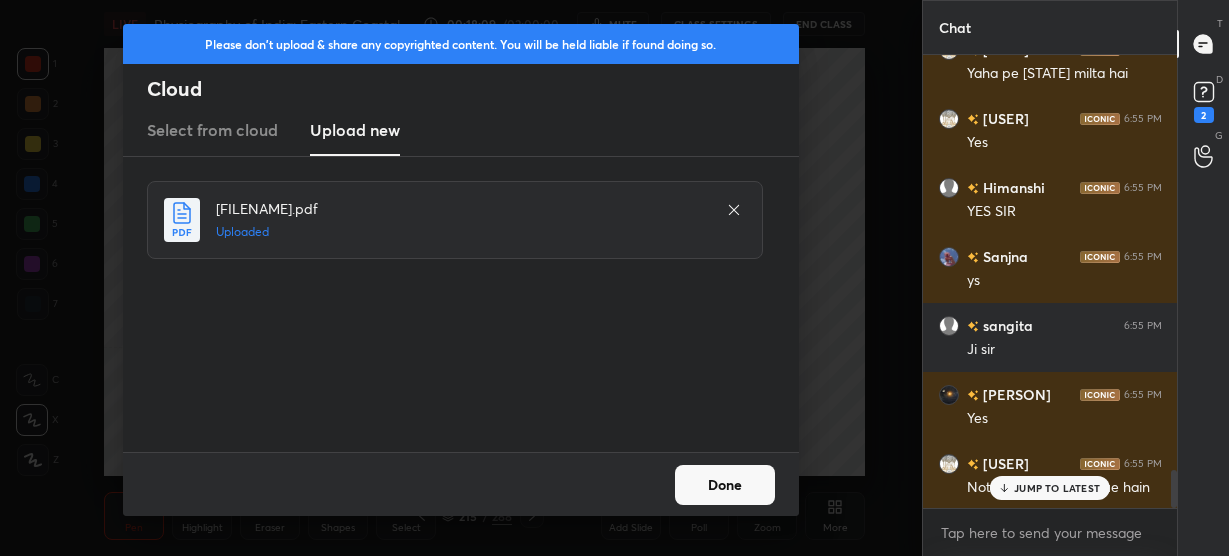 drag, startPoint x: 729, startPoint y: 492, endPoint x: 798, endPoint y: 506, distance: 70.40597 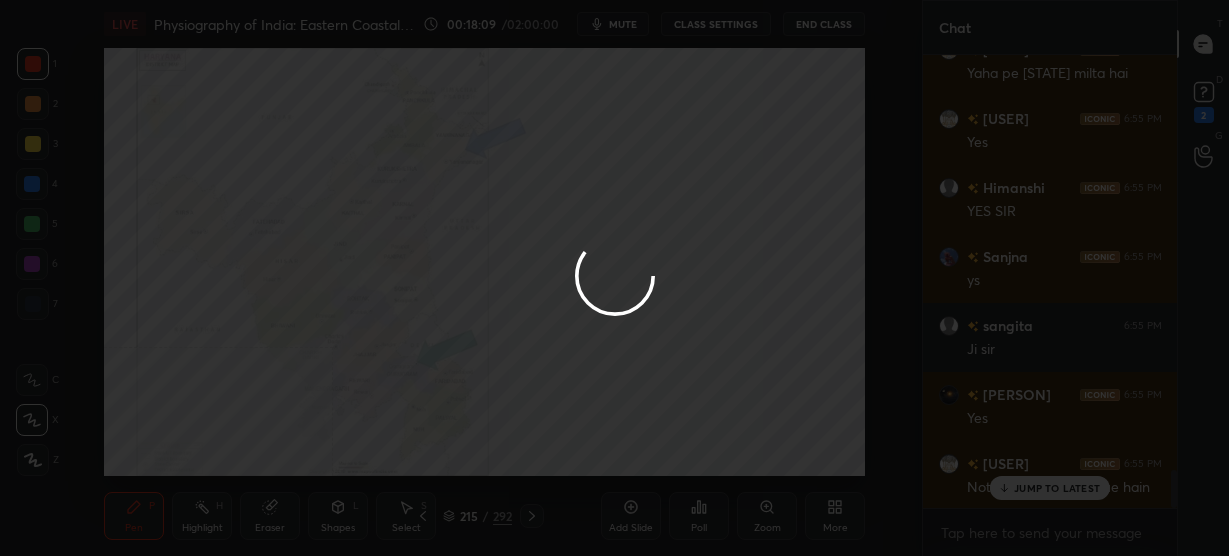 click on "JUMP TO LATEST" at bounding box center [1057, 488] 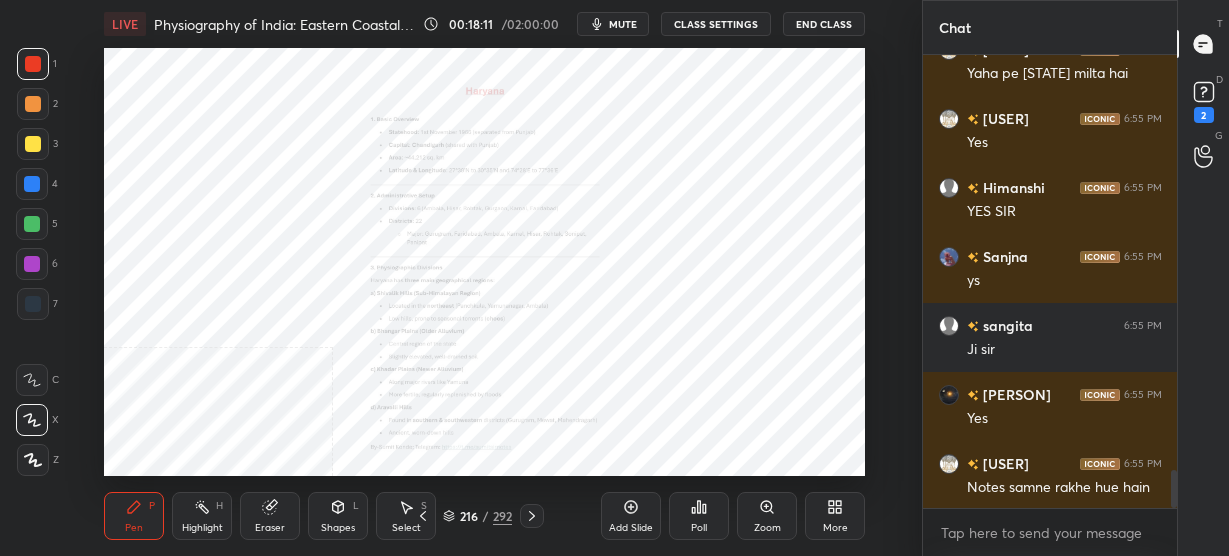 click on "More" at bounding box center (835, 516) 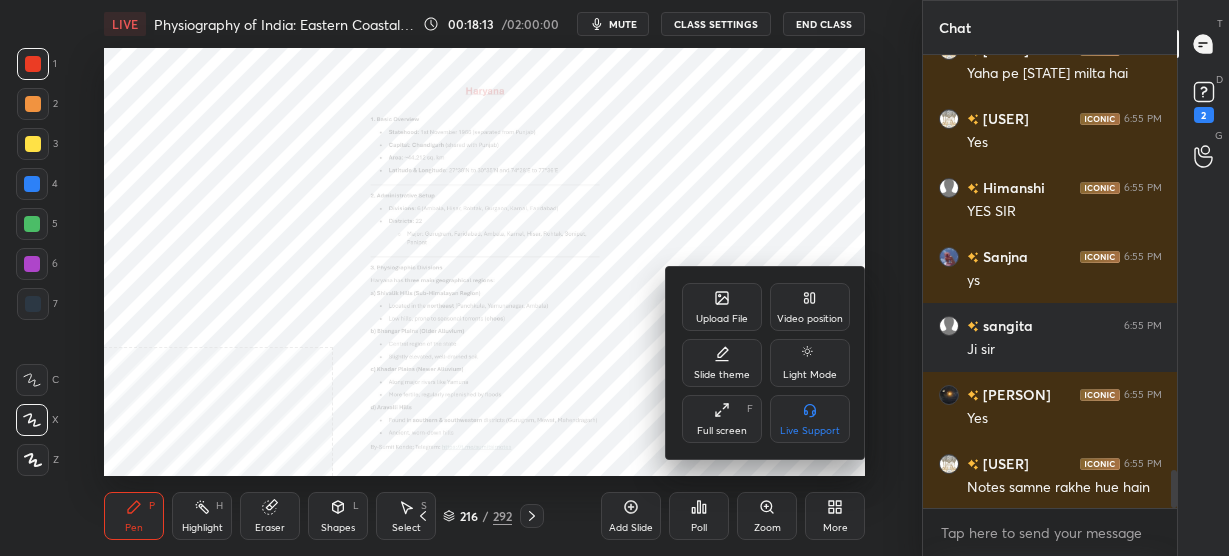 click on "Full screen" at bounding box center [722, 431] 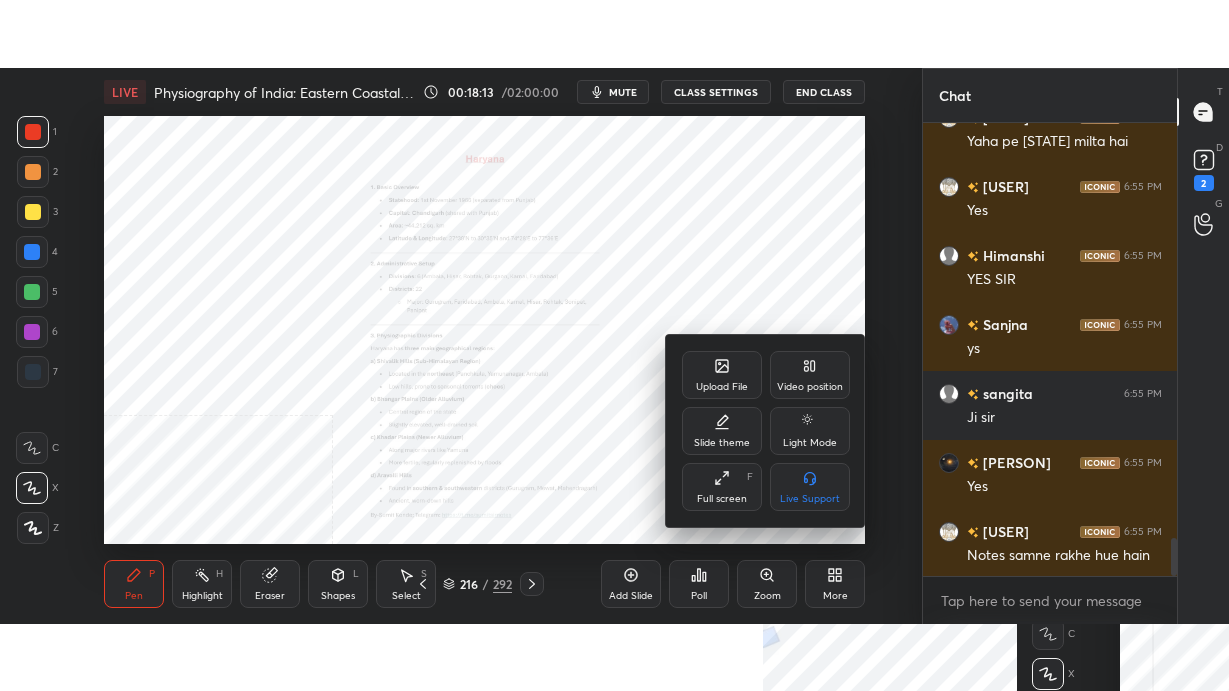 scroll, scrollTop: 99436, scrollLeft: 99158, axis: both 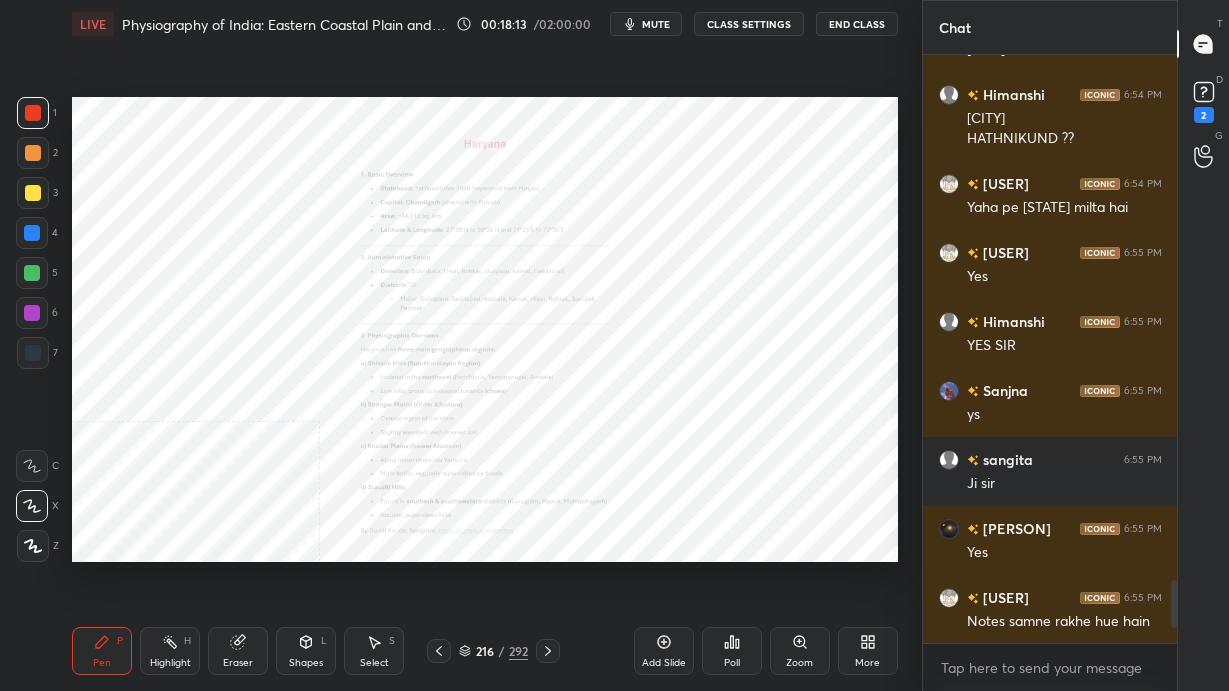 click on "Zoom" at bounding box center [800, 651] 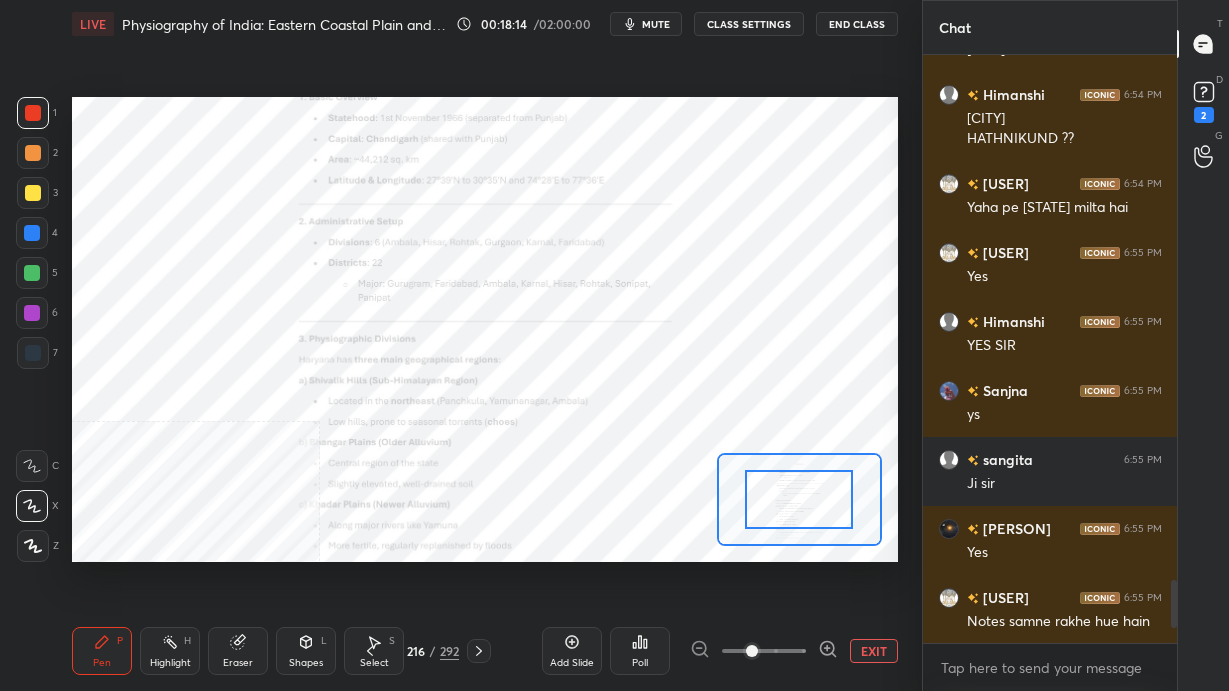 click at bounding box center [764, 651] 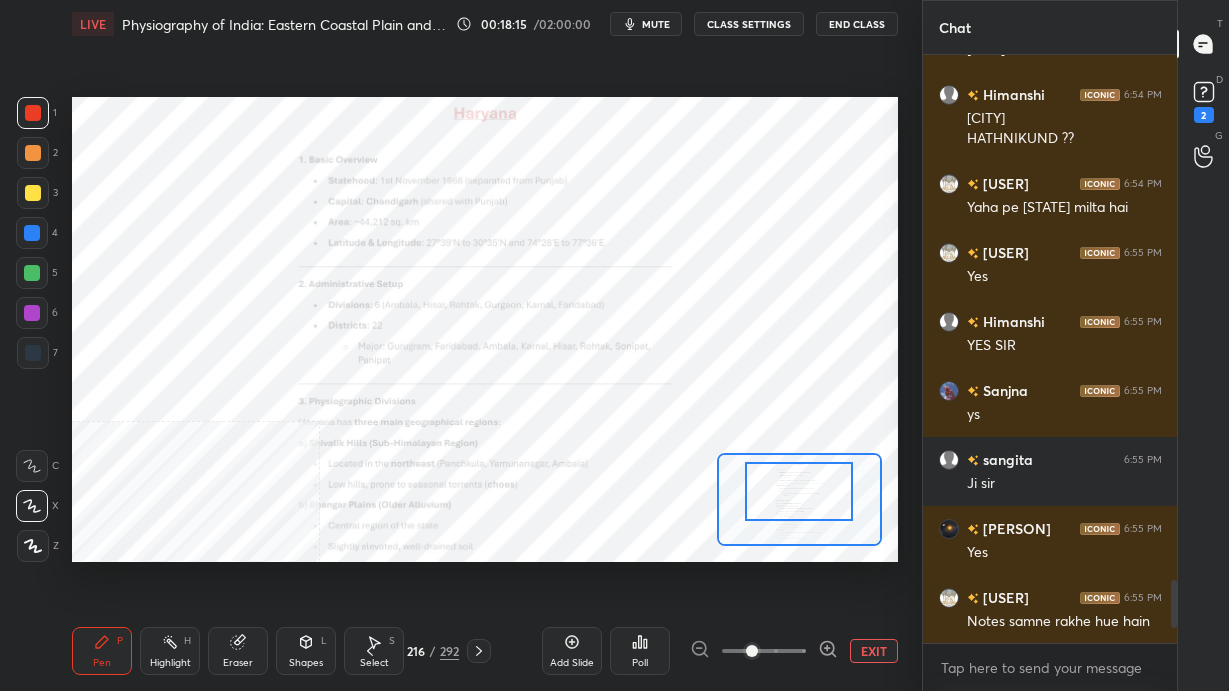 click at bounding box center [798, 491] 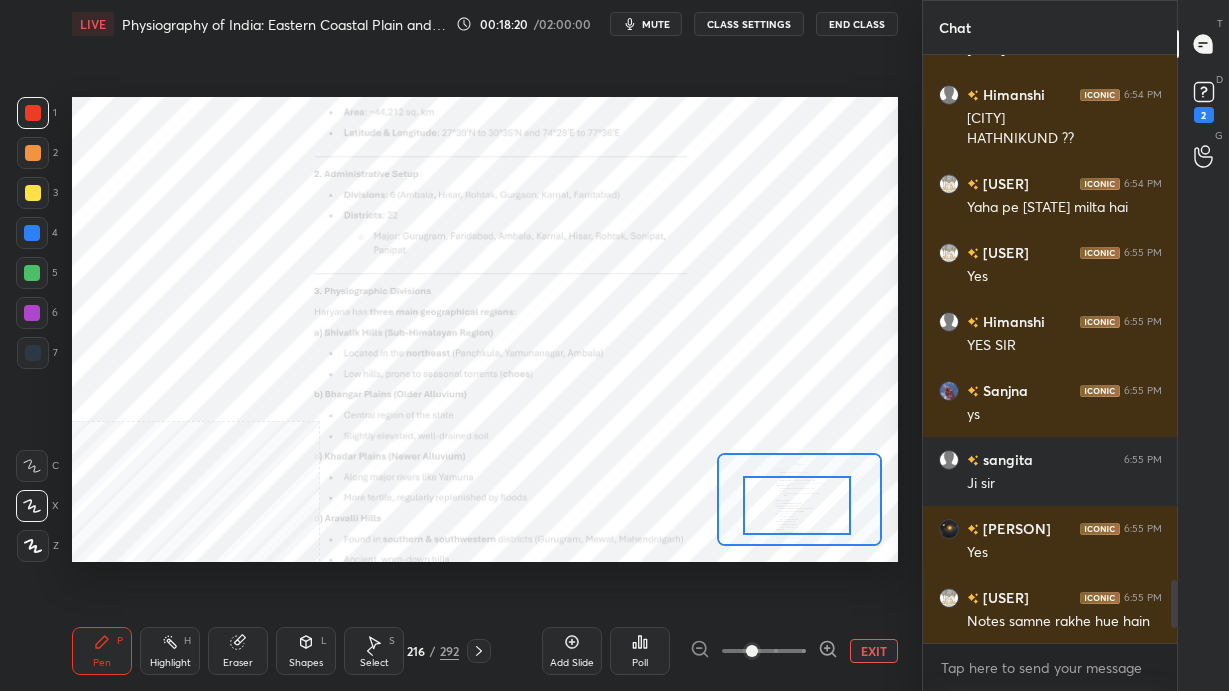 drag, startPoint x: 785, startPoint y: 498, endPoint x: 785, endPoint y: 513, distance: 15 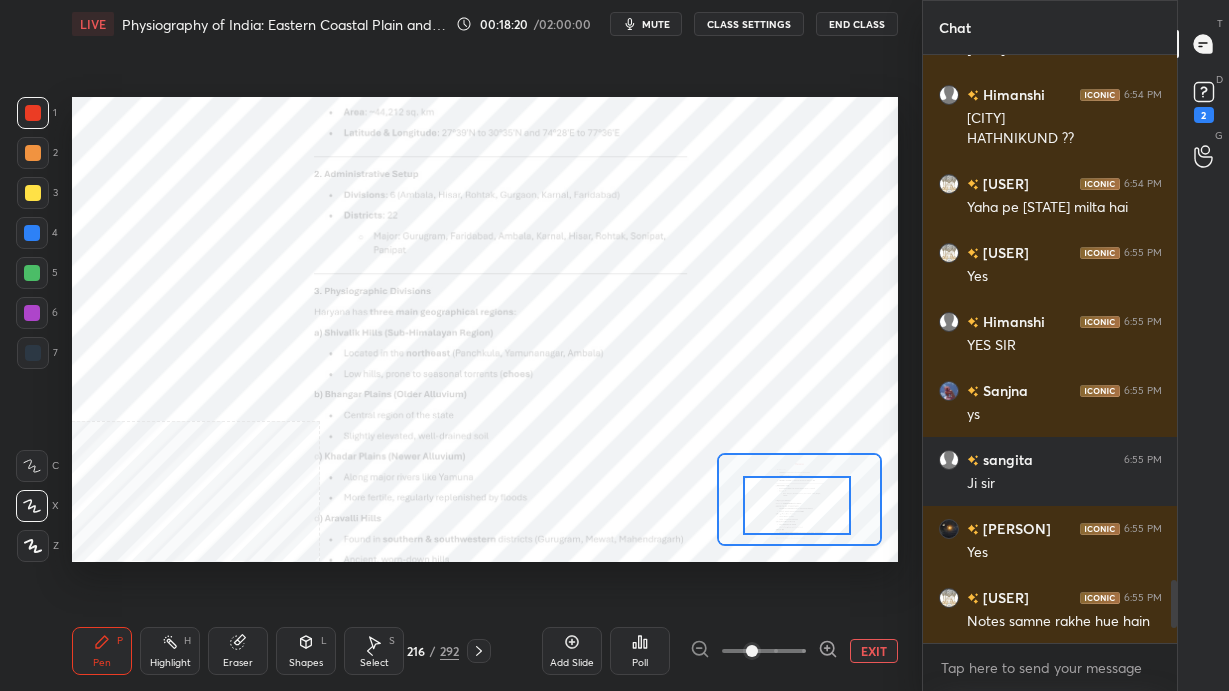 click at bounding box center (796, 505) 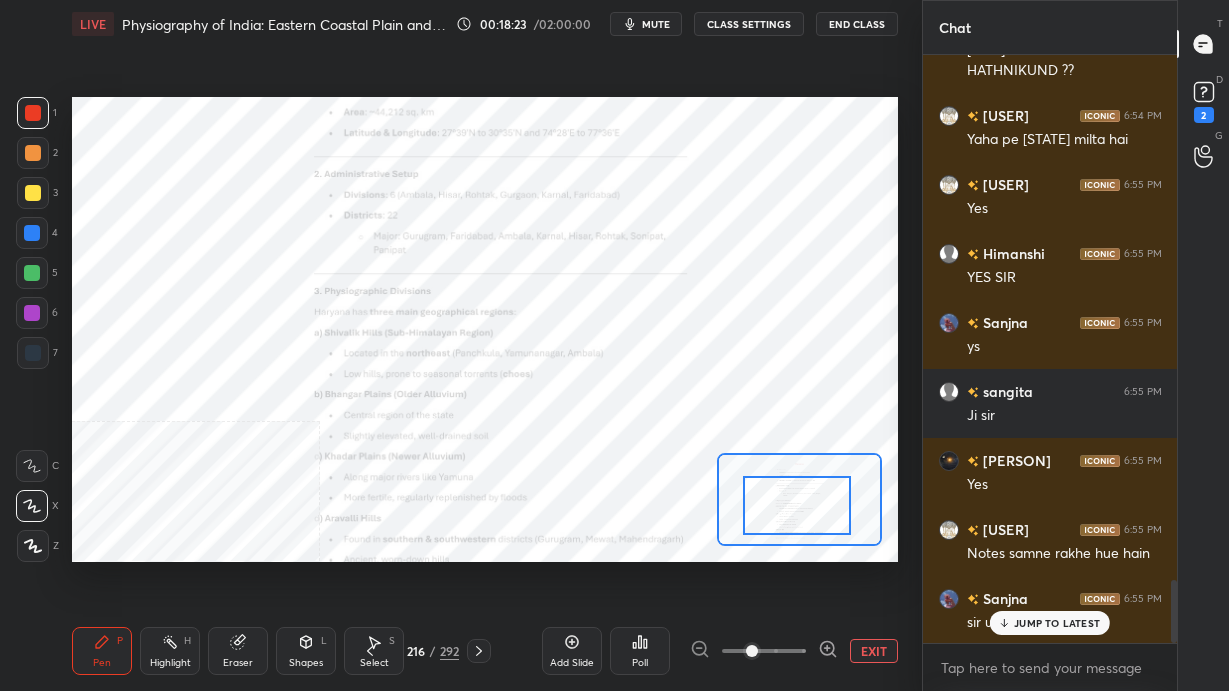 scroll, scrollTop: 5008, scrollLeft: 0, axis: vertical 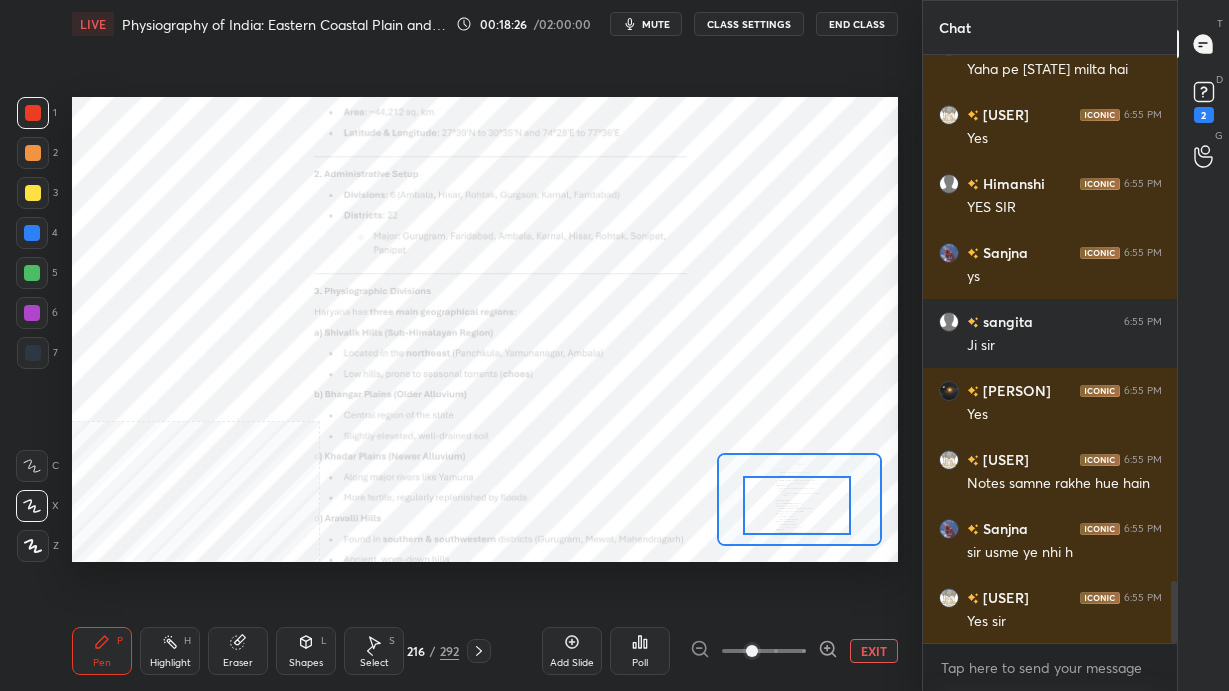 click 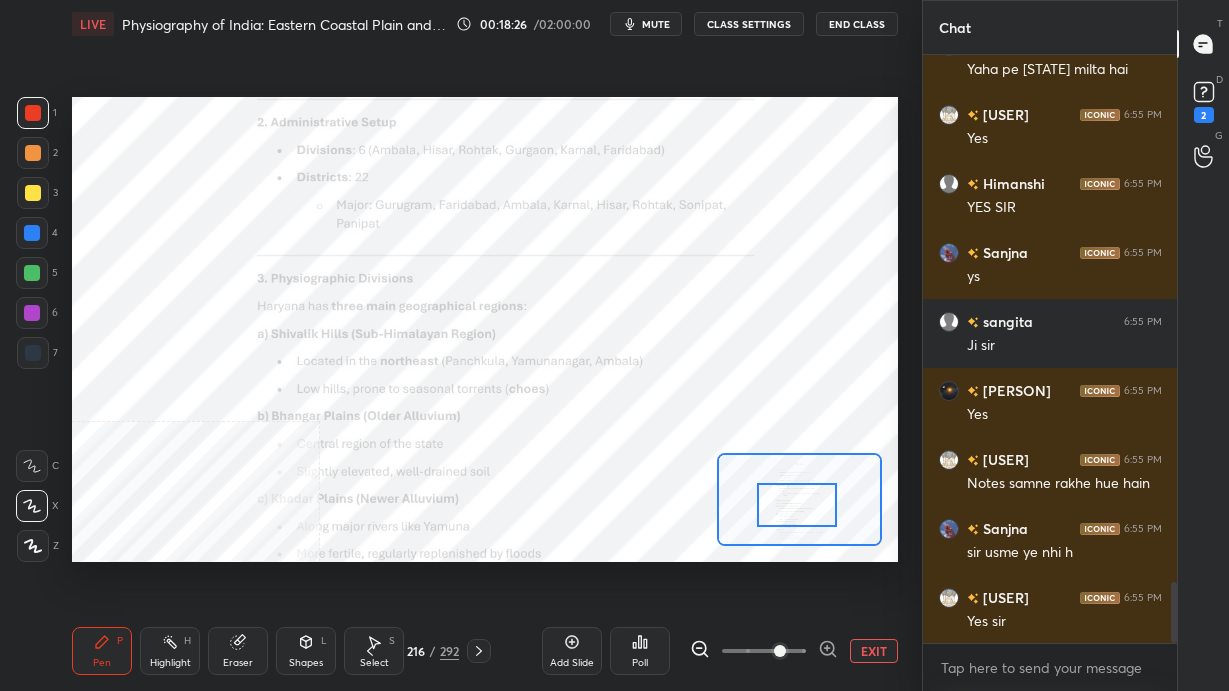 scroll, scrollTop: 5077, scrollLeft: 0, axis: vertical 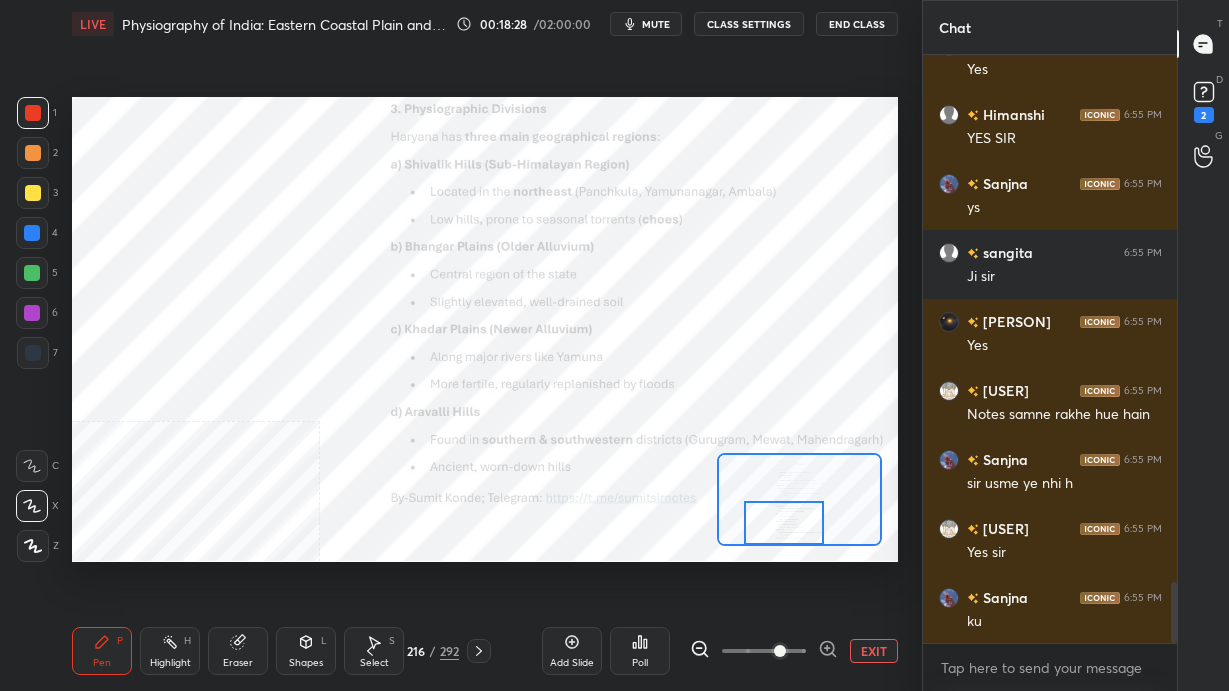 drag, startPoint x: 799, startPoint y: 508, endPoint x: 786, endPoint y: 527, distance: 23.021729 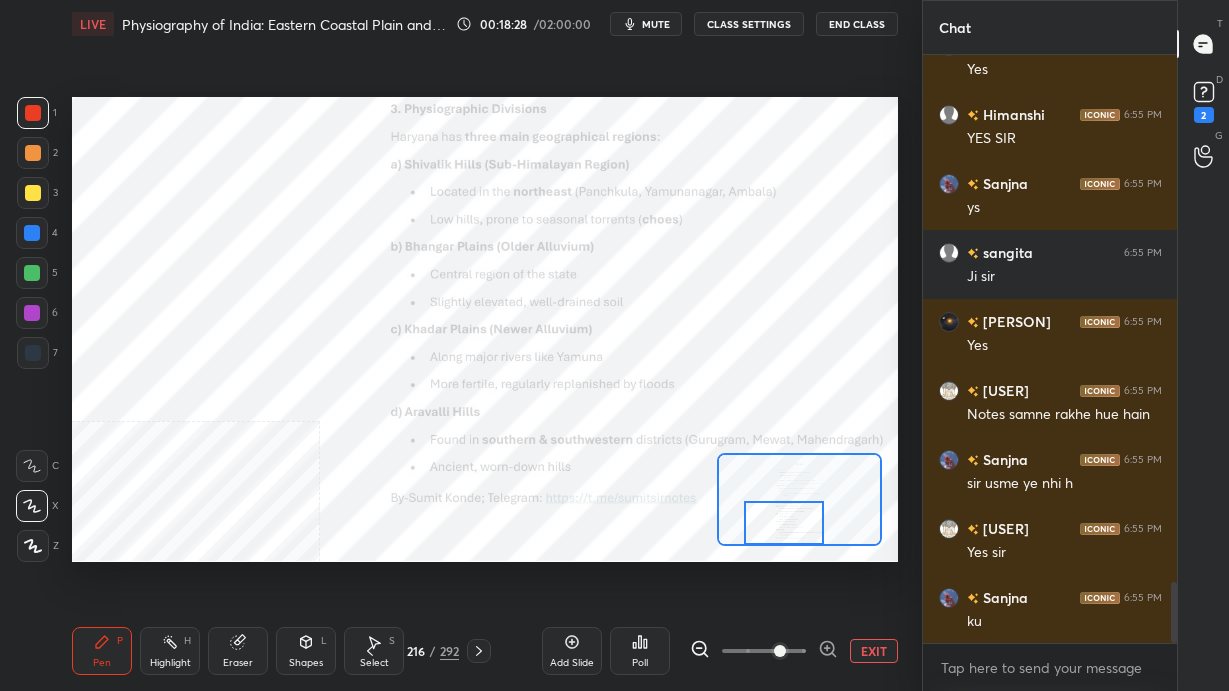 click at bounding box center (784, 523) 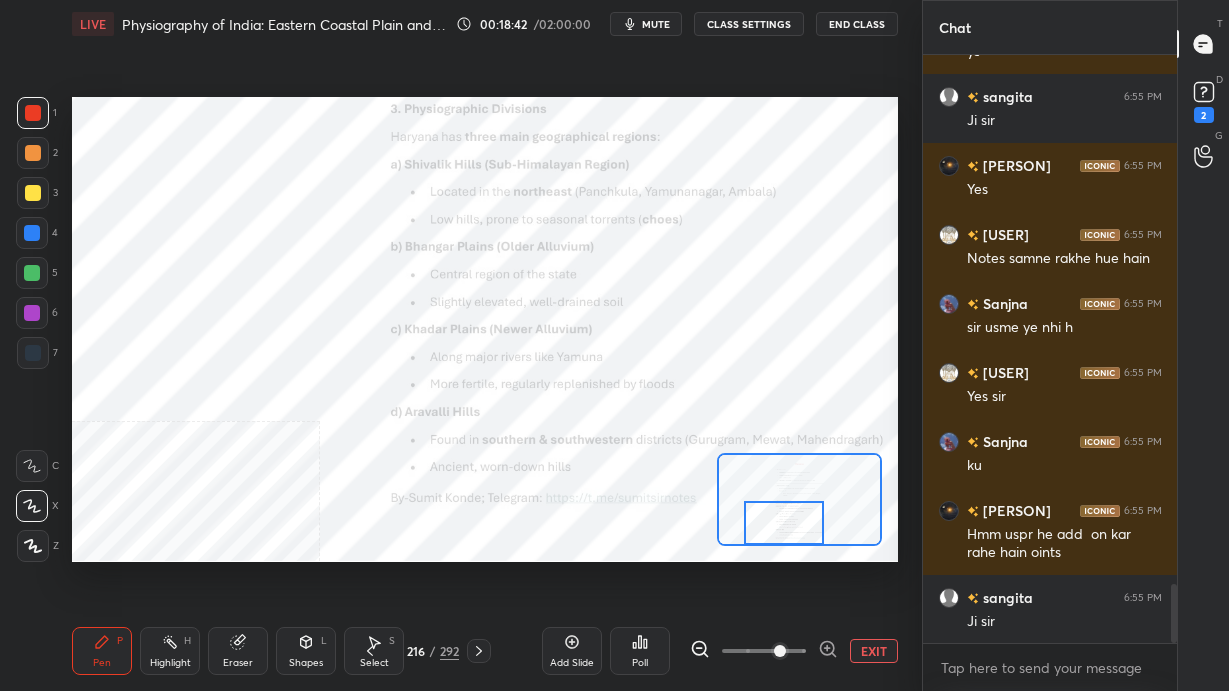 scroll, scrollTop: 5301, scrollLeft: 0, axis: vertical 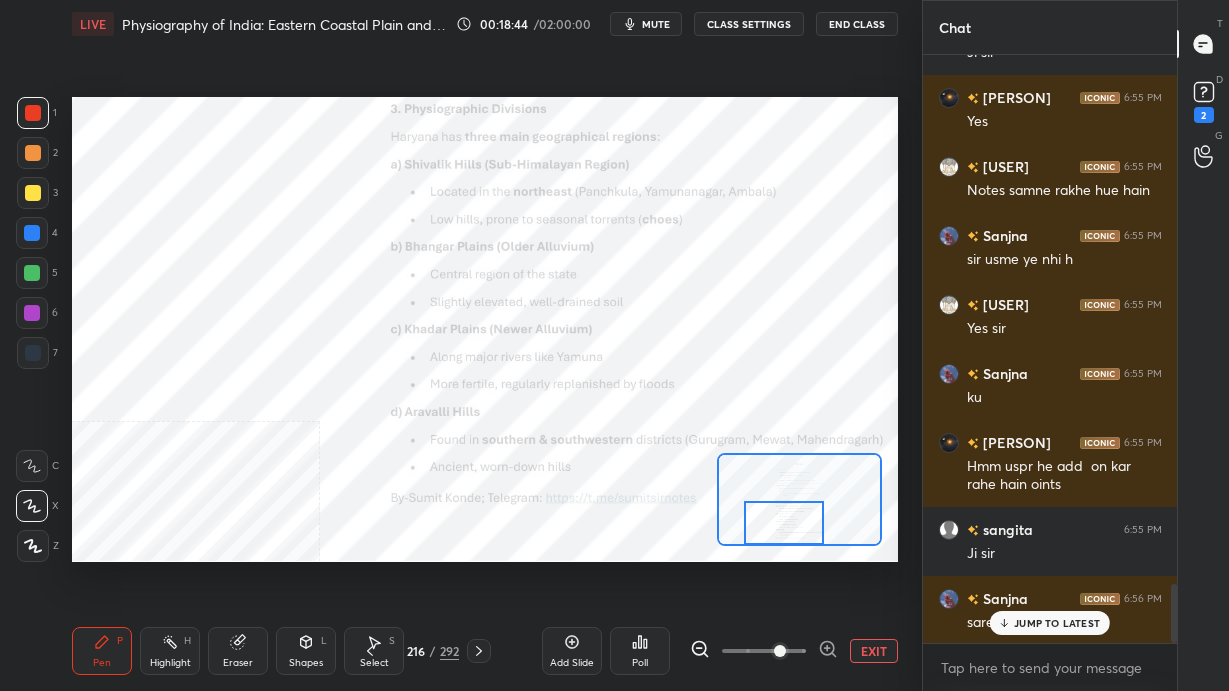 drag, startPoint x: 485, startPoint y: 648, endPoint x: 526, endPoint y: 645, distance: 41.109608 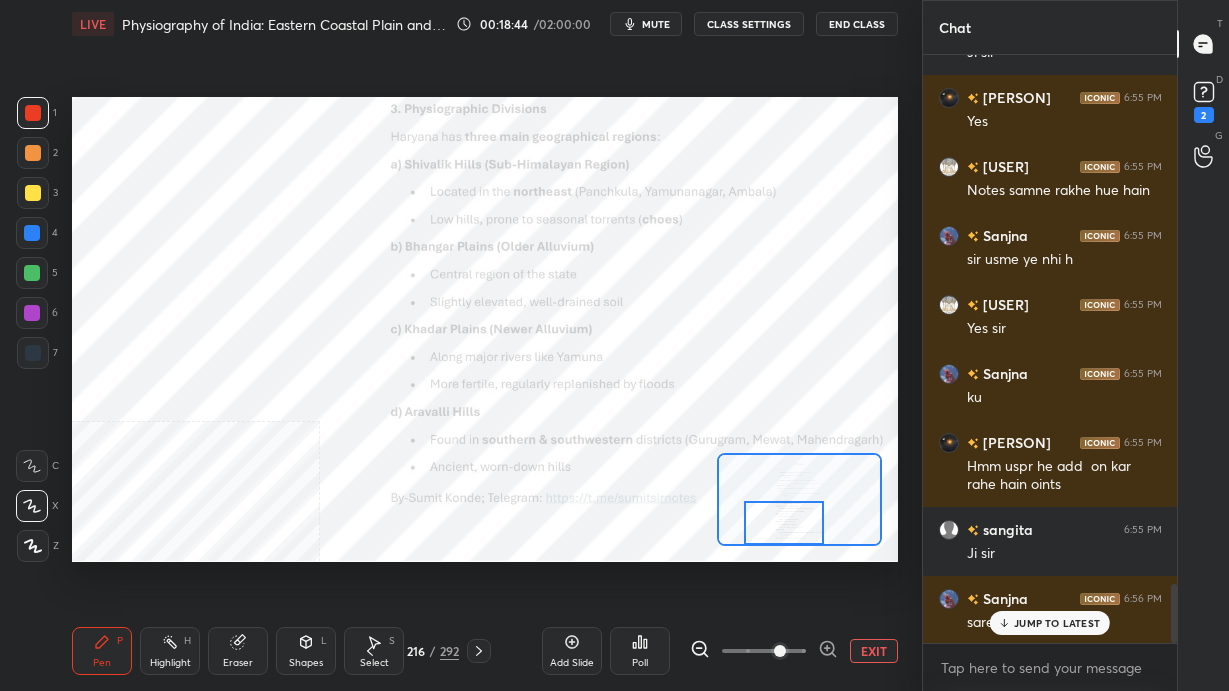 click 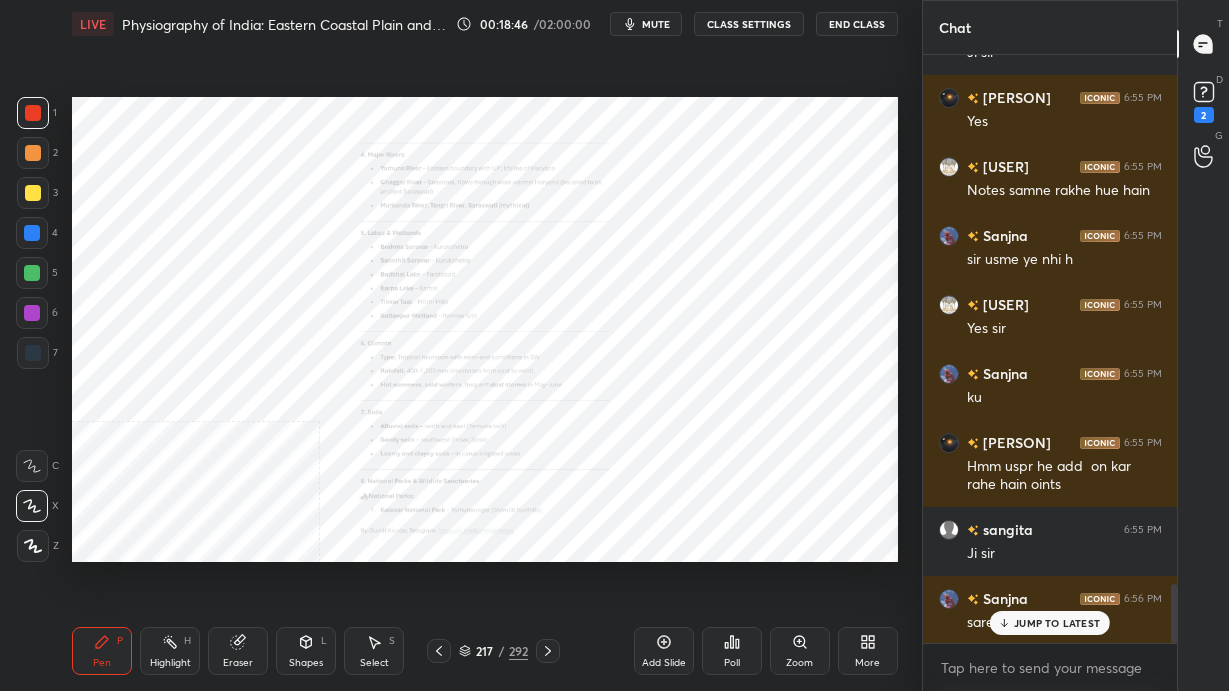 click 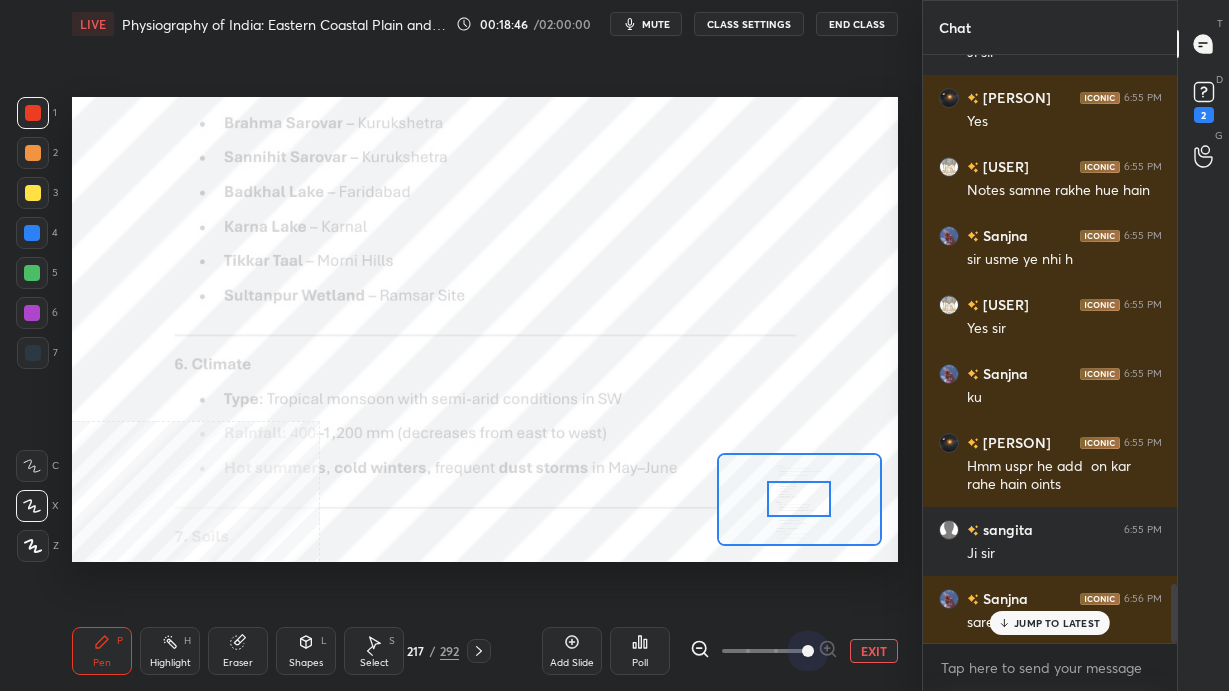 click at bounding box center (764, 651) 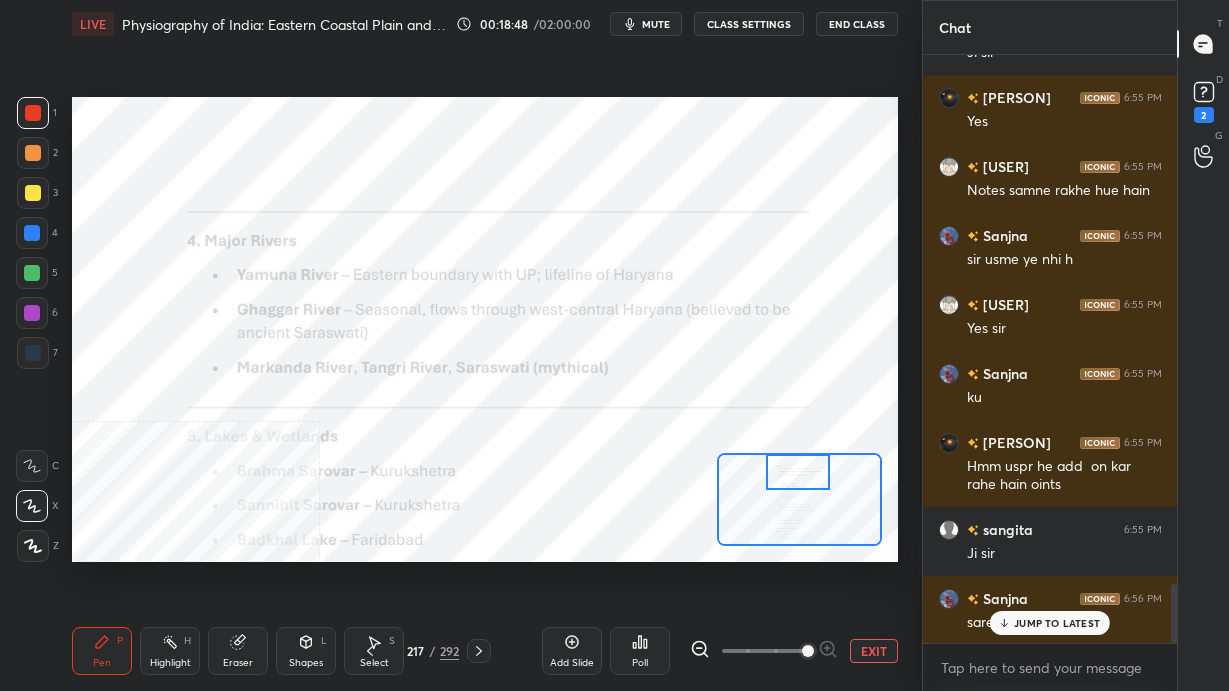 drag, startPoint x: 788, startPoint y: 511, endPoint x: 787, endPoint y: 482, distance: 29.017237 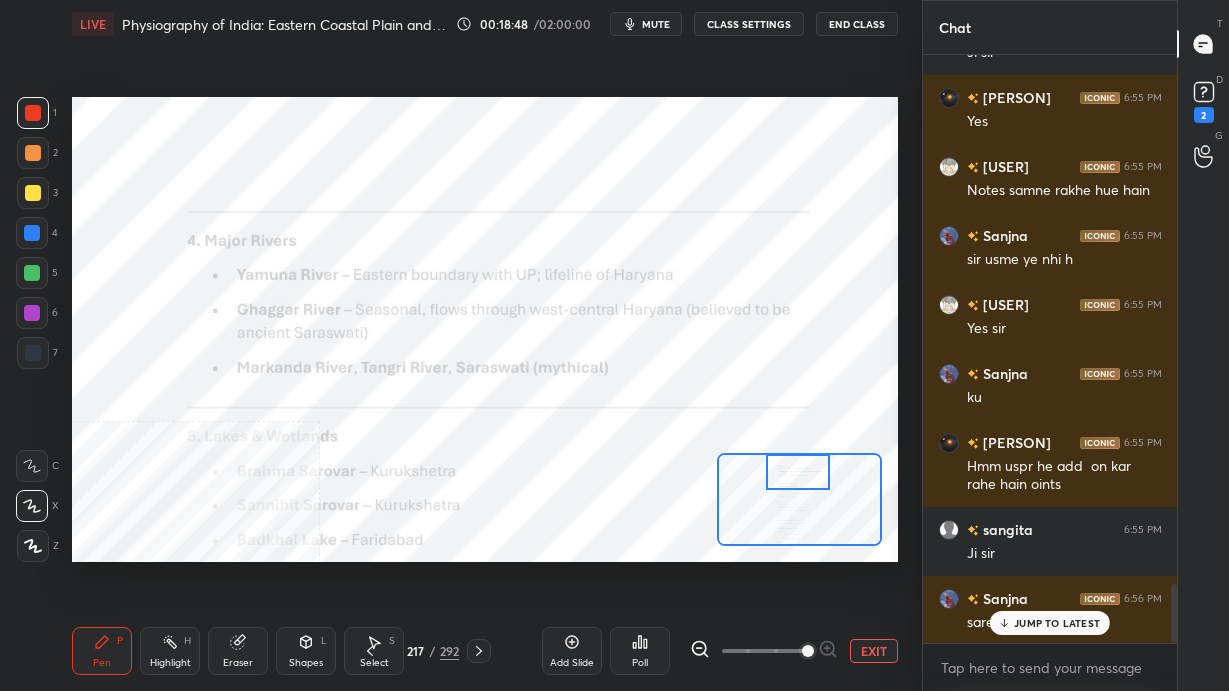 click at bounding box center (798, 472) 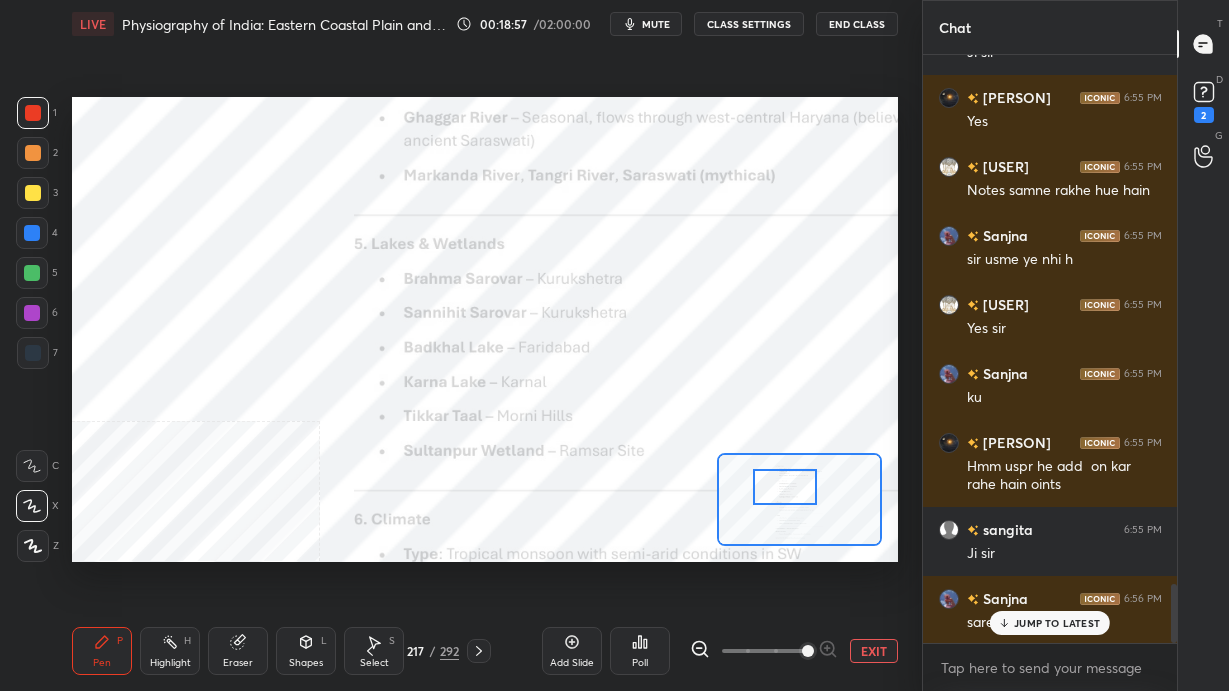drag, startPoint x: 784, startPoint y: 479, endPoint x: 771, endPoint y: 494, distance: 19.849434 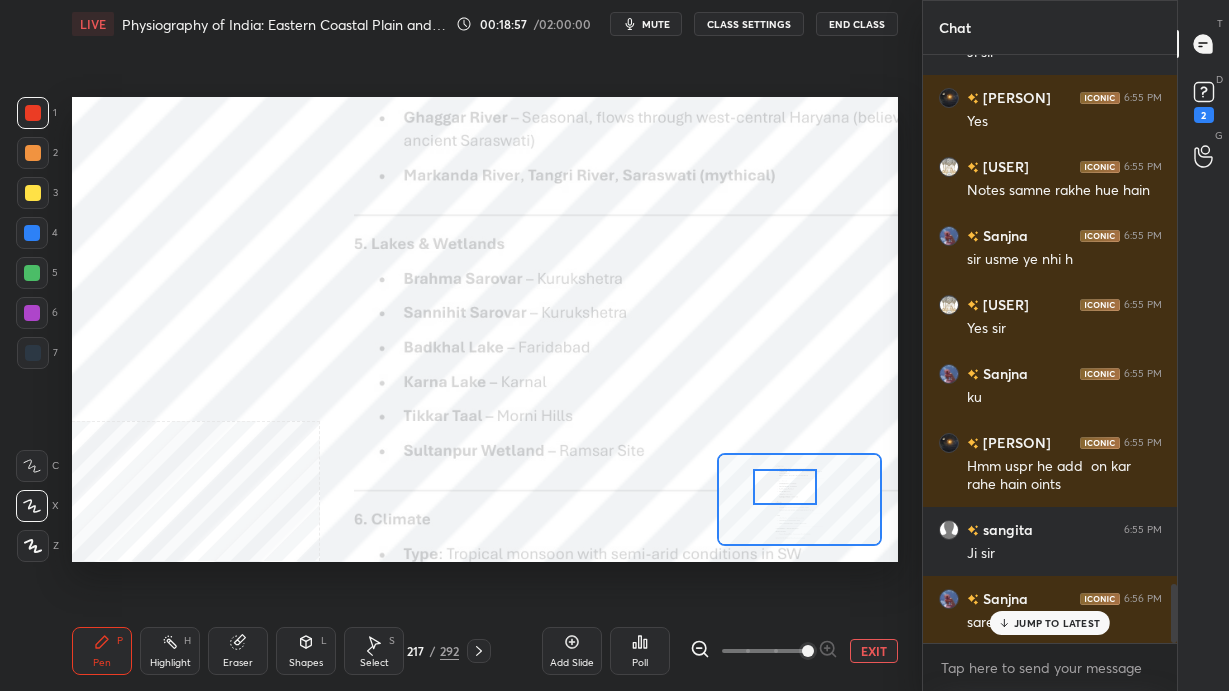click at bounding box center (785, 487) 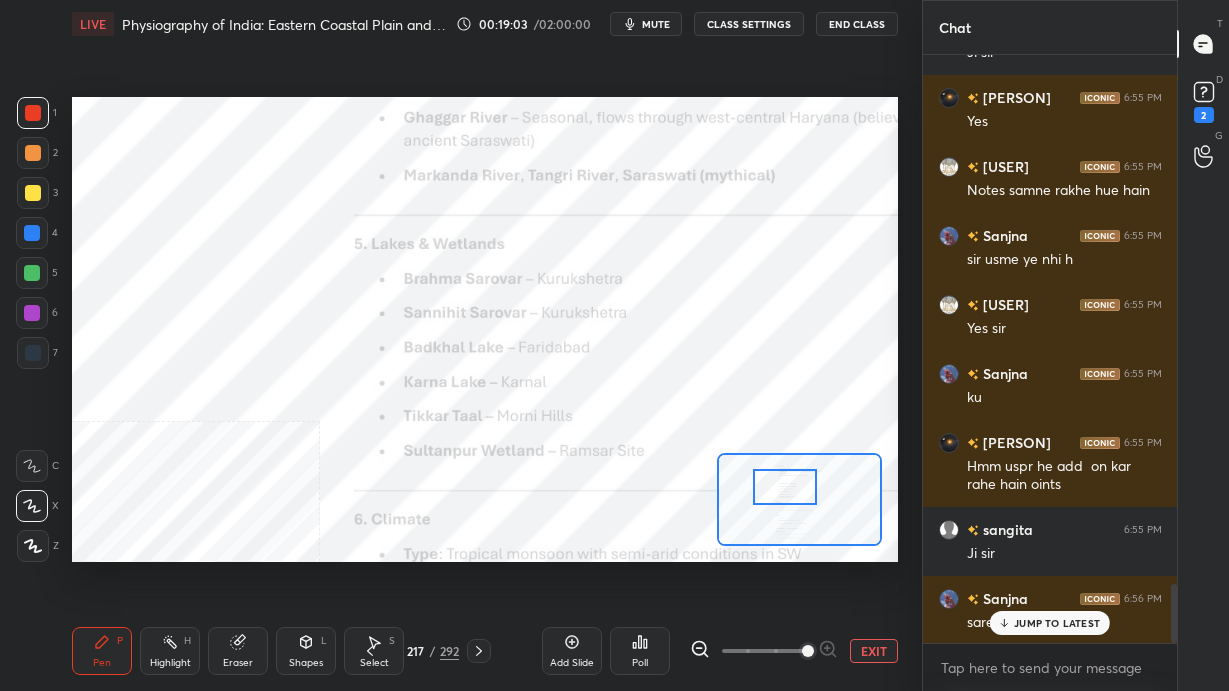 scroll, scrollTop: 5388, scrollLeft: 0, axis: vertical 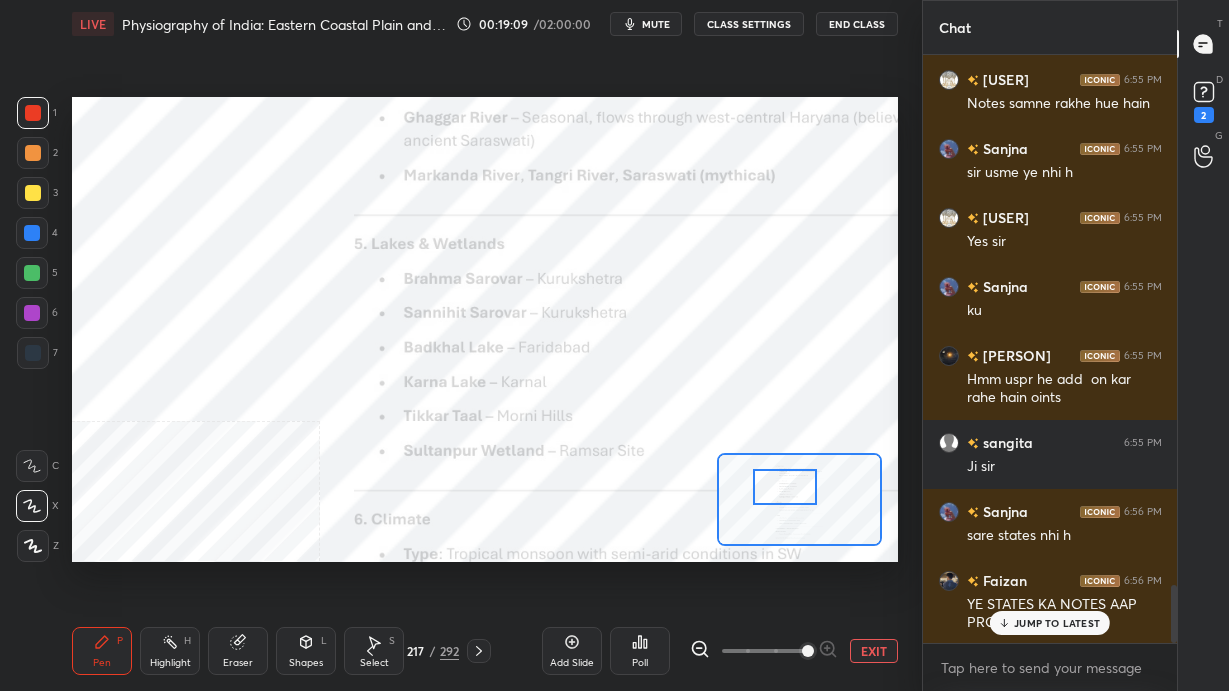 click on "JUMP TO LATEST" at bounding box center (1057, 623) 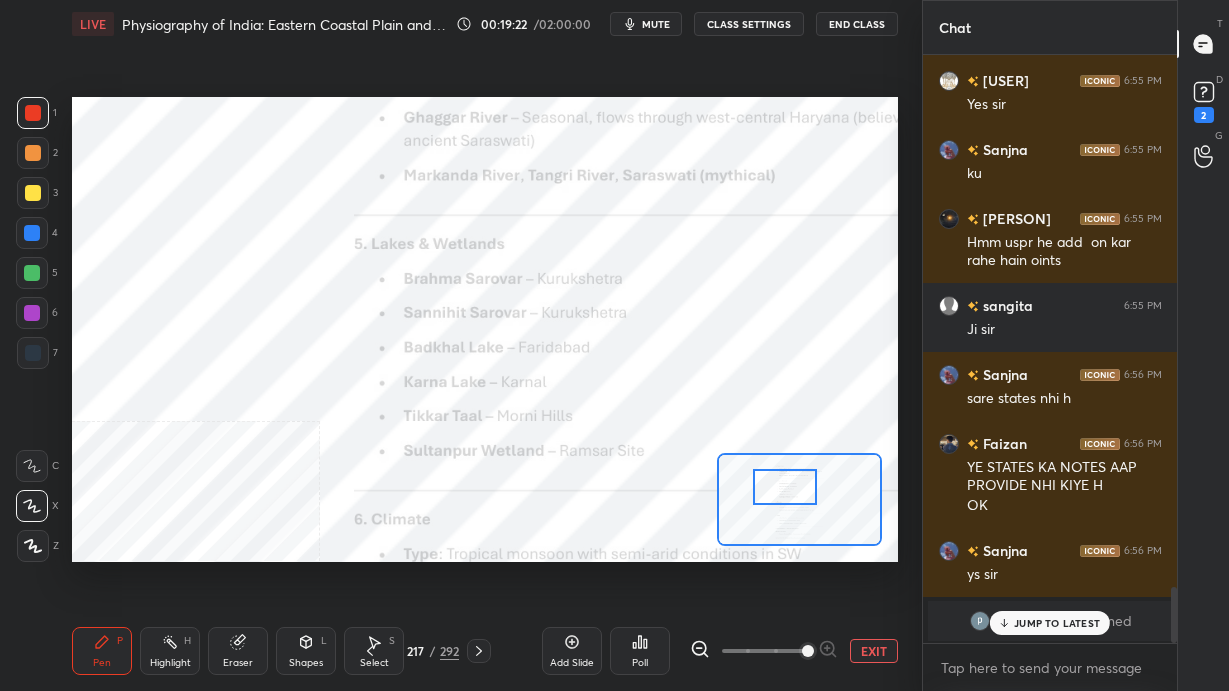scroll, scrollTop: 5594, scrollLeft: 0, axis: vertical 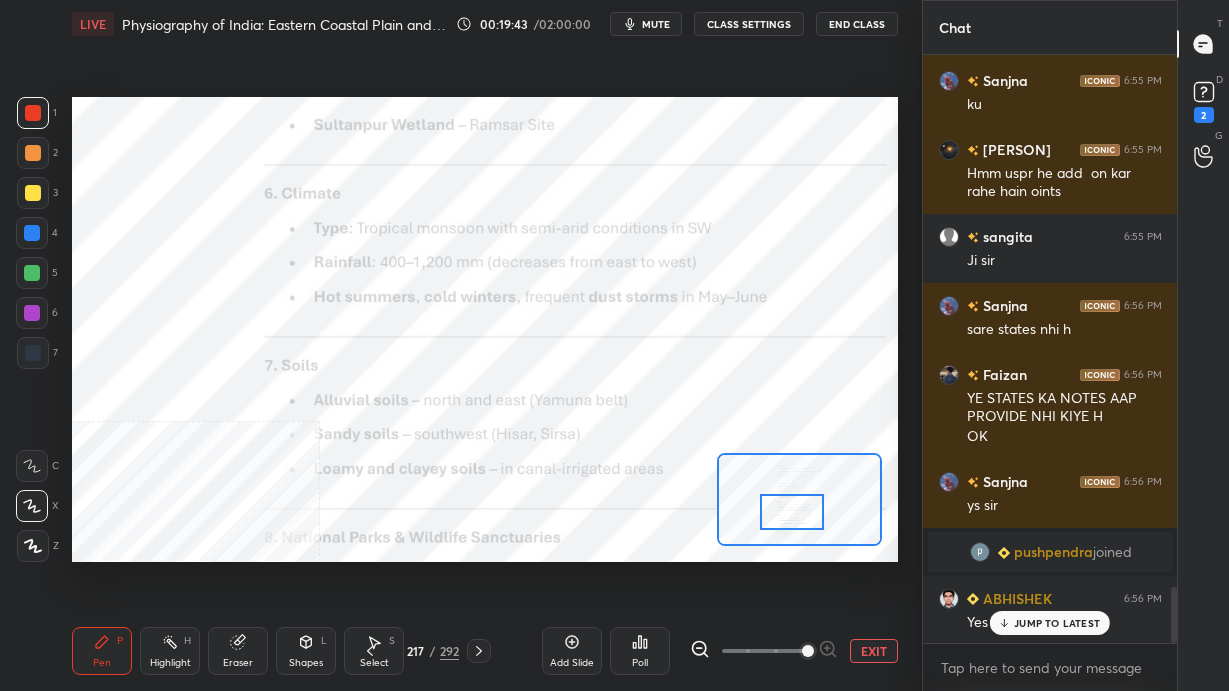 drag, startPoint x: 769, startPoint y: 500, endPoint x: 777, endPoint y: 525, distance: 26.24881 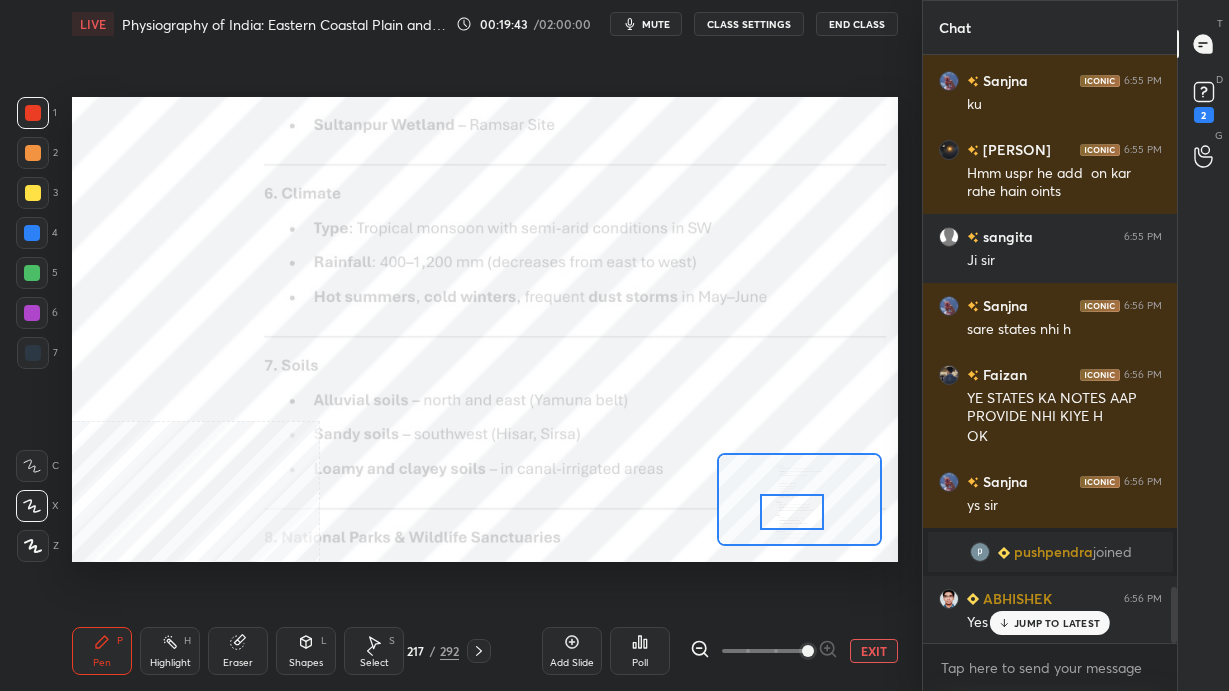 click at bounding box center [792, 512] 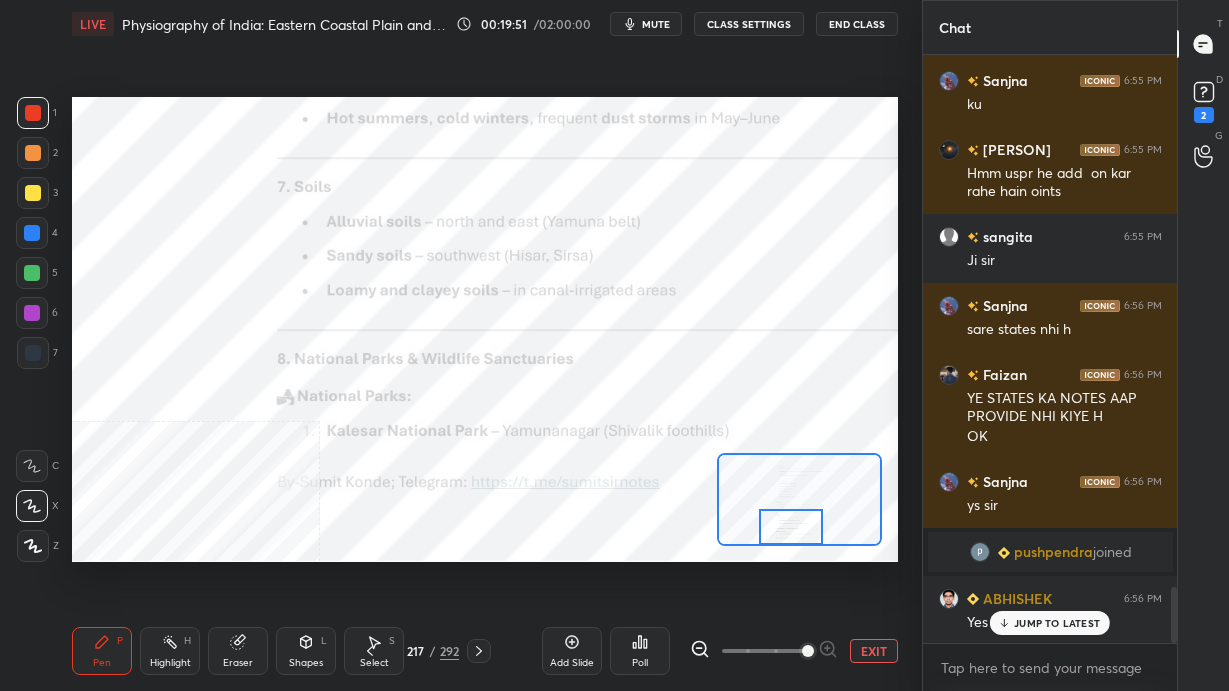 drag, startPoint x: 797, startPoint y: 505, endPoint x: 796, endPoint y: 524, distance: 19.026299 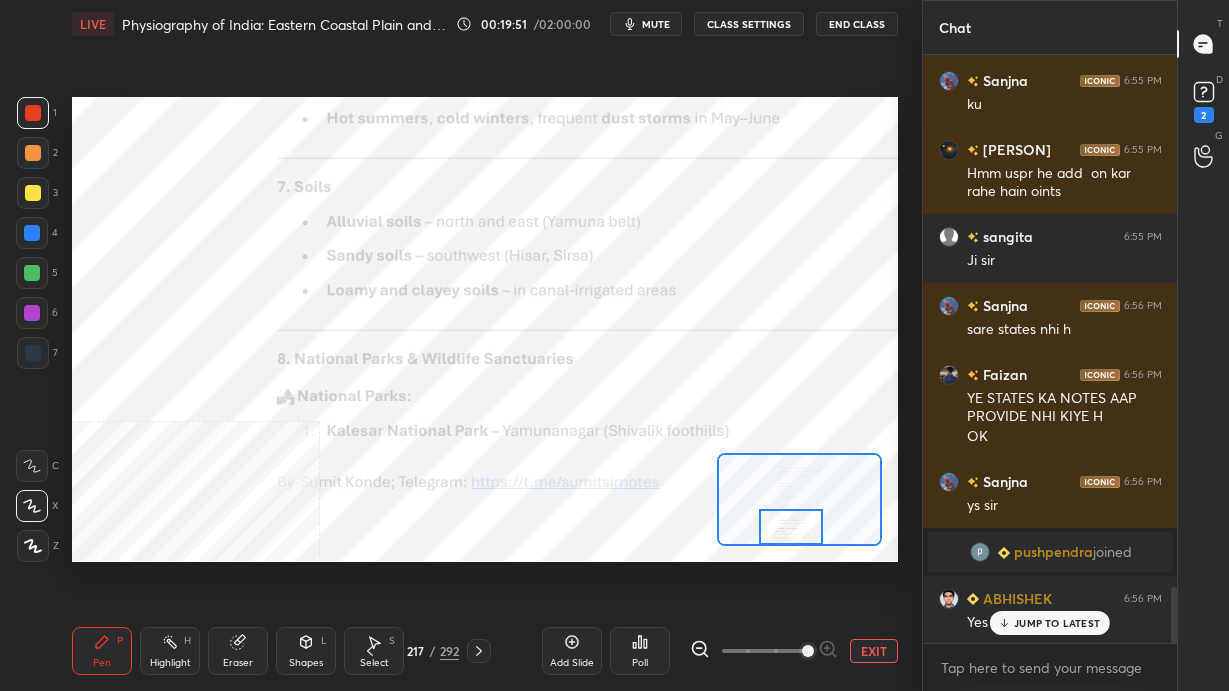 click at bounding box center (791, 527) 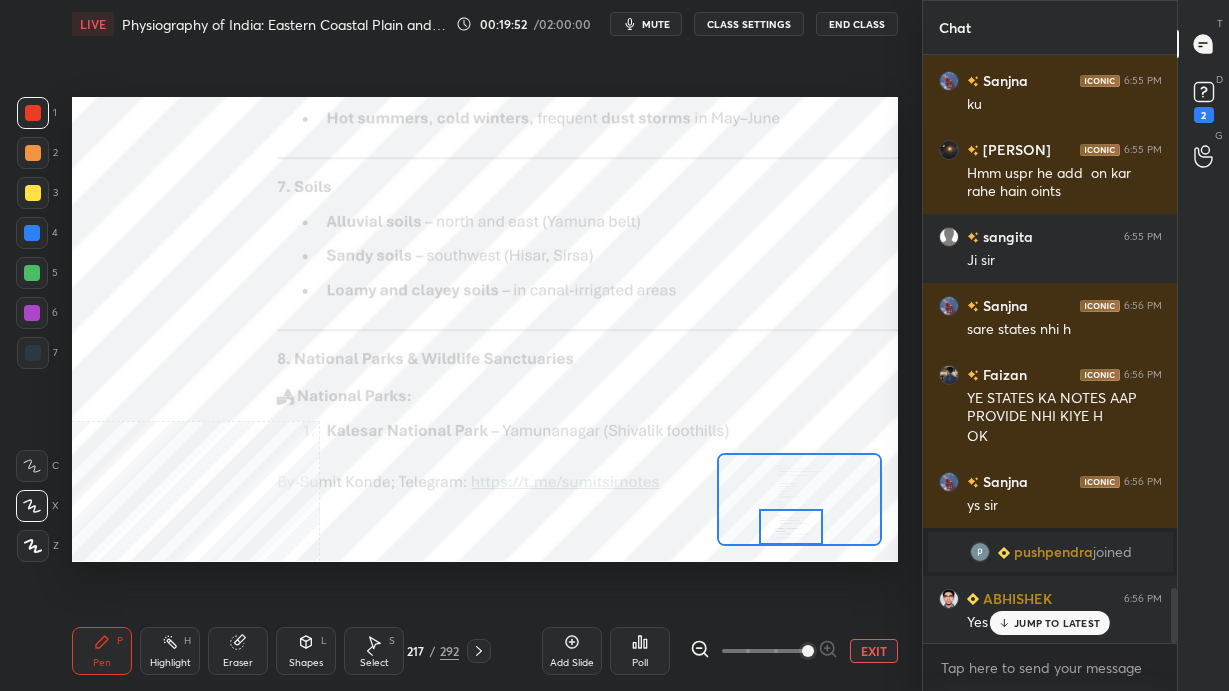 scroll, scrollTop: 5681, scrollLeft: 0, axis: vertical 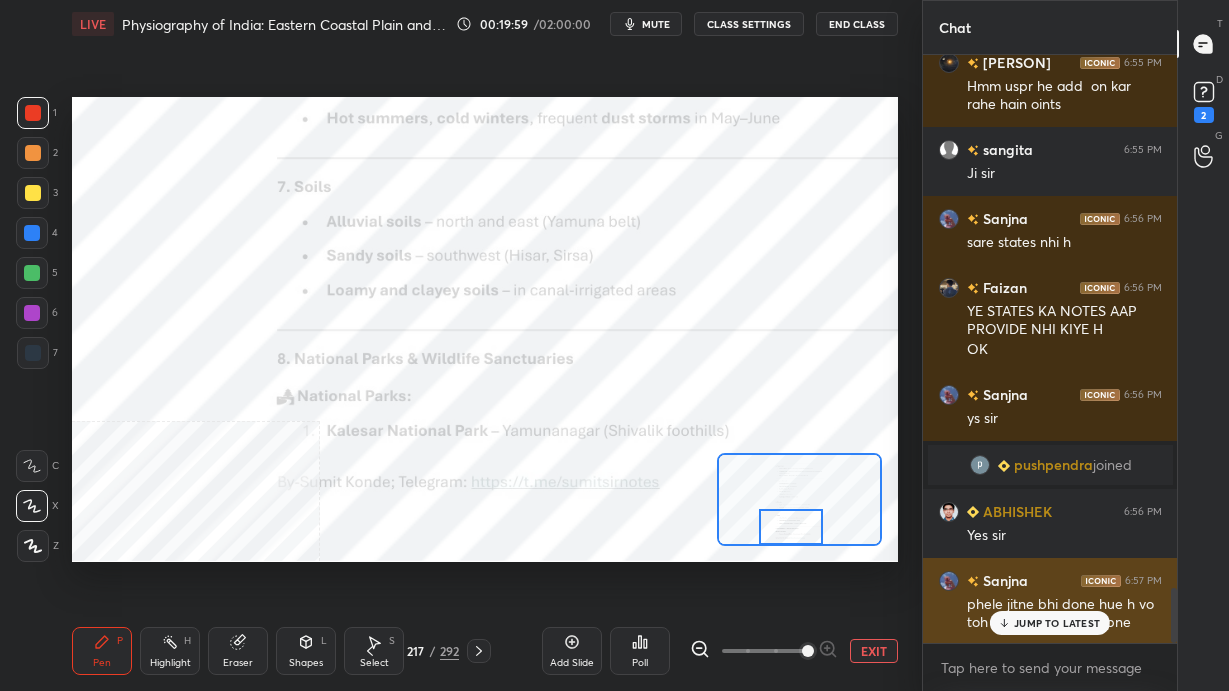 click on "JUMP TO LATEST" at bounding box center [1057, 623] 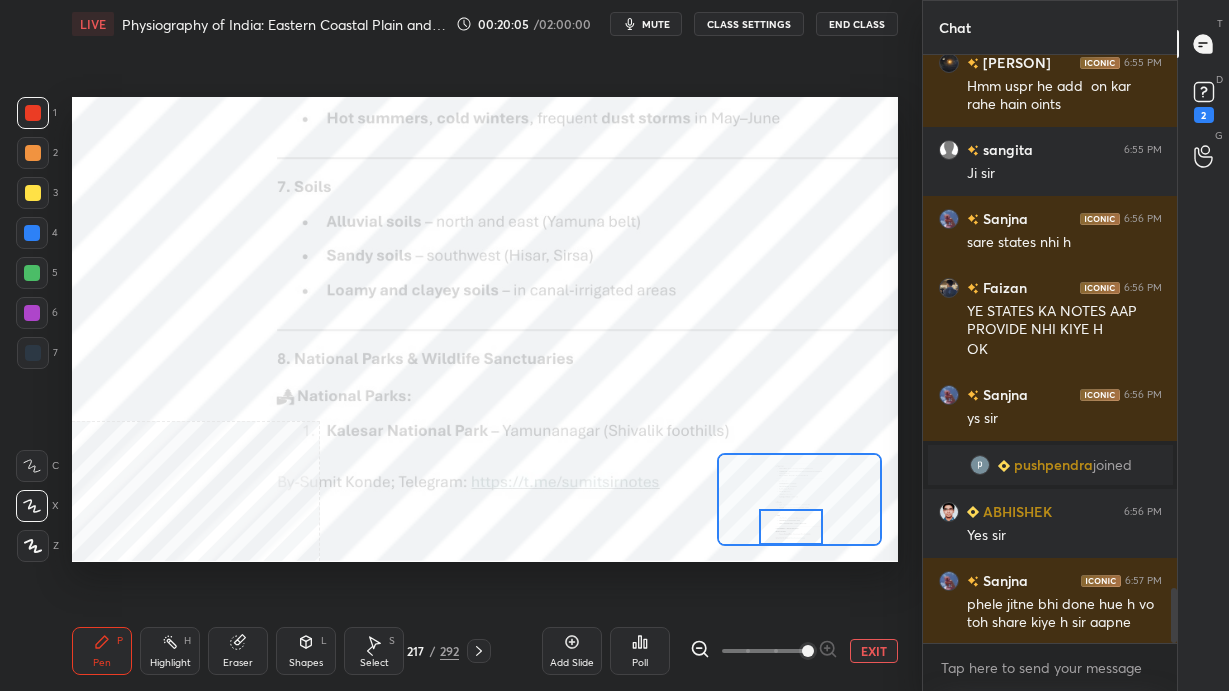 click 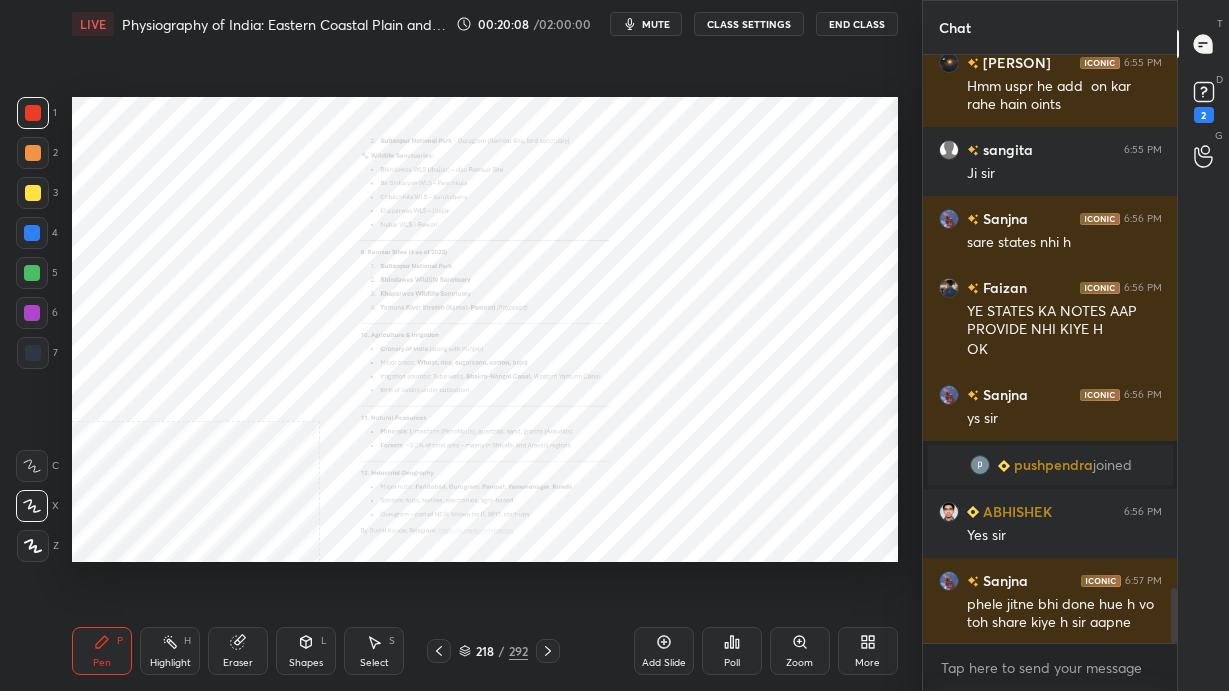 click on "Zoom" at bounding box center [800, 651] 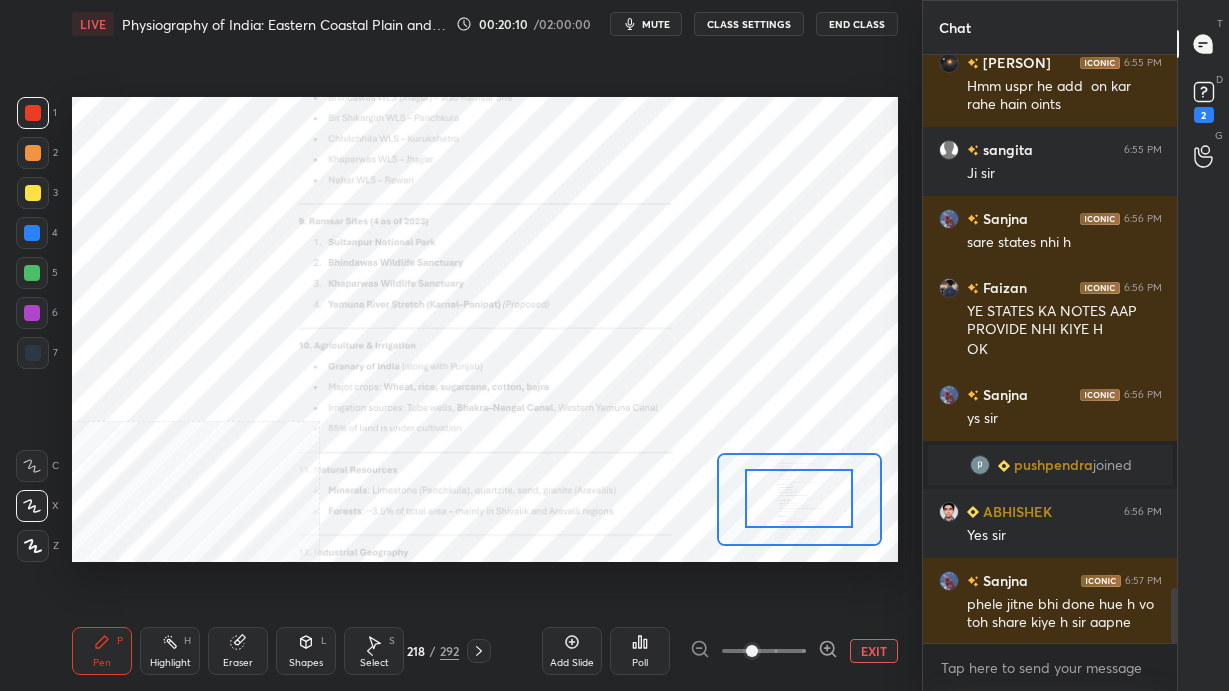 drag, startPoint x: 812, startPoint y: 486, endPoint x: 812, endPoint y: 467, distance: 19 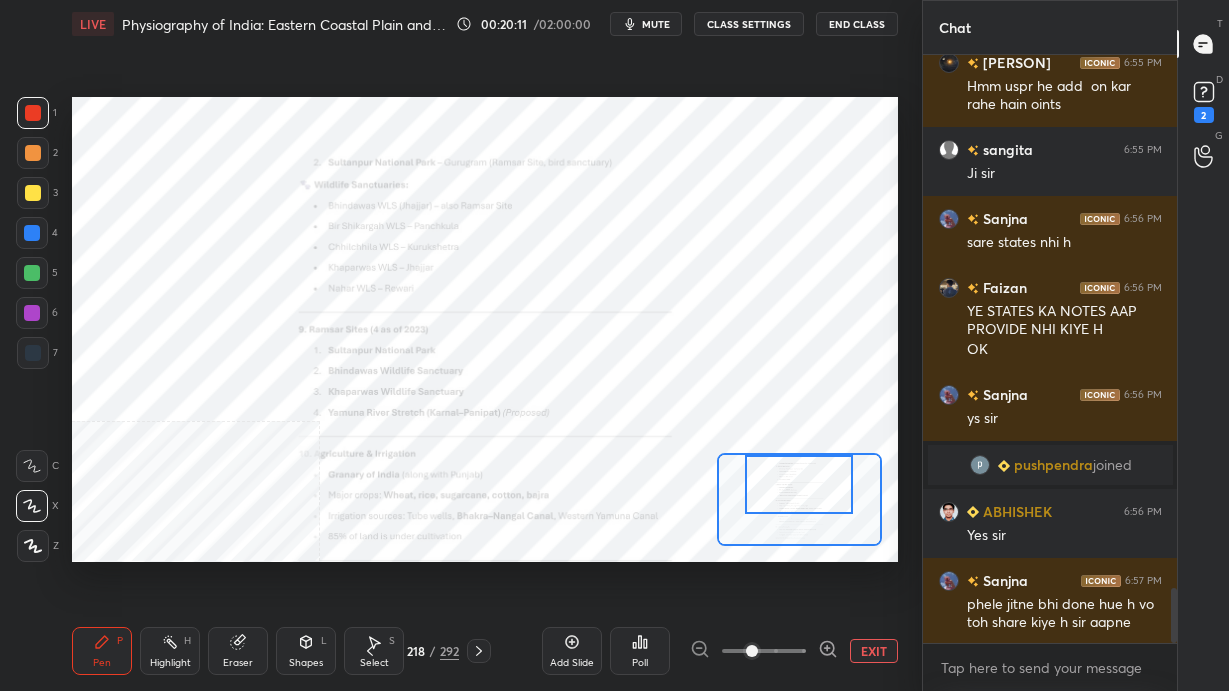 click 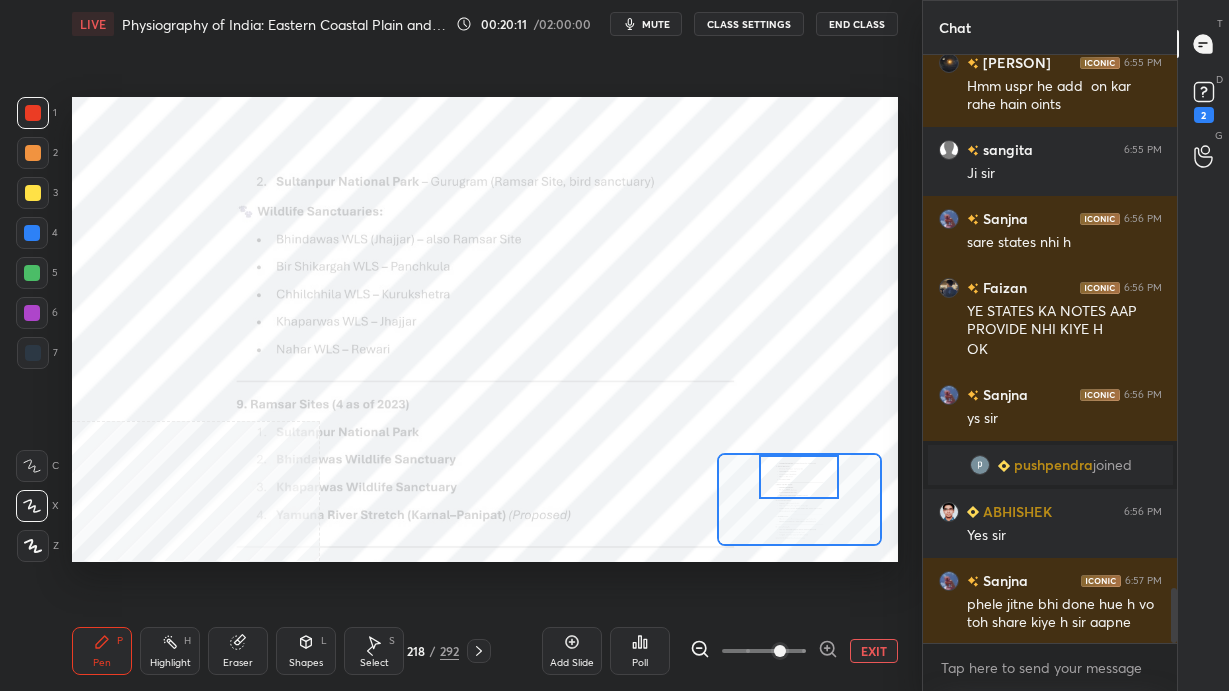 drag, startPoint x: 798, startPoint y: 490, endPoint x: 798, endPoint y: 464, distance: 26 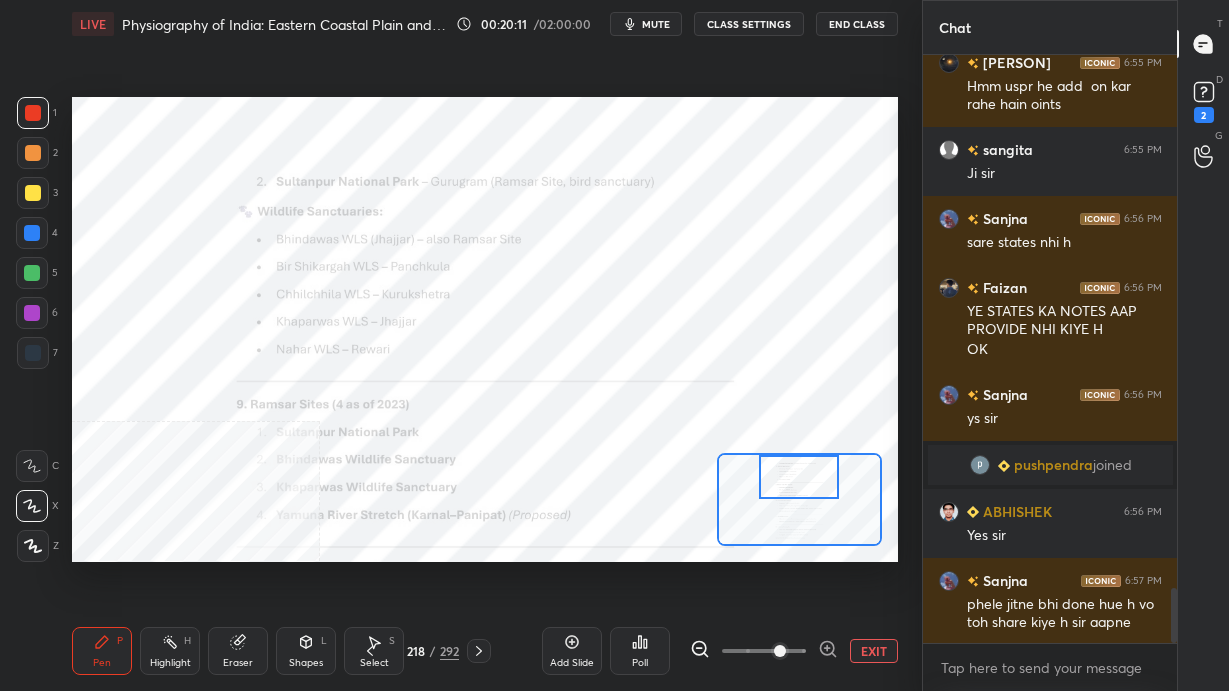 click at bounding box center (799, 477) 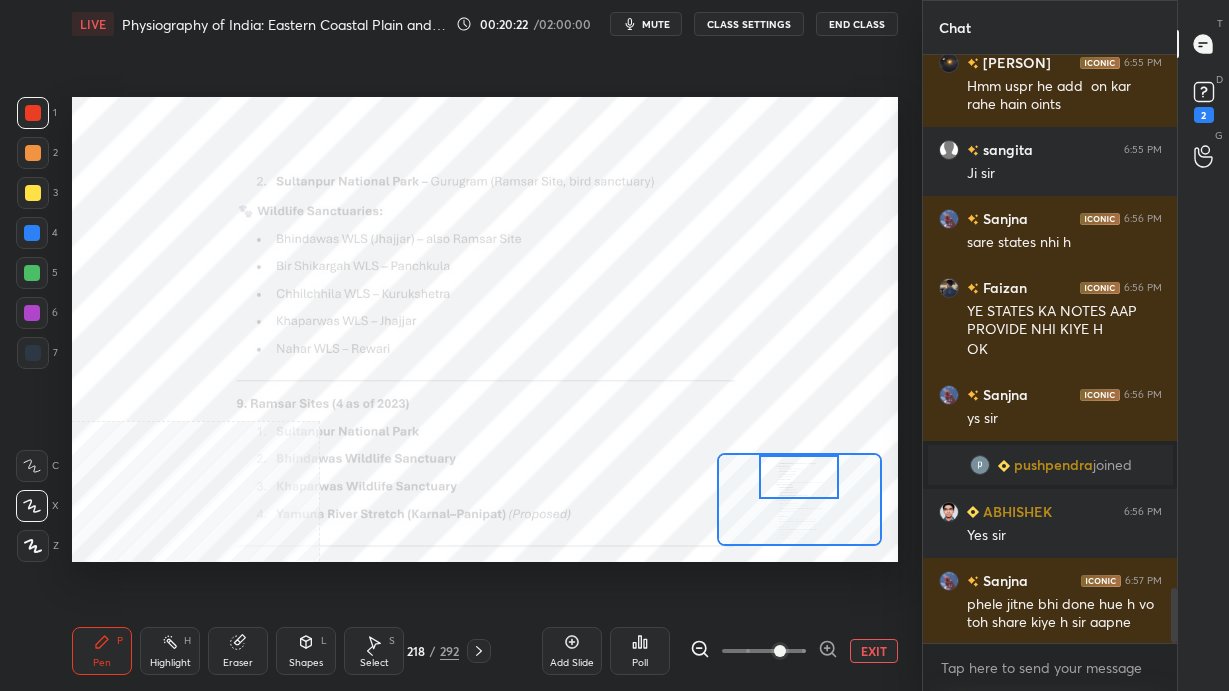 scroll, scrollTop: 5786, scrollLeft: 0, axis: vertical 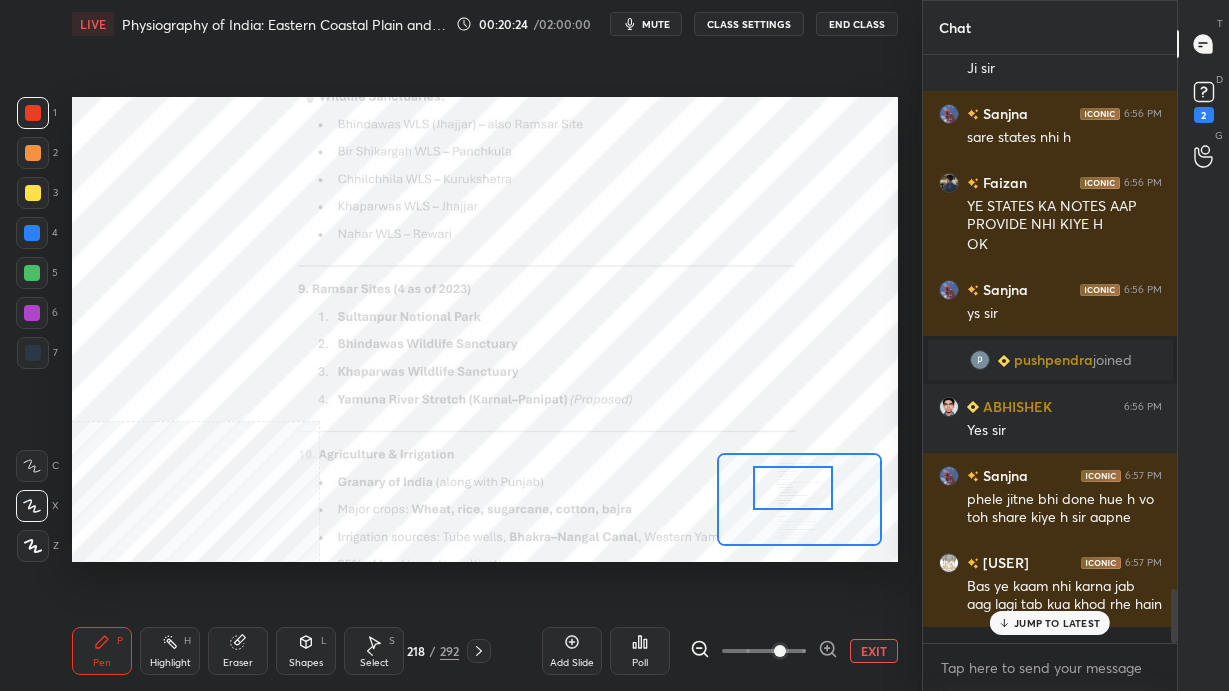 drag, startPoint x: 826, startPoint y: 481, endPoint x: 819, endPoint y: 492, distance: 13.038404 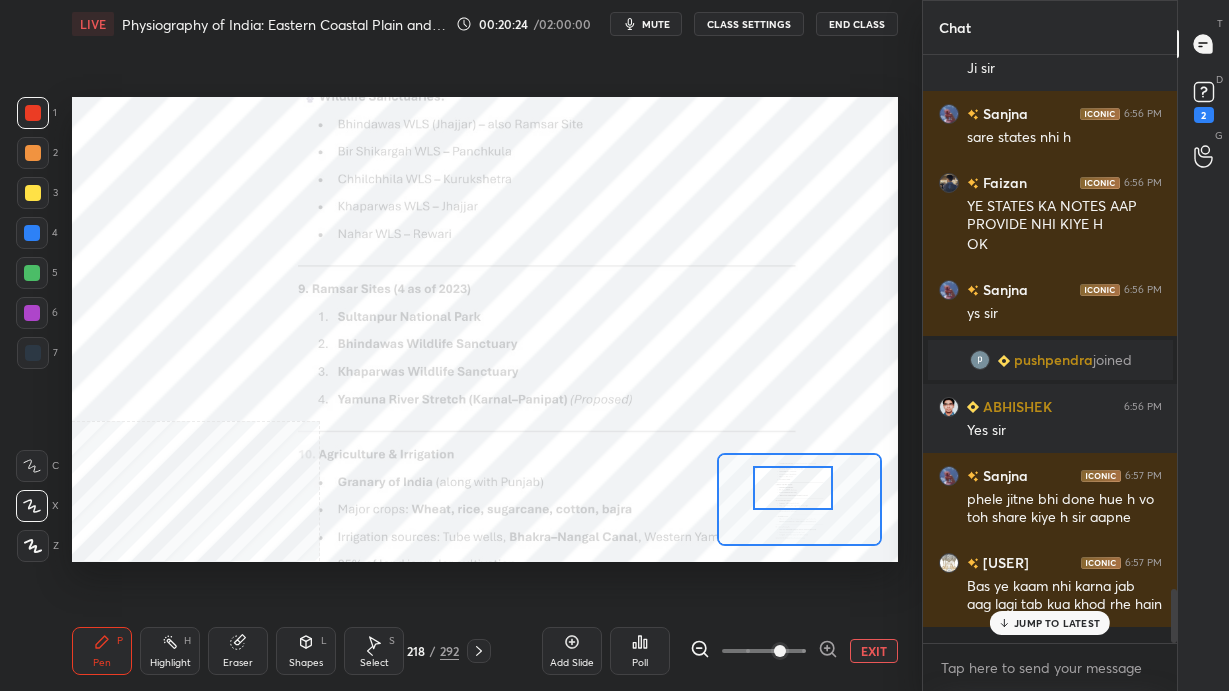 click at bounding box center [793, 488] 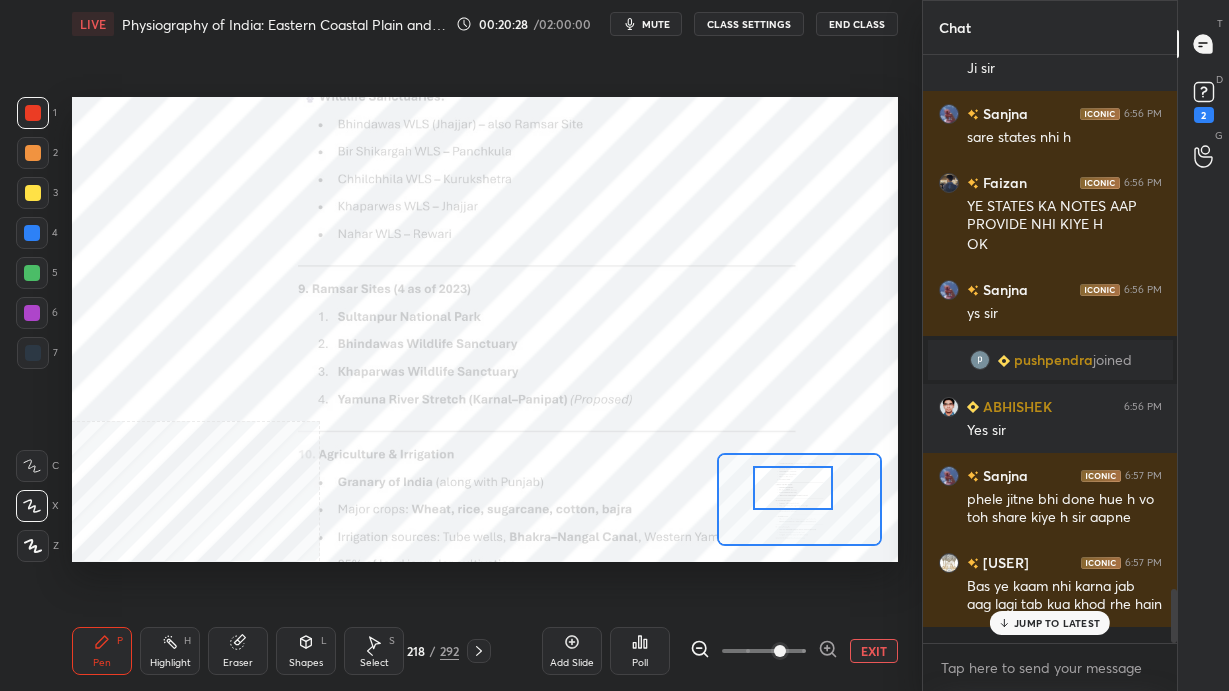 click on "JUMP TO LATEST" at bounding box center (1057, 623) 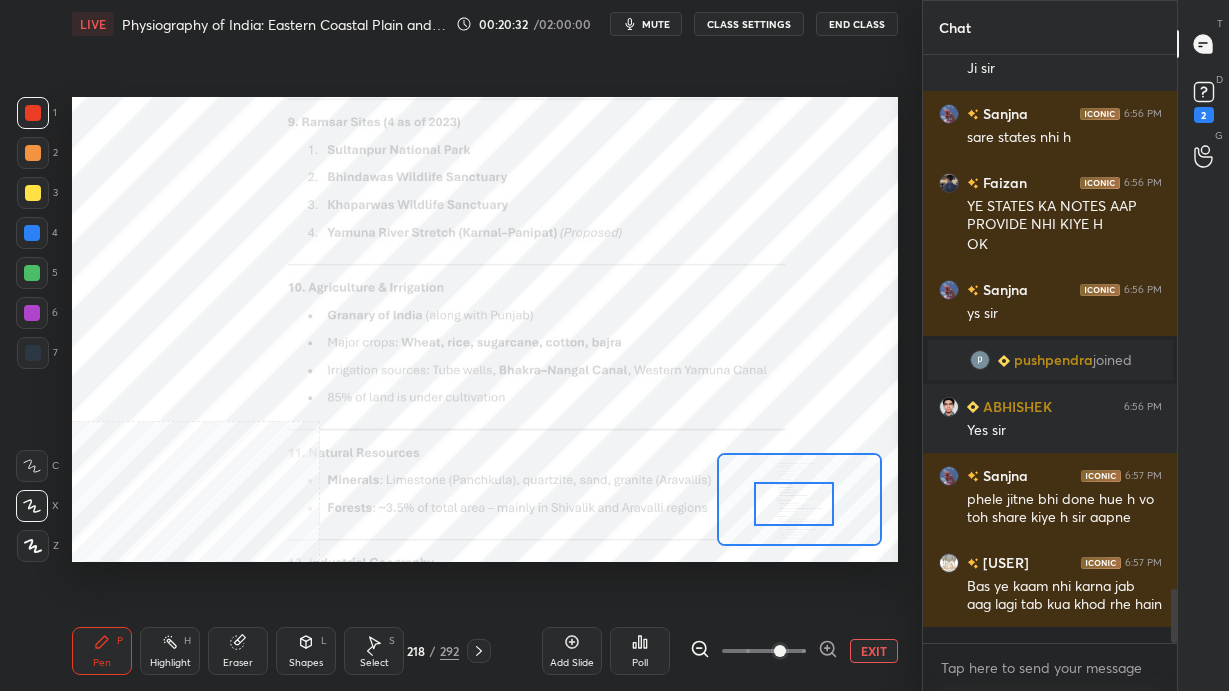 drag, startPoint x: 794, startPoint y: 494, endPoint x: 795, endPoint y: 510, distance: 16.03122 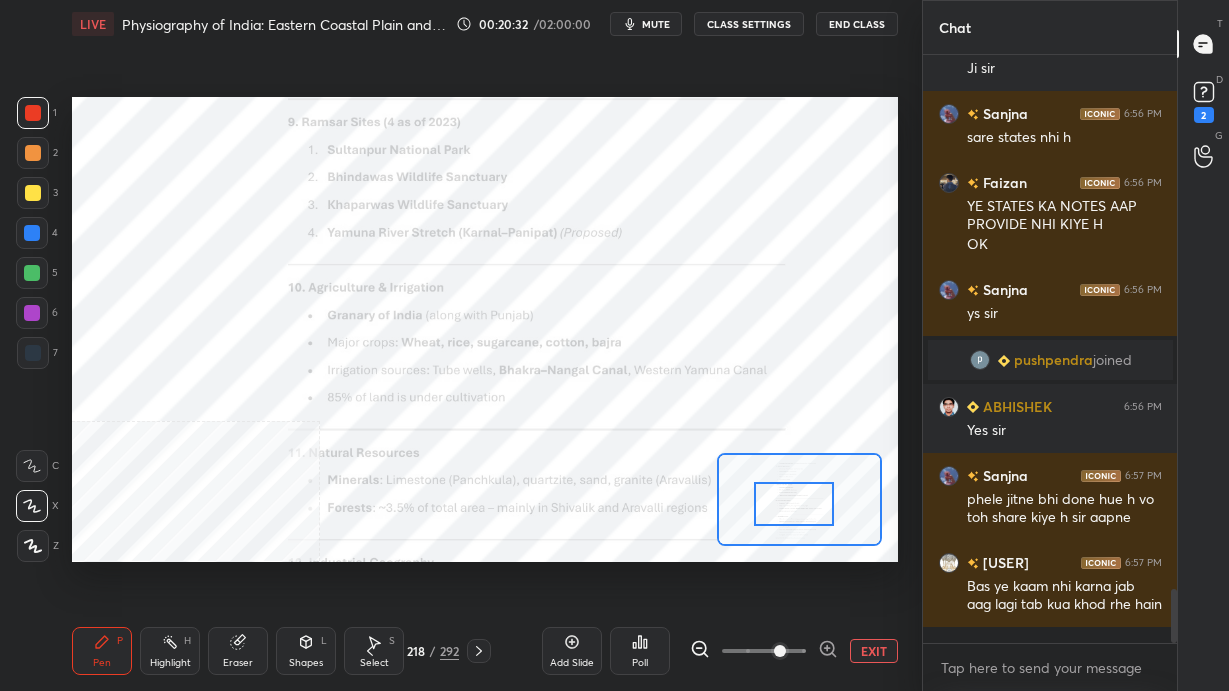 click at bounding box center [794, 504] 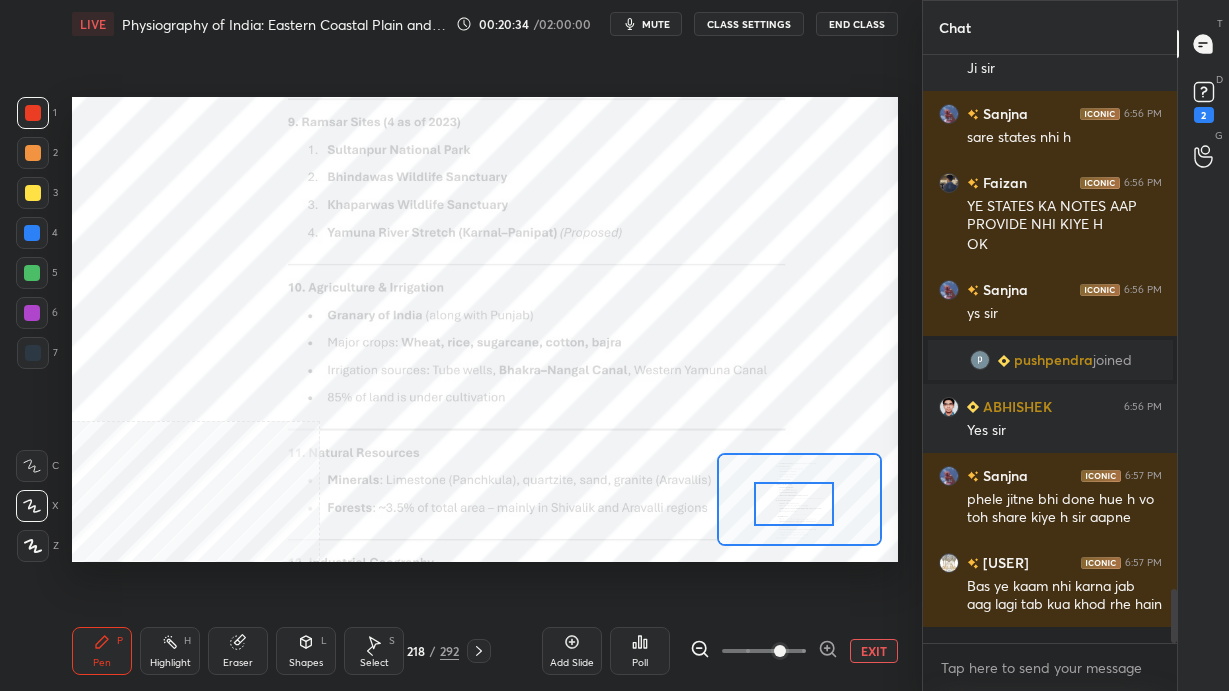 scroll, scrollTop: 5856, scrollLeft: 0, axis: vertical 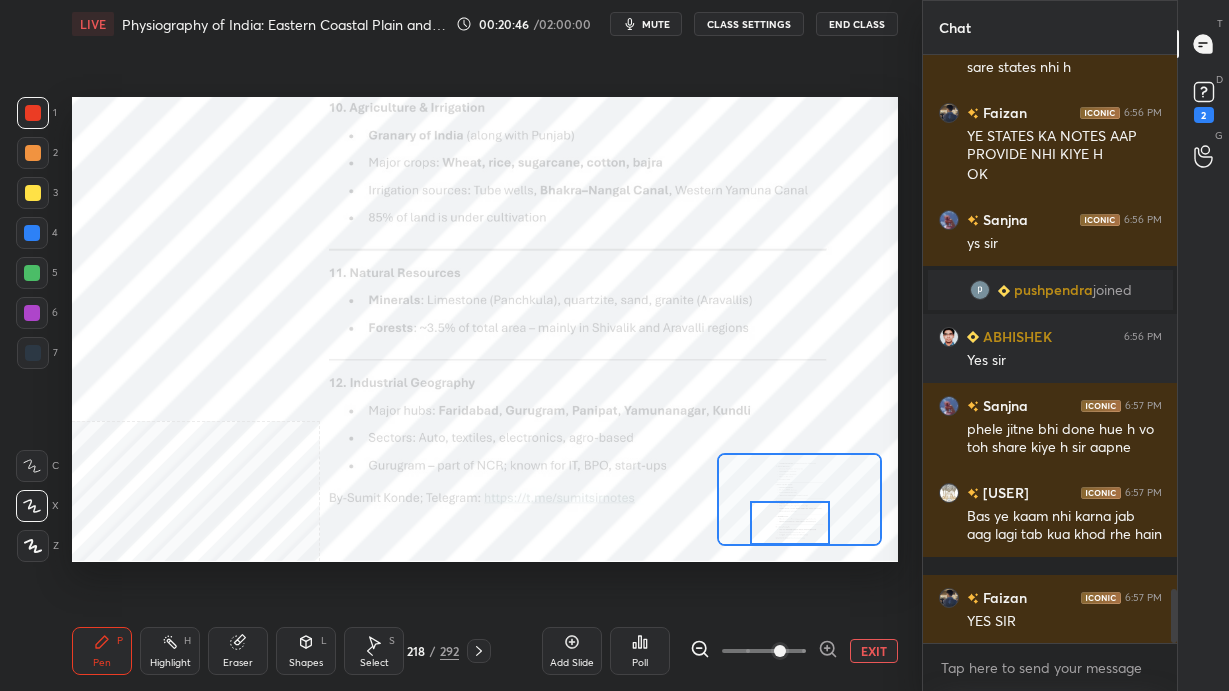 drag, startPoint x: 807, startPoint y: 505, endPoint x: 803, endPoint y: 526, distance: 21.377558 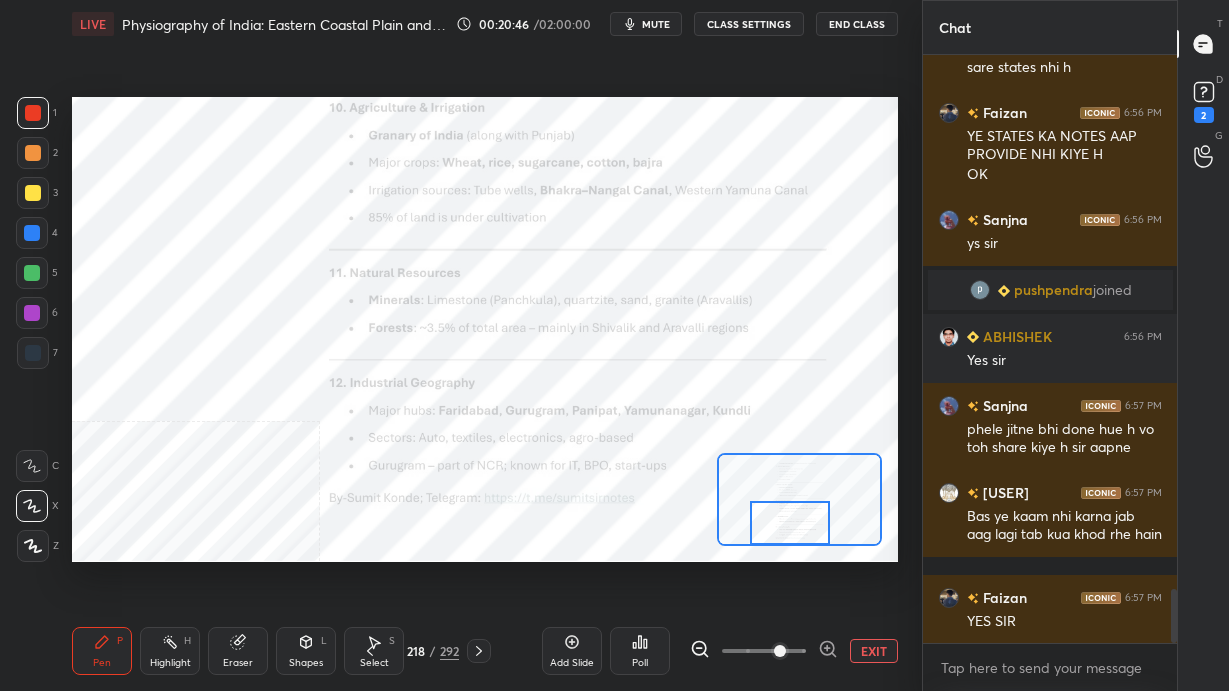 click at bounding box center (790, 523) 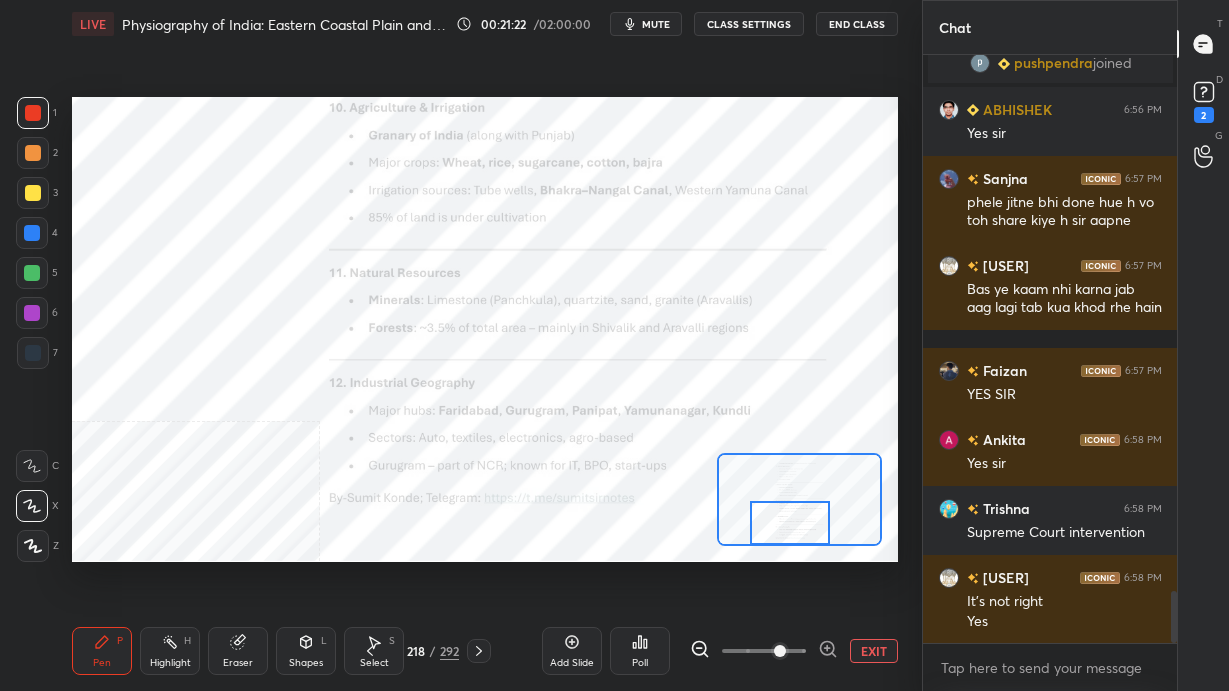 scroll, scrollTop: 6152, scrollLeft: 0, axis: vertical 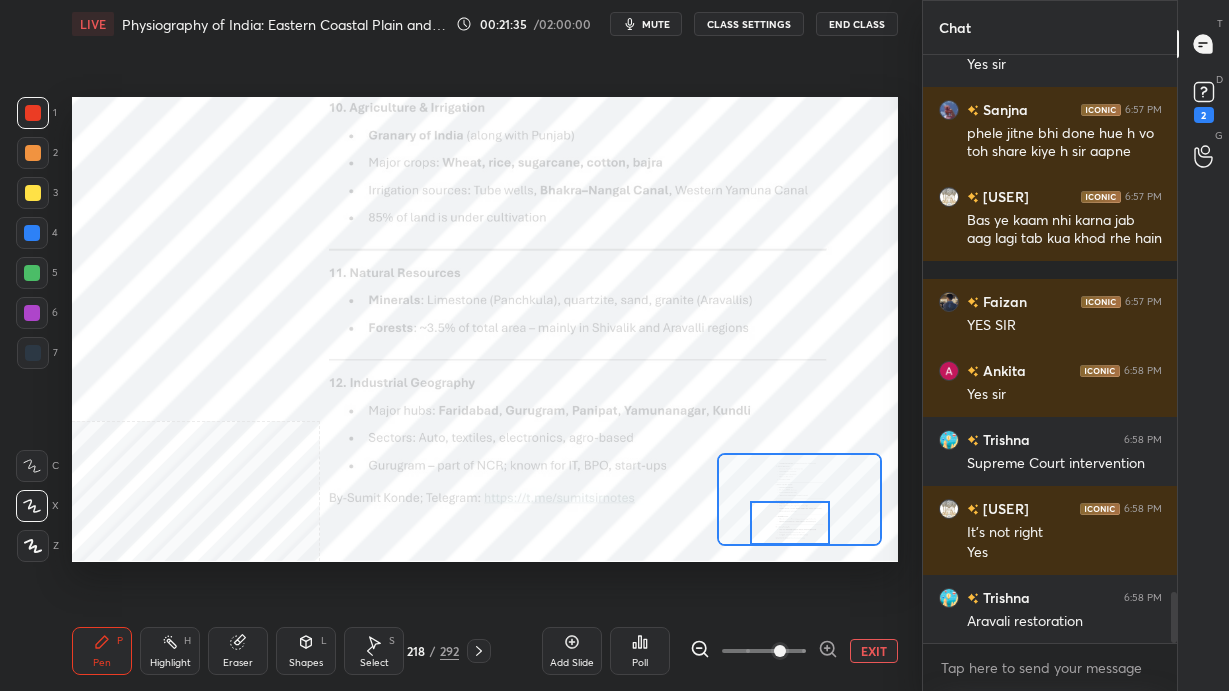 click 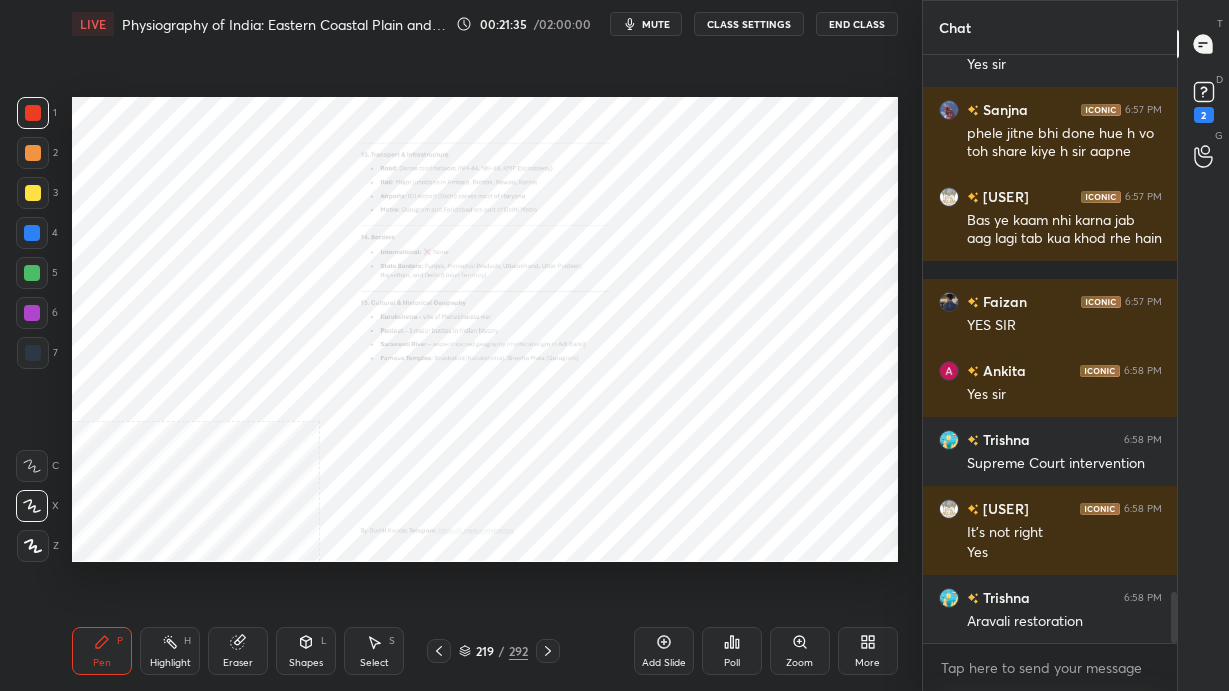 scroll, scrollTop: 6220, scrollLeft: 0, axis: vertical 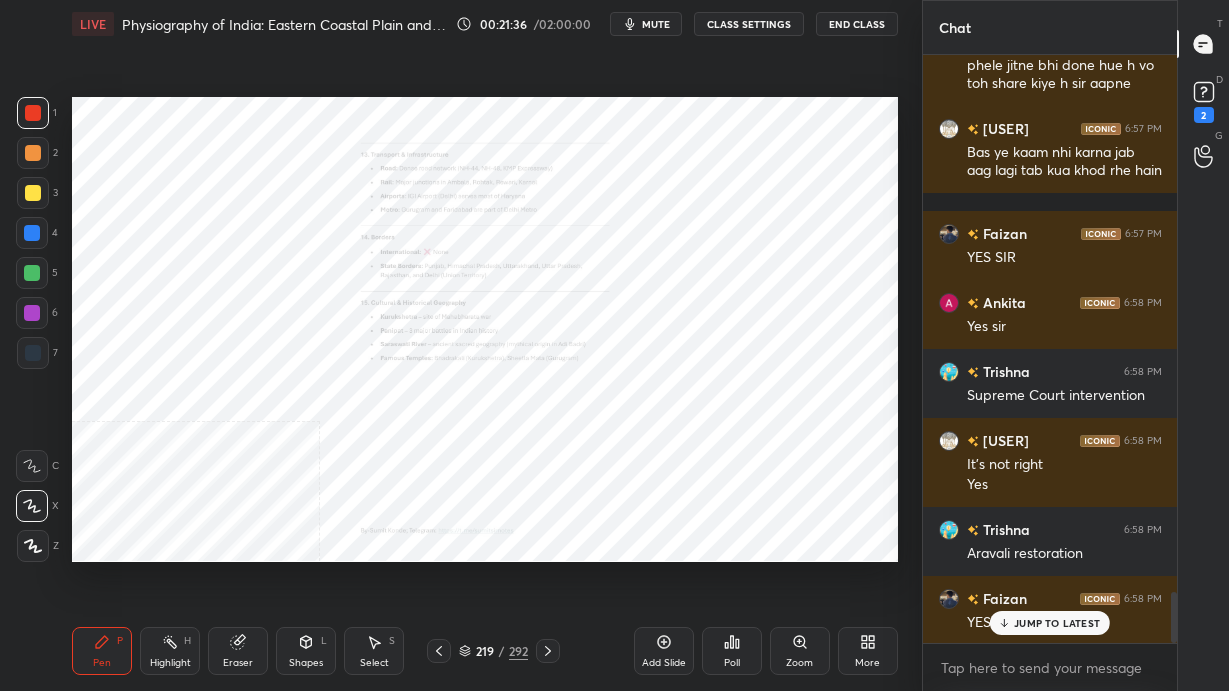 click on "Zoom" at bounding box center [800, 651] 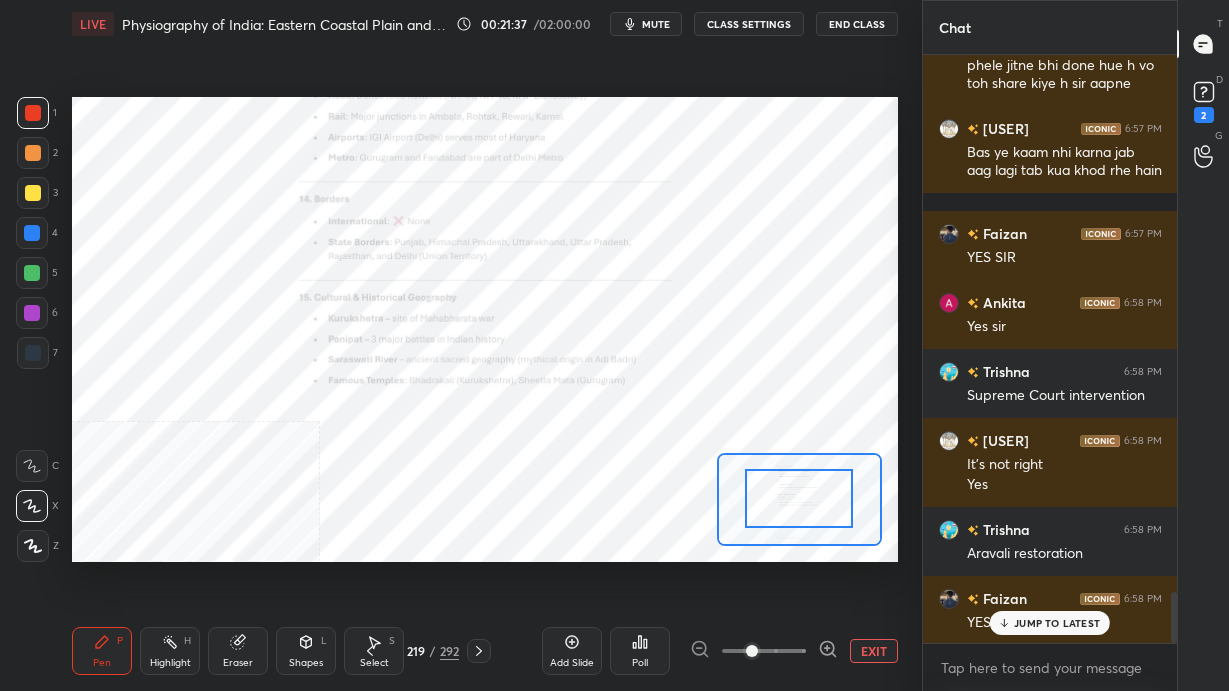 drag, startPoint x: 796, startPoint y: 506, endPoint x: 798, endPoint y: 487, distance: 19.104973 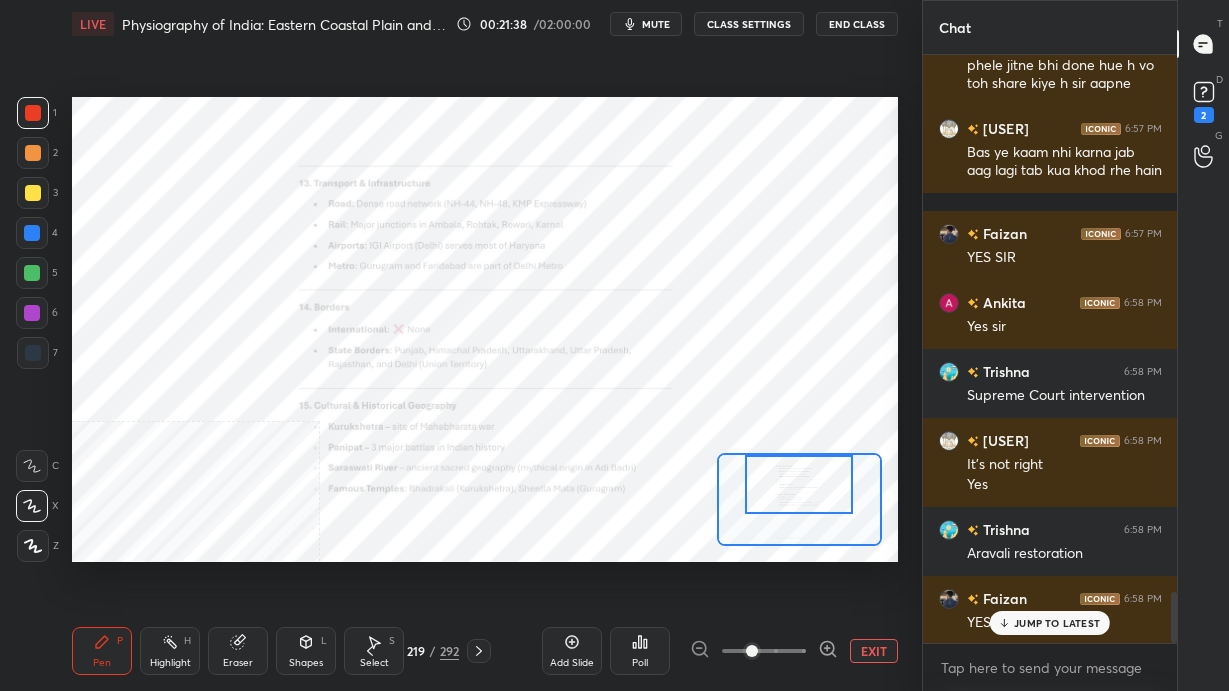 drag, startPoint x: 798, startPoint y: 495, endPoint x: 798, endPoint y: 474, distance: 21 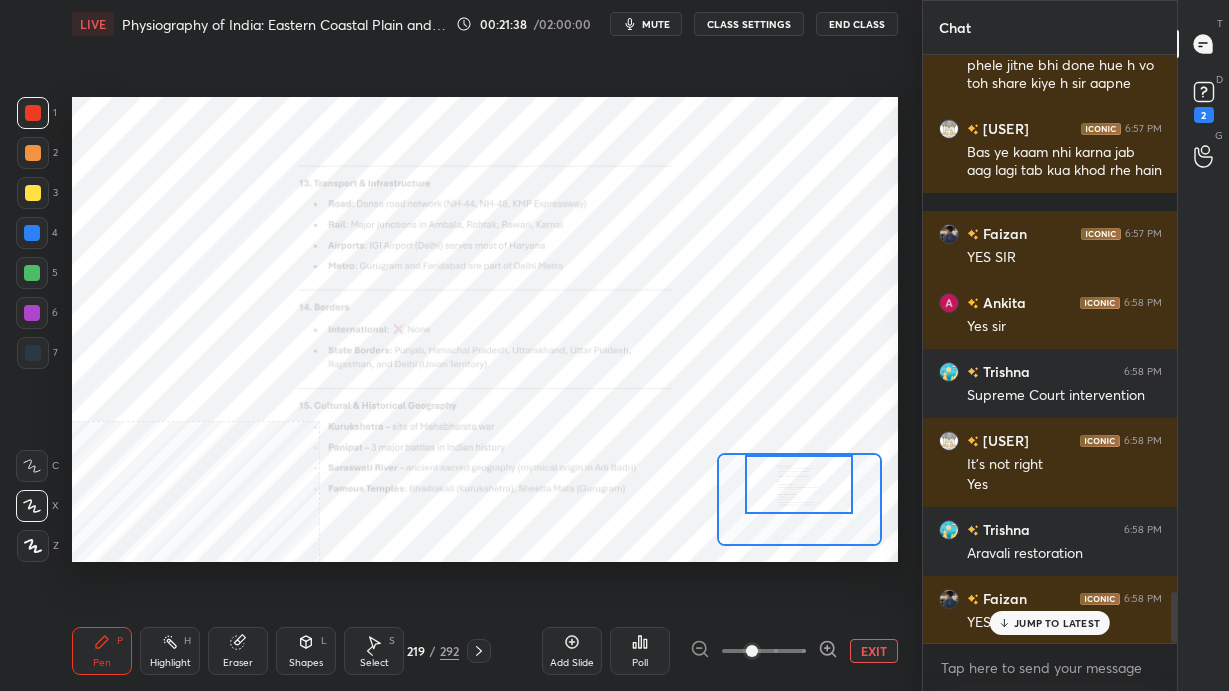 click at bounding box center (798, 484) 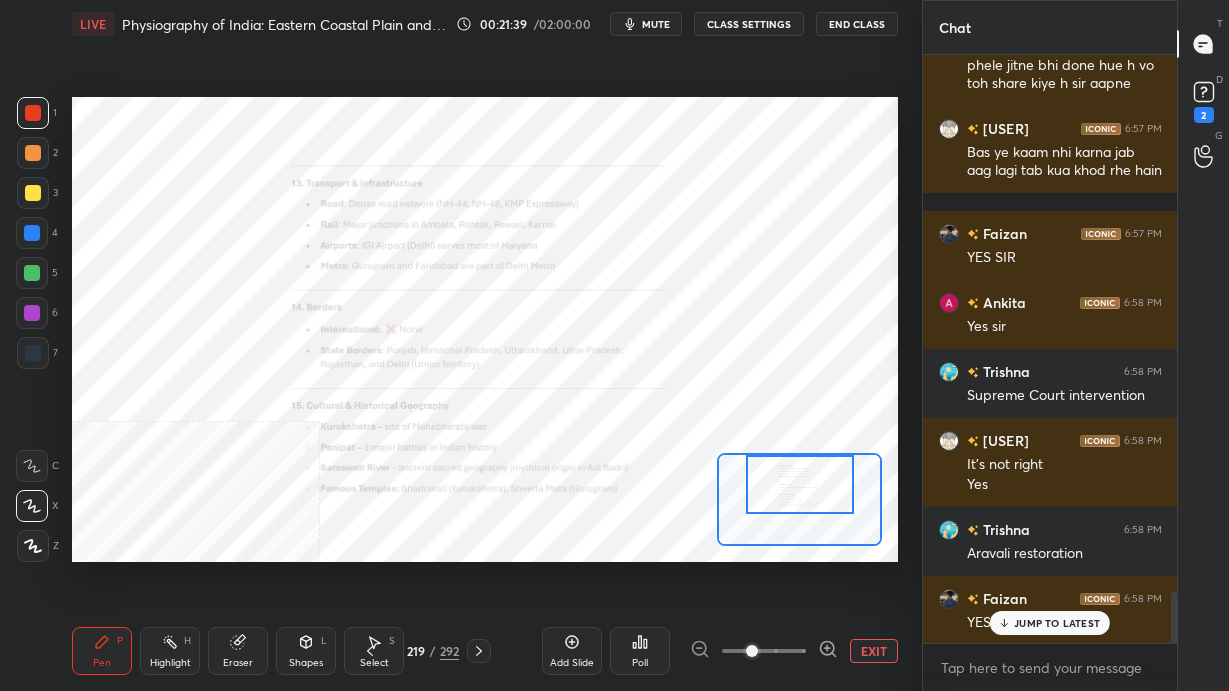 drag, startPoint x: 809, startPoint y: 491, endPoint x: 808, endPoint y: 476, distance: 15.033297 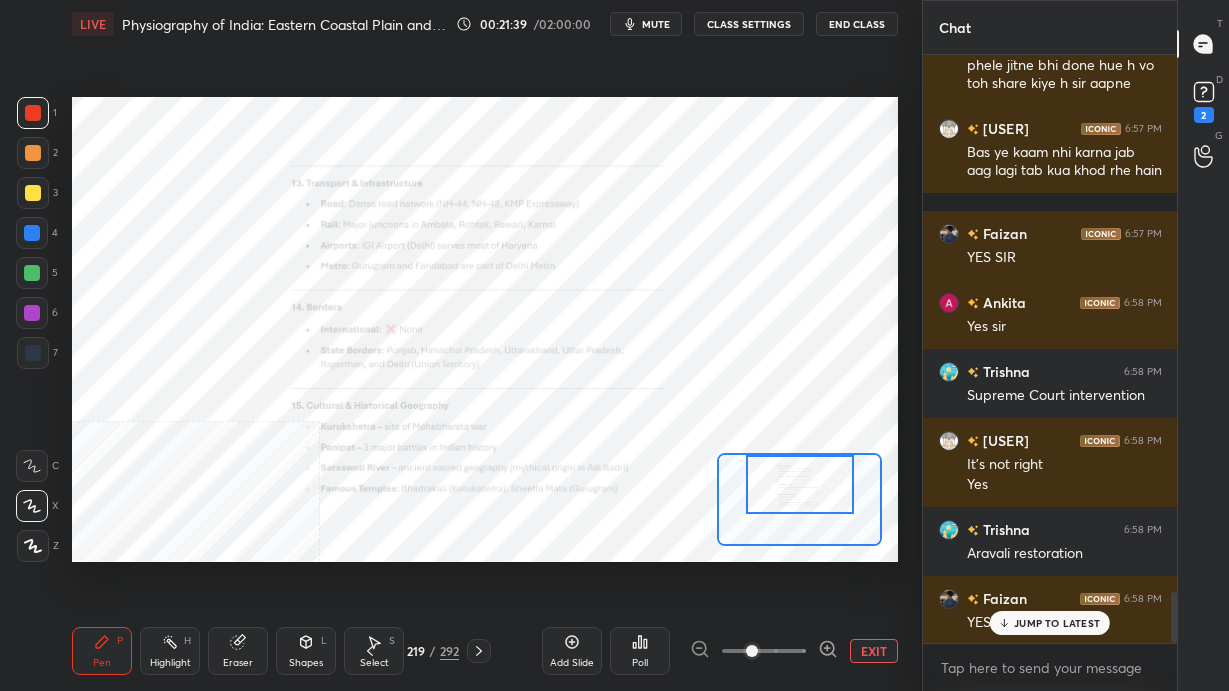 click at bounding box center (799, 484) 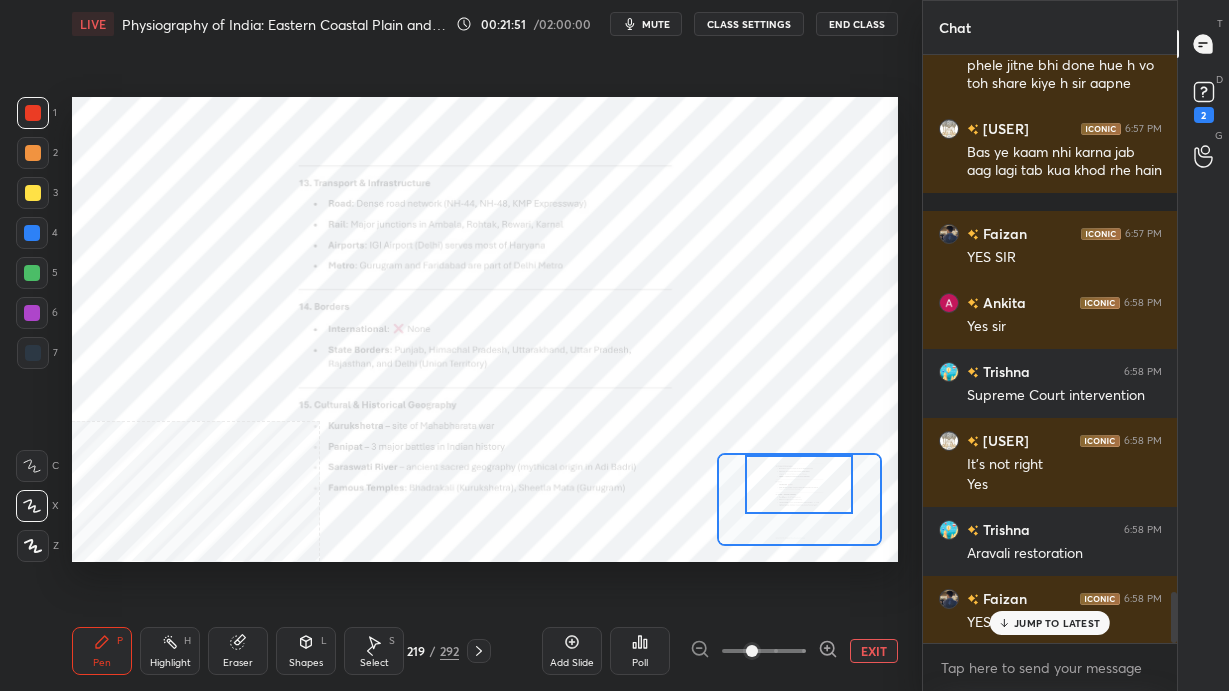 scroll, scrollTop: 6289, scrollLeft: 0, axis: vertical 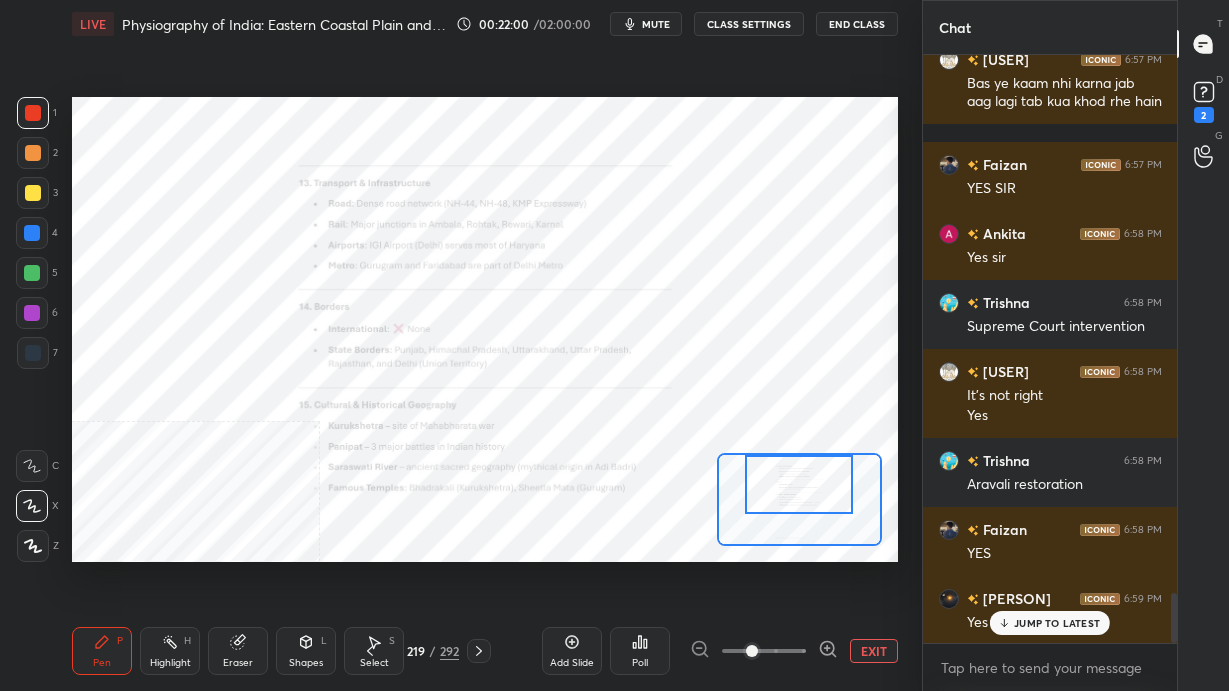 click 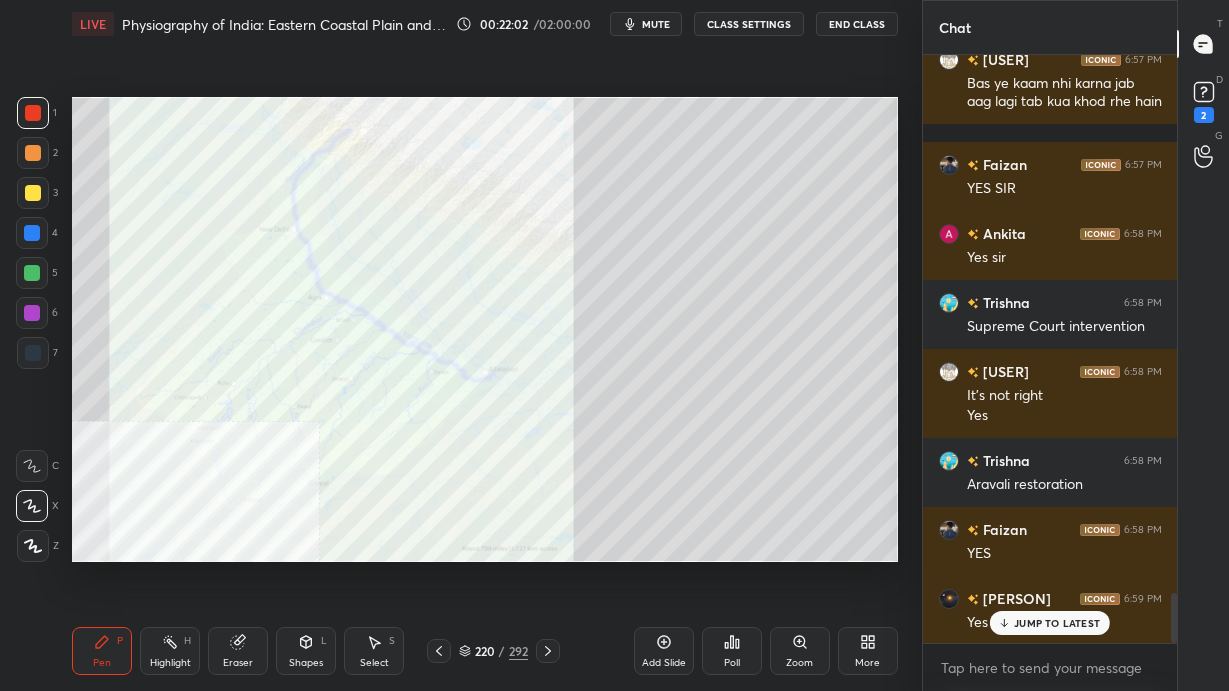 click 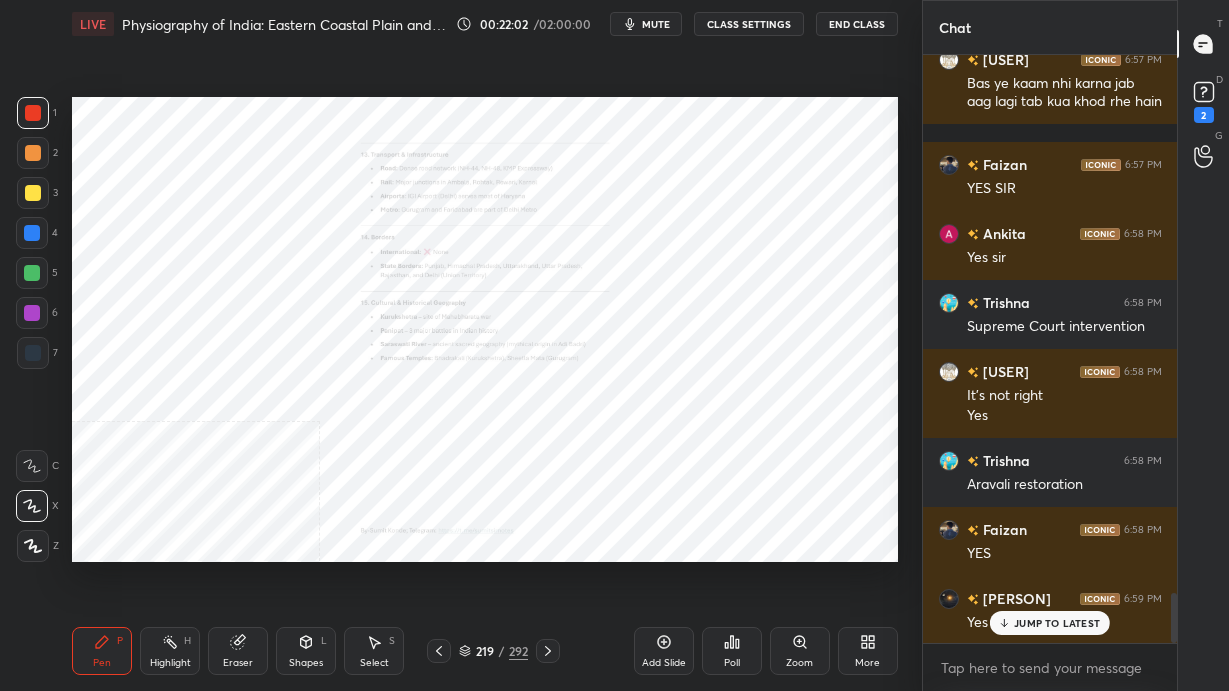 click 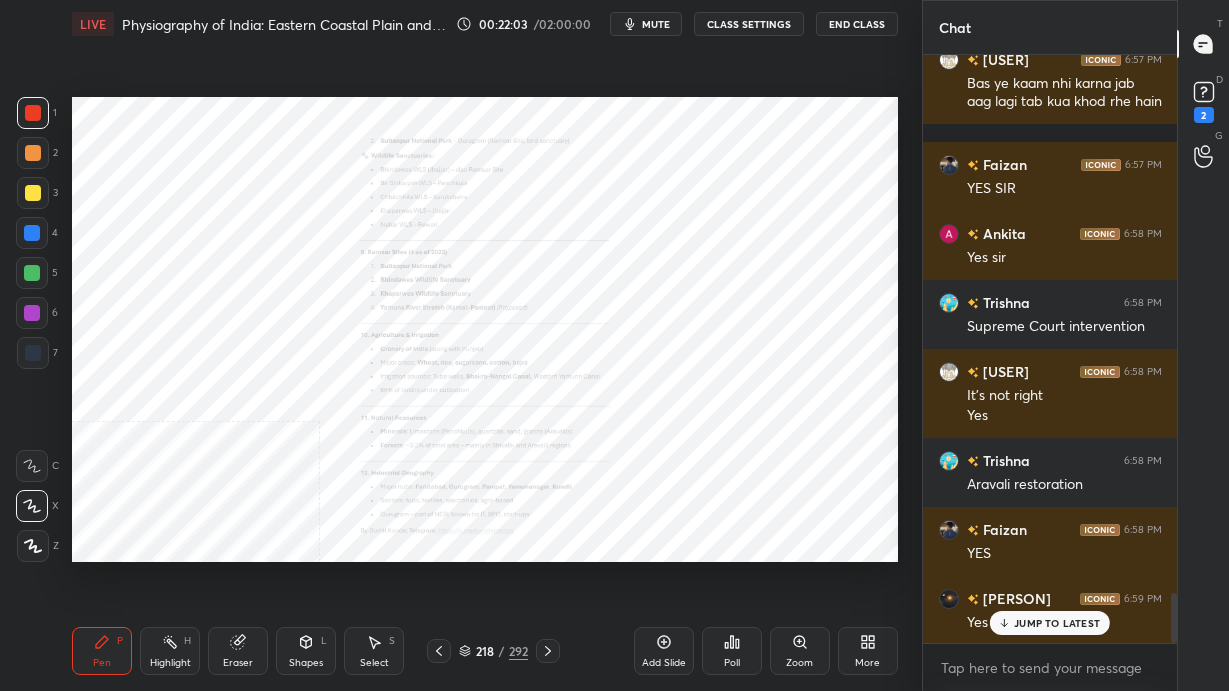 click 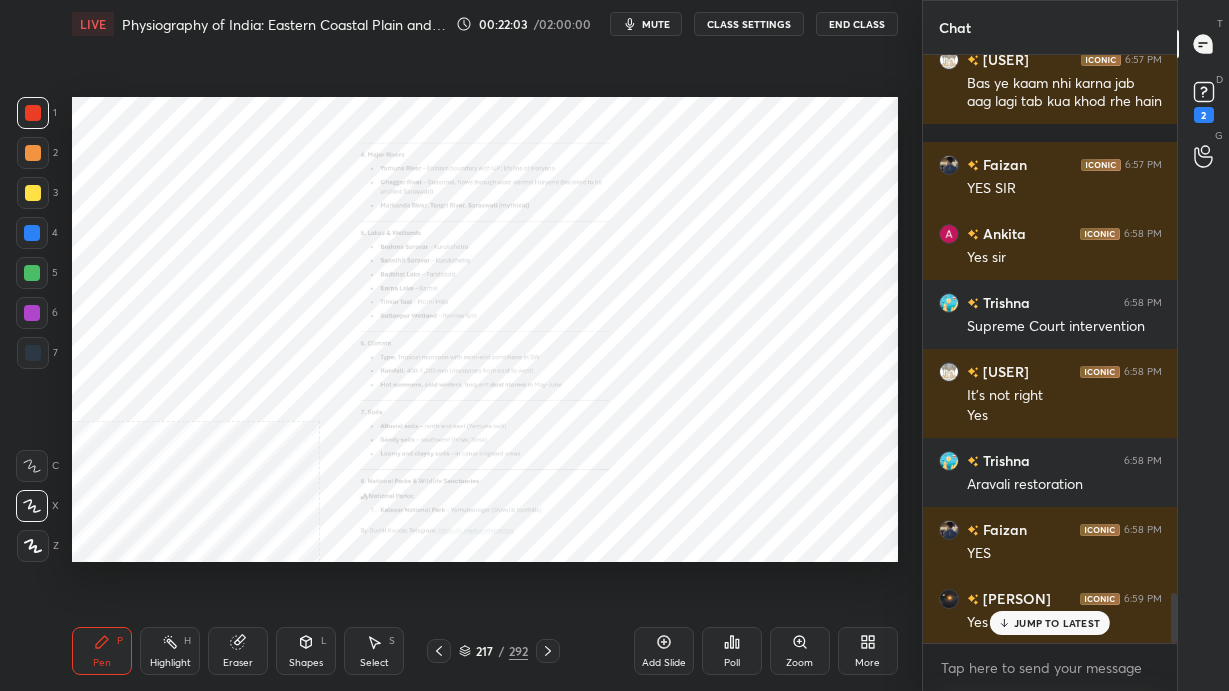 click 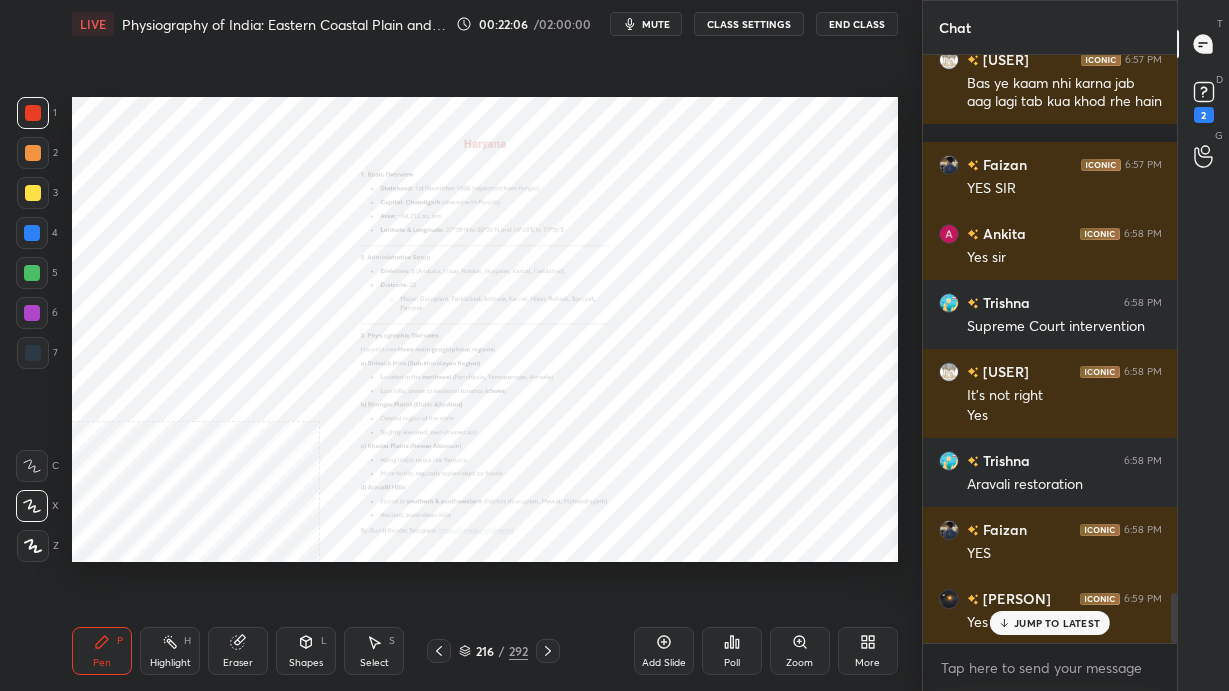 click 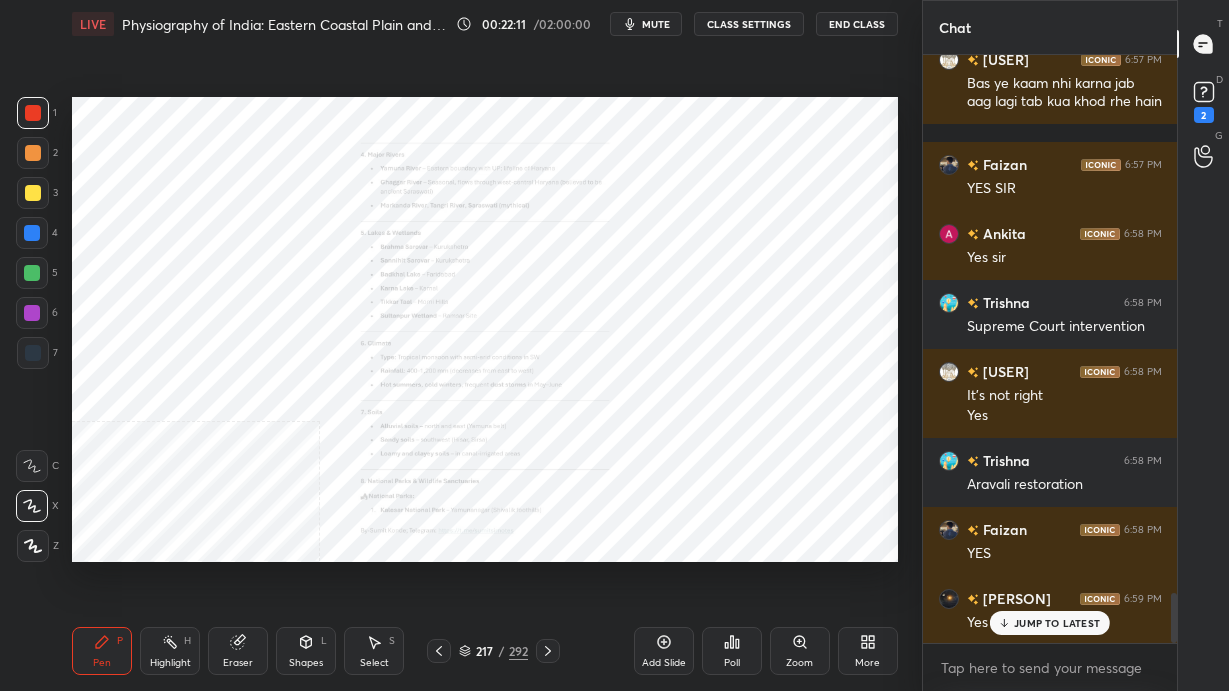 click on "JUMP TO LATEST" at bounding box center (1057, 623) 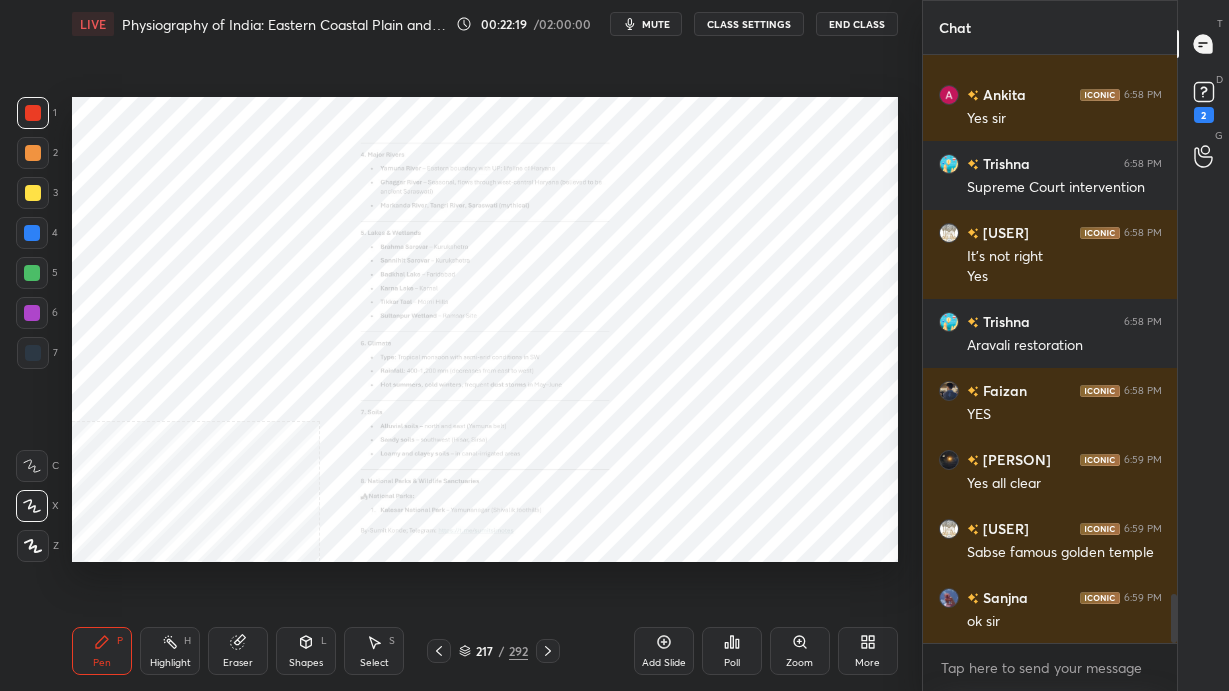 scroll, scrollTop: 6515, scrollLeft: 0, axis: vertical 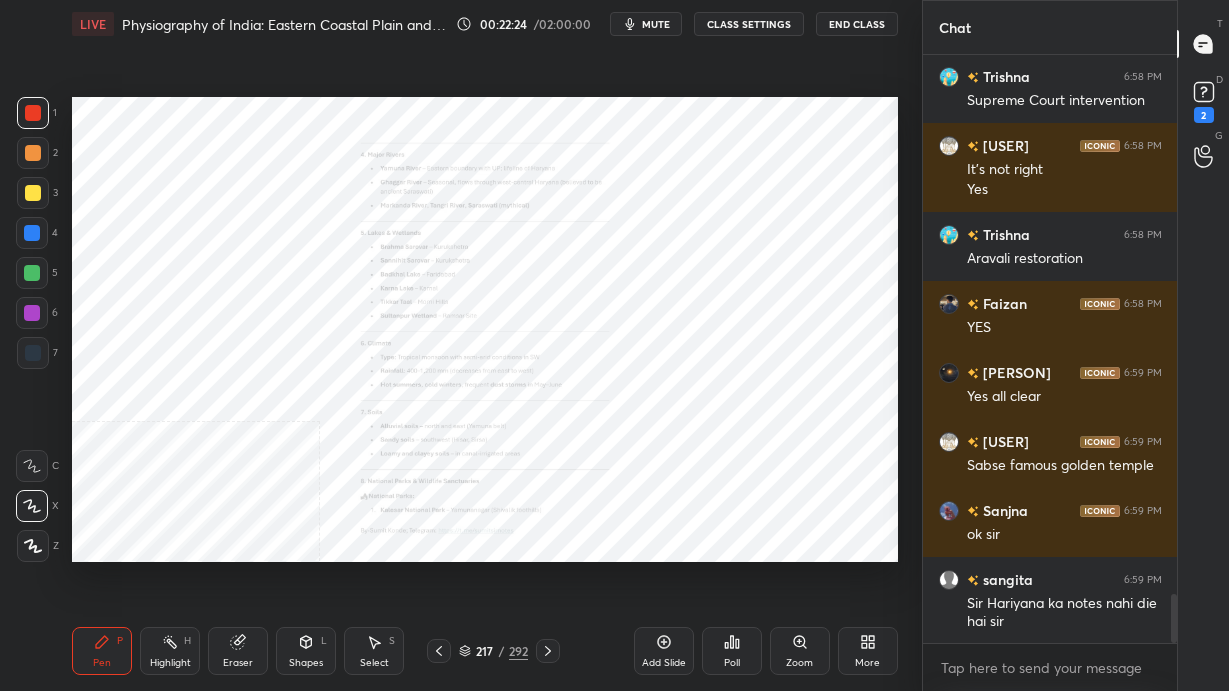 click on "217 / 292" at bounding box center [493, 651] 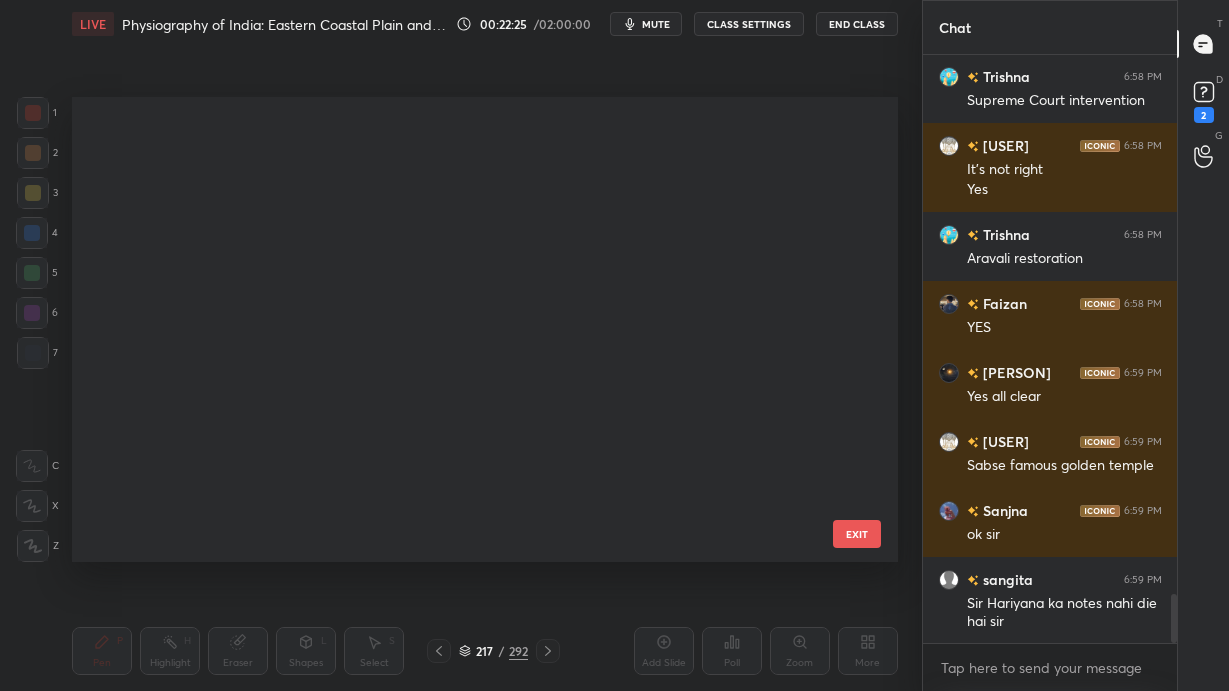 scroll, scrollTop: 9746, scrollLeft: 0, axis: vertical 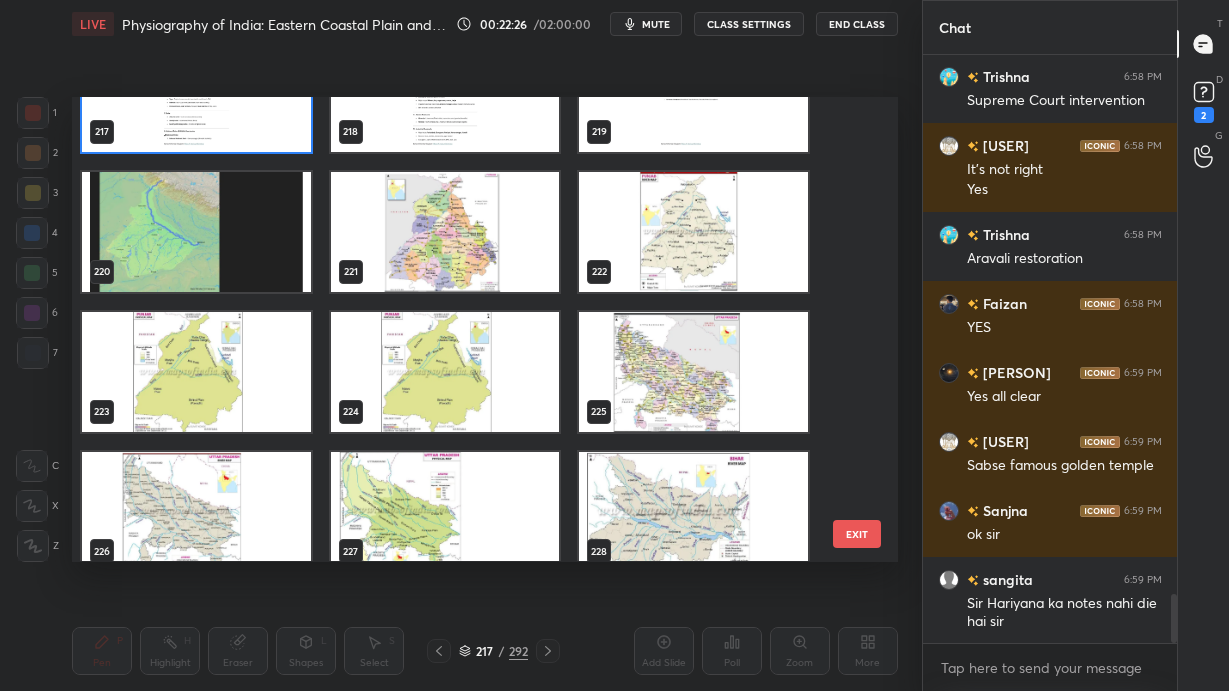 click at bounding box center (445, 232) 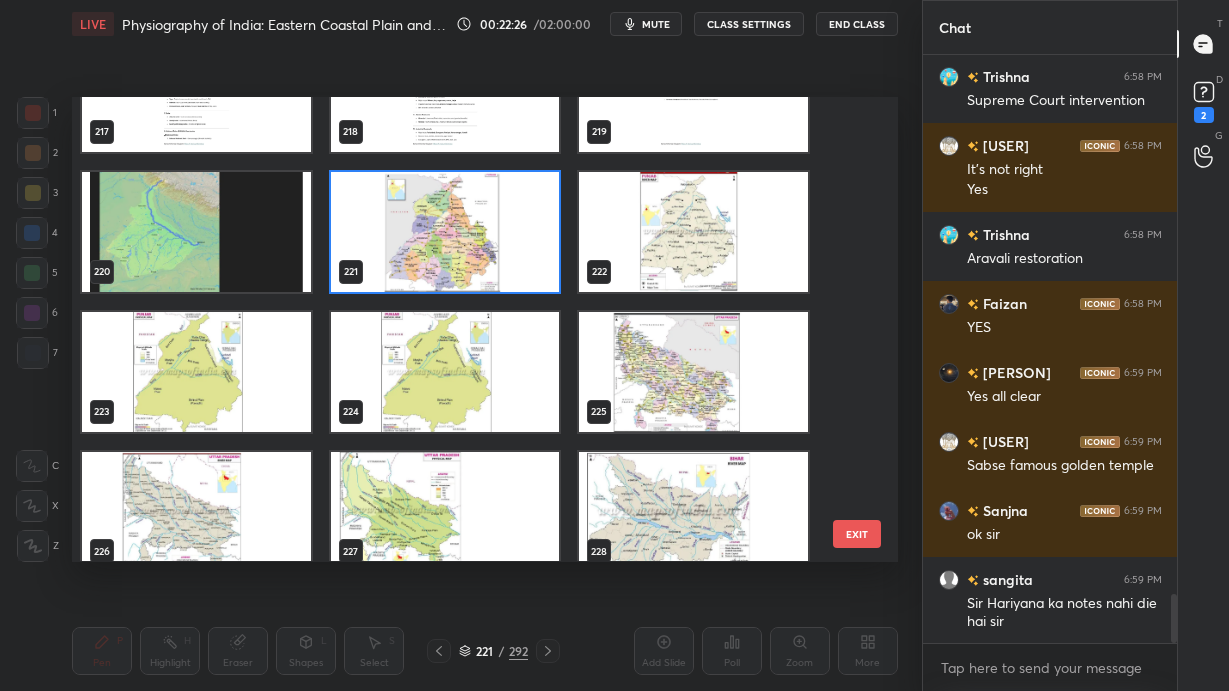 click at bounding box center [445, 232] 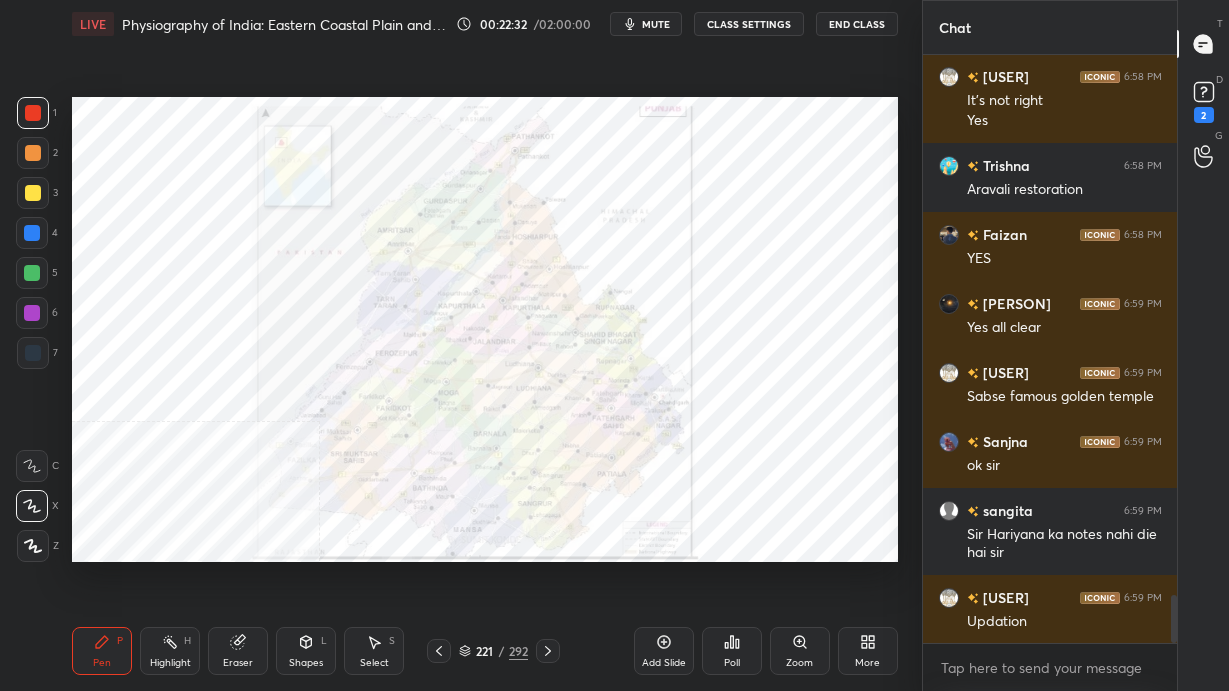 scroll, scrollTop: 6652, scrollLeft: 0, axis: vertical 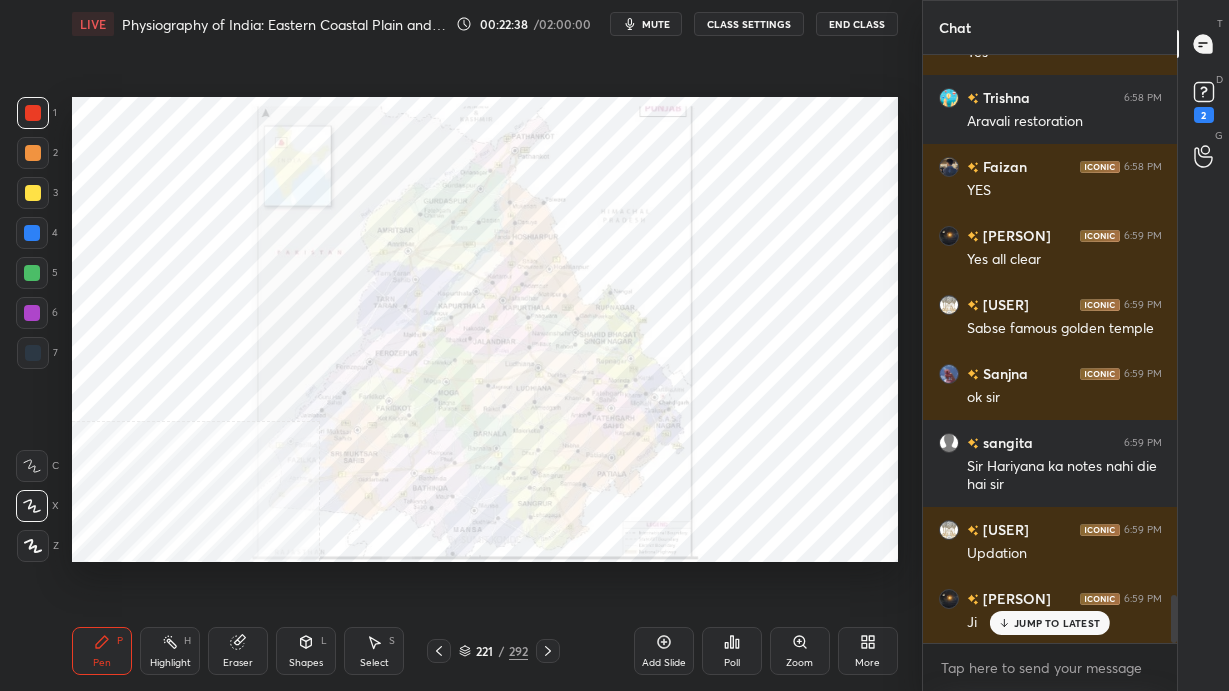 click on "JUMP TO LATEST" at bounding box center (1057, 623) 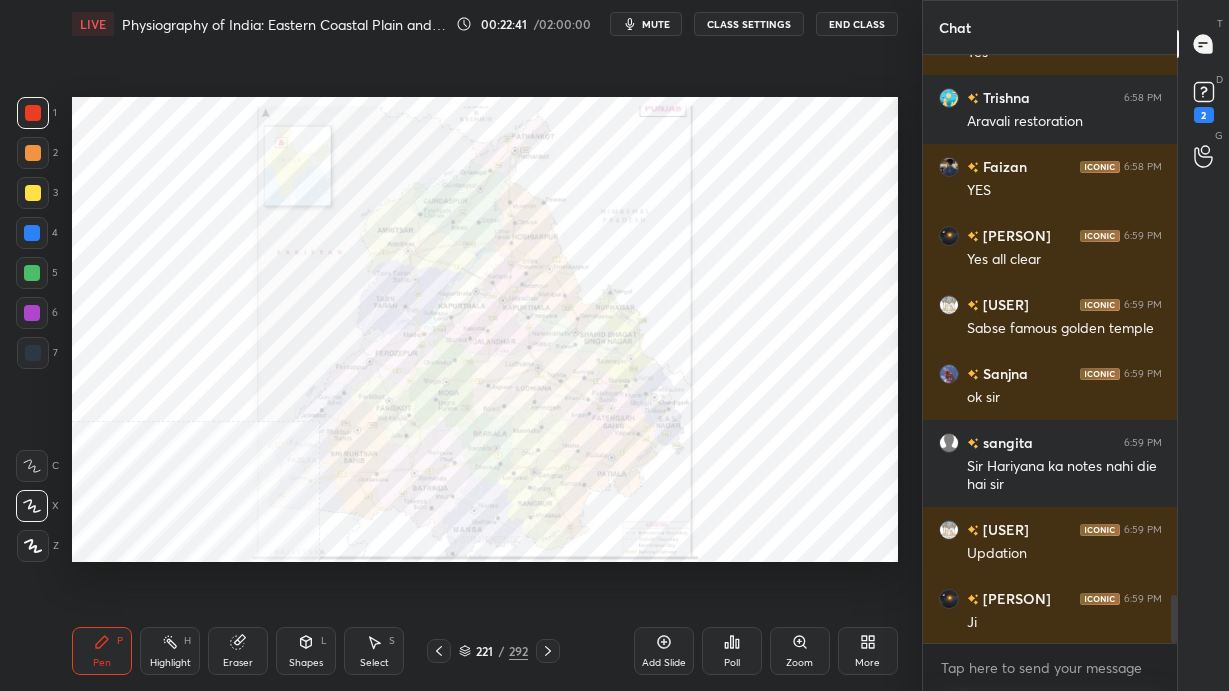 click 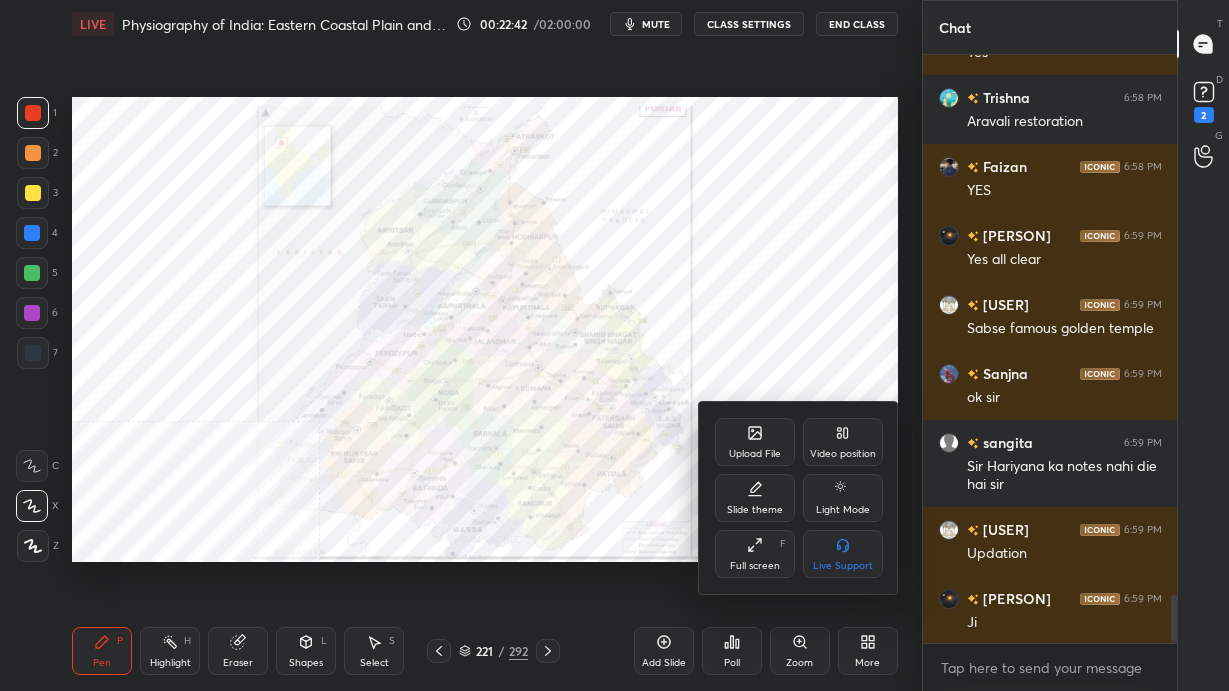 scroll, scrollTop: 6721, scrollLeft: 0, axis: vertical 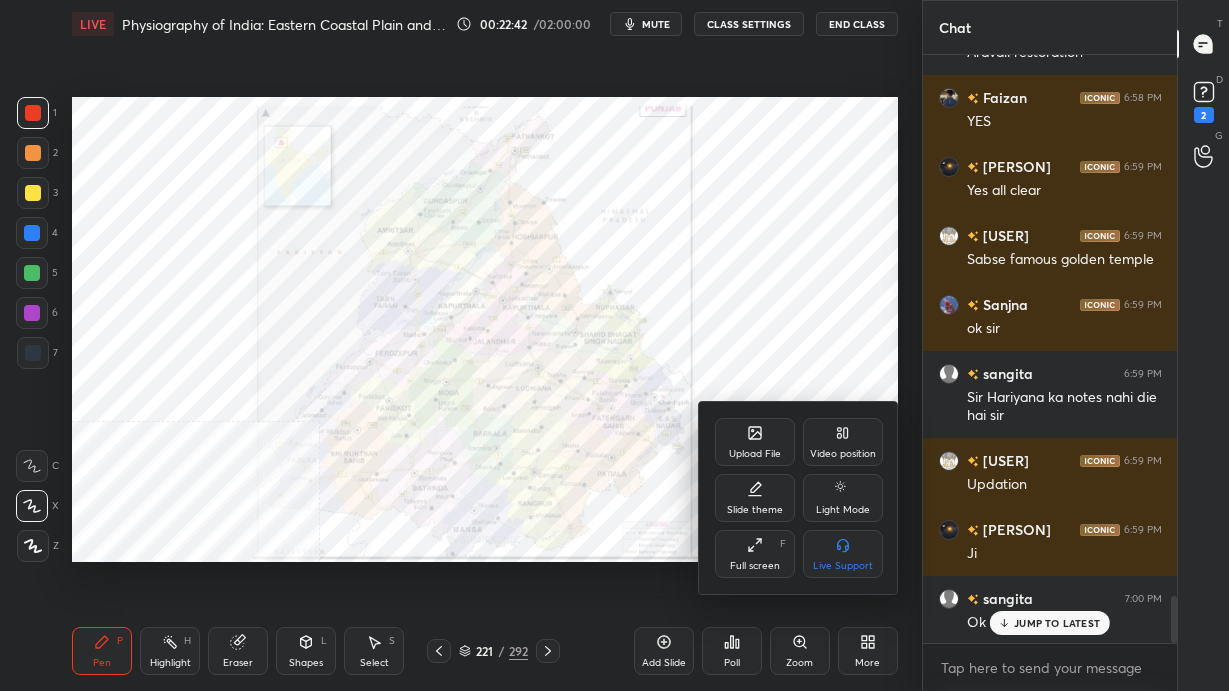 click 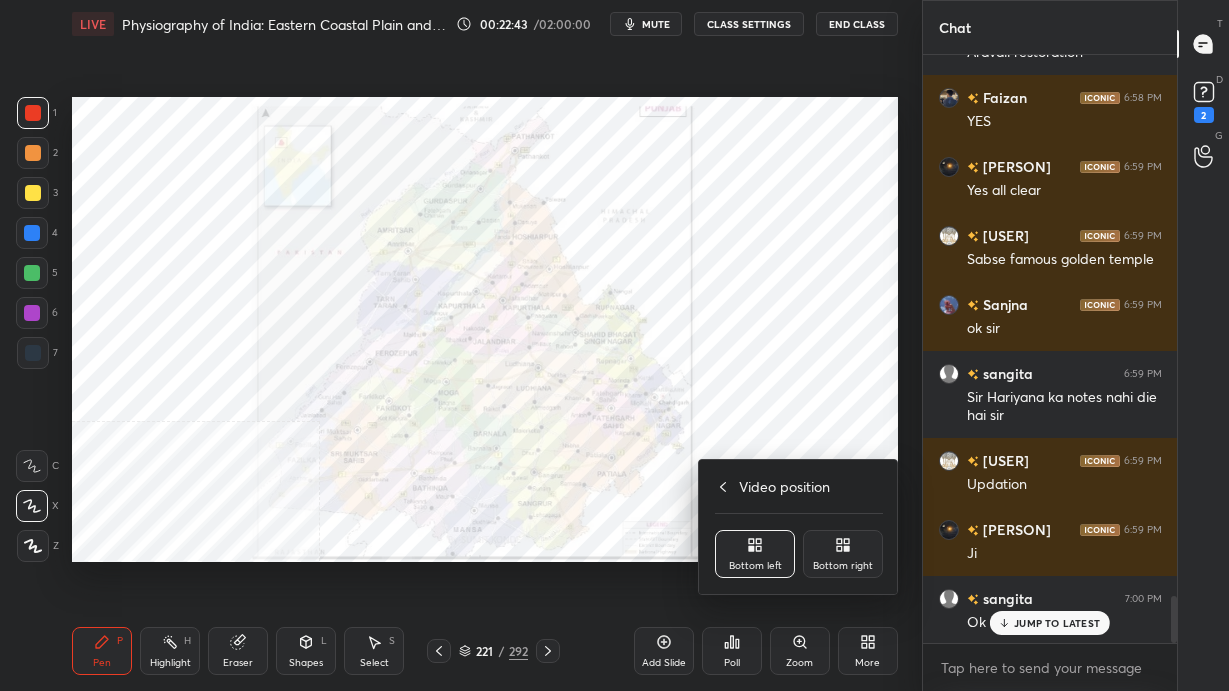 click on "Bottom right" at bounding box center [843, 566] 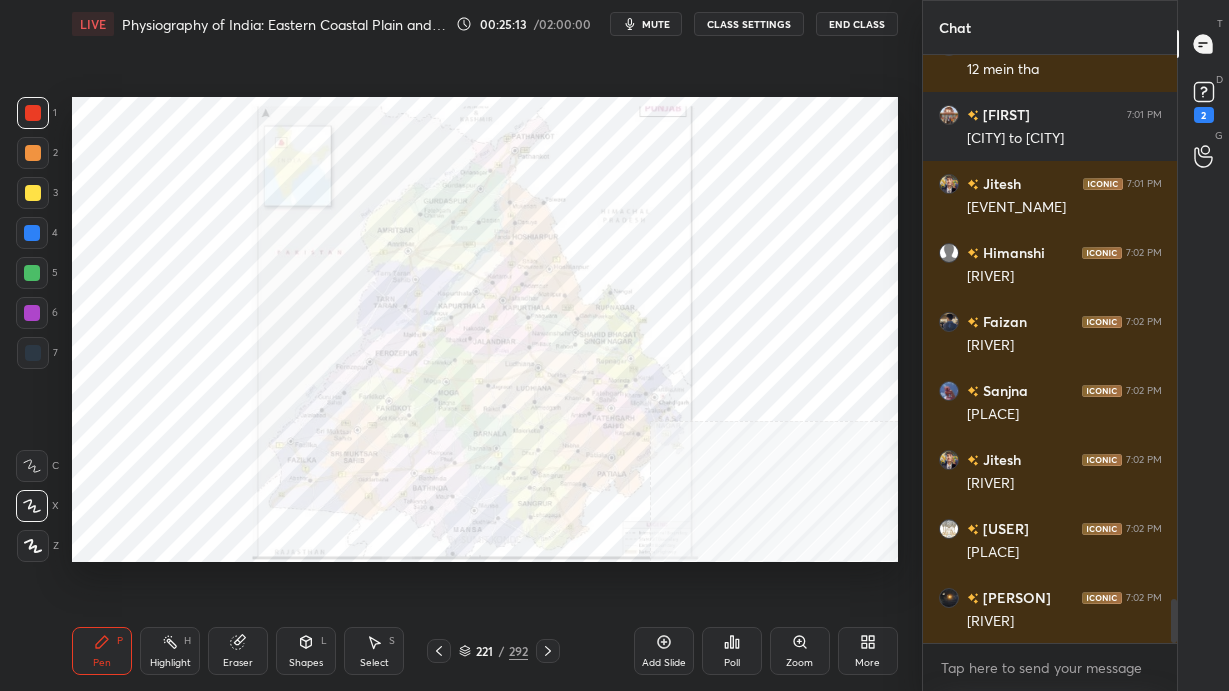 scroll, scrollTop: 7404, scrollLeft: 0, axis: vertical 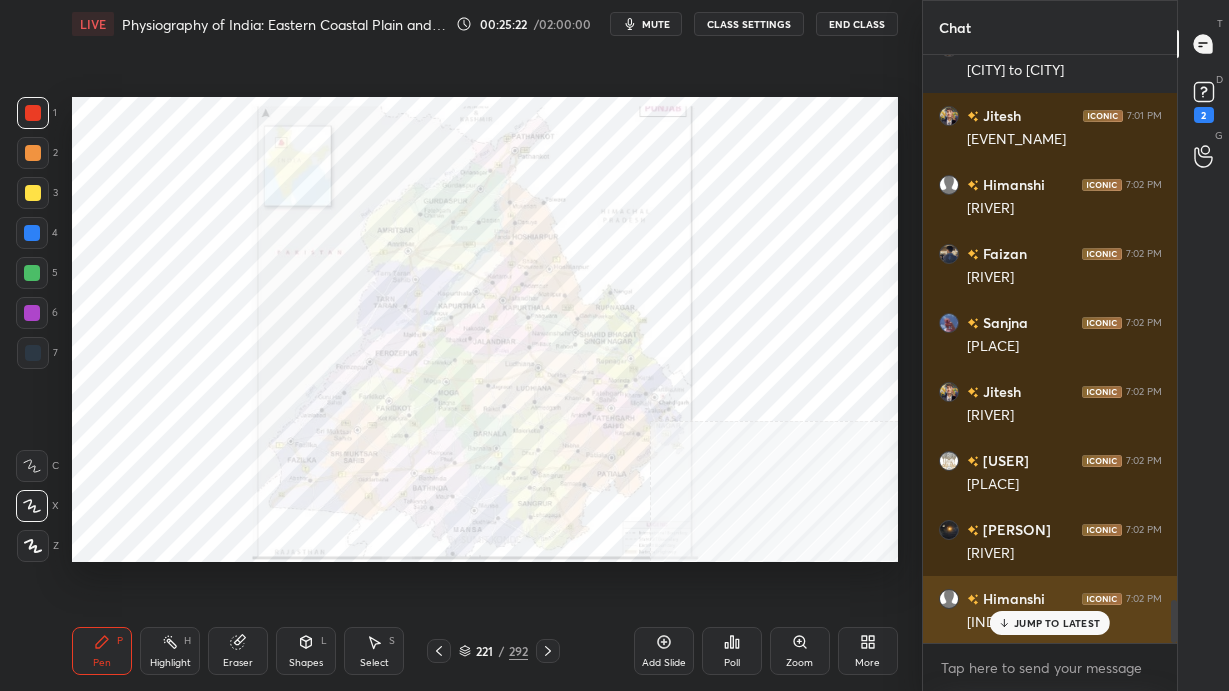 click on "JUMP TO LATEST" at bounding box center [1057, 623] 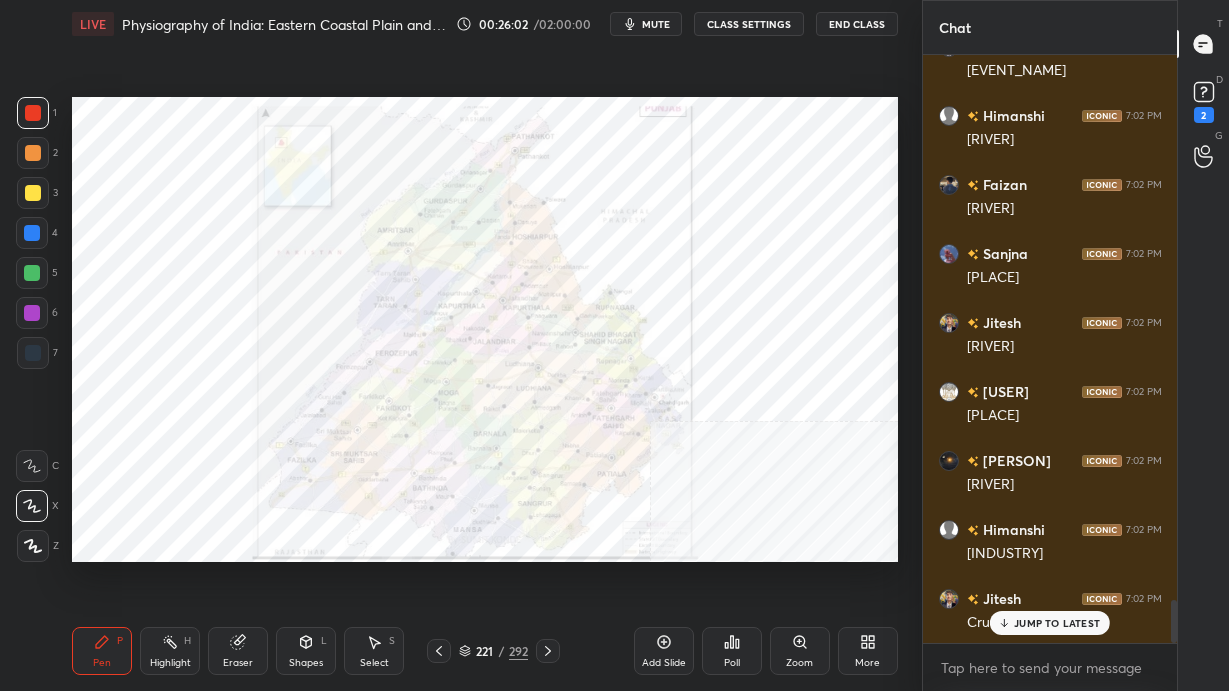 scroll, scrollTop: 7560, scrollLeft: 0, axis: vertical 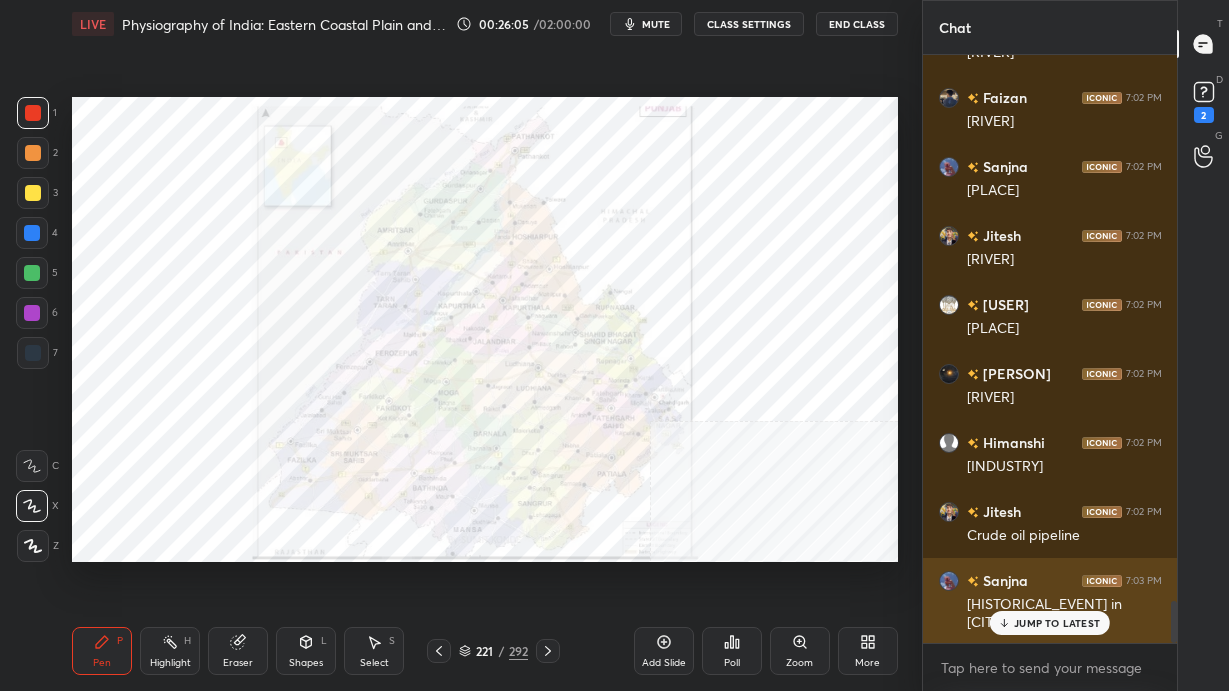 click on "JUMP TO LATEST" at bounding box center (1057, 623) 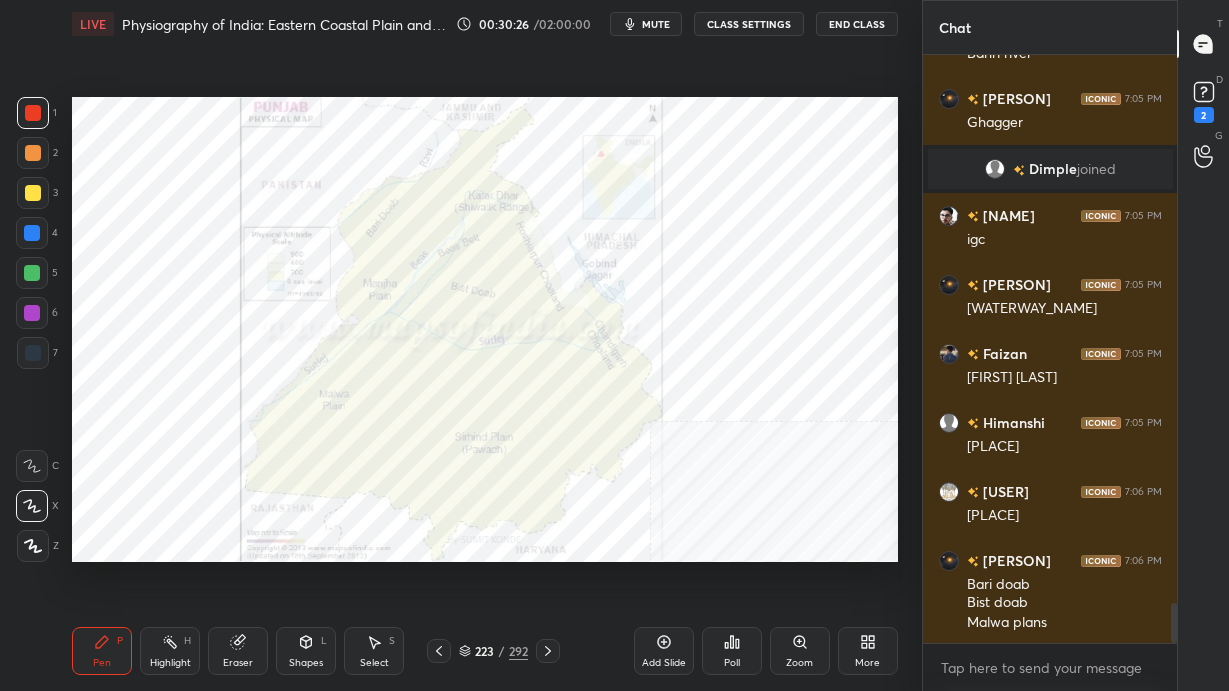 scroll, scrollTop: 8158, scrollLeft: 0, axis: vertical 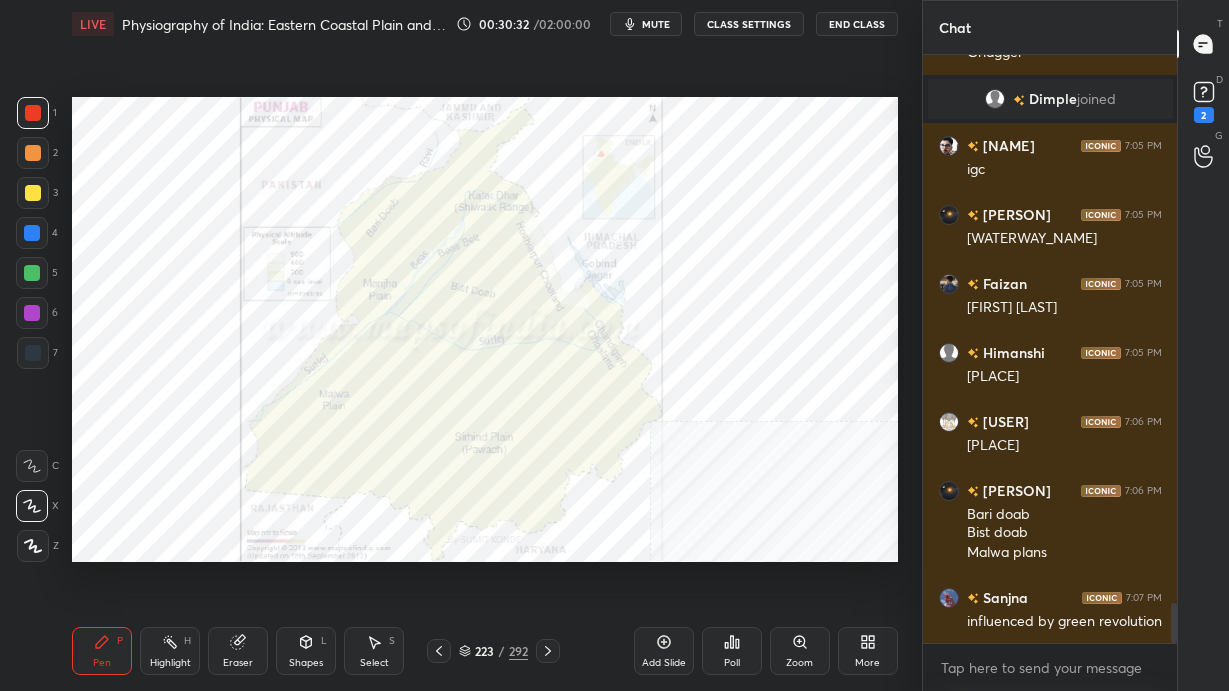 click on "223 / 292" at bounding box center [493, 651] 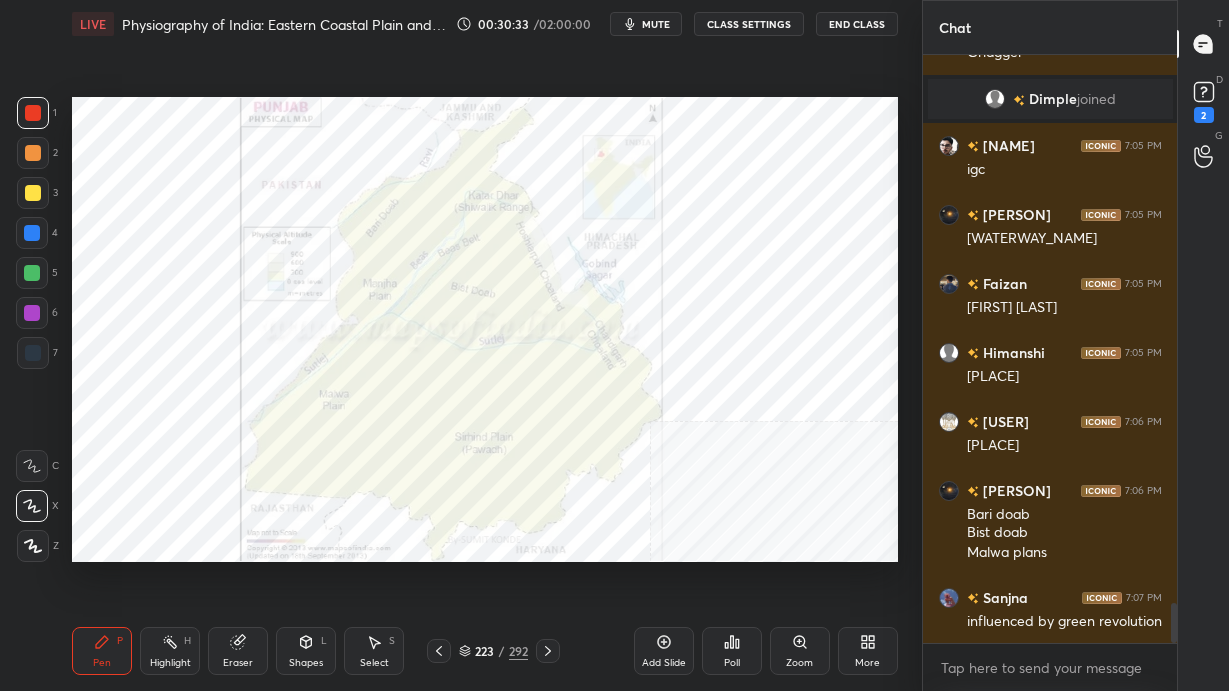 drag, startPoint x: 471, startPoint y: 649, endPoint x: 478, endPoint y: 638, distance: 13.038404 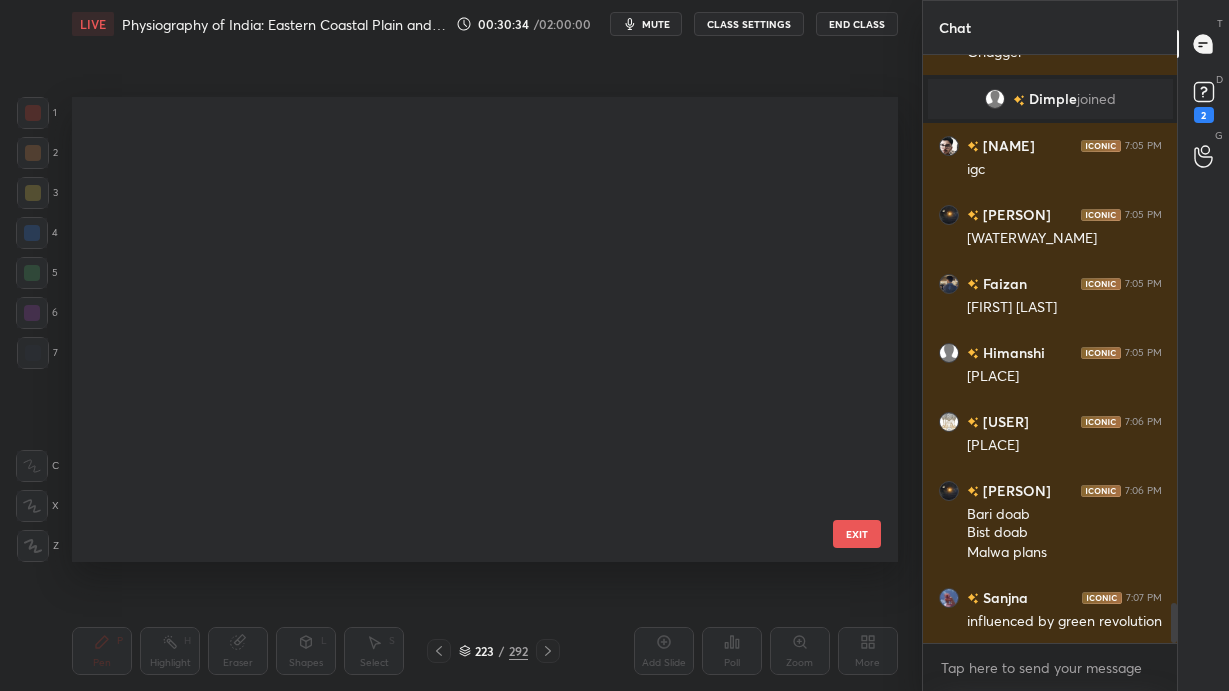 scroll, scrollTop: 10026, scrollLeft: 0, axis: vertical 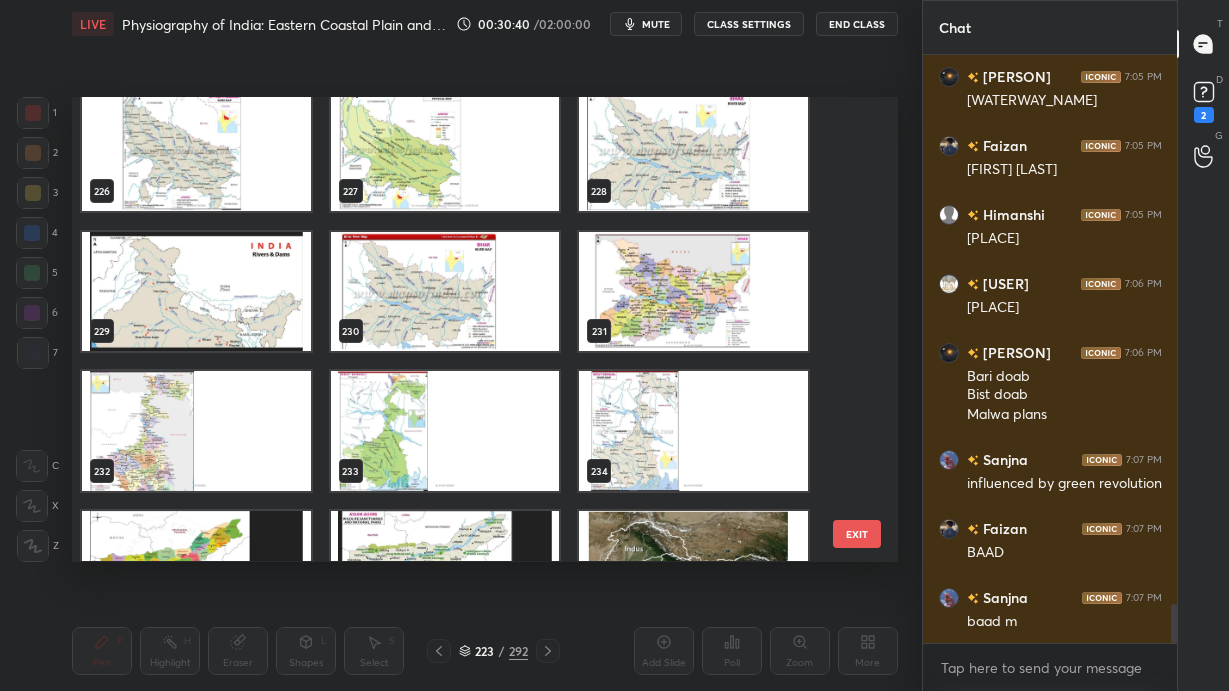 click at bounding box center (445, 152) 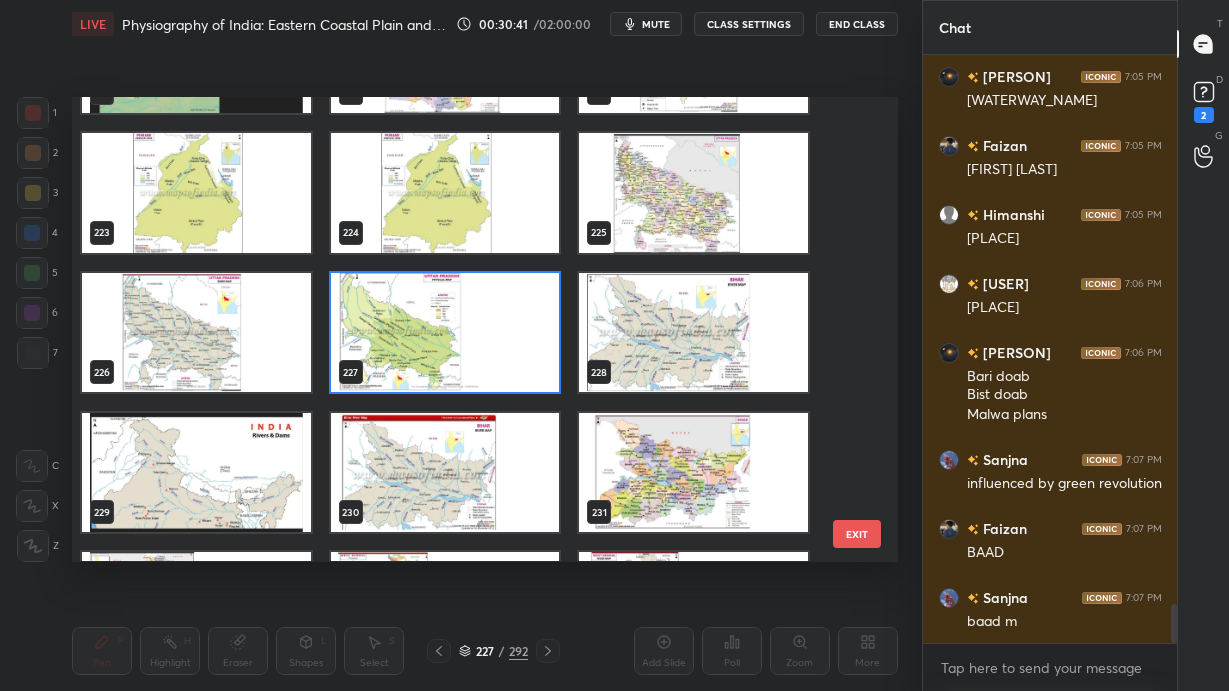 scroll, scrollTop: 10250, scrollLeft: 0, axis: vertical 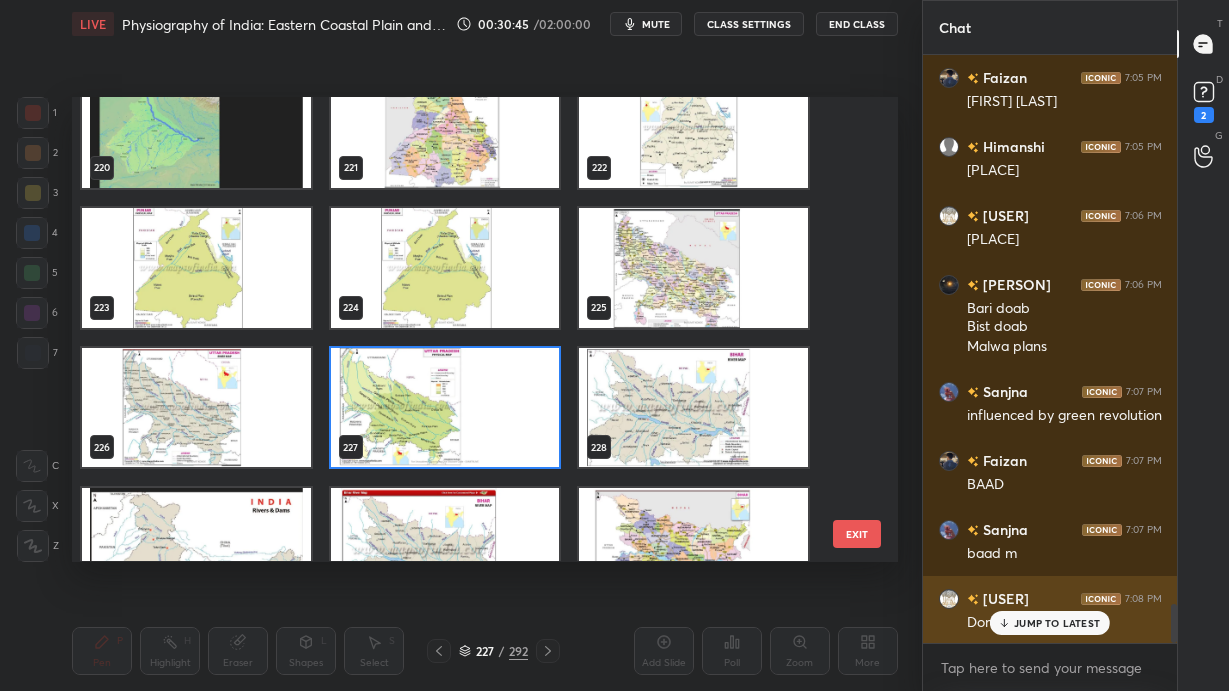 click on "JUMP TO LATEST" at bounding box center [1057, 623] 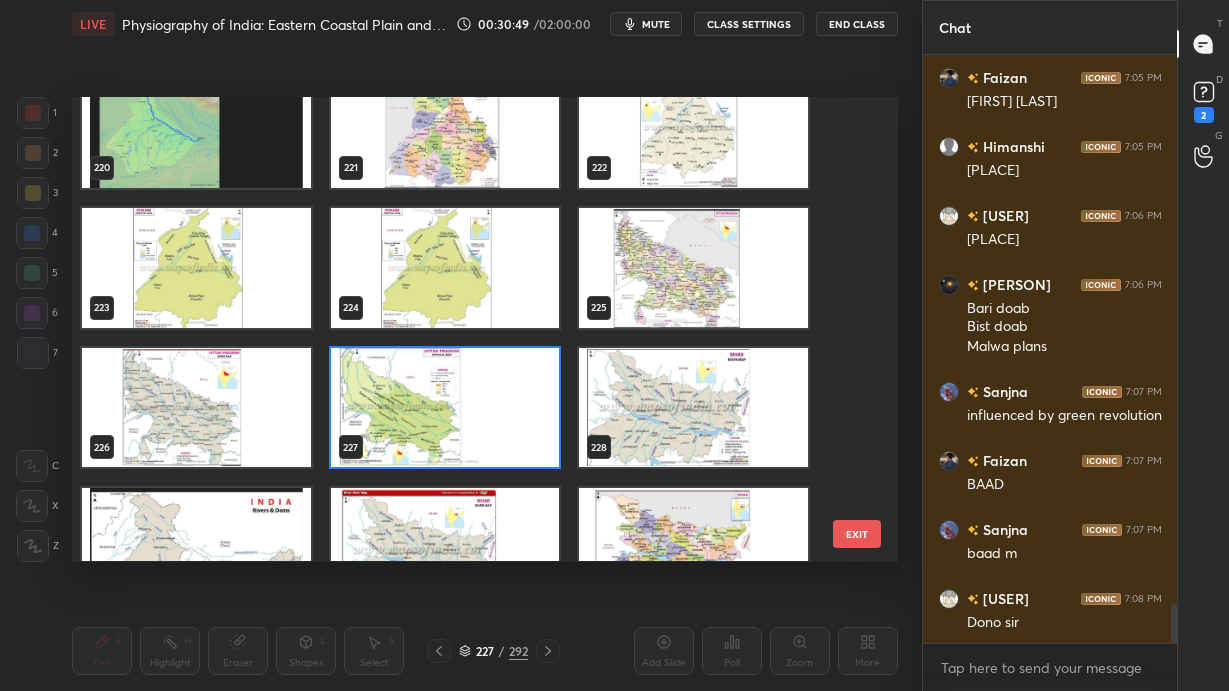 scroll, scrollTop: 8433, scrollLeft: 0, axis: vertical 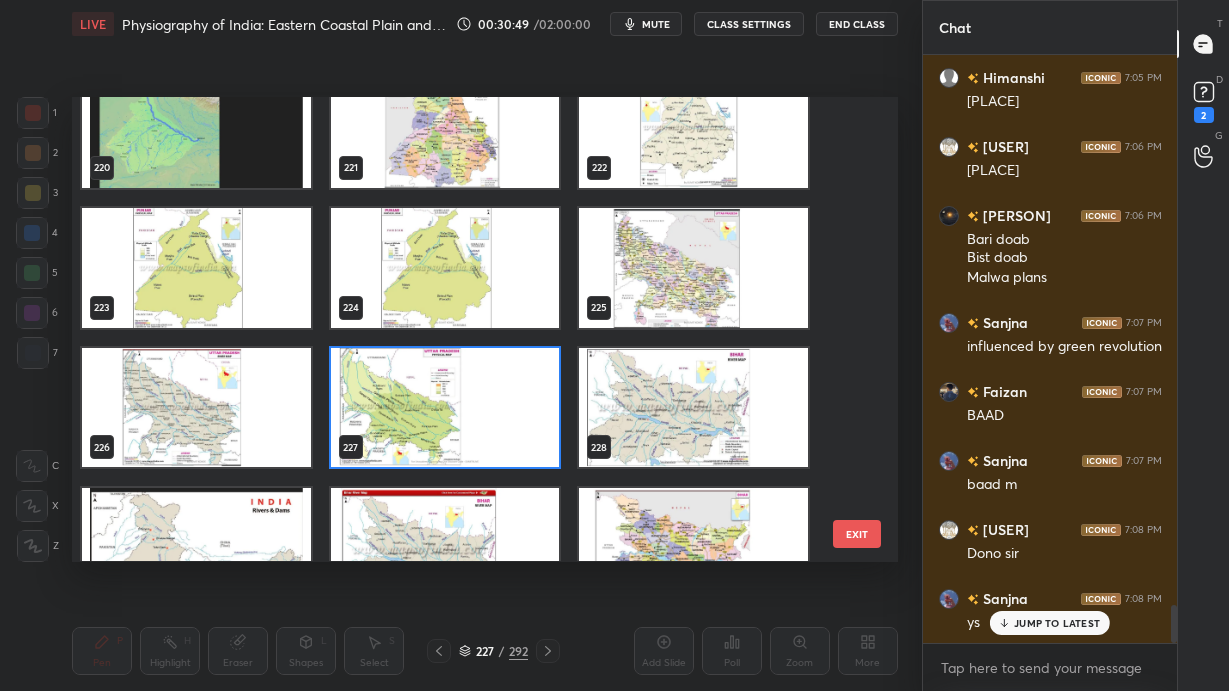 click at bounding box center (445, 268) 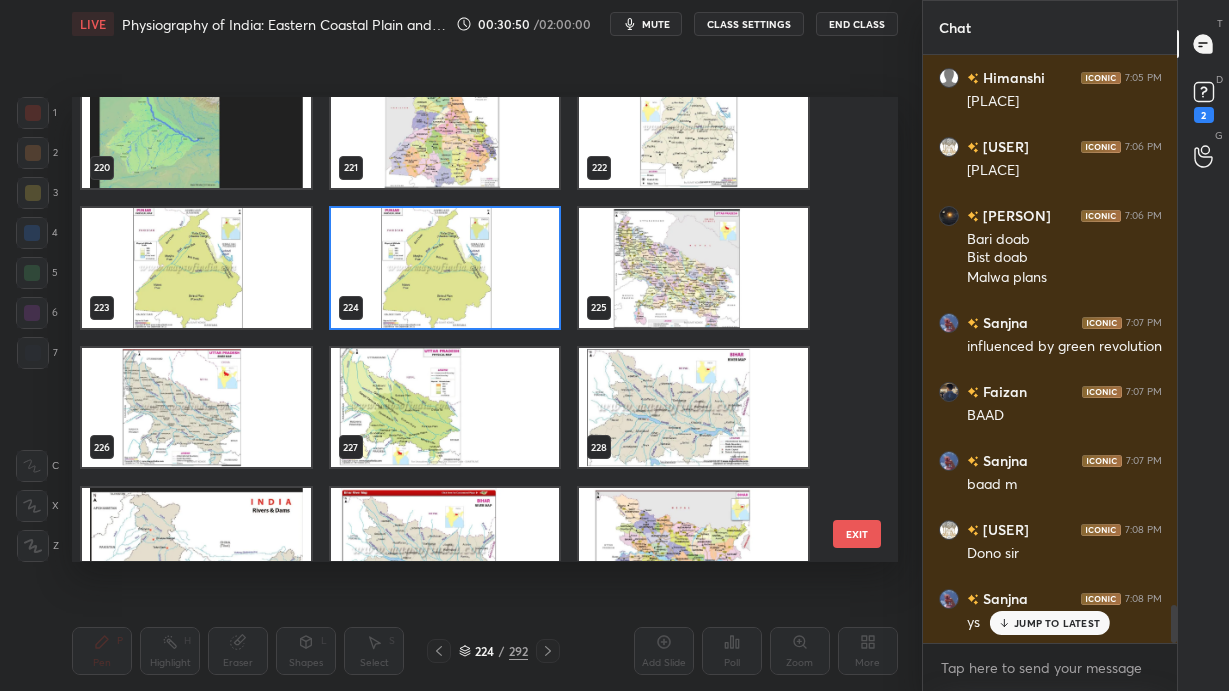 click at bounding box center (445, 268) 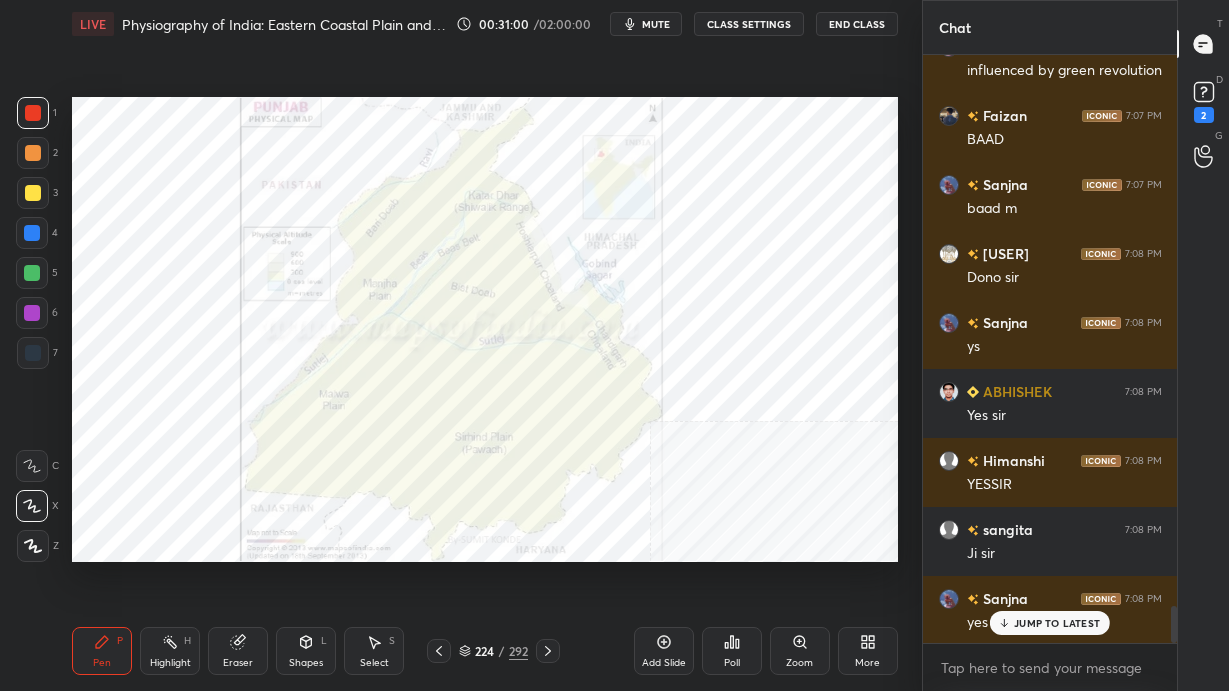 scroll, scrollTop: 8778, scrollLeft: 0, axis: vertical 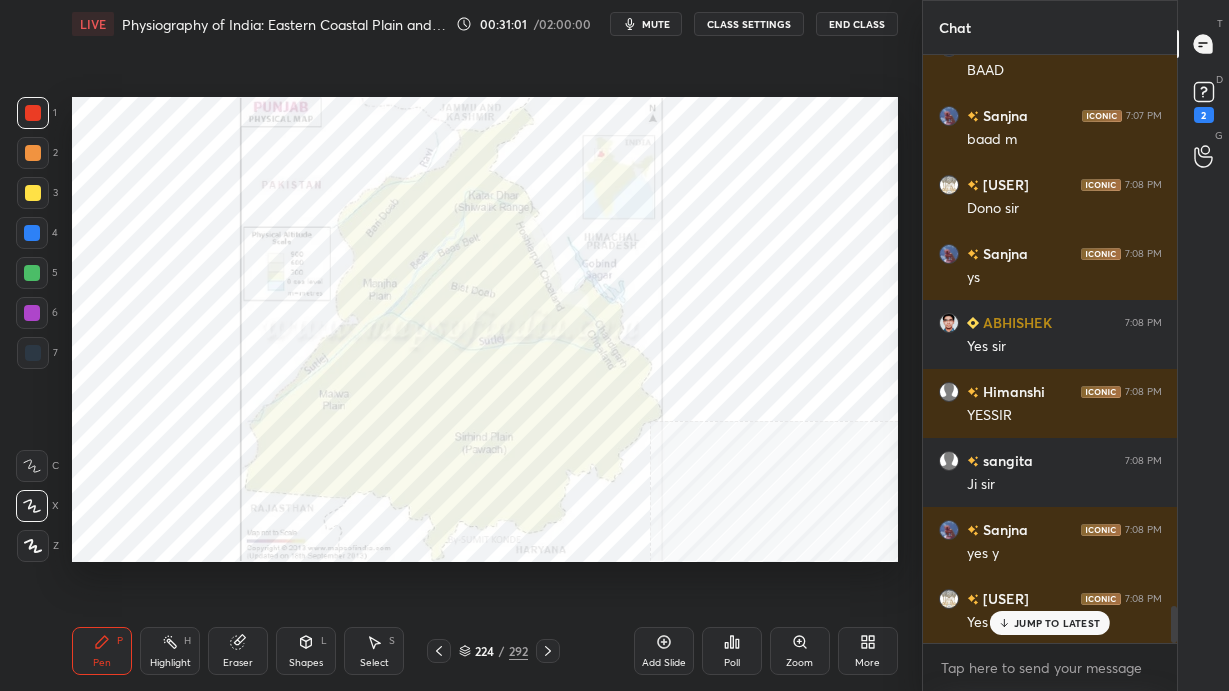 click on "More" at bounding box center [868, 651] 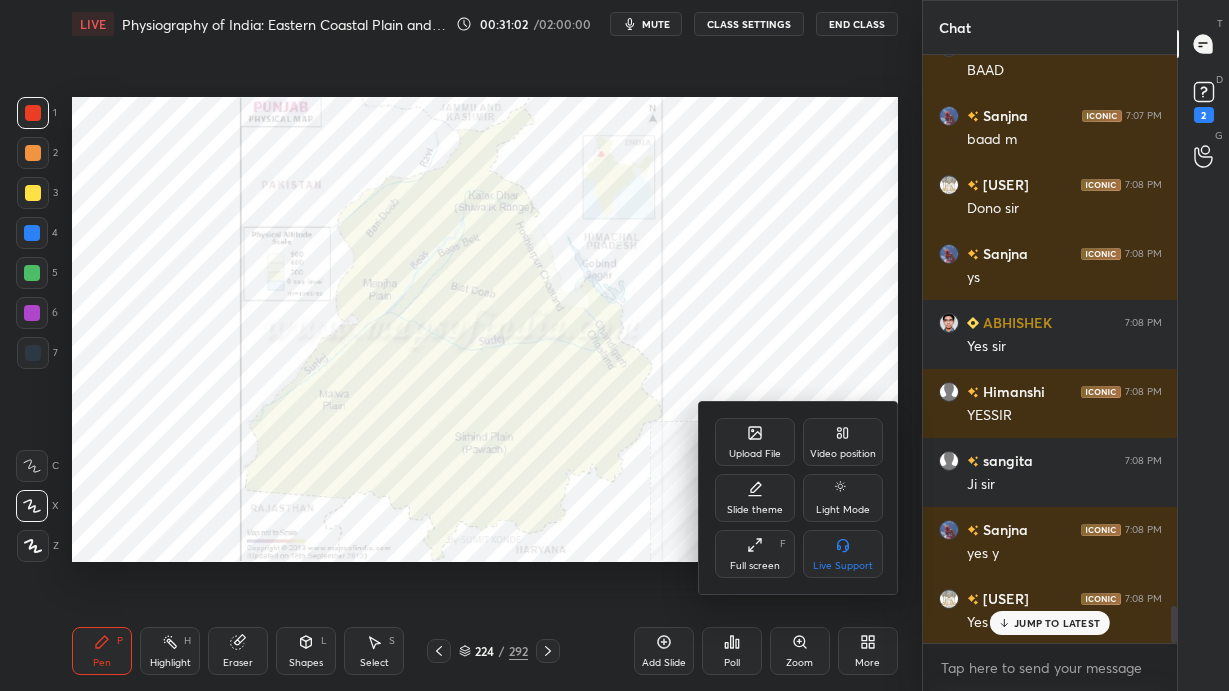 click on "Upload File" at bounding box center (755, 454) 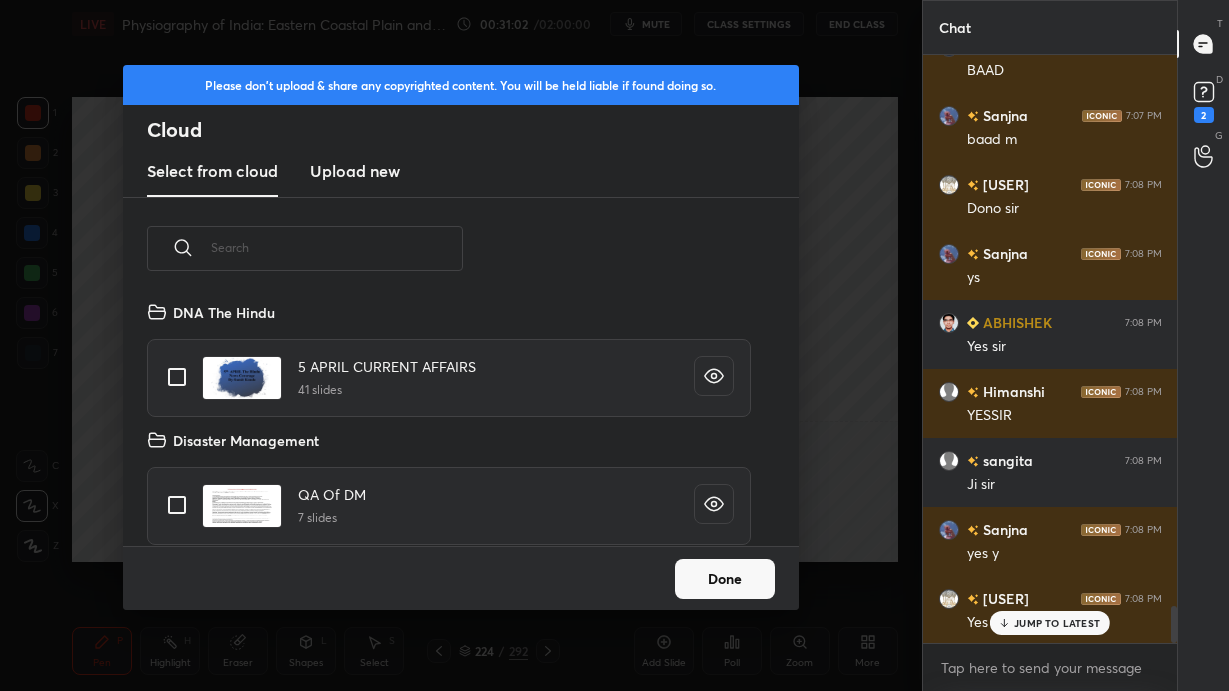 scroll, scrollTop: 6, scrollLeft: 10, axis: both 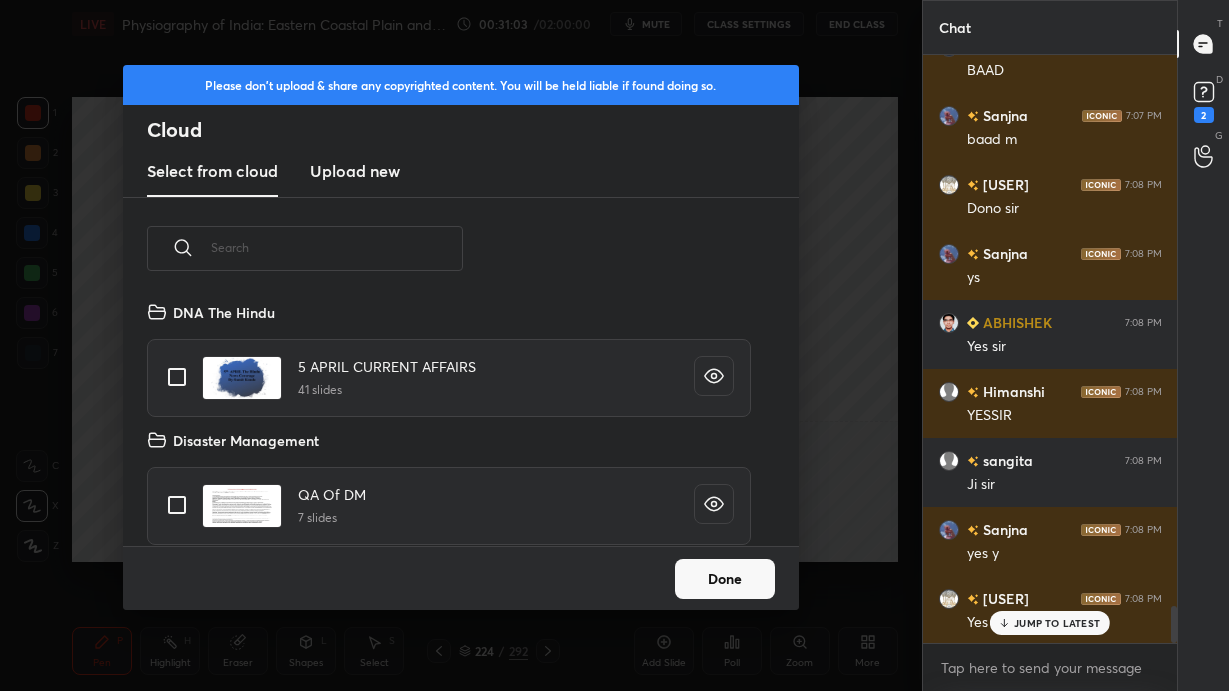 click on "Upload new" at bounding box center (355, 171) 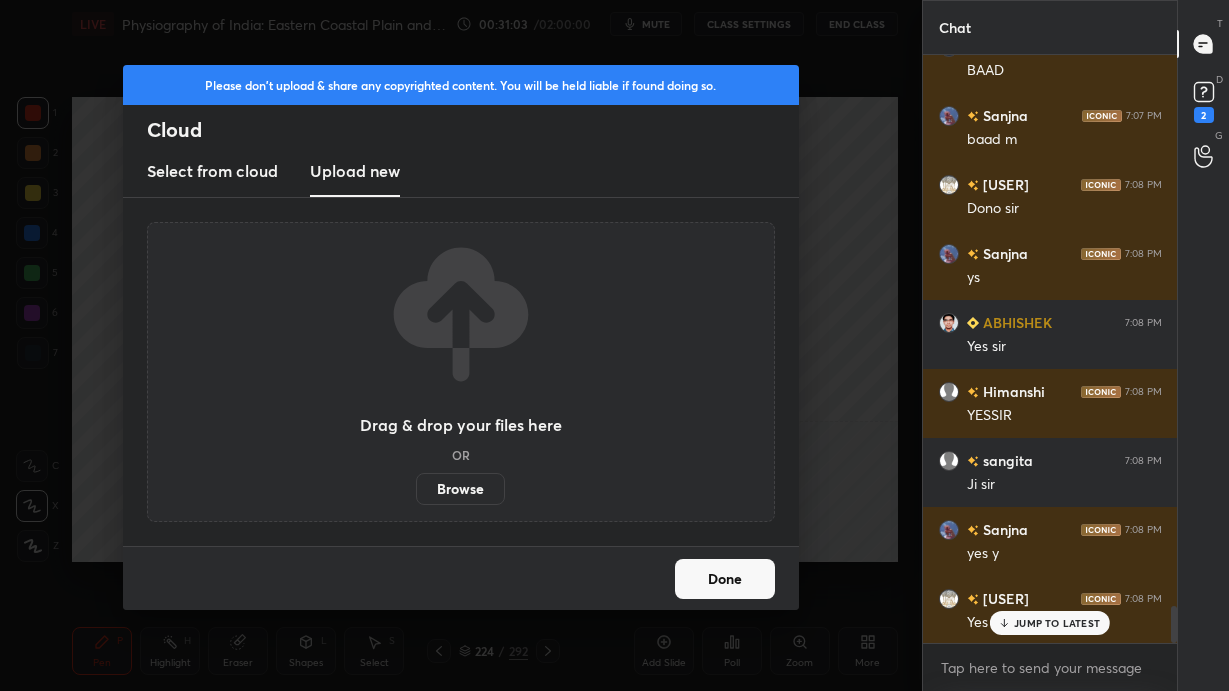 click on "Browse" at bounding box center [460, 489] 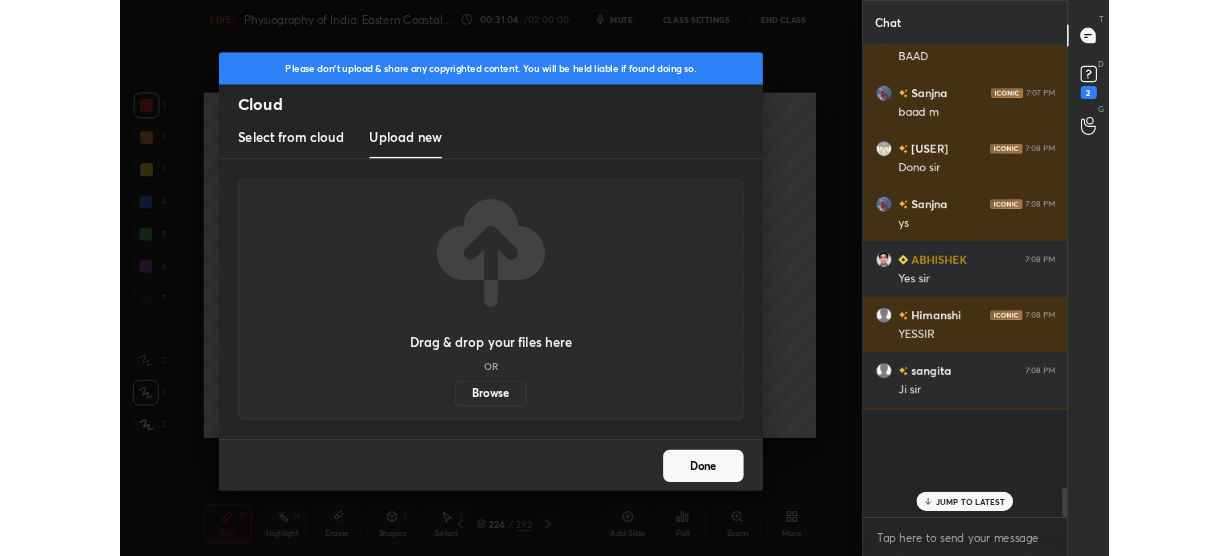 scroll, scrollTop: 428, scrollLeft: 841, axis: both 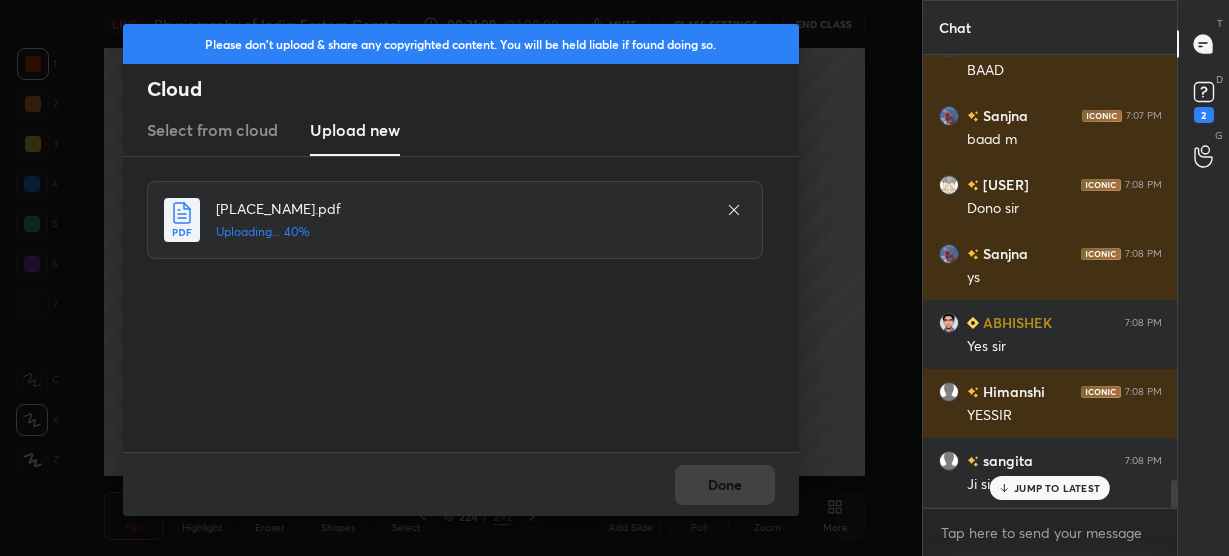 click on "Done" at bounding box center [461, 484] 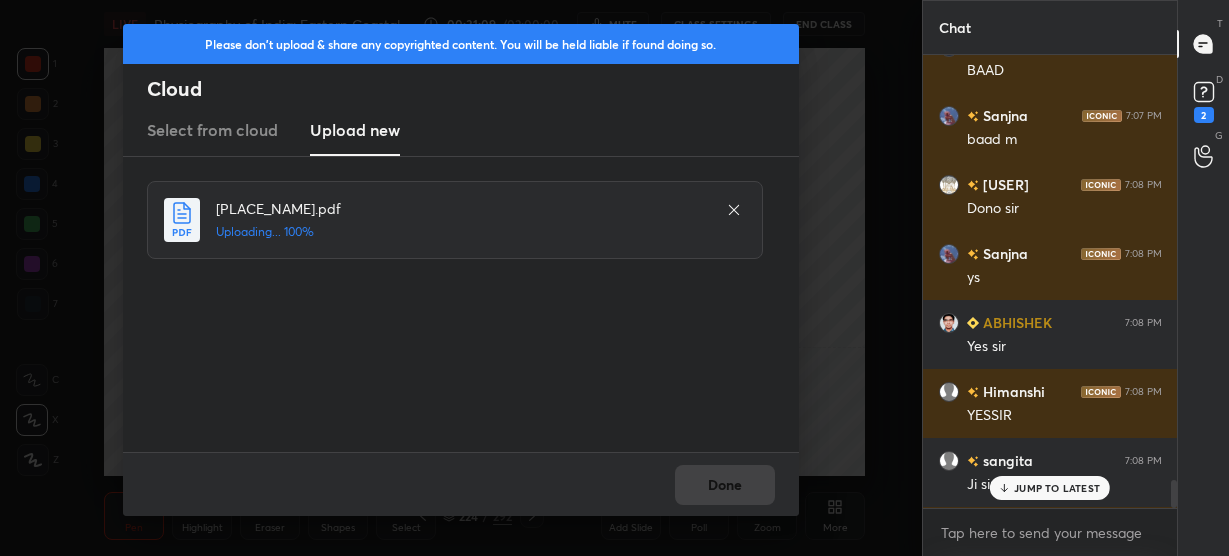 click on "Done" at bounding box center (461, 484) 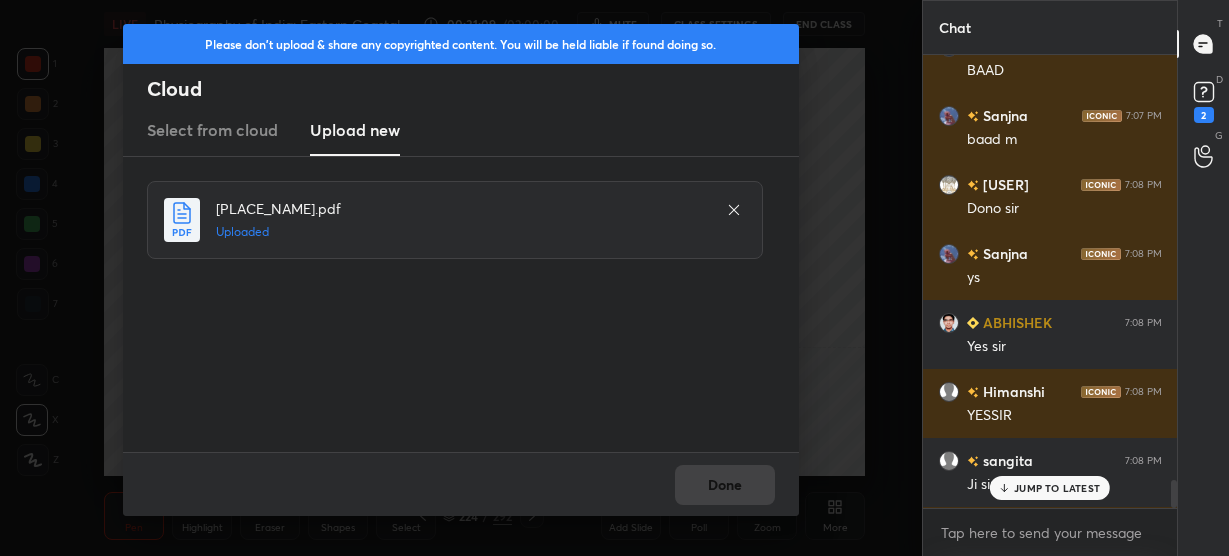 click on "Done" at bounding box center [725, 485] 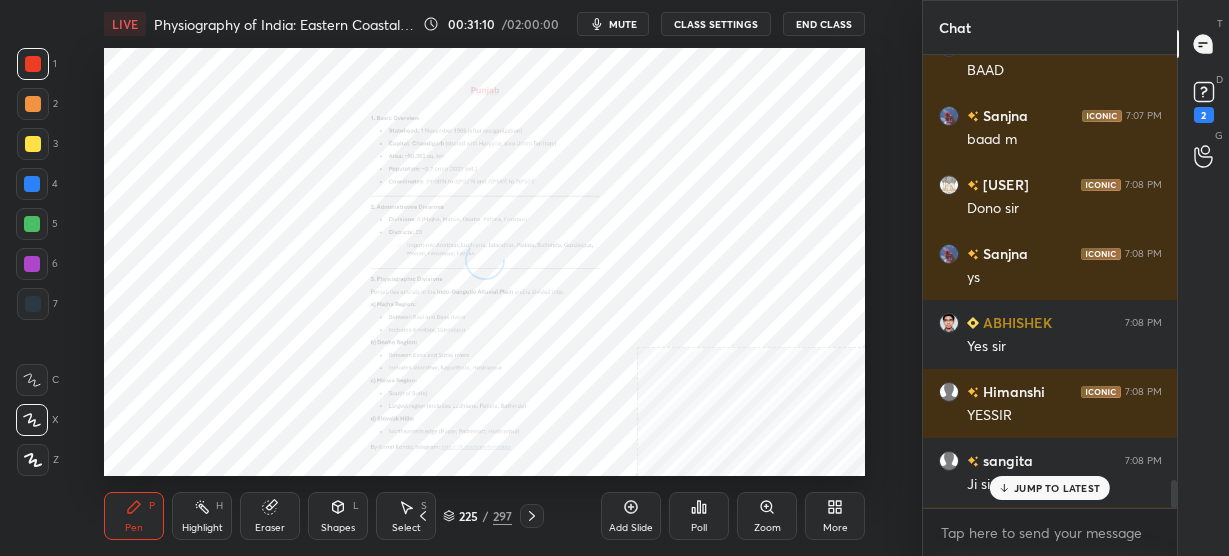 click on "JUMP TO LATEST" at bounding box center [1057, 488] 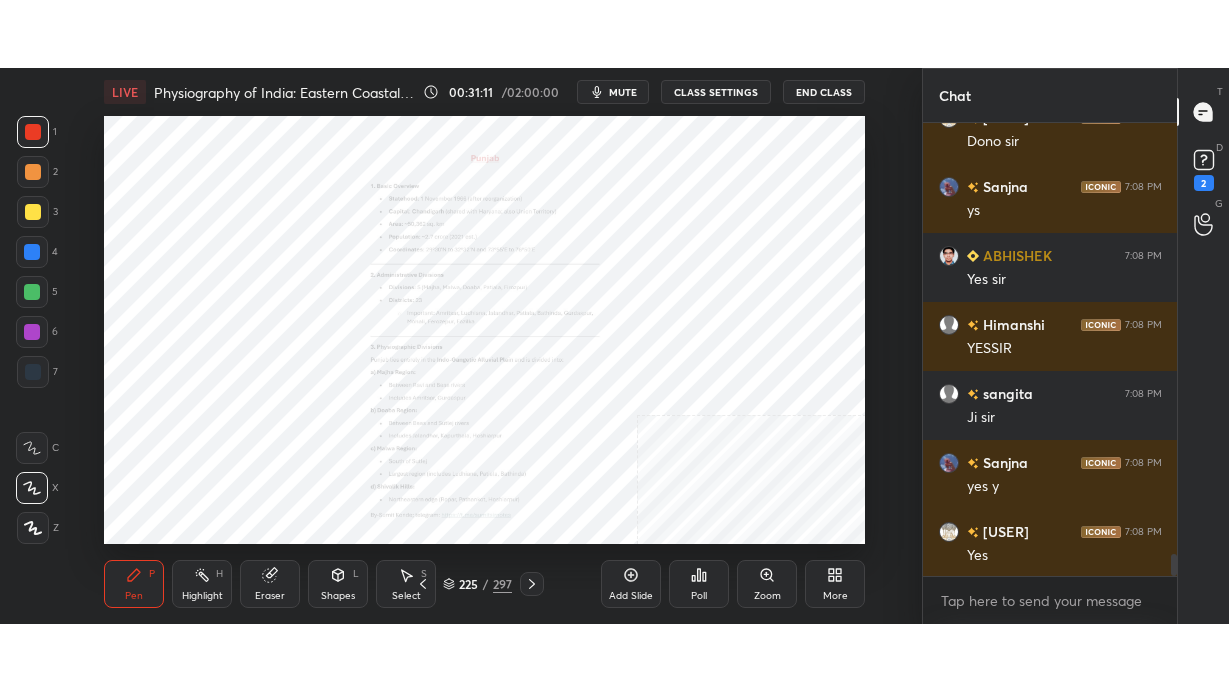 scroll, scrollTop: 8983, scrollLeft: 0, axis: vertical 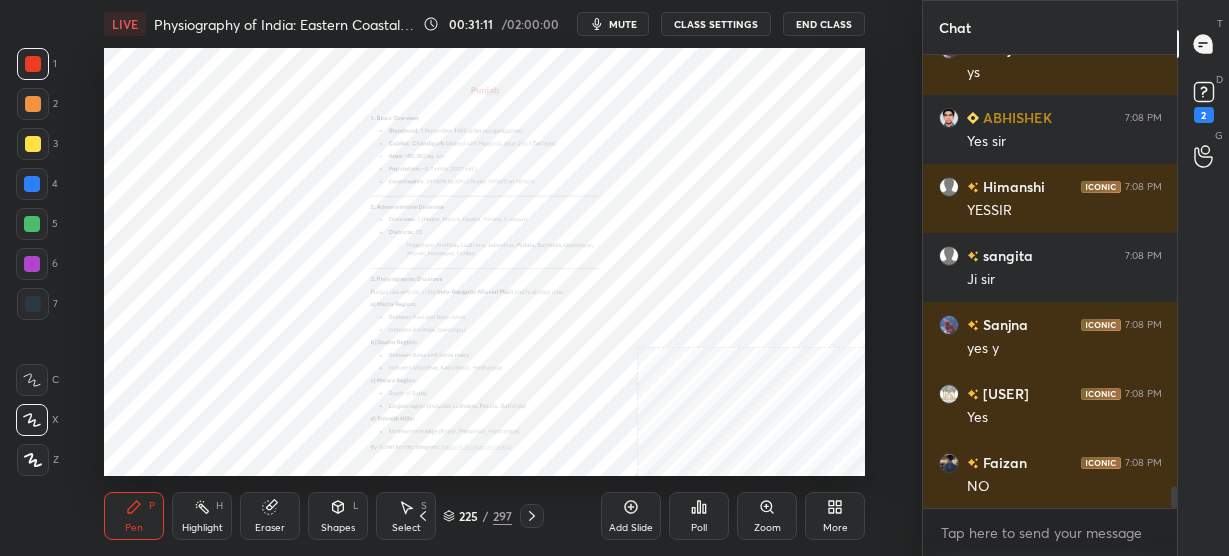 click on "More" at bounding box center [835, 516] 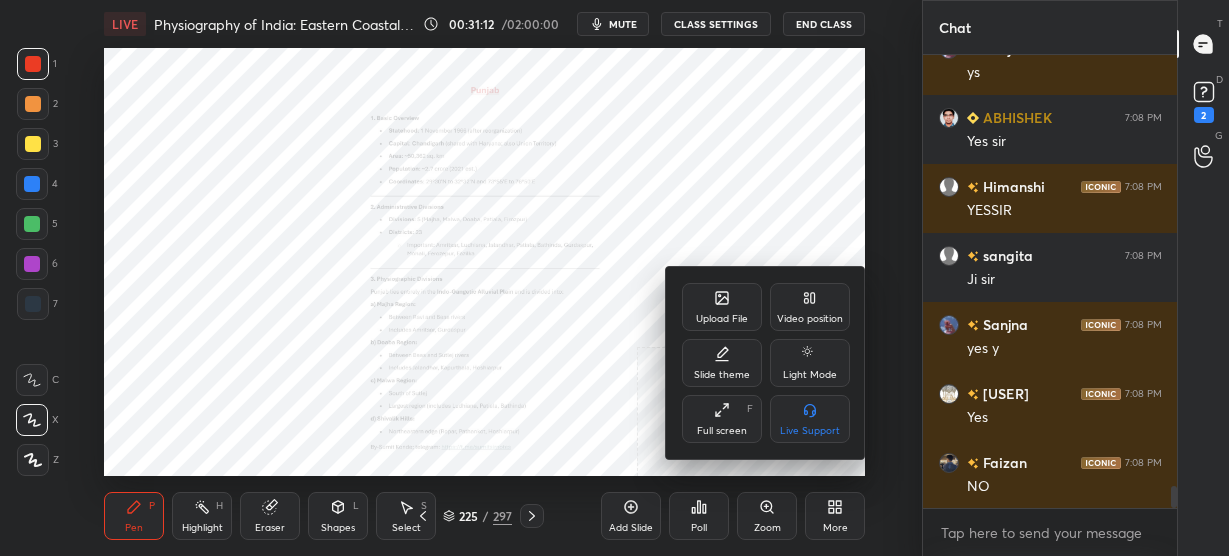 click on "Full screen F" at bounding box center (722, 419) 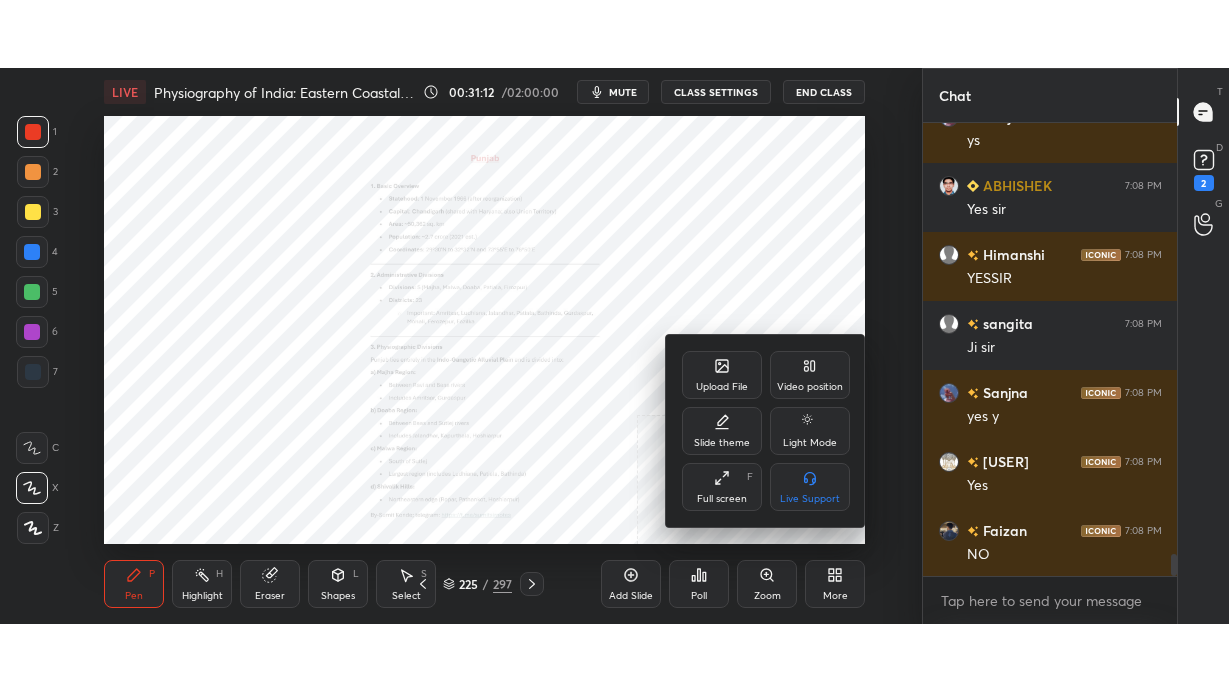 scroll, scrollTop: 99436, scrollLeft: 99158, axis: both 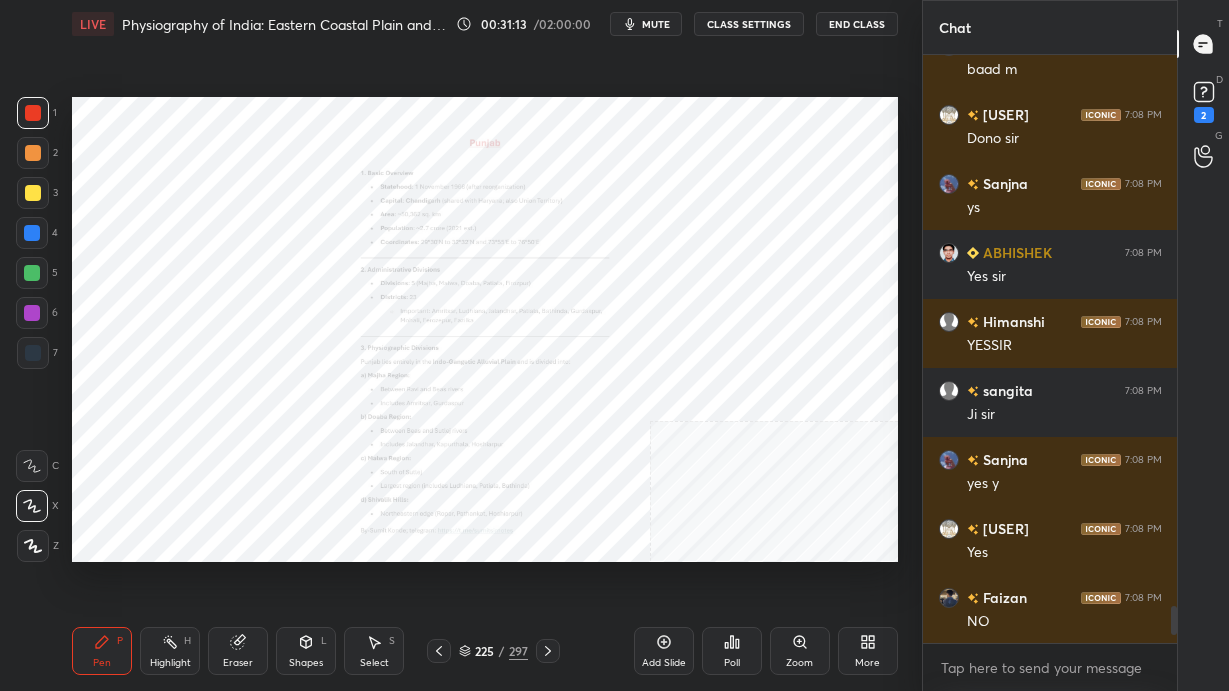 click on "Zoom" at bounding box center (800, 651) 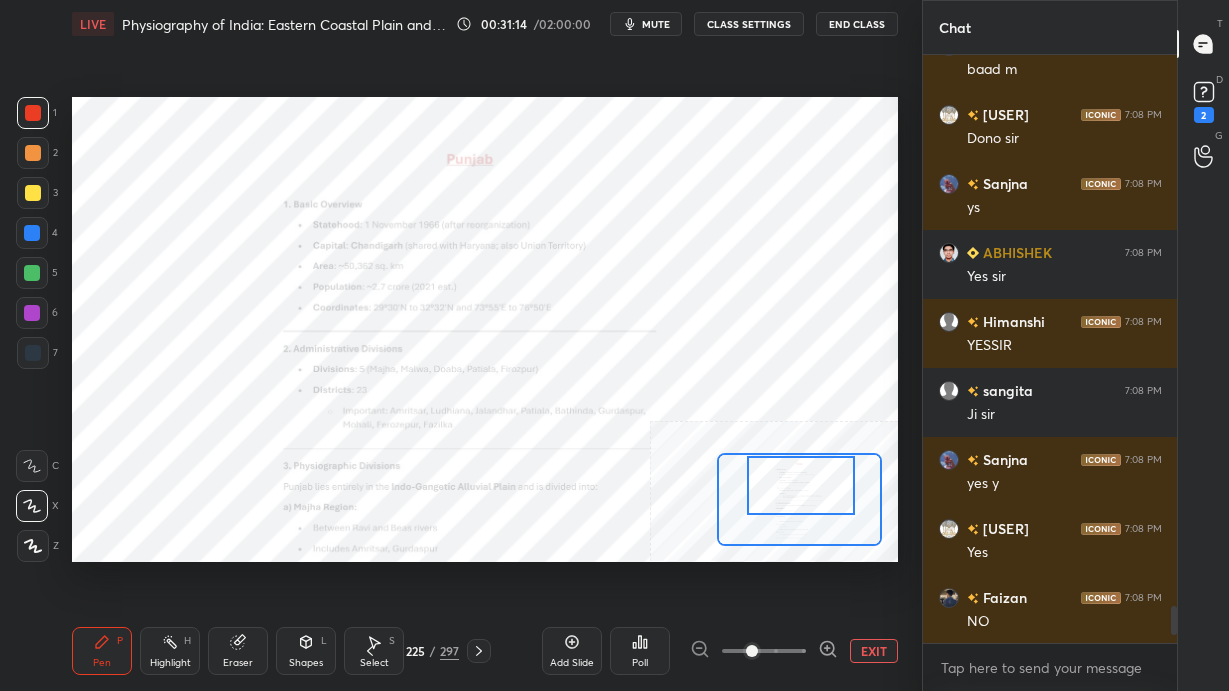 click at bounding box center (800, 485) 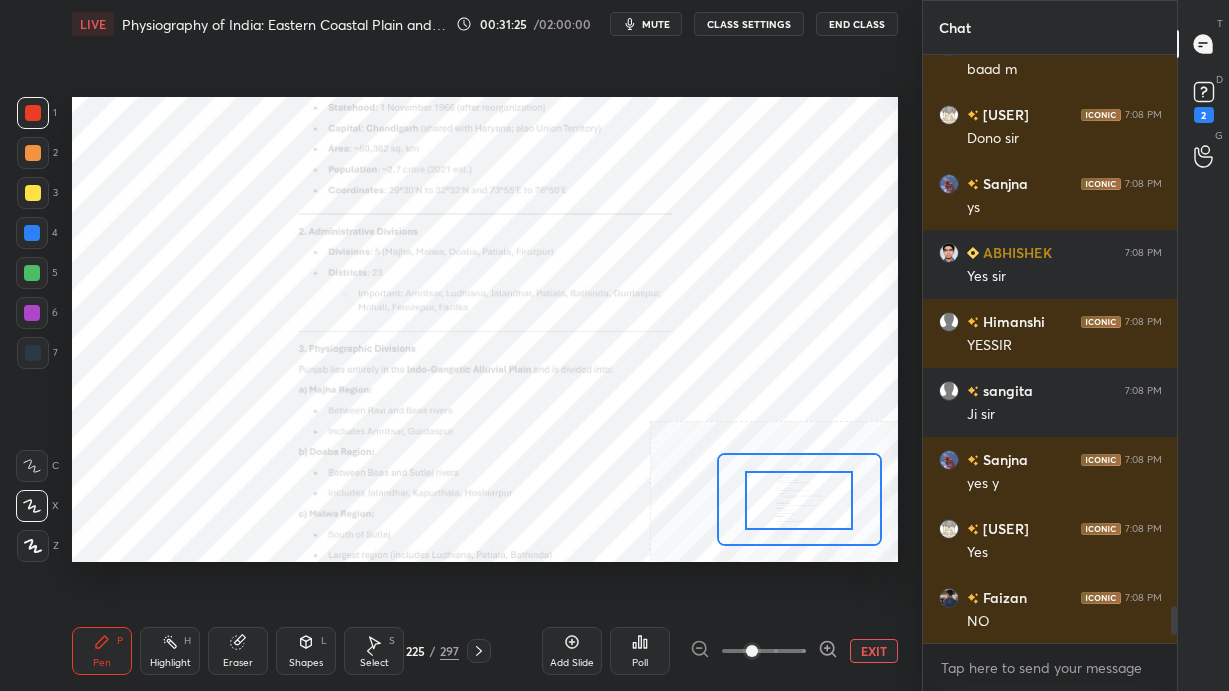 drag, startPoint x: 802, startPoint y: 490, endPoint x: 800, endPoint y: 505, distance: 15.132746 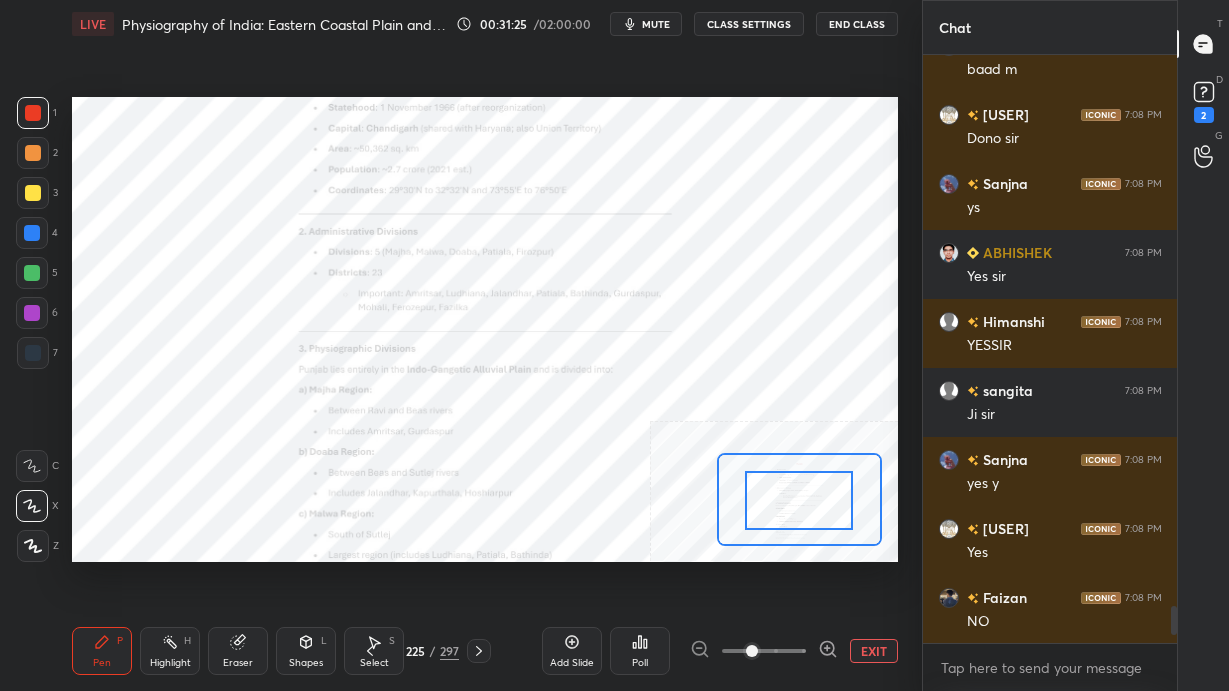 click at bounding box center [798, 500] 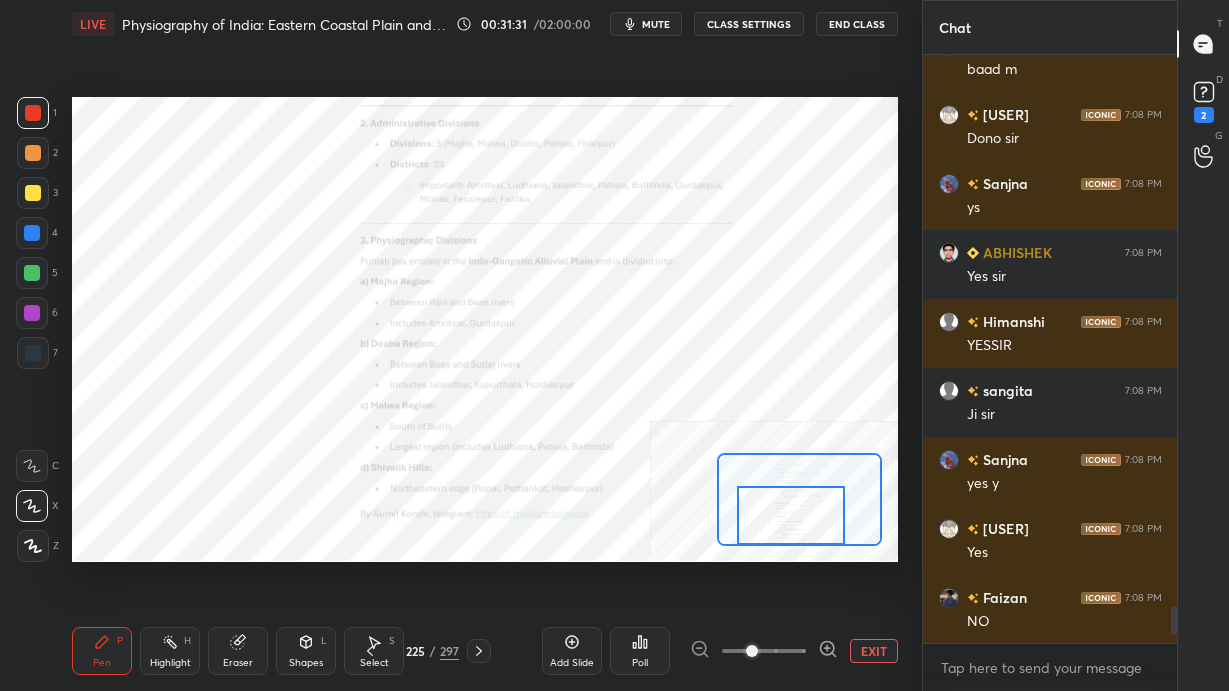 drag, startPoint x: 766, startPoint y: 507, endPoint x: 758, endPoint y: 530, distance: 24.351591 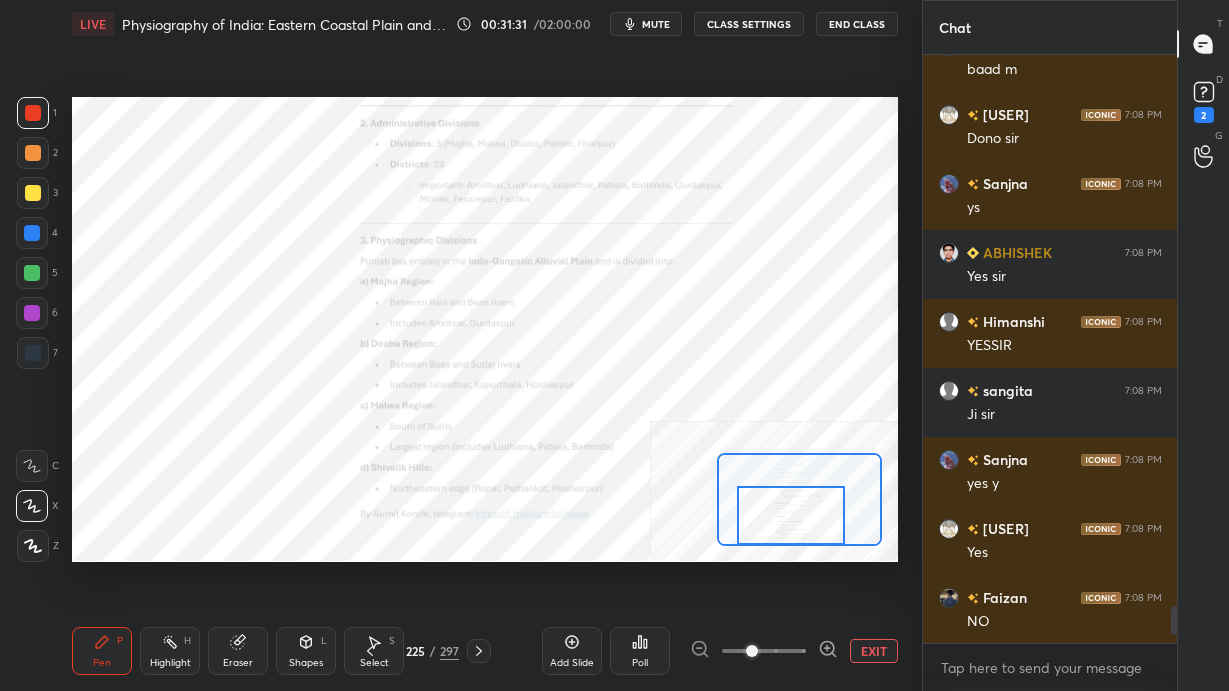 click at bounding box center [790, 515] 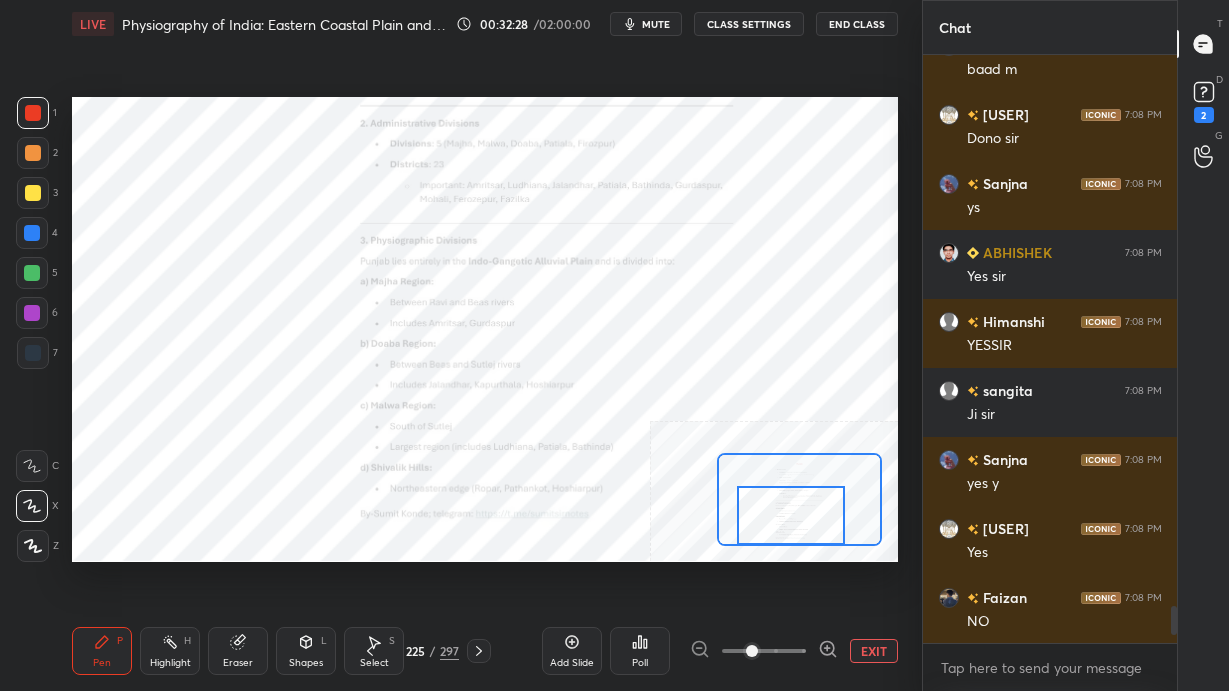 click 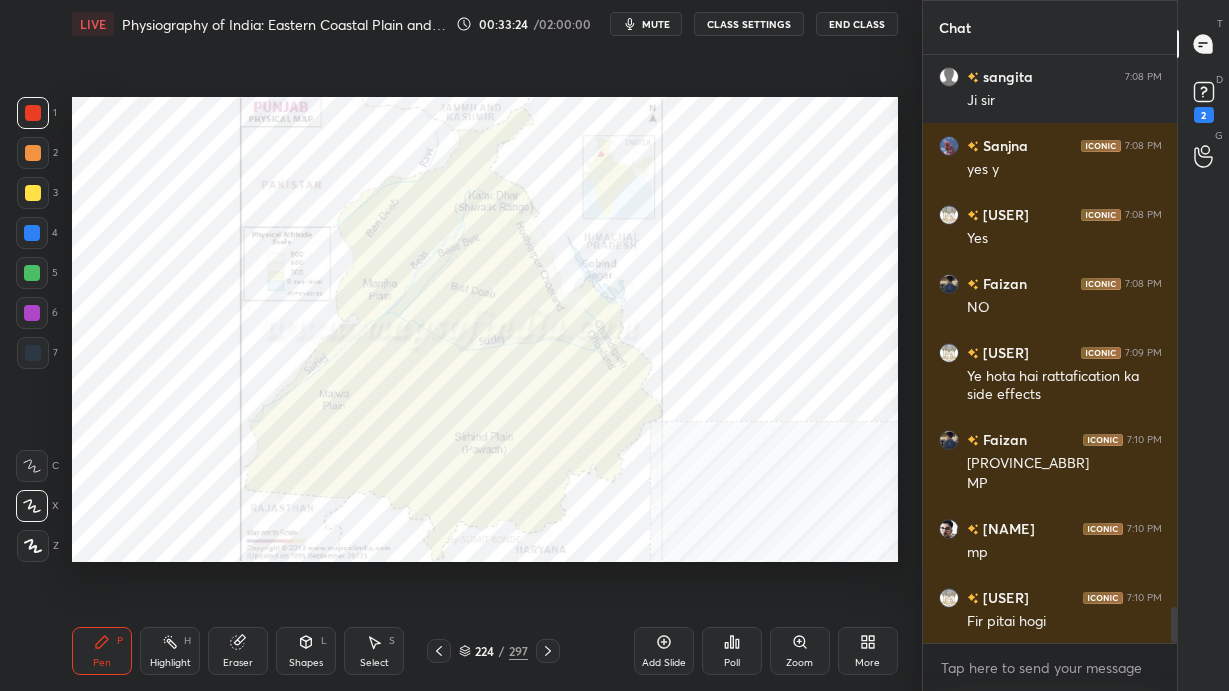 scroll, scrollTop: 9230, scrollLeft: 0, axis: vertical 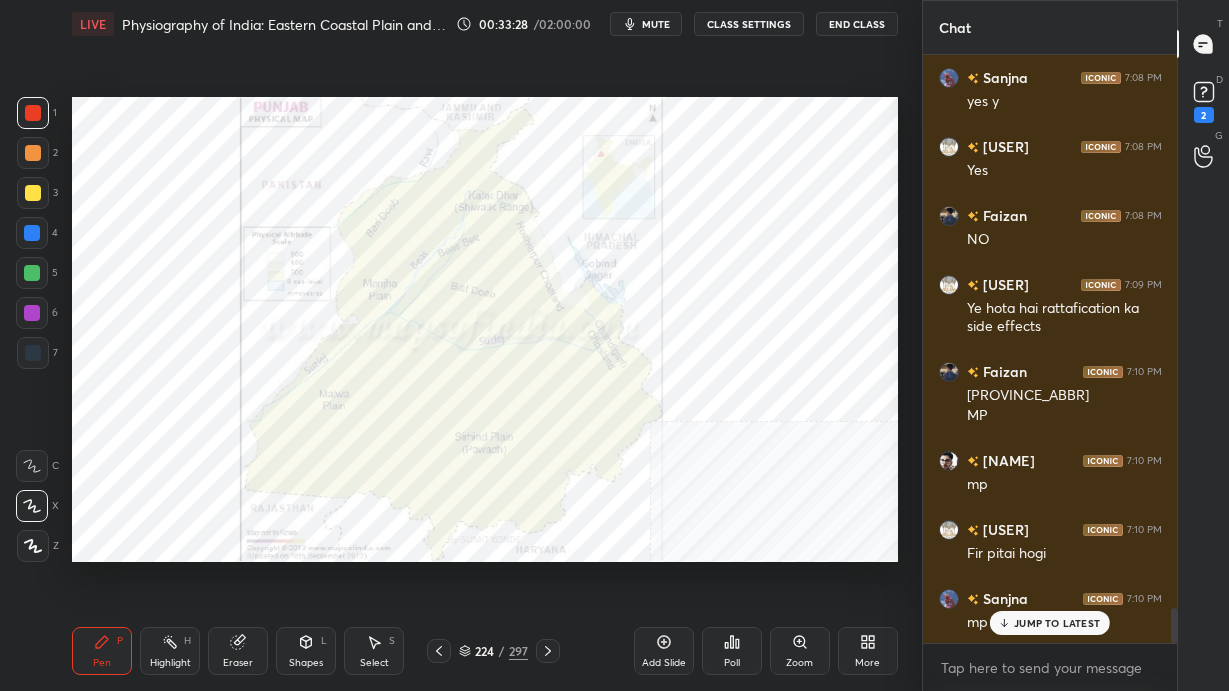 click 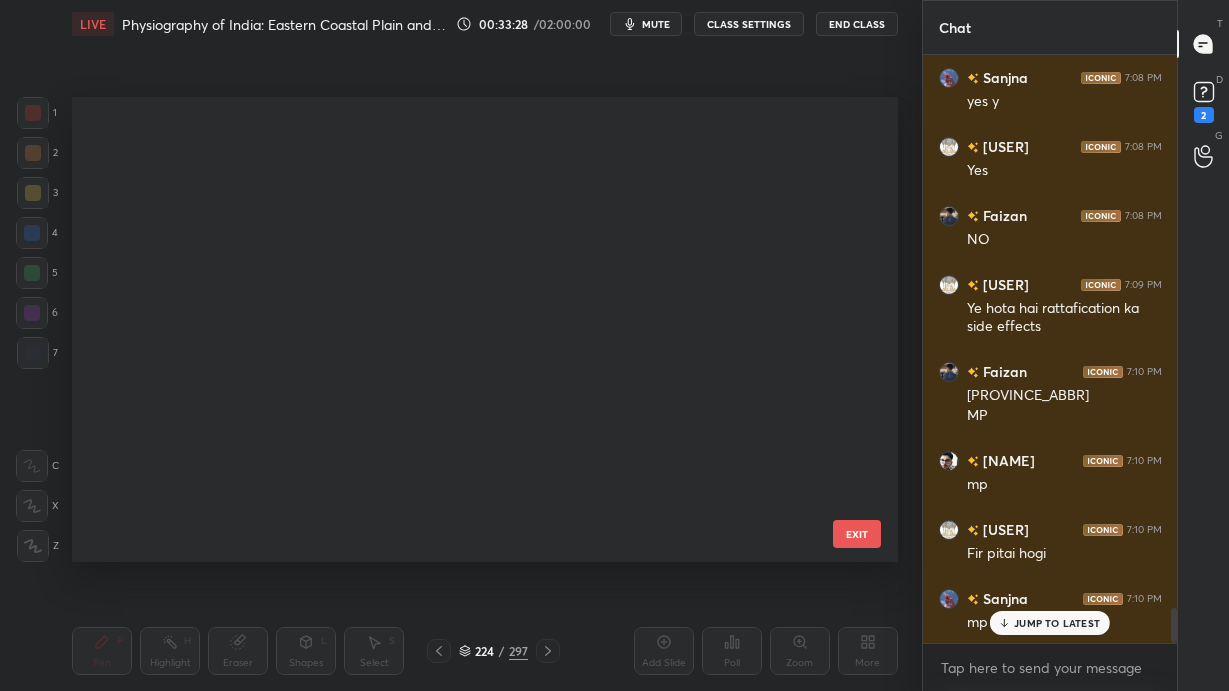 scroll, scrollTop: 10026, scrollLeft: 0, axis: vertical 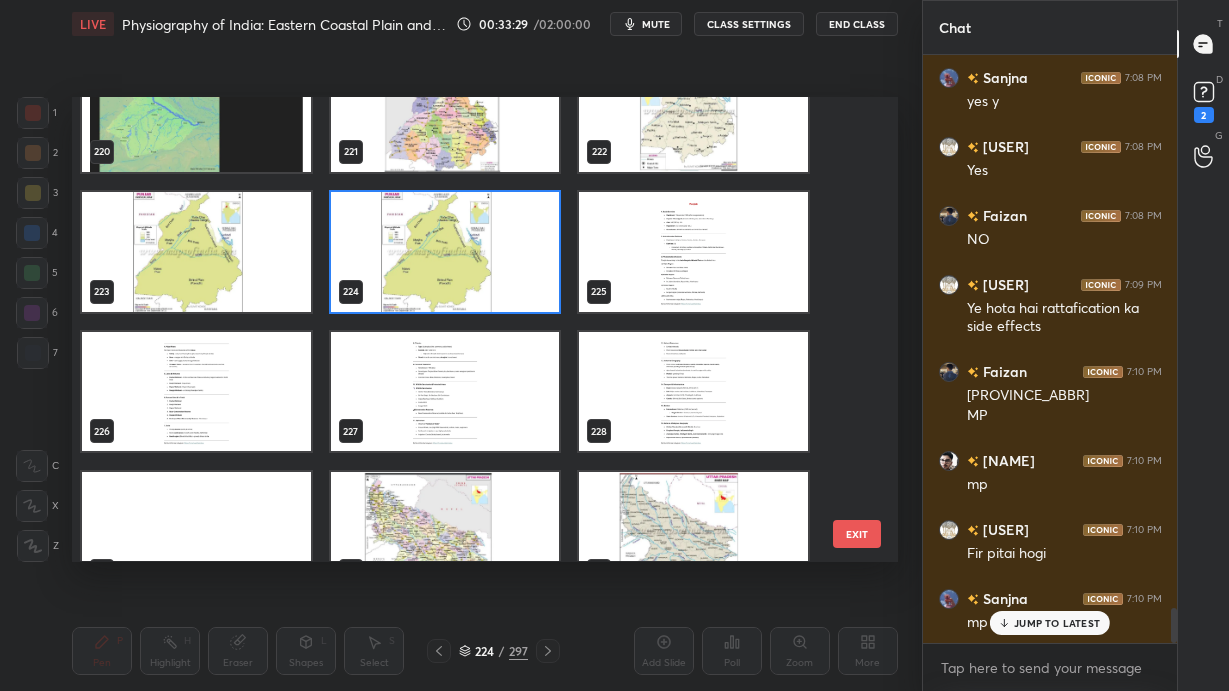 click at bounding box center [693, 252] 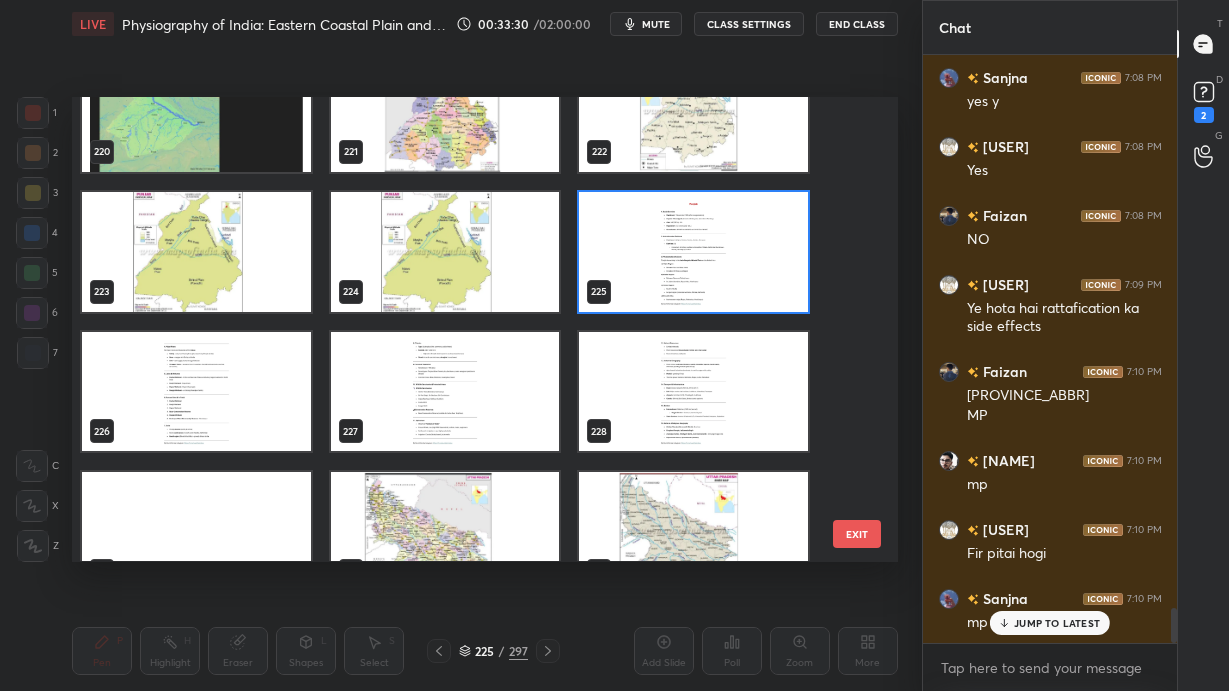 click at bounding box center [693, 252] 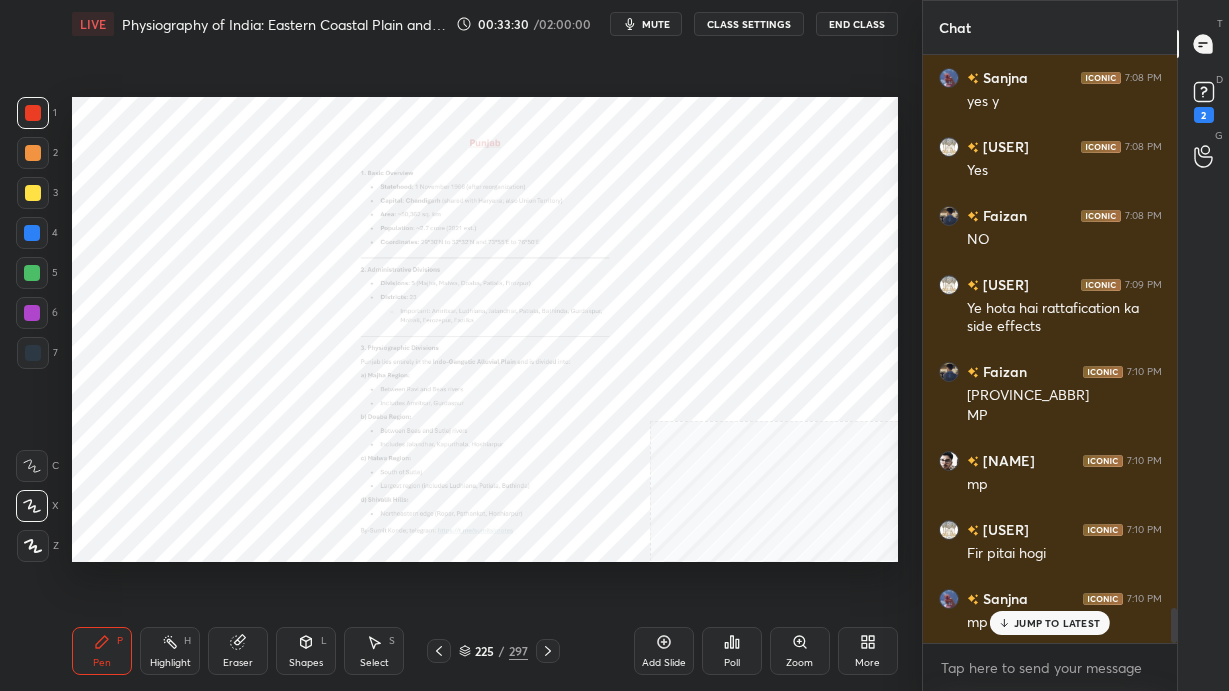 click at bounding box center (693, 252) 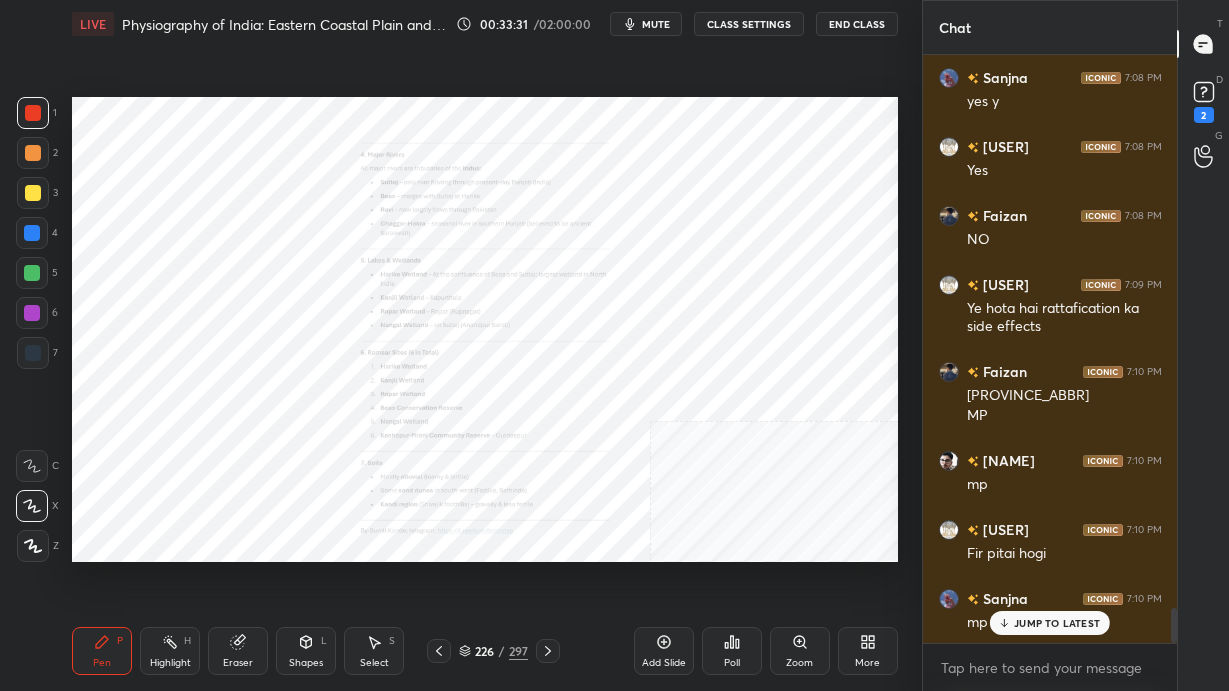 scroll, scrollTop: 9299, scrollLeft: 0, axis: vertical 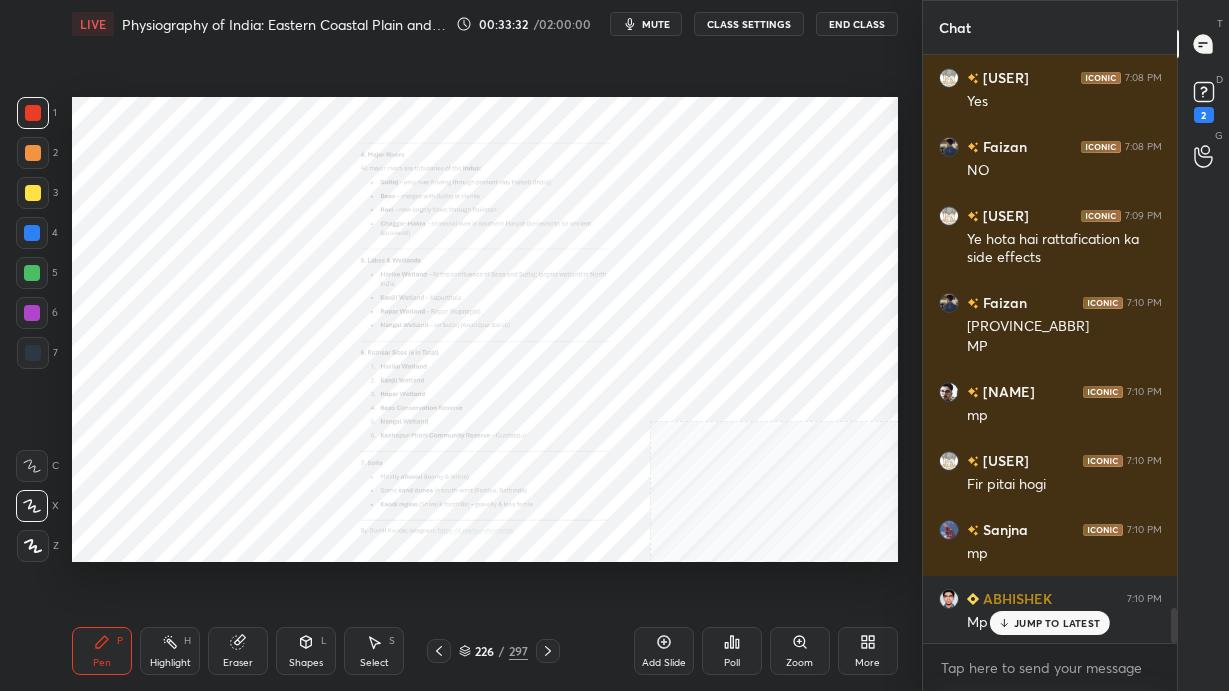 click on "Zoom" at bounding box center (799, 663) 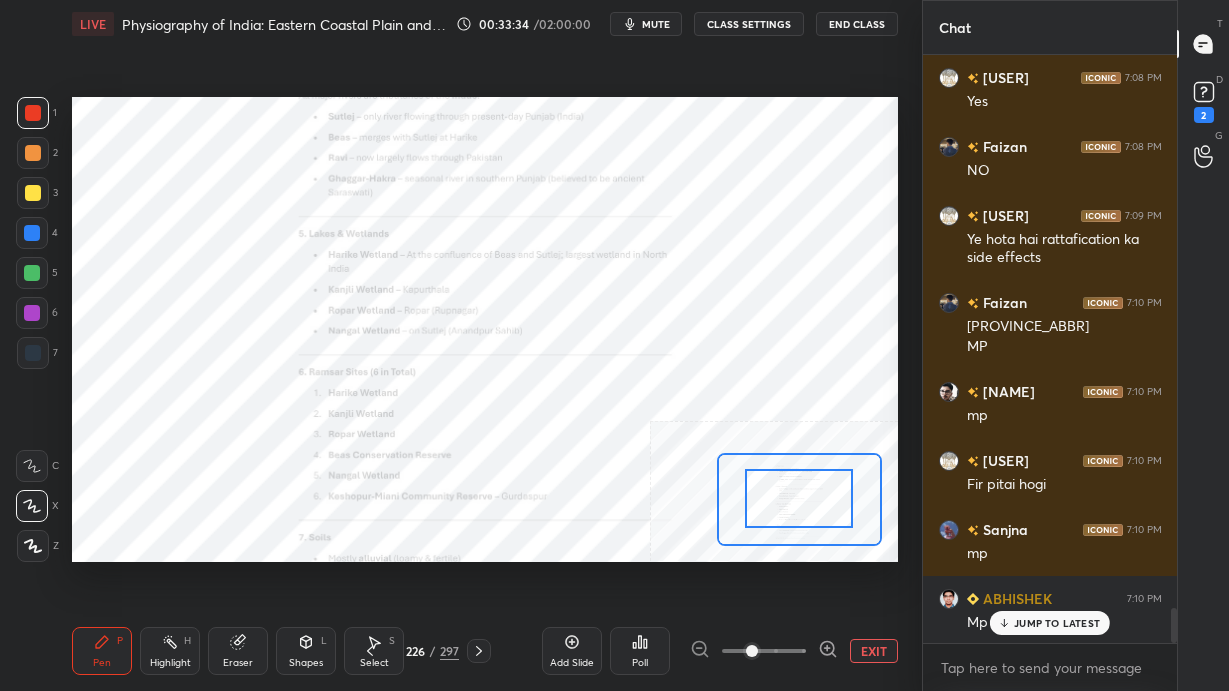 drag, startPoint x: 814, startPoint y: 497, endPoint x: 813, endPoint y: 453, distance: 44.011364 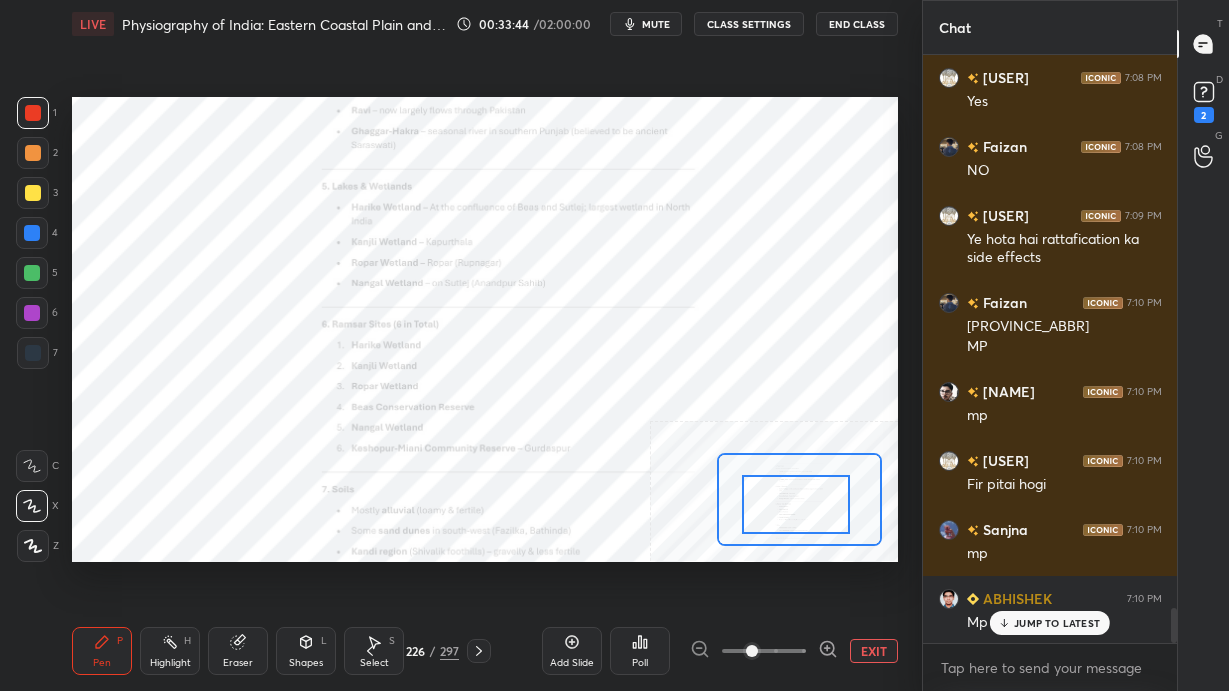 drag, startPoint x: 778, startPoint y: 497, endPoint x: 776, endPoint y: 517, distance: 20.09975 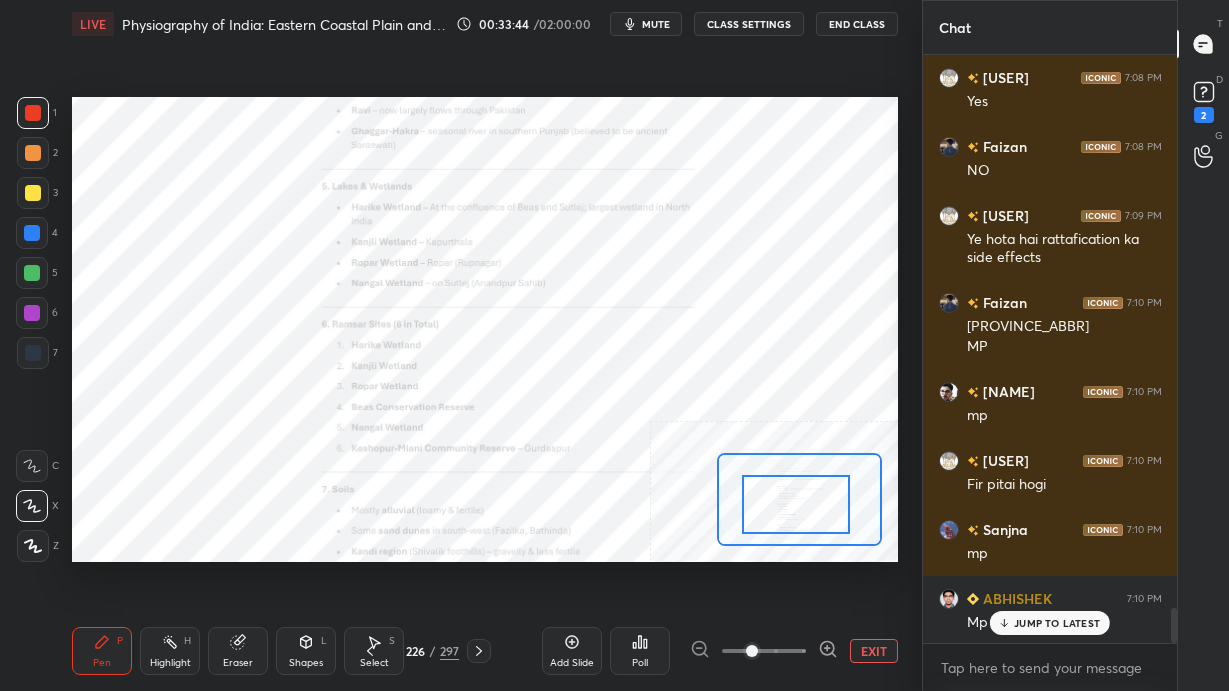 click at bounding box center (795, 504) 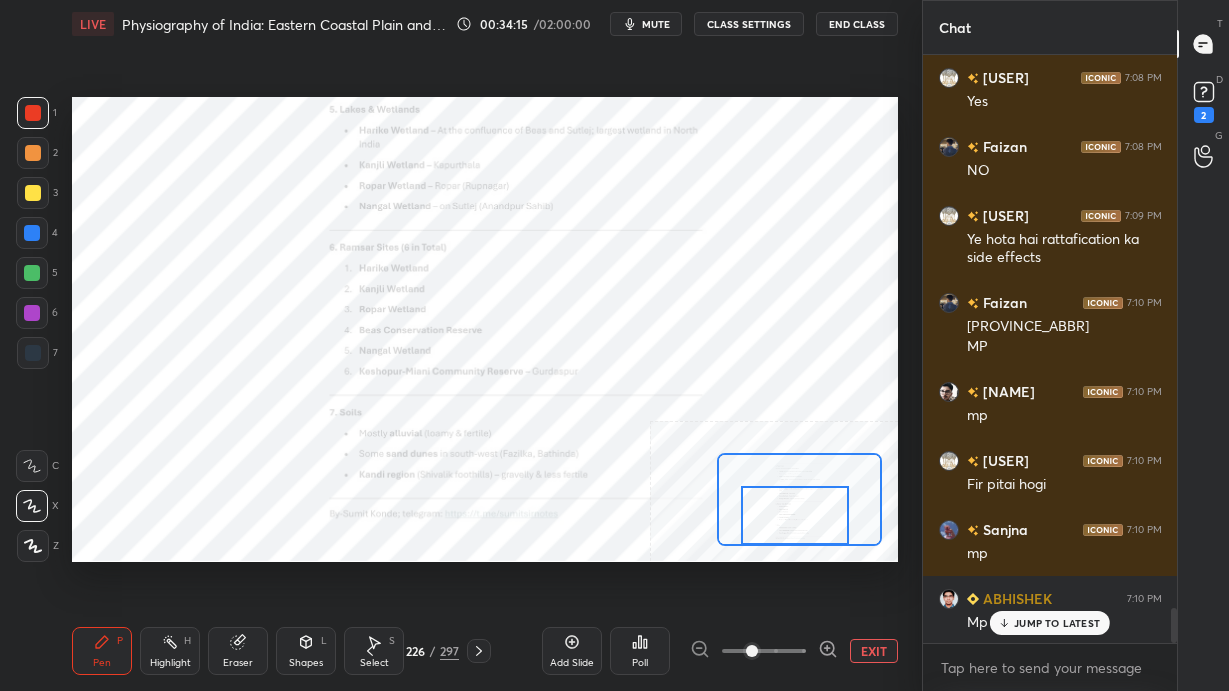 drag, startPoint x: 800, startPoint y: 508, endPoint x: 800, endPoint y: 523, distance: 15 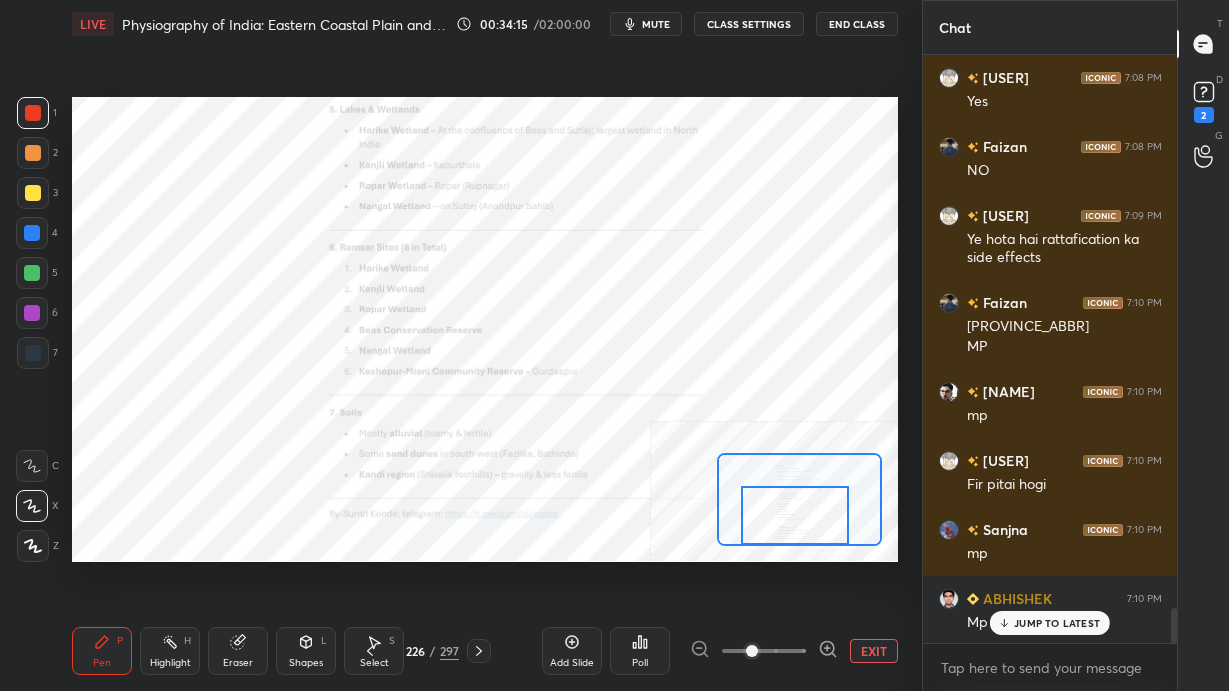 click at bounding box center [794, 515] 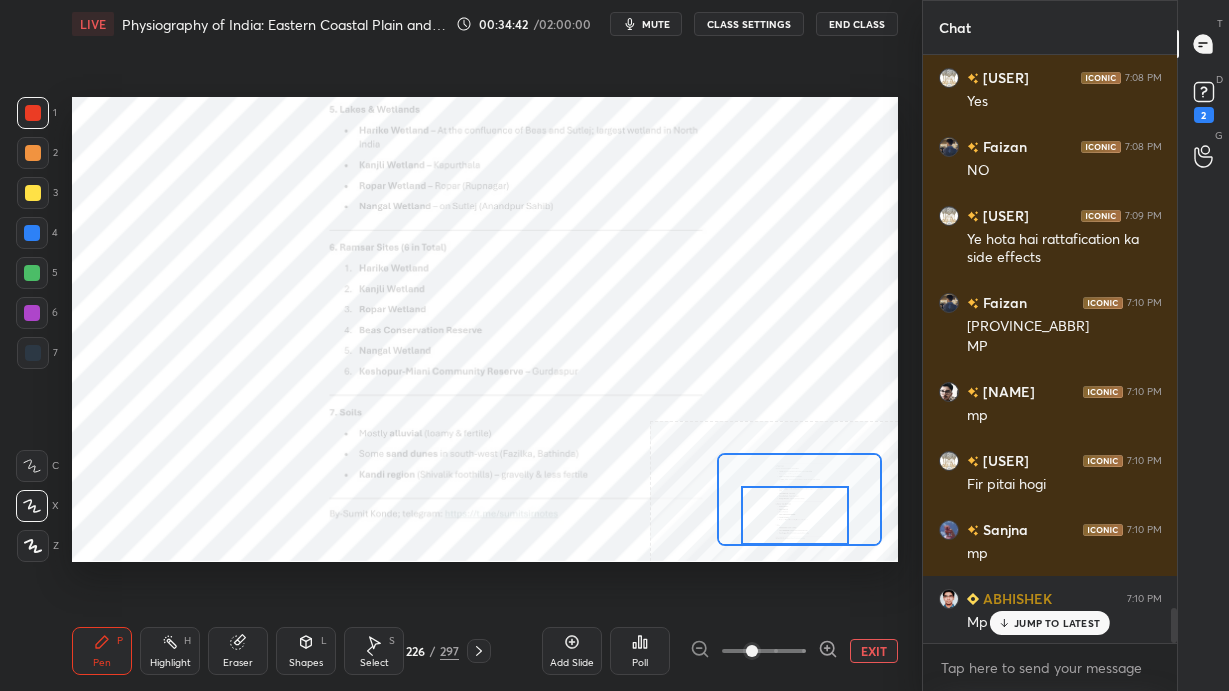 scroll, scrollTop: 9368, scrollLeft: 0, axis: vertical 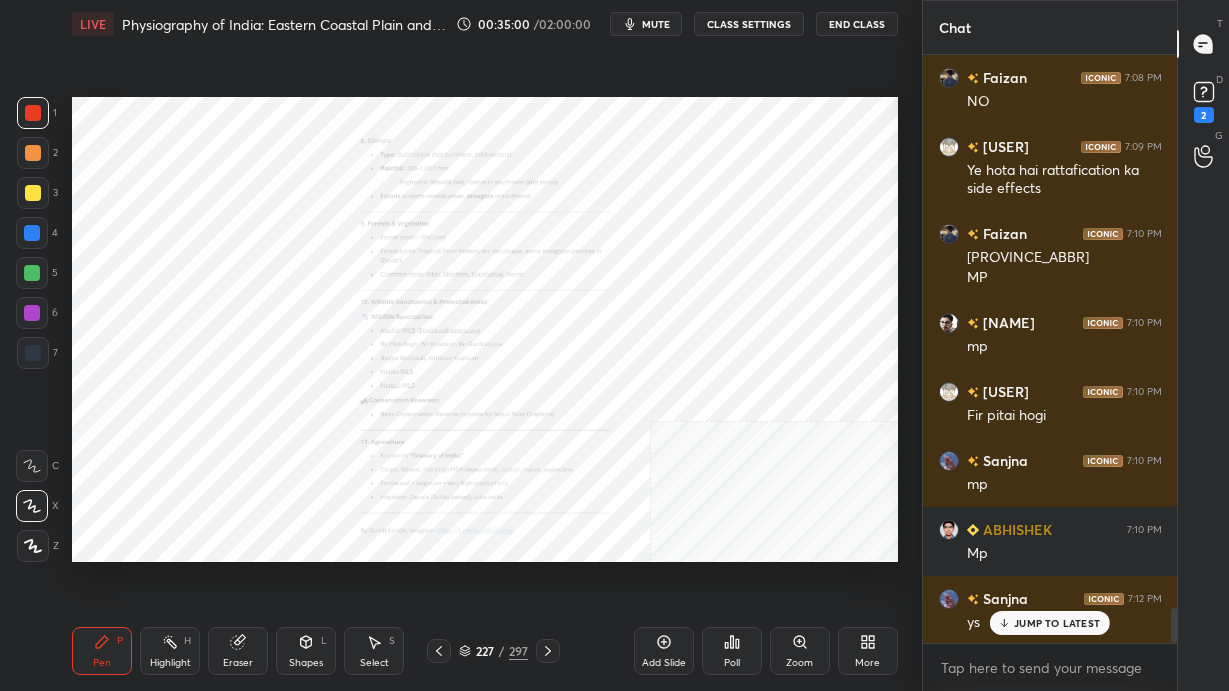 click on "Zoom" at bounding box center [800, 651] 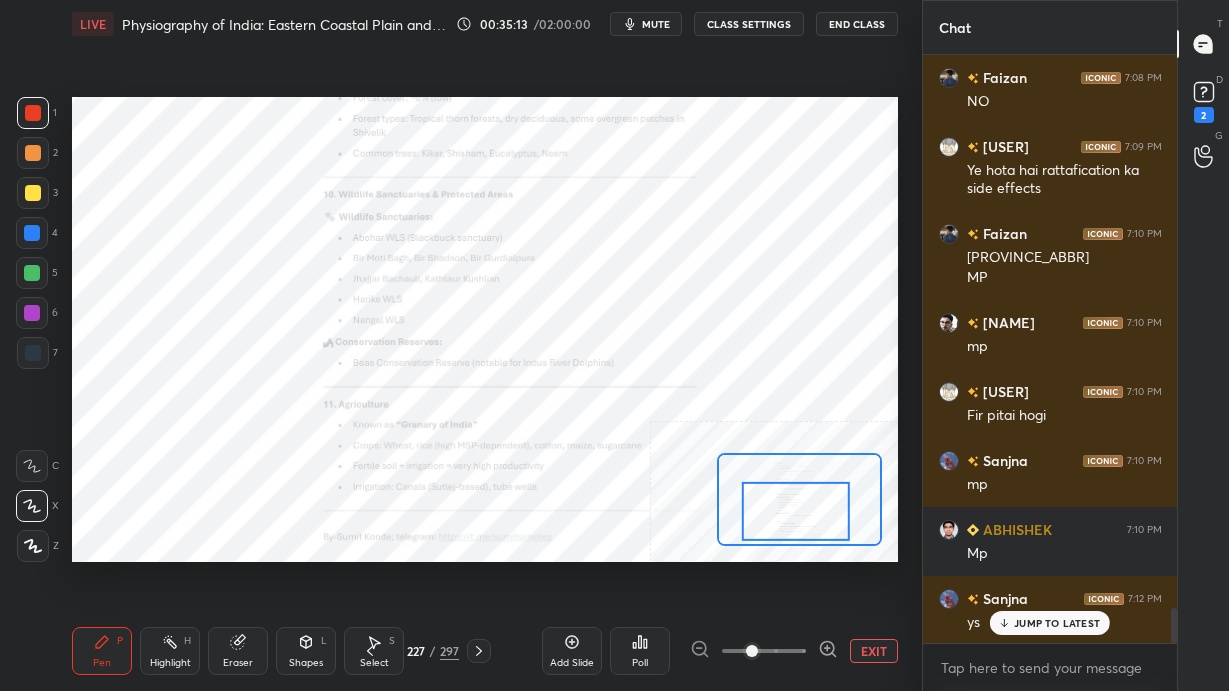 click 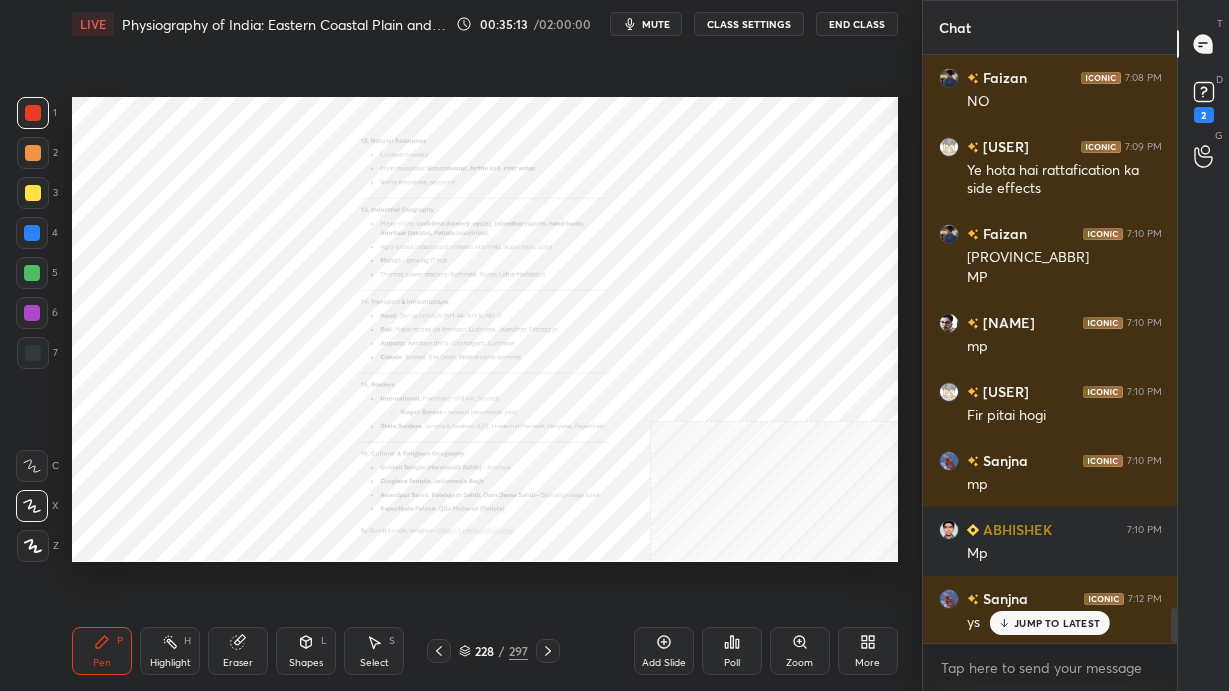 click on "Zoom" at bounding box center (800, 651) 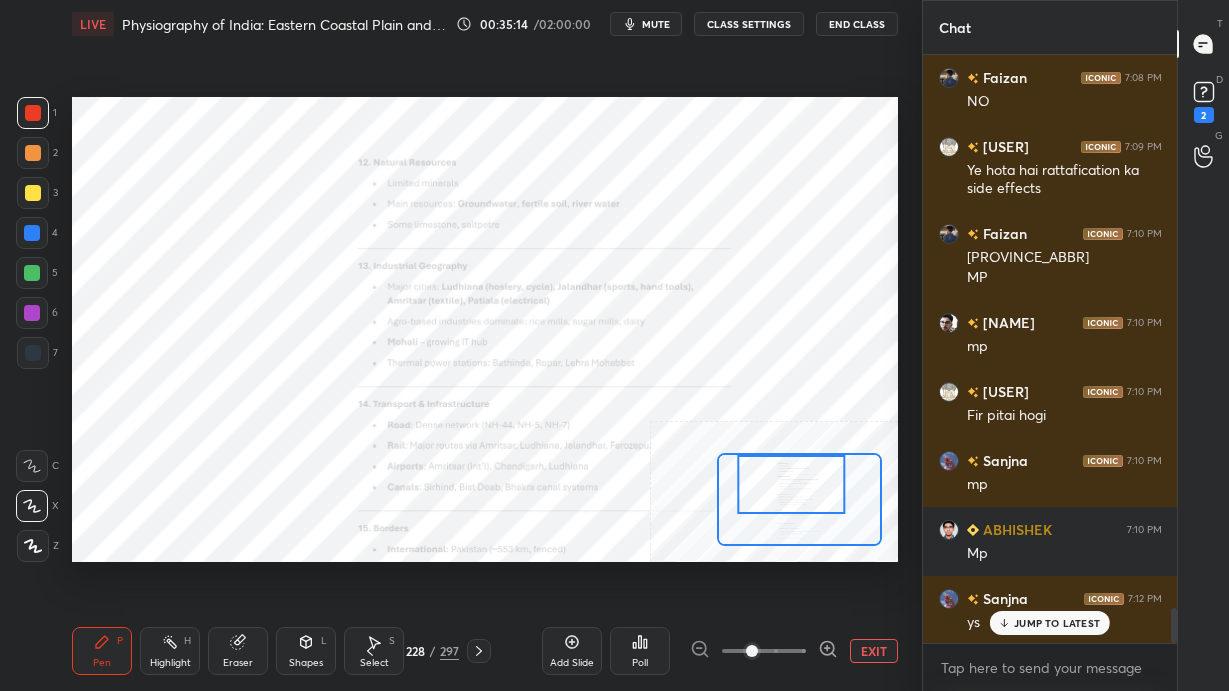 click at bounding box center (791, 484) 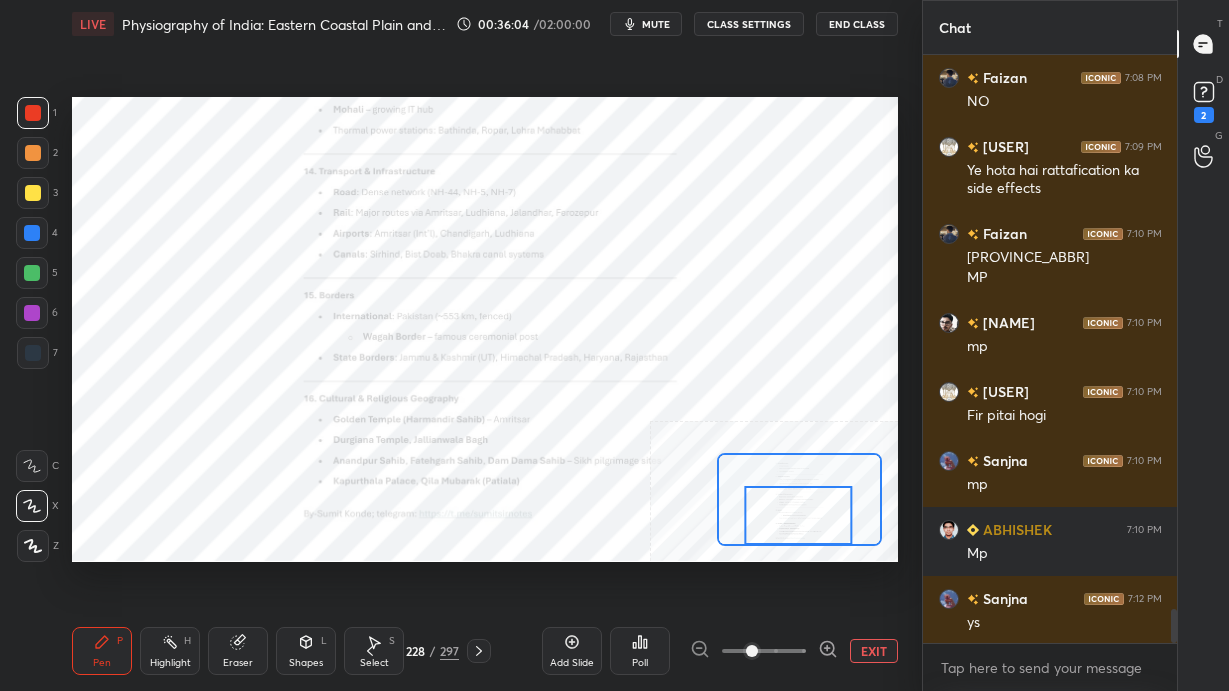 scroll, scrollTop: 9456, scrollLeft: 0, axis: vertical 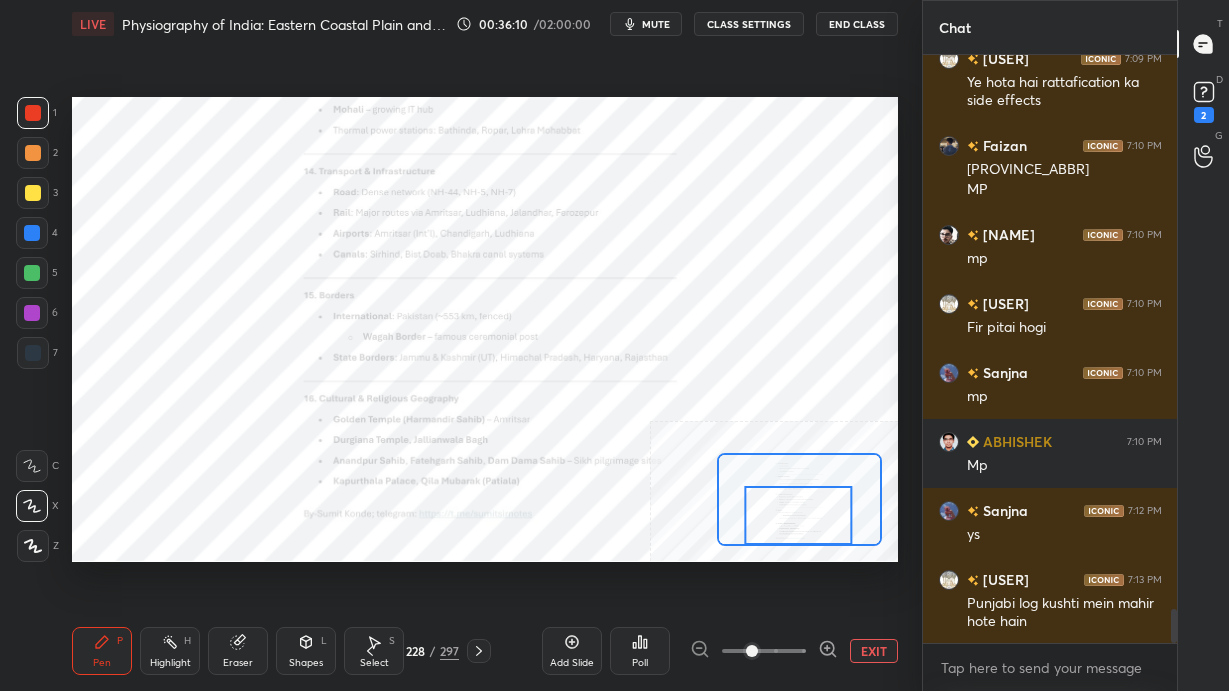 click 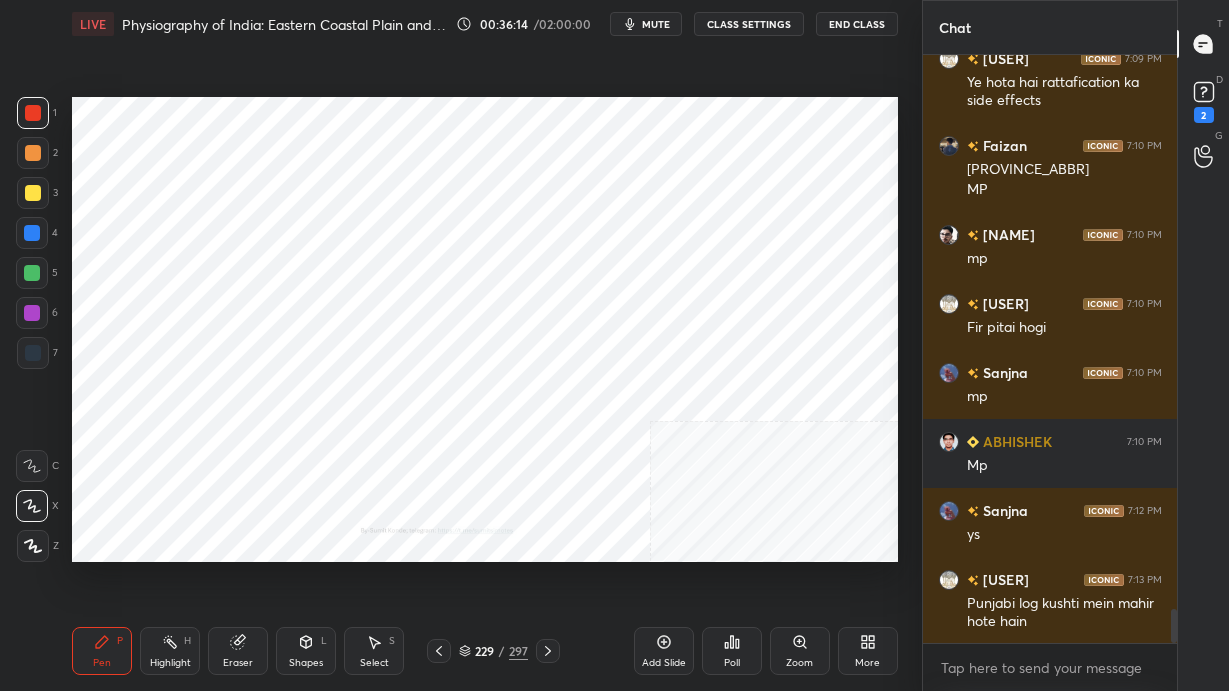 click 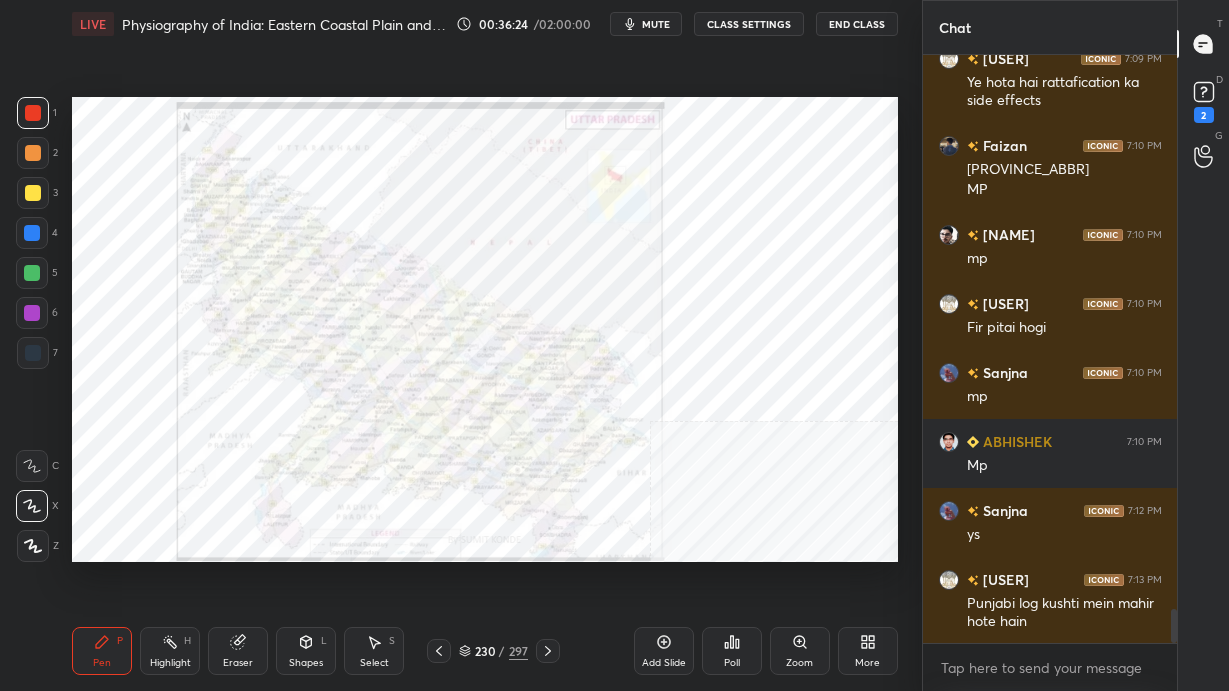 scroll, scrollTop: 9475, scrollLeft: 0, axis: vertical 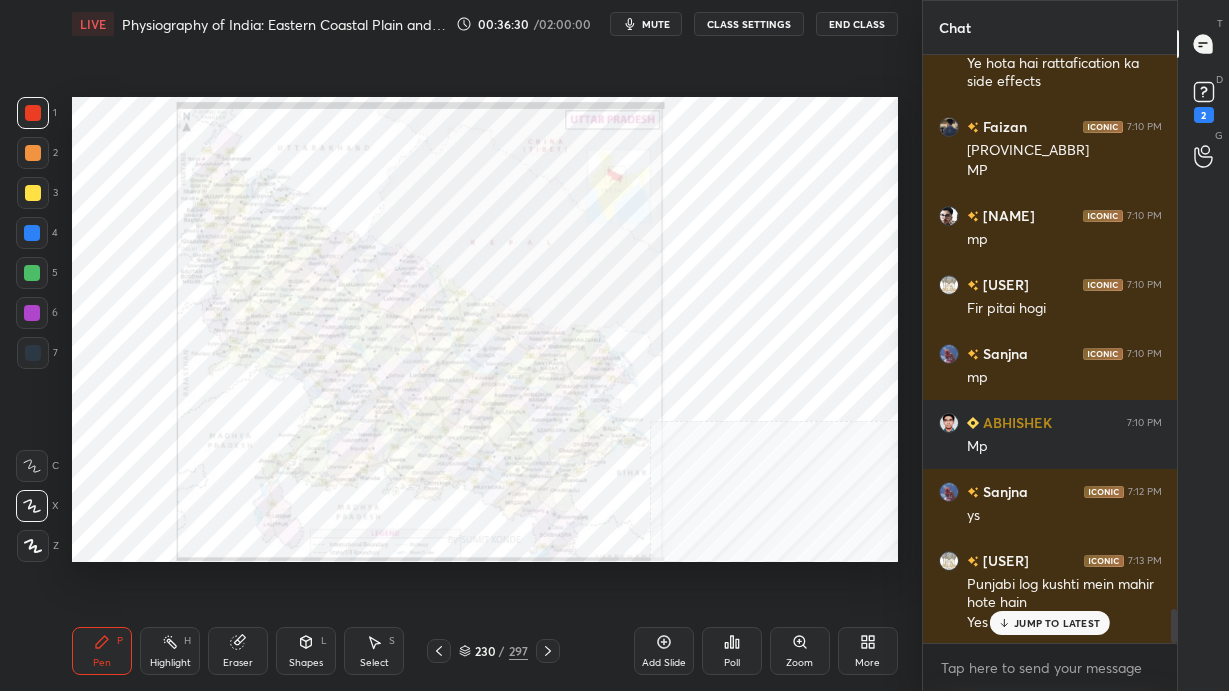 click on "JUMP TO LATEST" at bounding box center [1057, 623] 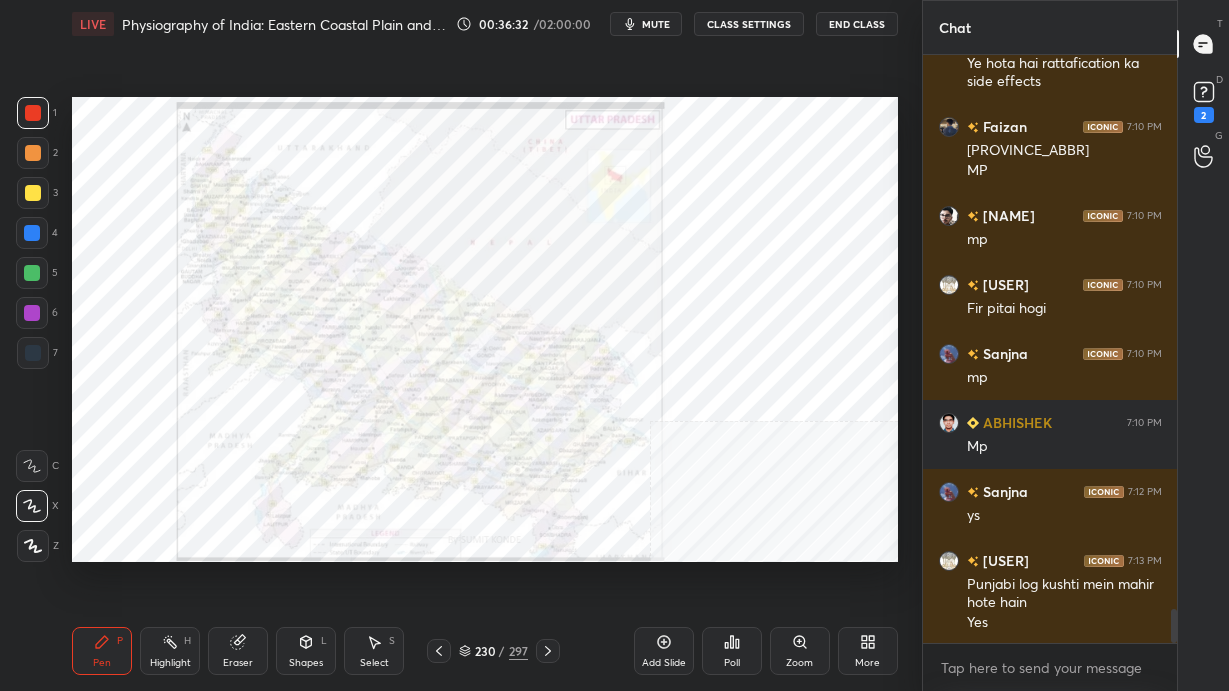 scroll, scrollTop: 9544, scrollLeft: 0, axis: vertical 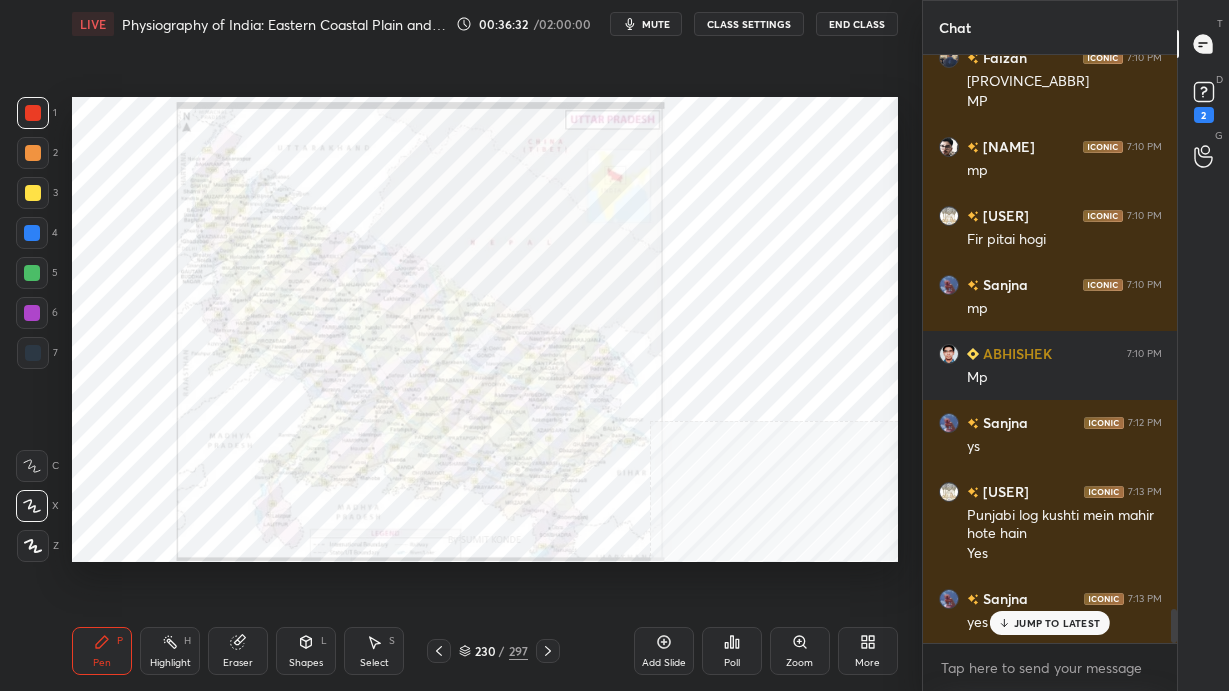 click on "More" at bounding box center [868, 651] 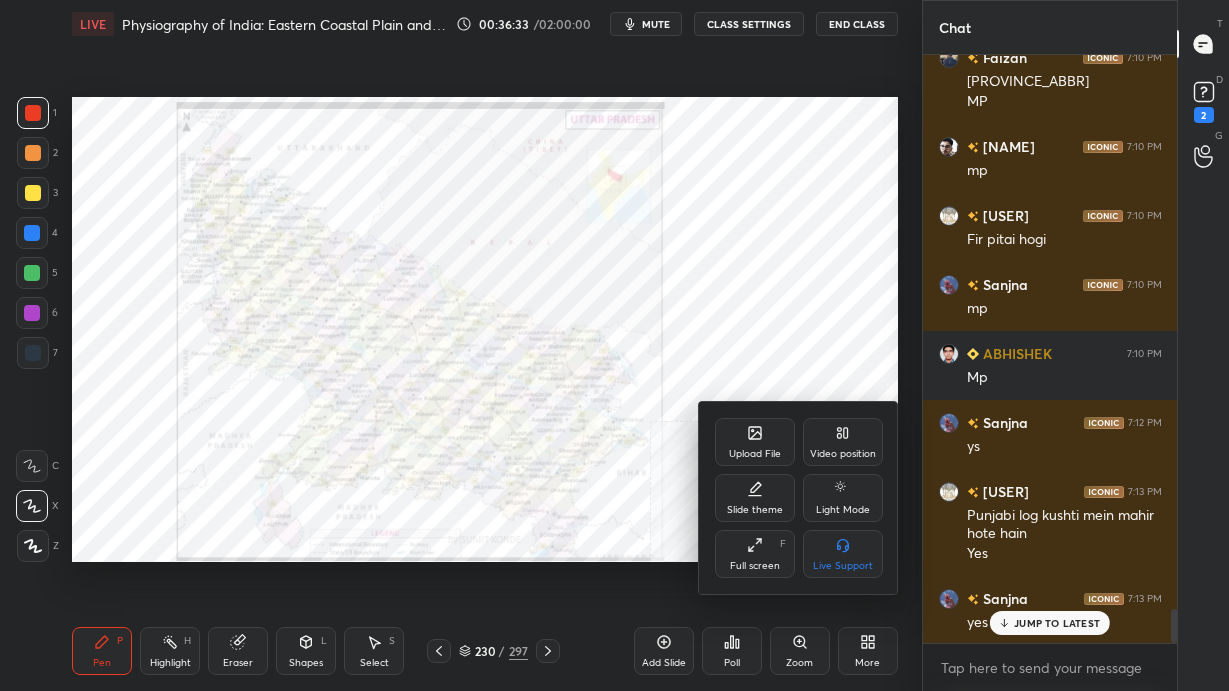 click on "Upload File" at bounding box center (755, 442) 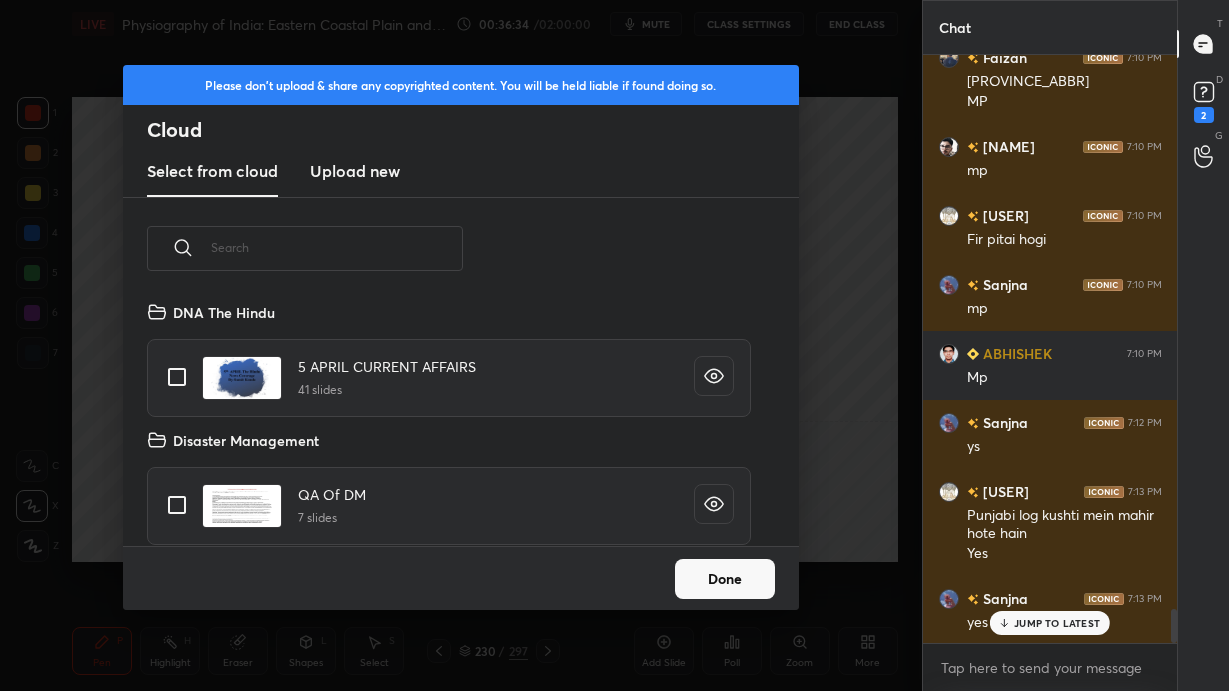 scroll, scrollTop: 6, scrollLeft: 10, axis: both 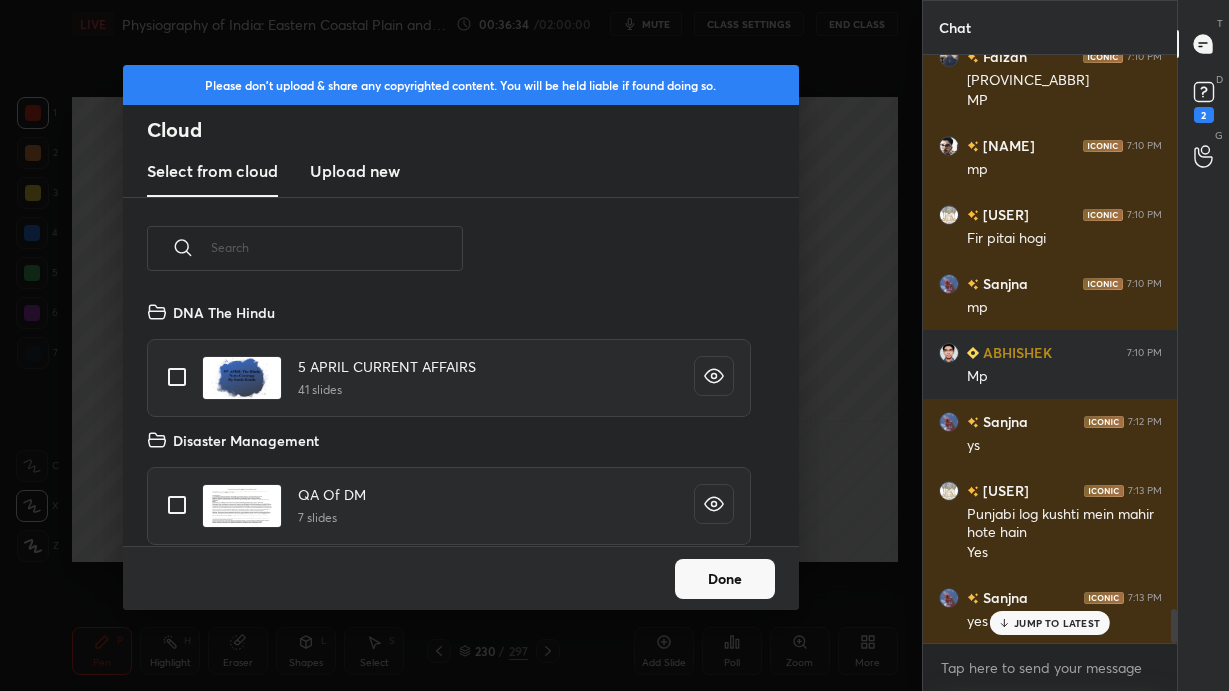 click on "Upload new" at bounding box center (355, 171) 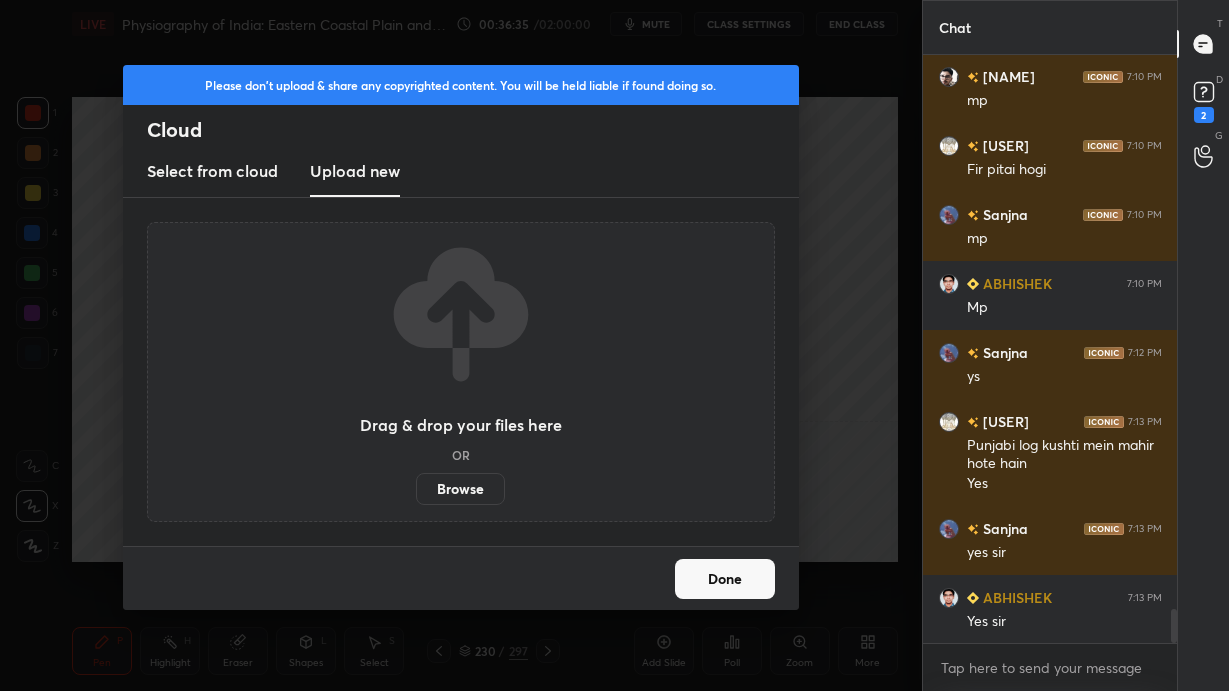 click on "Browse" at bounding box center (460, 489) 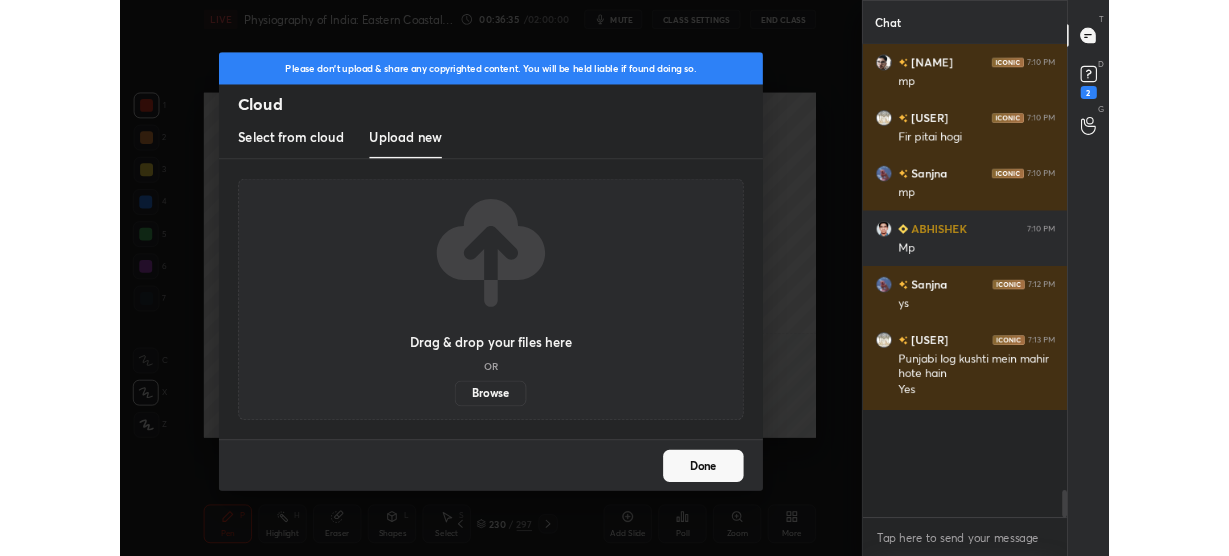 scroll, scrollTop: 428, scrollLeft: 841, axis: both 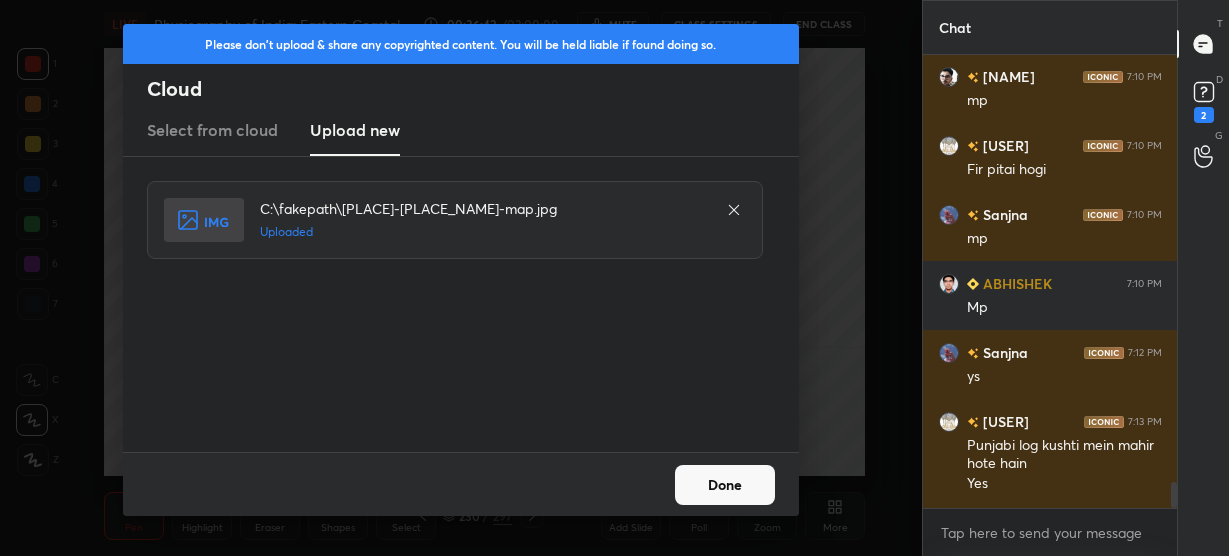 click on "Done" at bounding box center (725, 485) 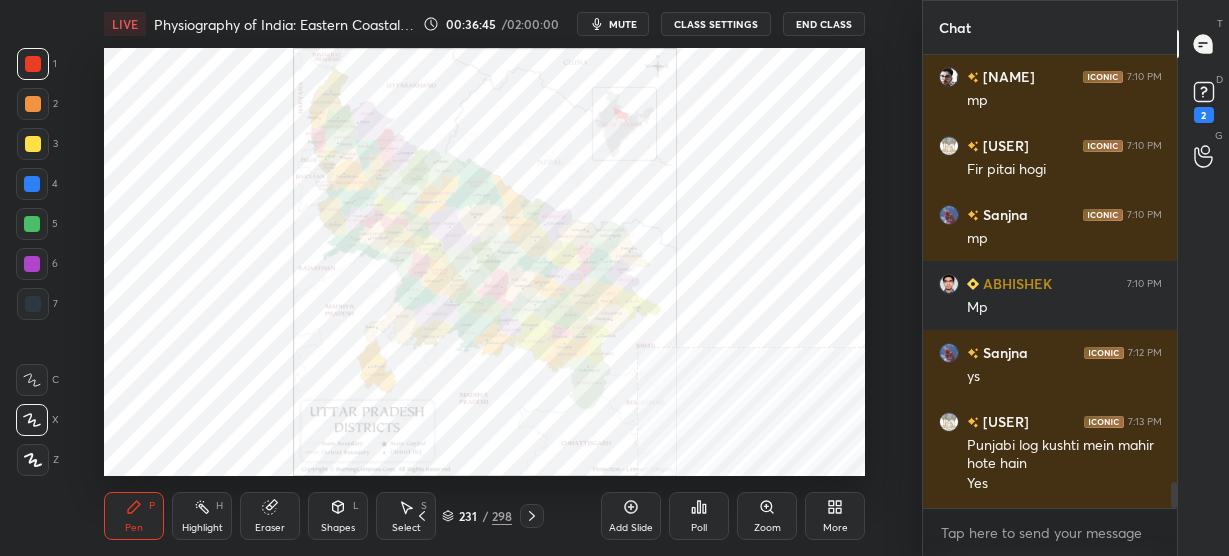 click 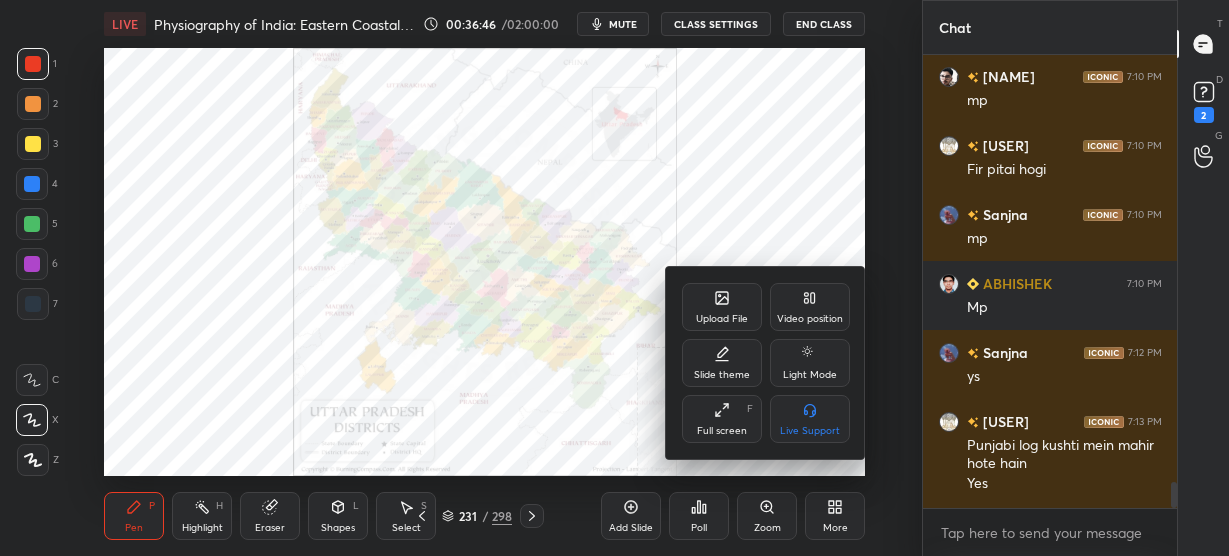 click on "Full screen F" at bounding box center (722, 419) 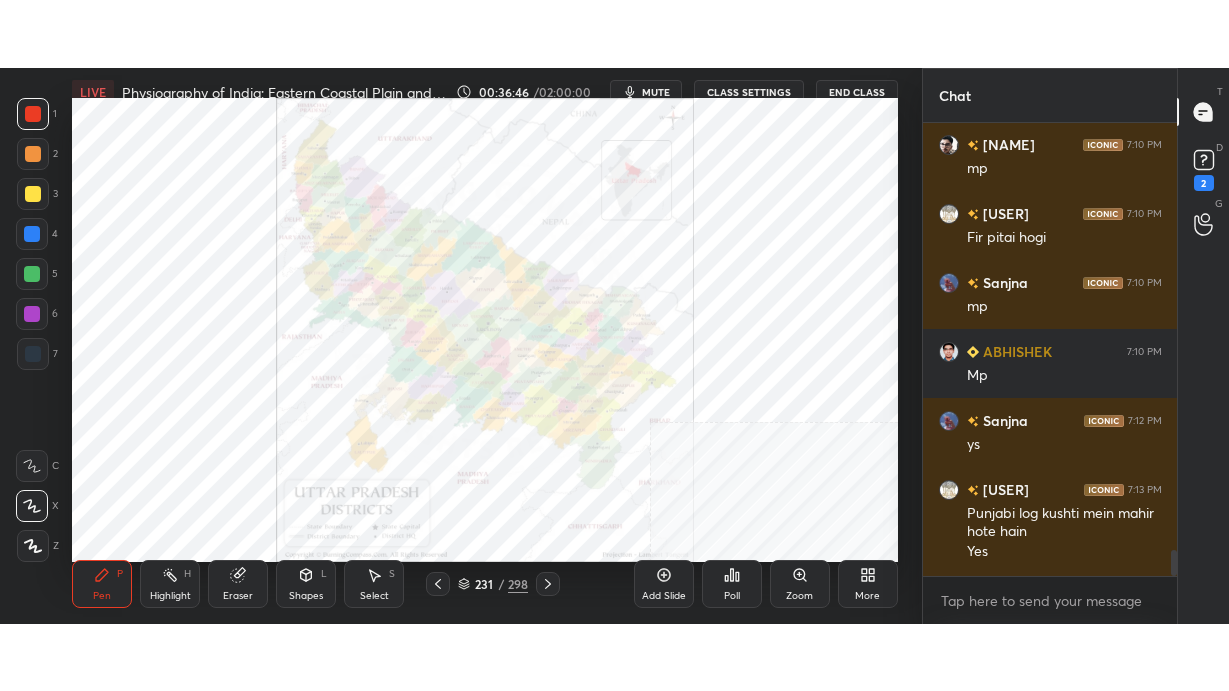 scroll, scrollTop: 99436, scrollLeft: 99158, axis: both 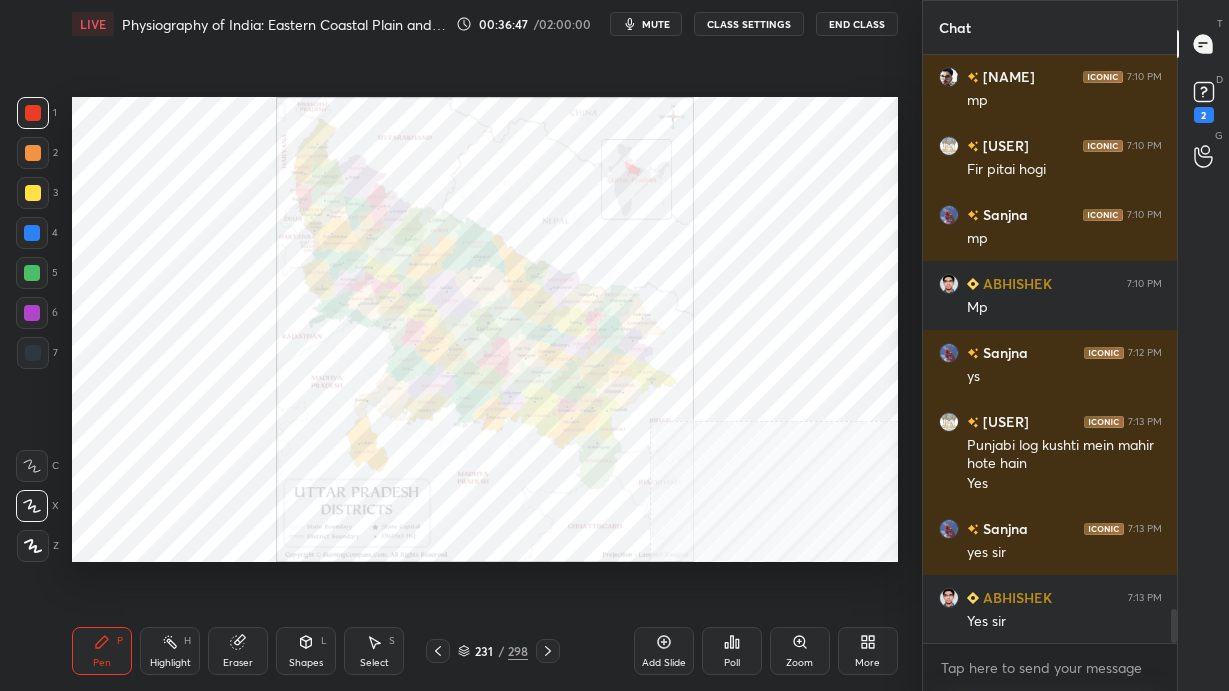 click on "Zoom" at bounding box center [800, 651] 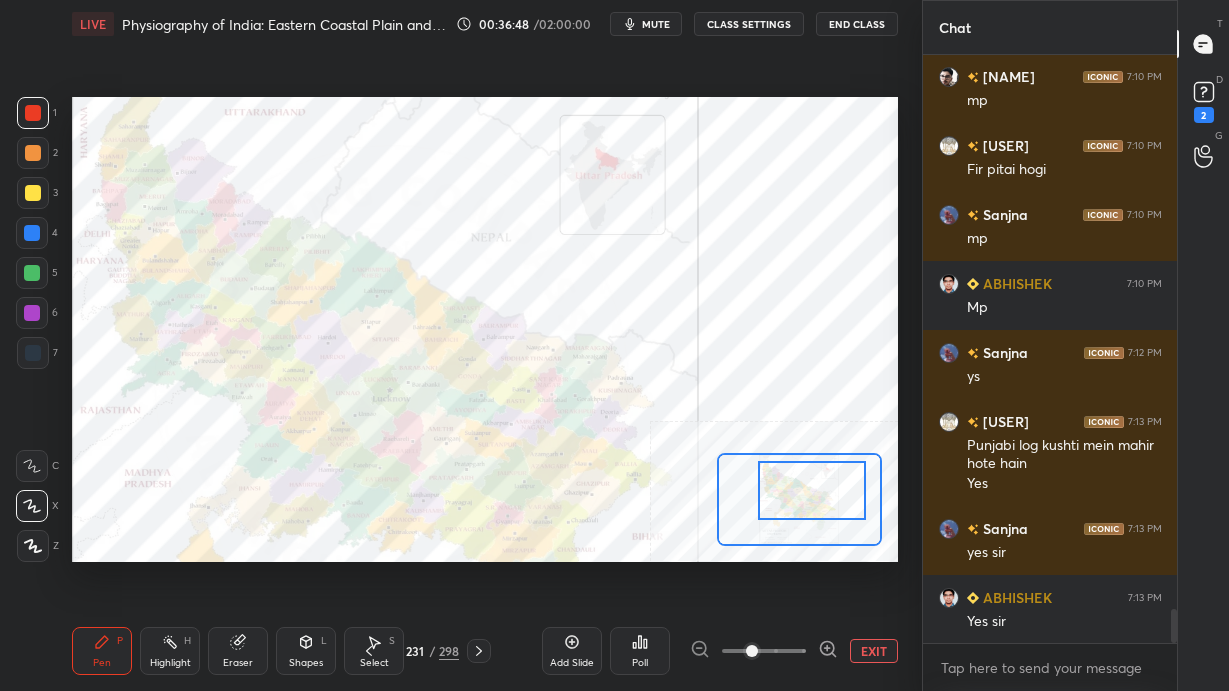 drag, startPoint x: 814, startPoint y: 522, endPoint x: 828, endPoint y: 516, distance: 15.231546 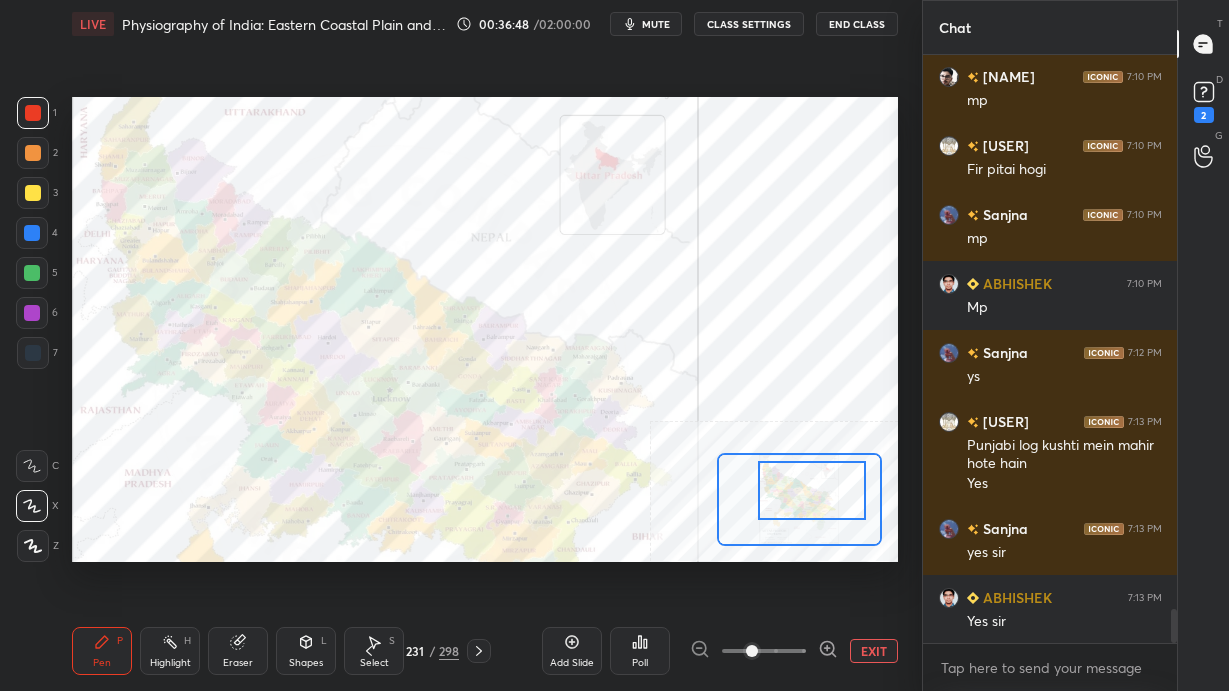 click at bounding box center (811, 490) 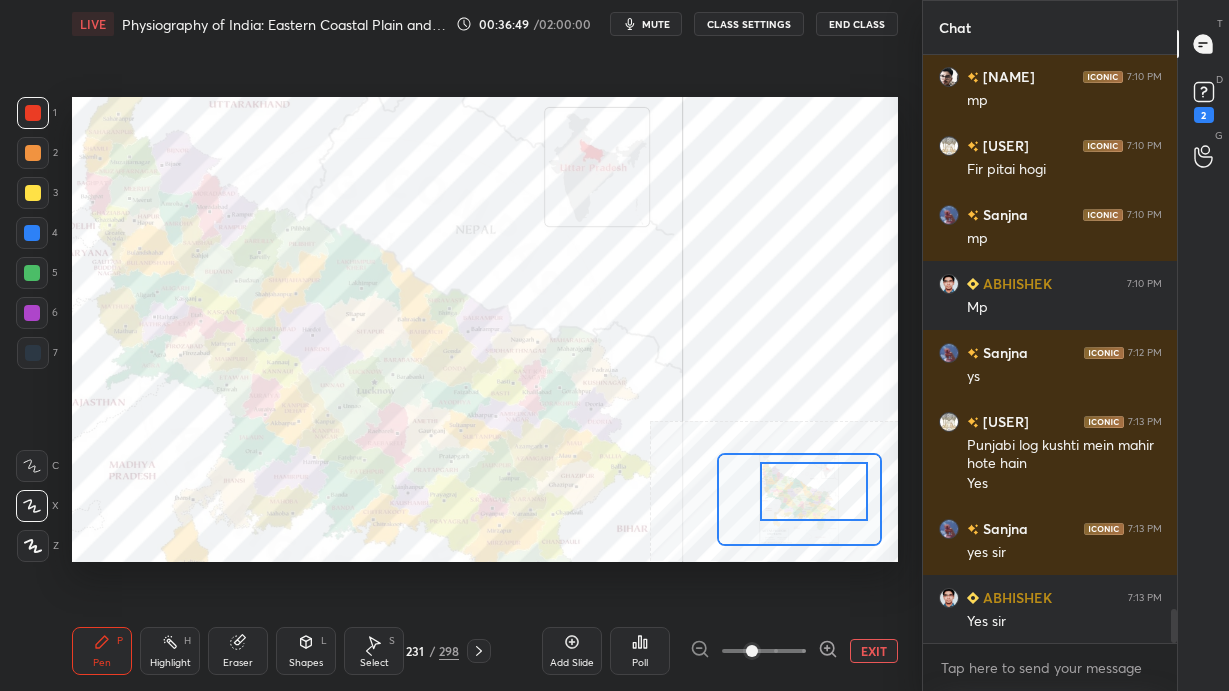 click on "EXIT" at bounding box center (874, 651) 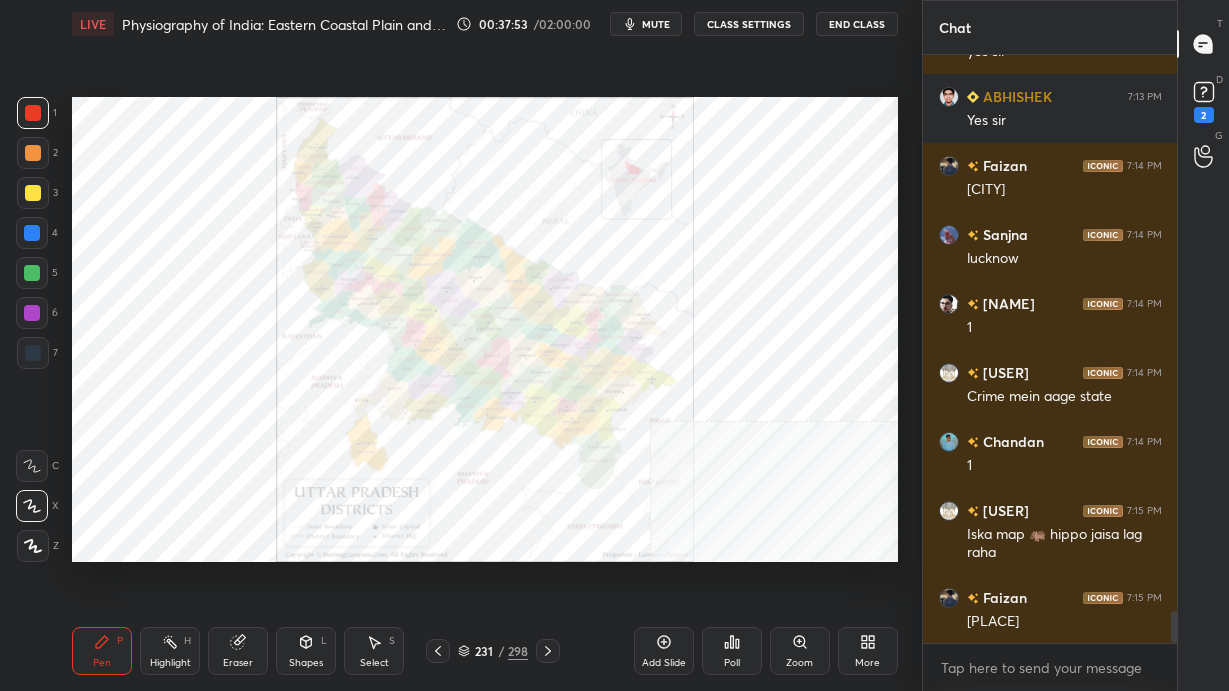 scroll, scrollTop: 10184, scrollLeft: 0, axis: vertical 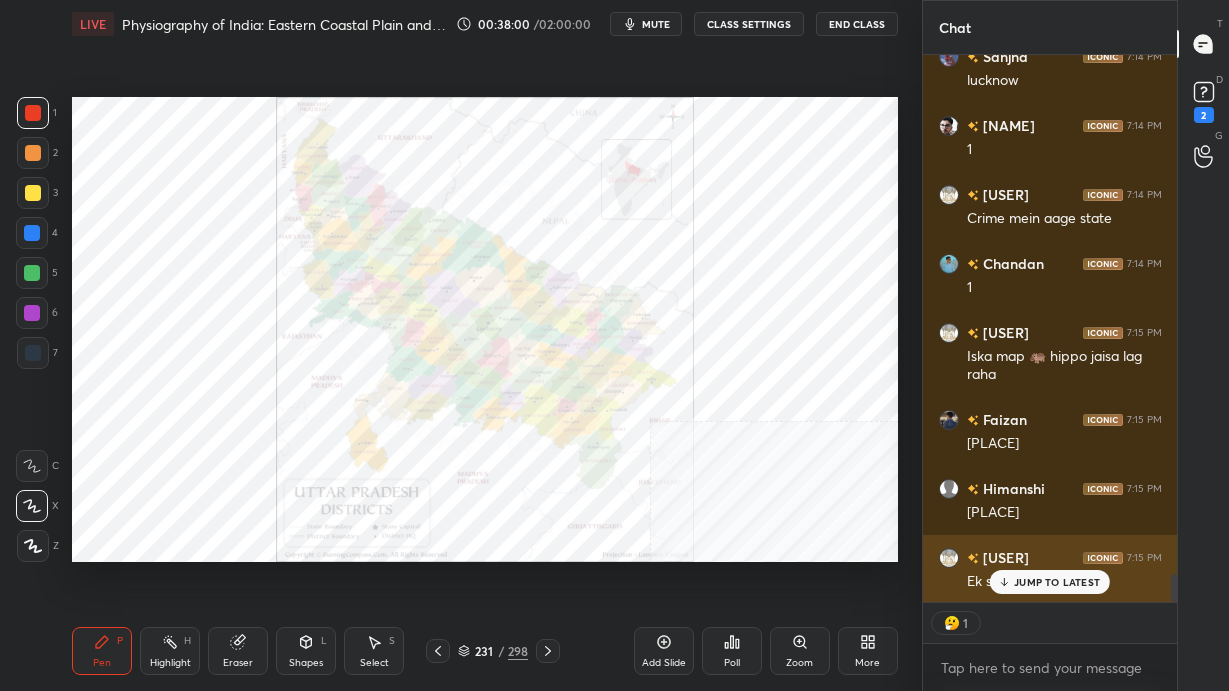 click on "JUMP TO LATEST" at bounding box center (1057, 582) 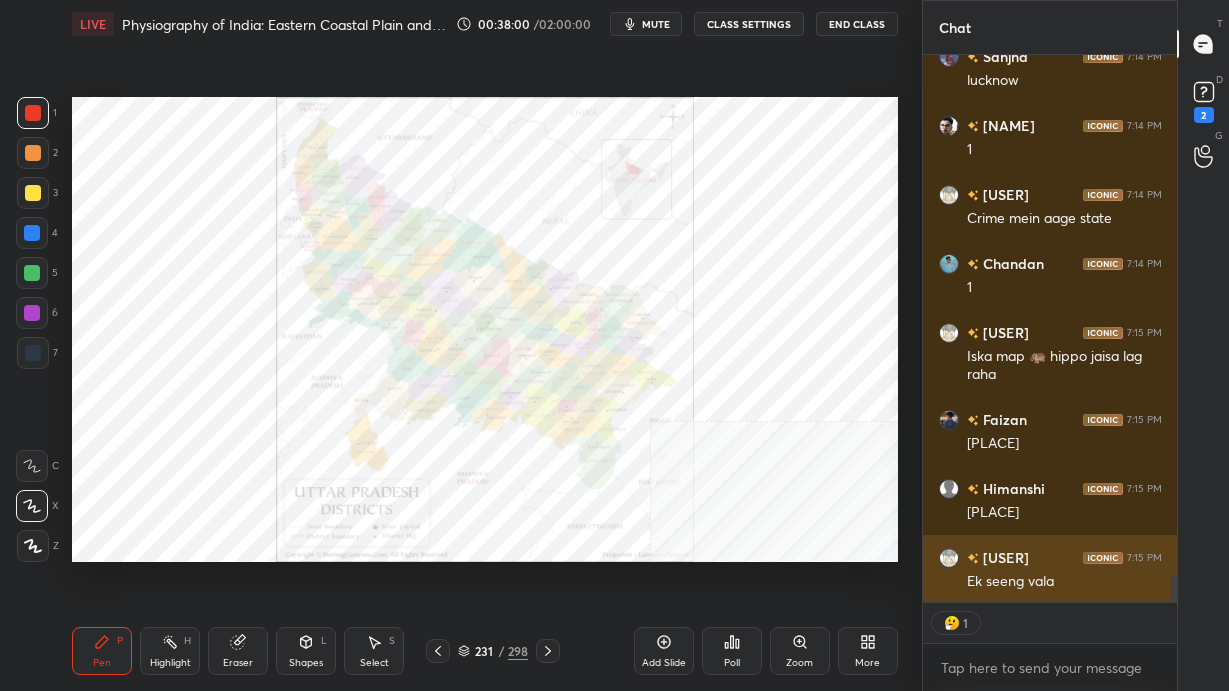 scroll, scrollTop: 10362, scrollLeft: 0, axis: vertical 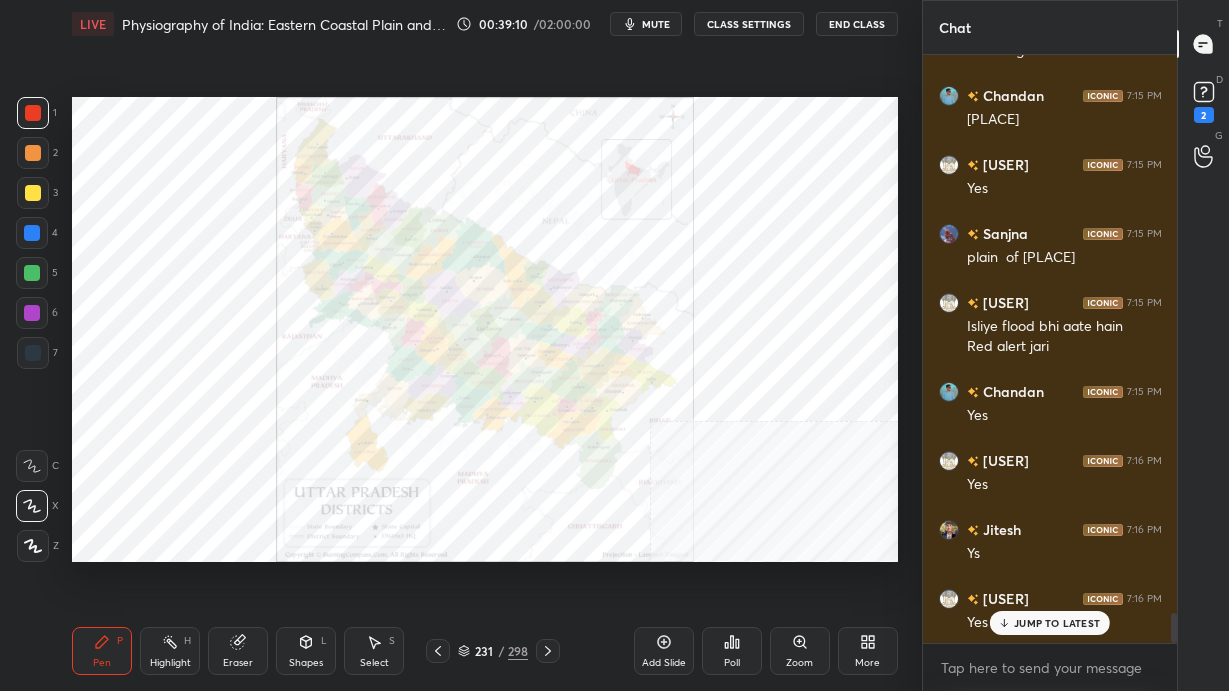 click on "Zoom" at bounding box center (800, 651) 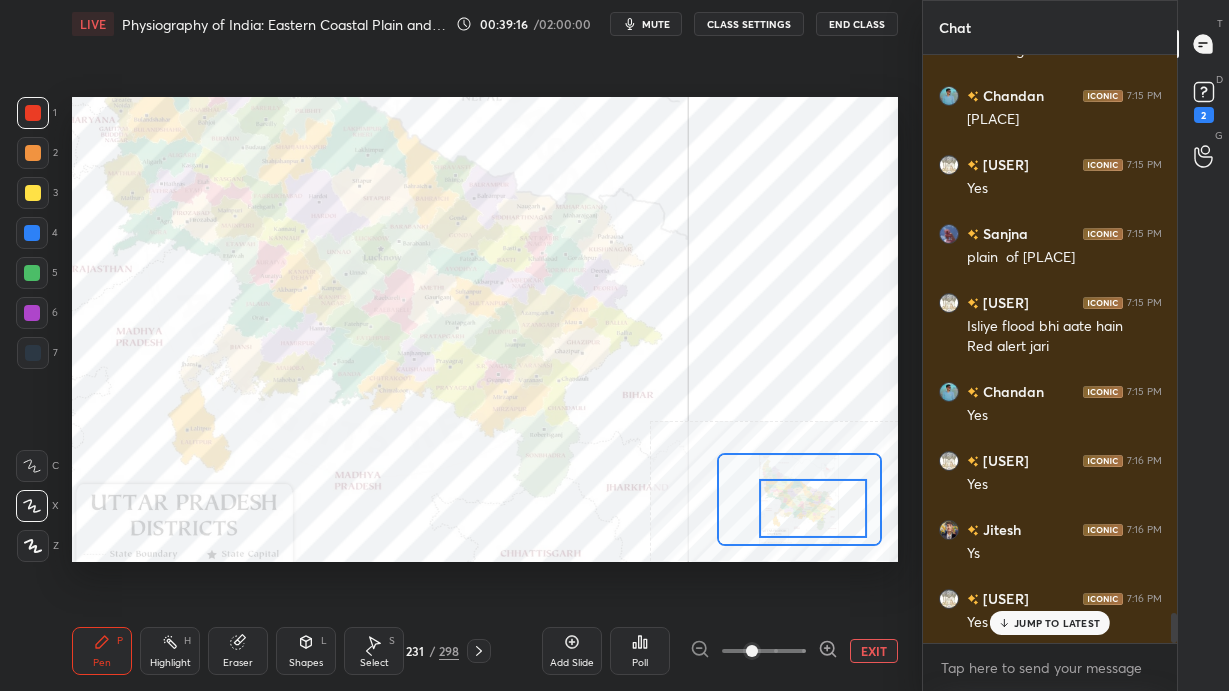 click on "EXIT" at bounding box center [874, 651] 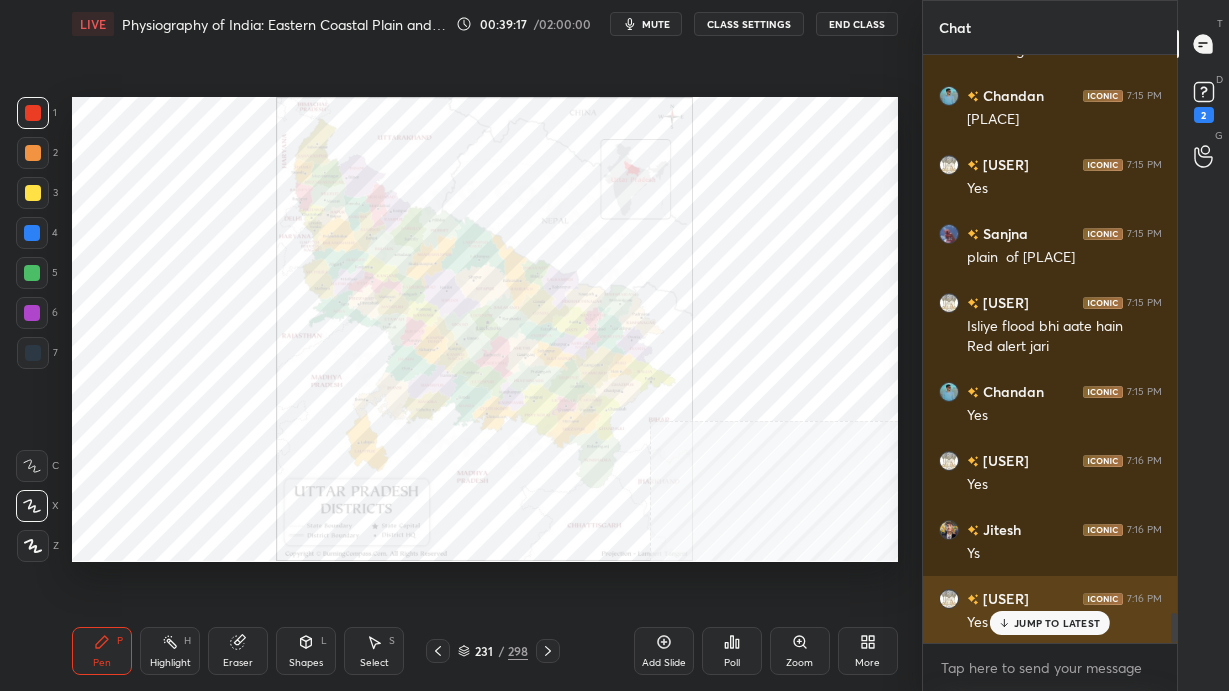 click on "JUMP TO LATEST" at bounding box center (1057, 623) 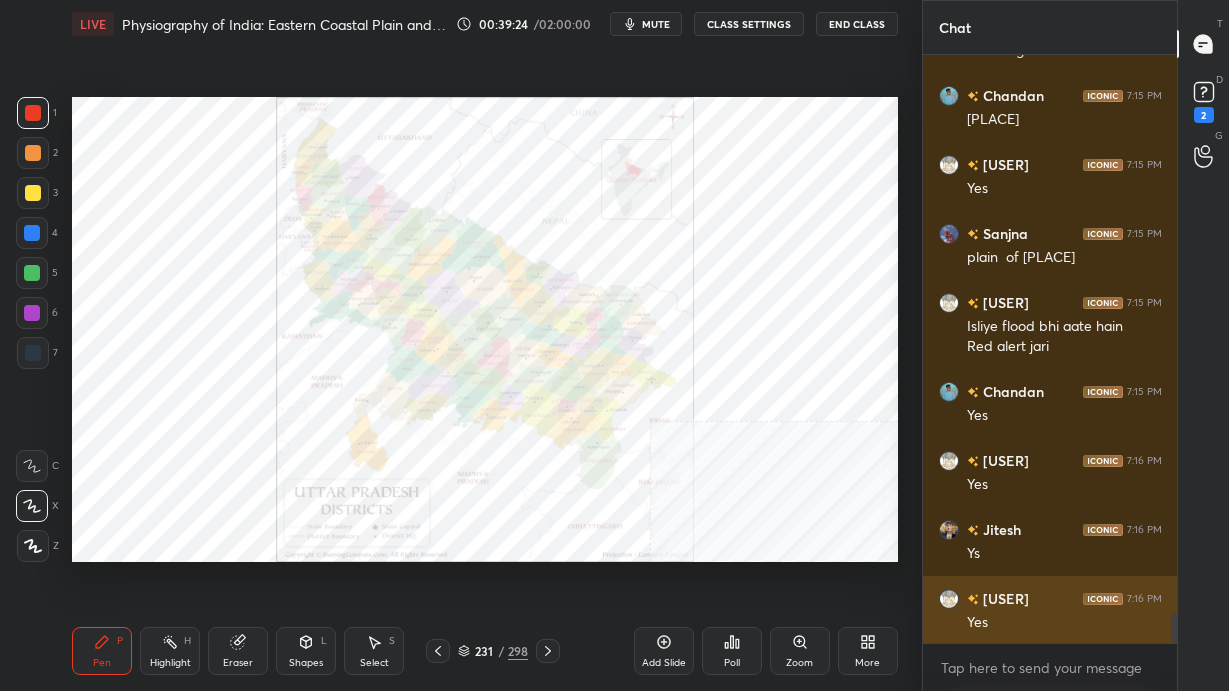 scroll, scrollTop: 10894, scrollLeft: 0, axis: vertical 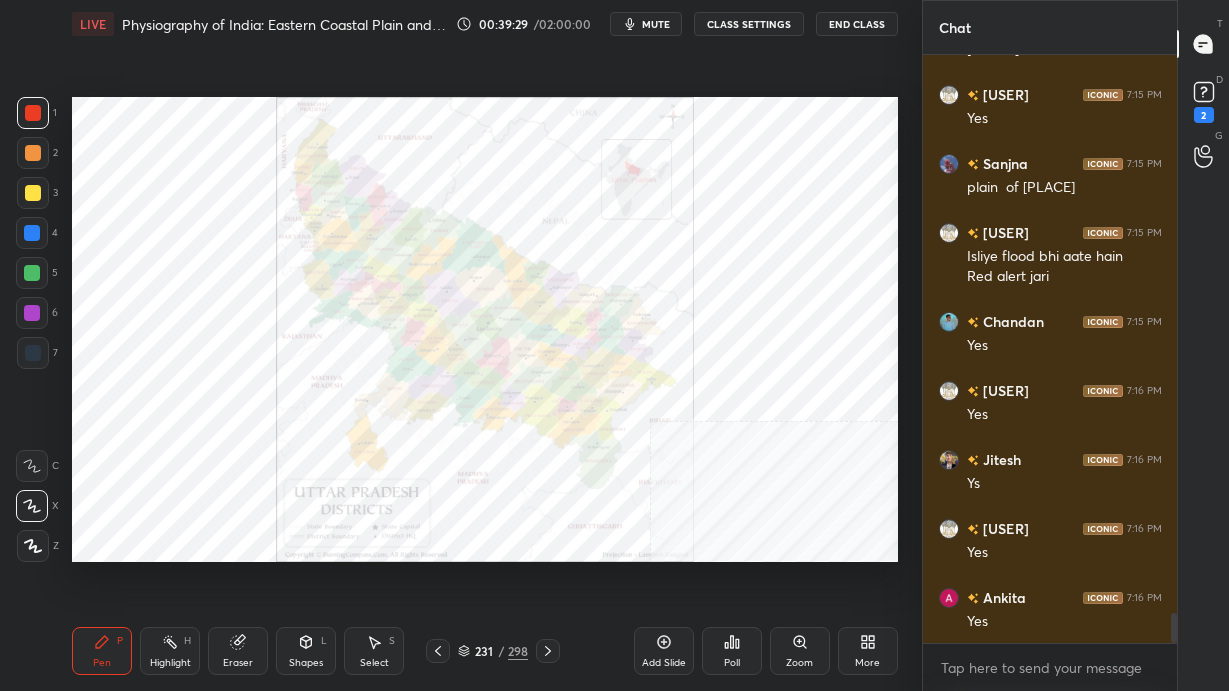 click on "Zoom" at bounding box center [799, 663] 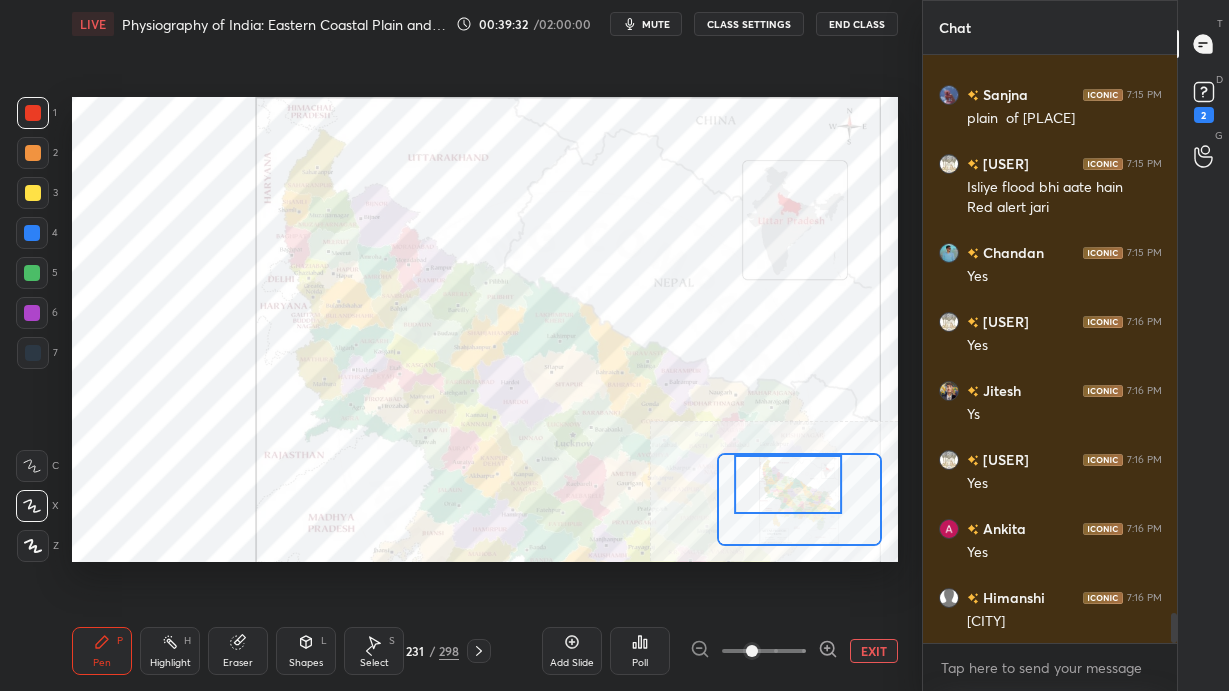 scroll, scrollTop: 11032, scrollLeft: 0, axis: vertical 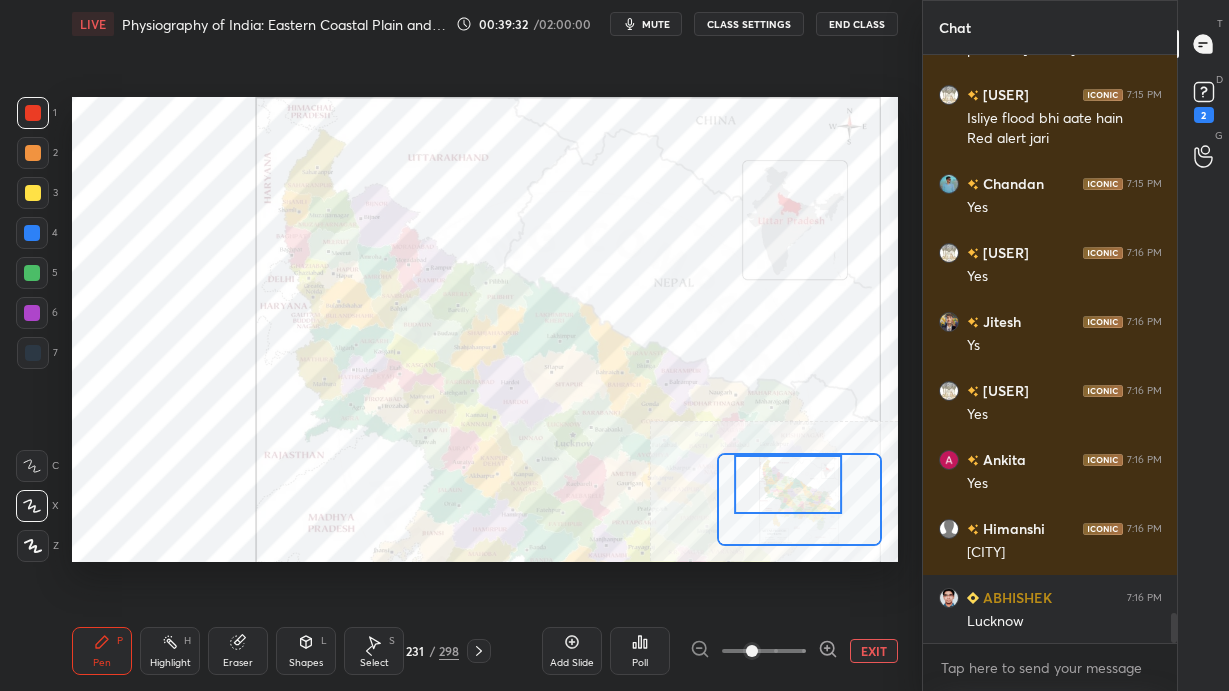 click 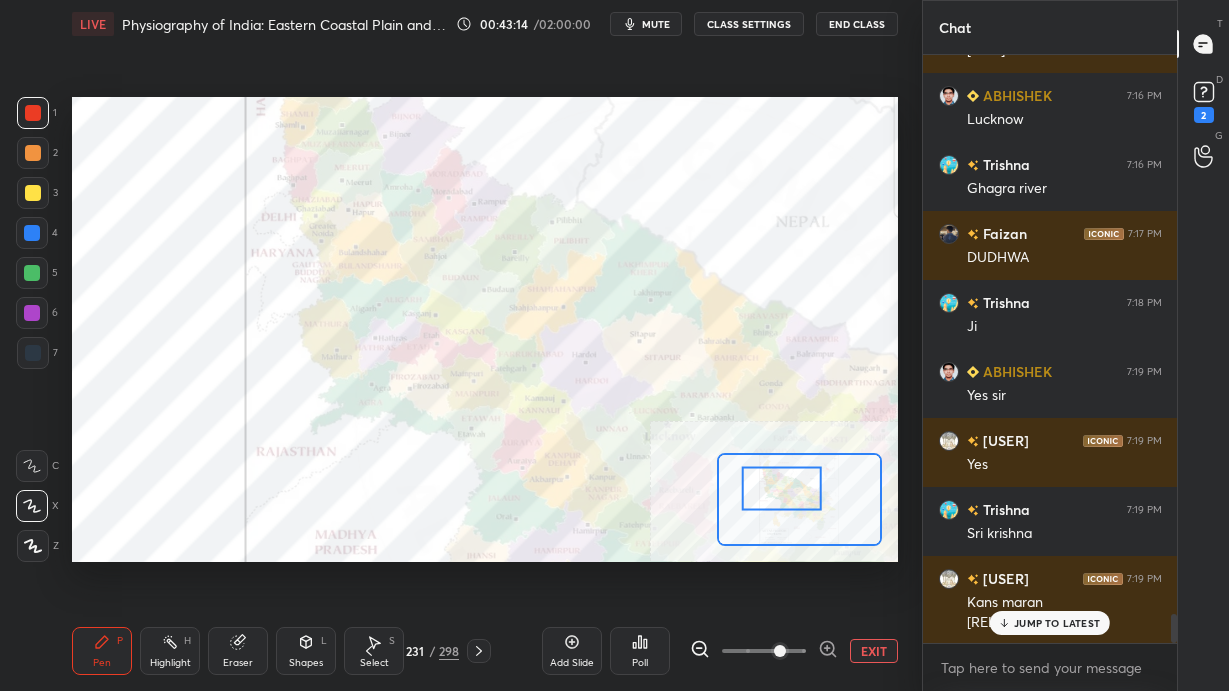 scroll, scrollTop: 11603, scrollLeft: 0, axis: vertical 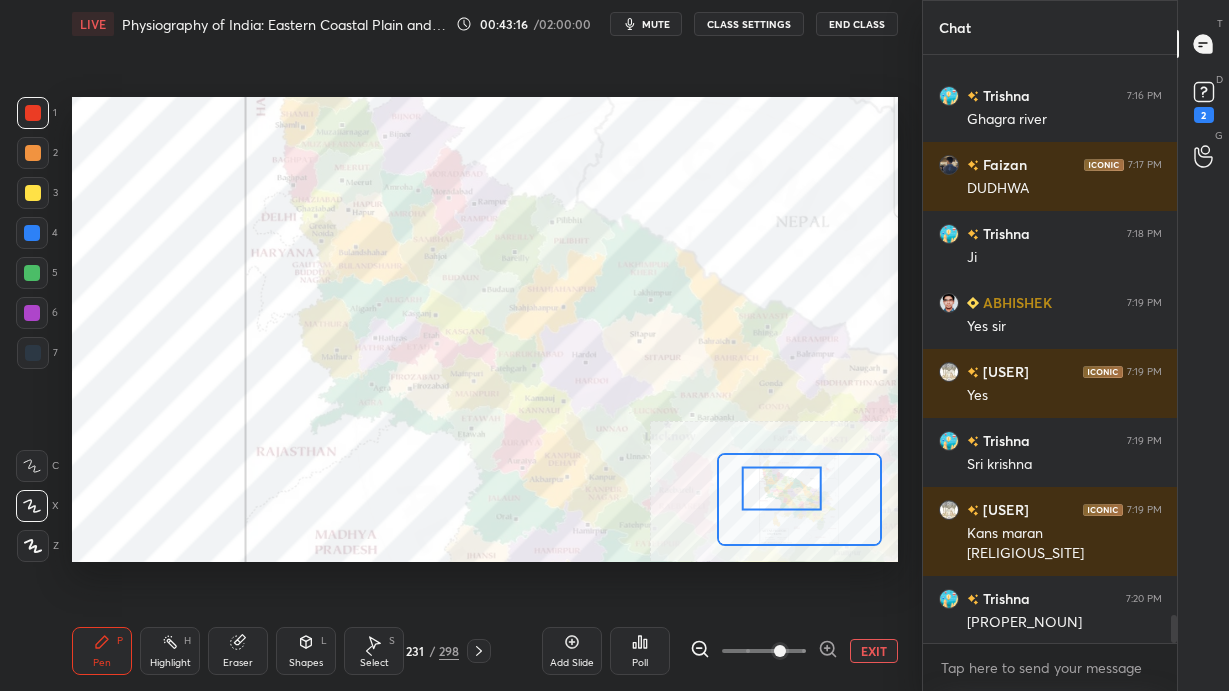 click on "Eraser" at bounding box center [238, 651] 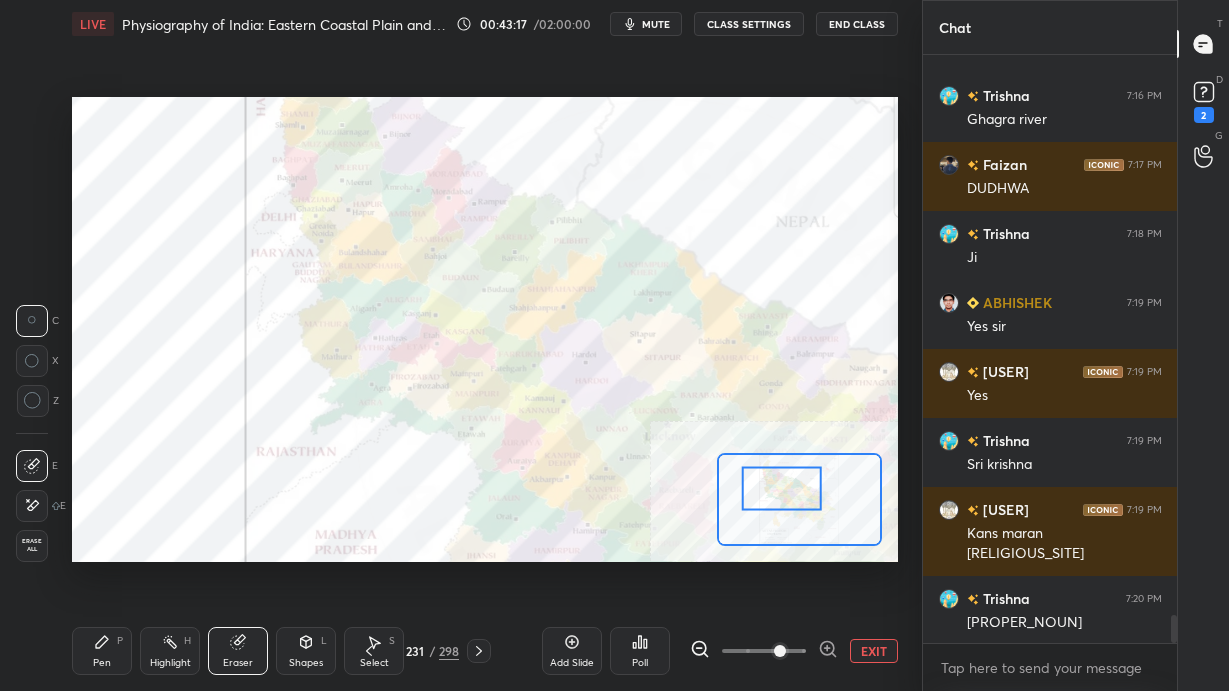 scroll, scrollTop: 11672, scrollLeft: 0, axis: vertical 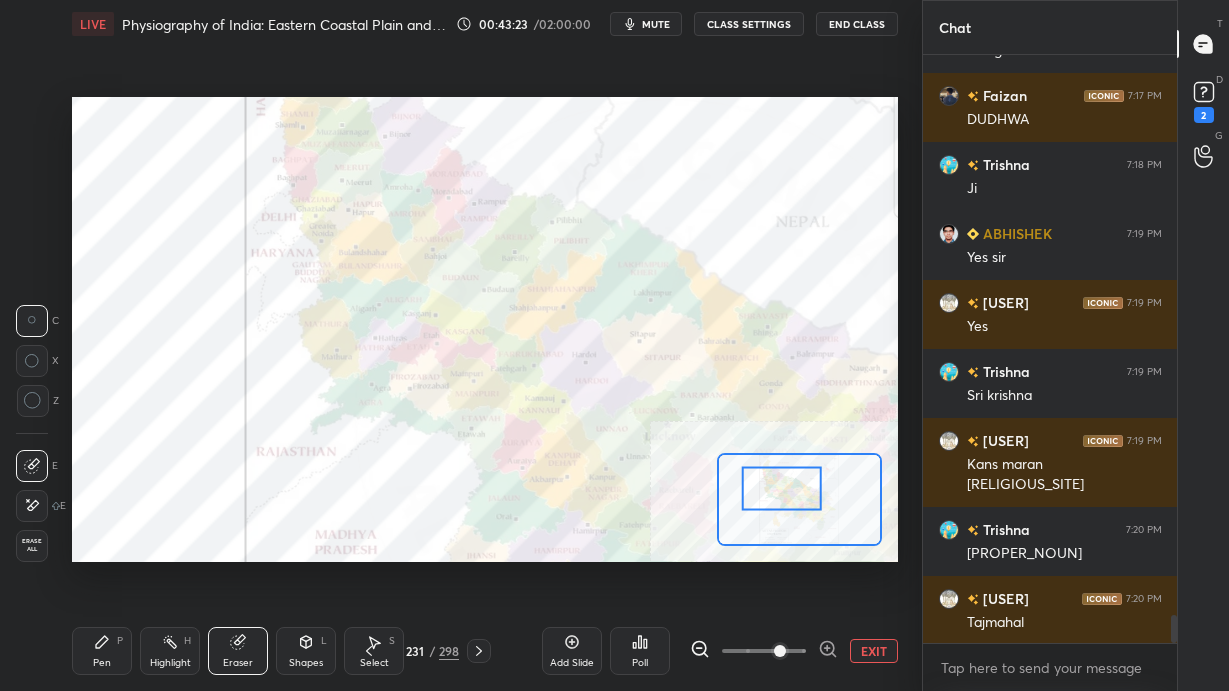 click on "Pen P" at bounding box center (102, 651) 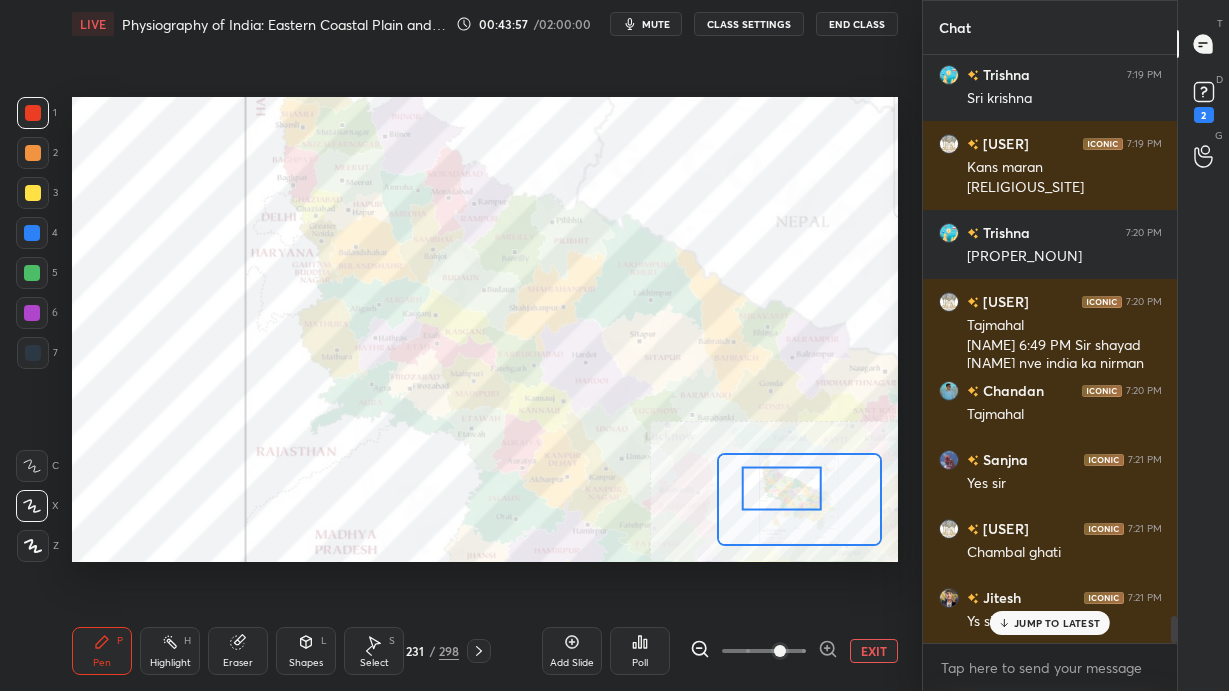 scroll, scrollTop: 12037, scrollLeft: 0, axis: vertical 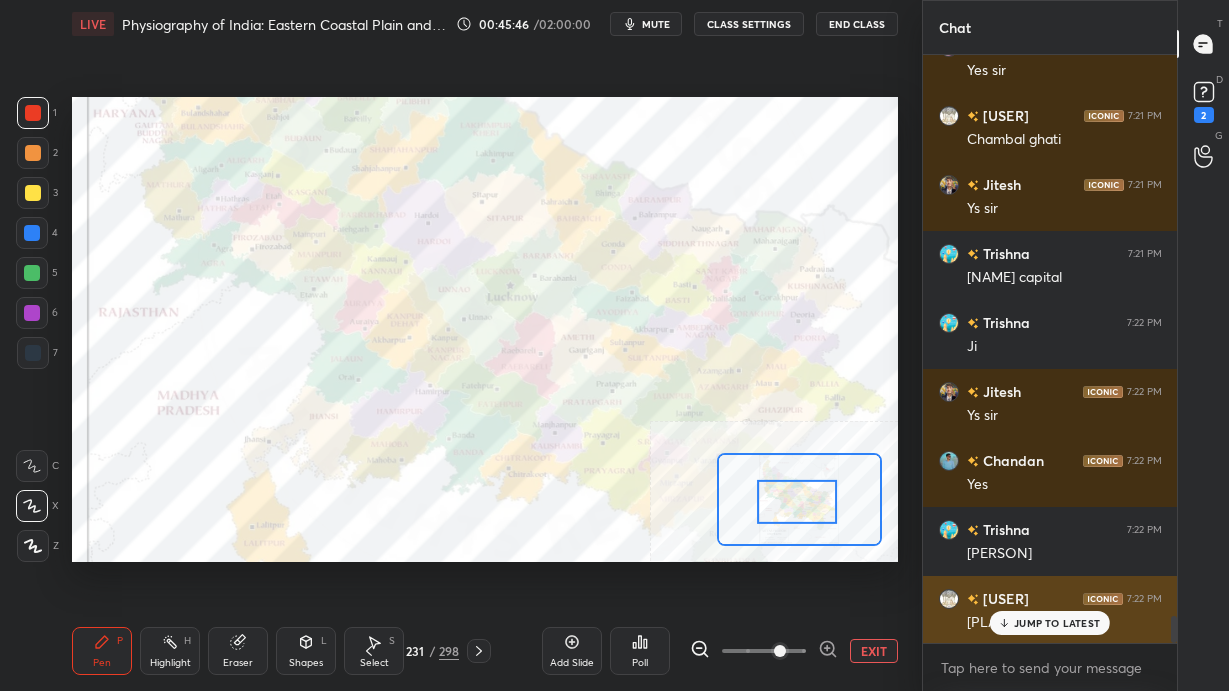 click on "JUMP TO LATEST" at bounding box center [1057, 623] 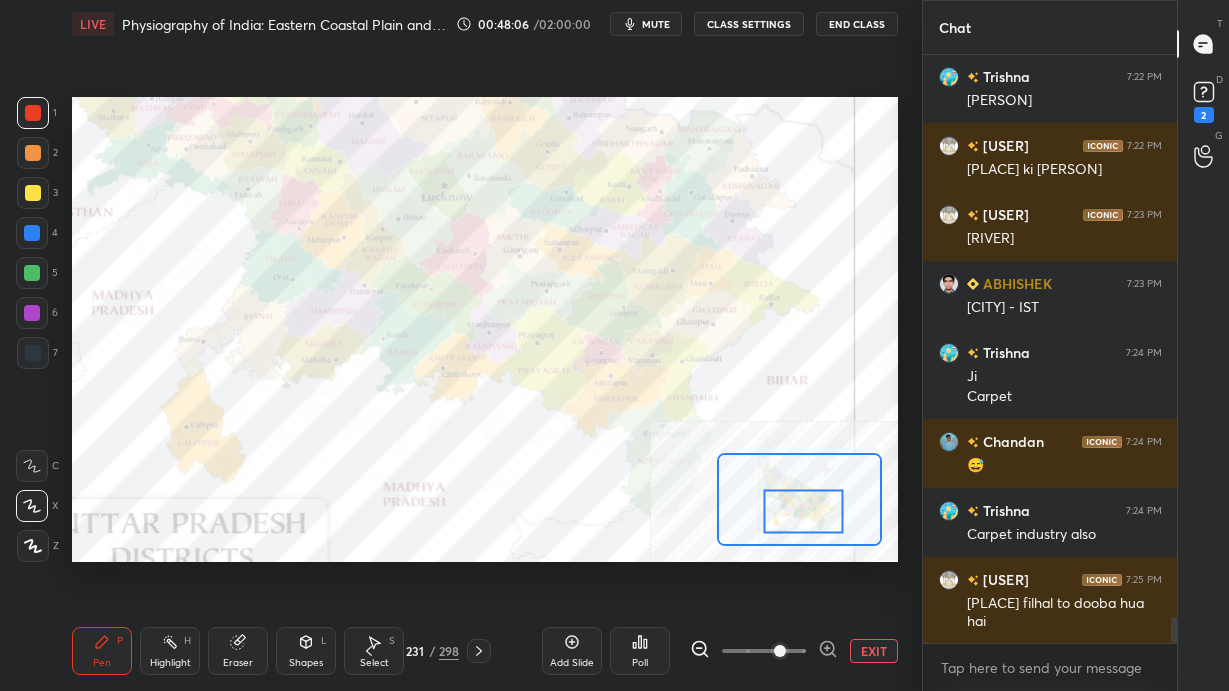 scroll, scrollTop: 12883, scrollLeft: 0, axis: vertical 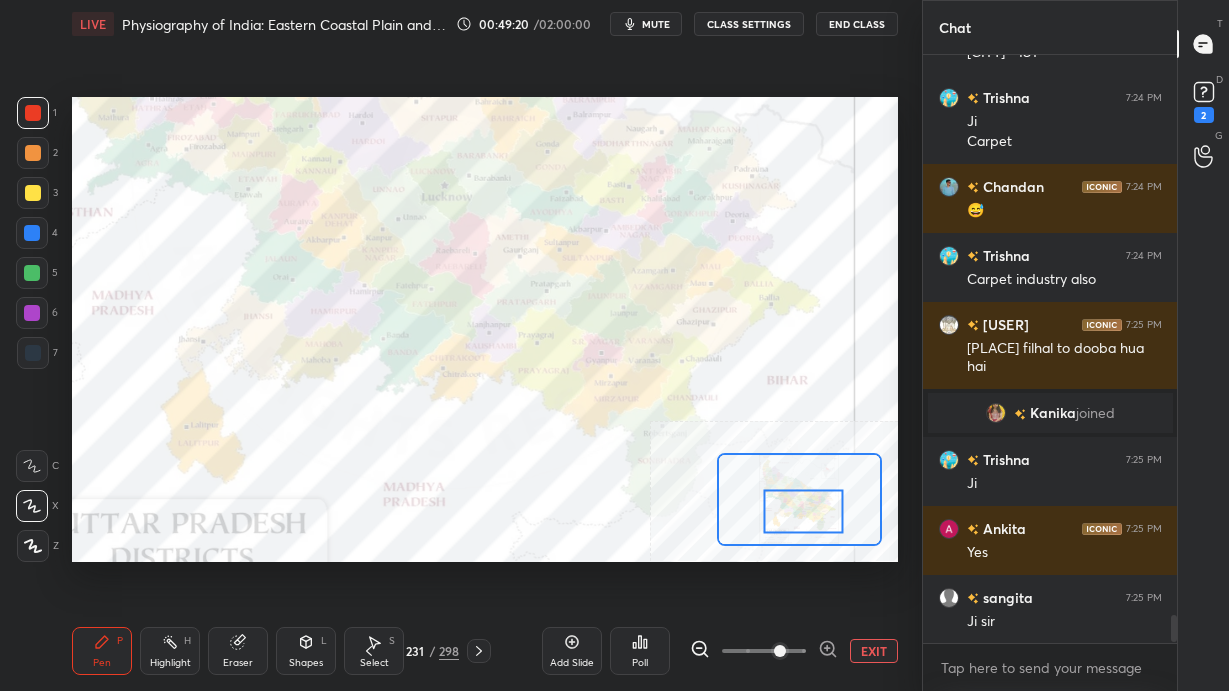 click on "EXIT" at bounding box center (874, 651) 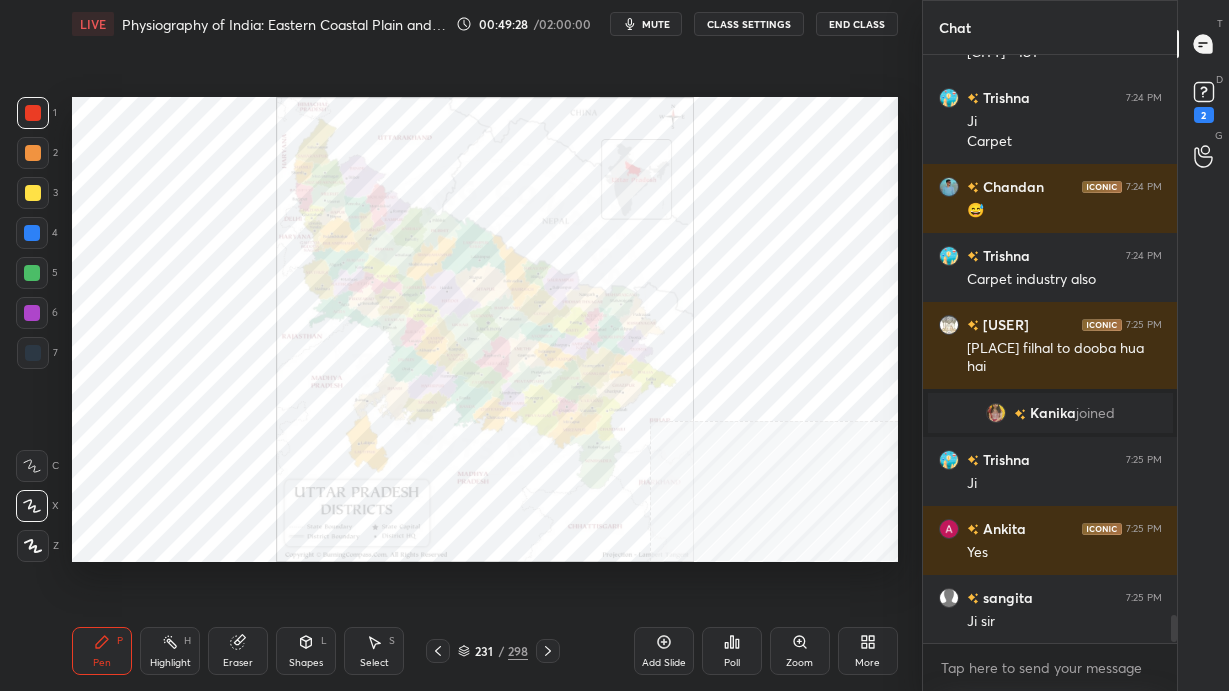 scroll, scrollTop: 11642, scrollLeft: 0, axis: vertical 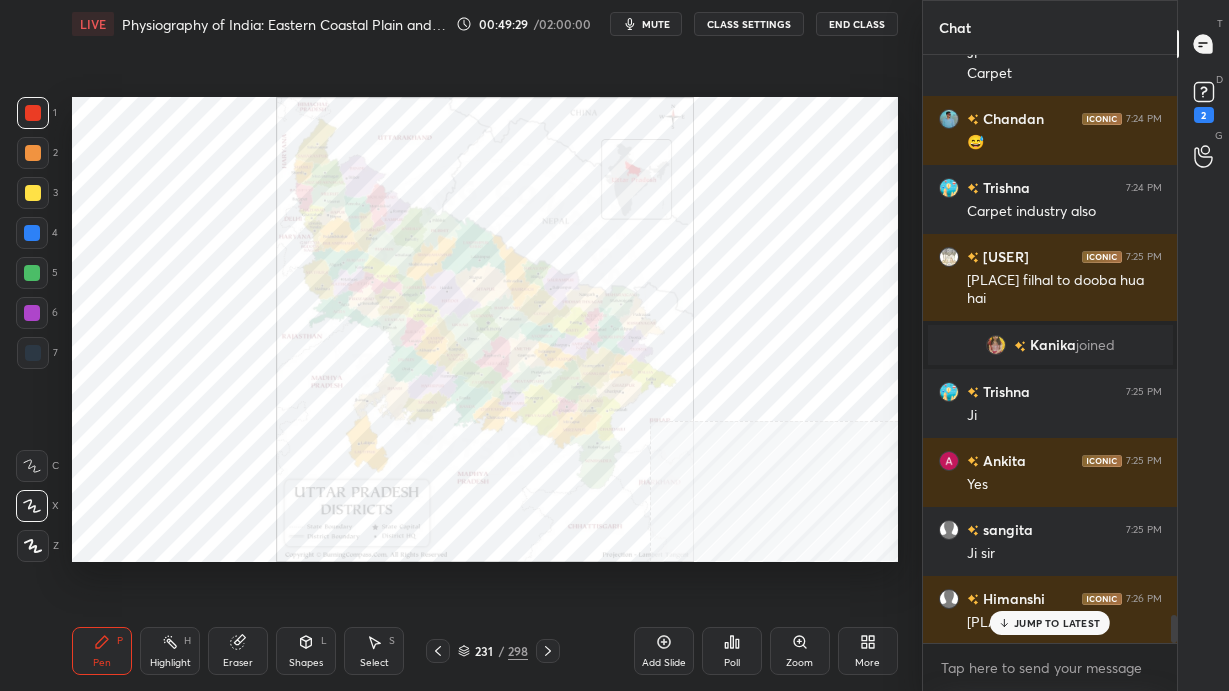 click on "JUMP TO LATEST" at bounding box center (1050, 623) 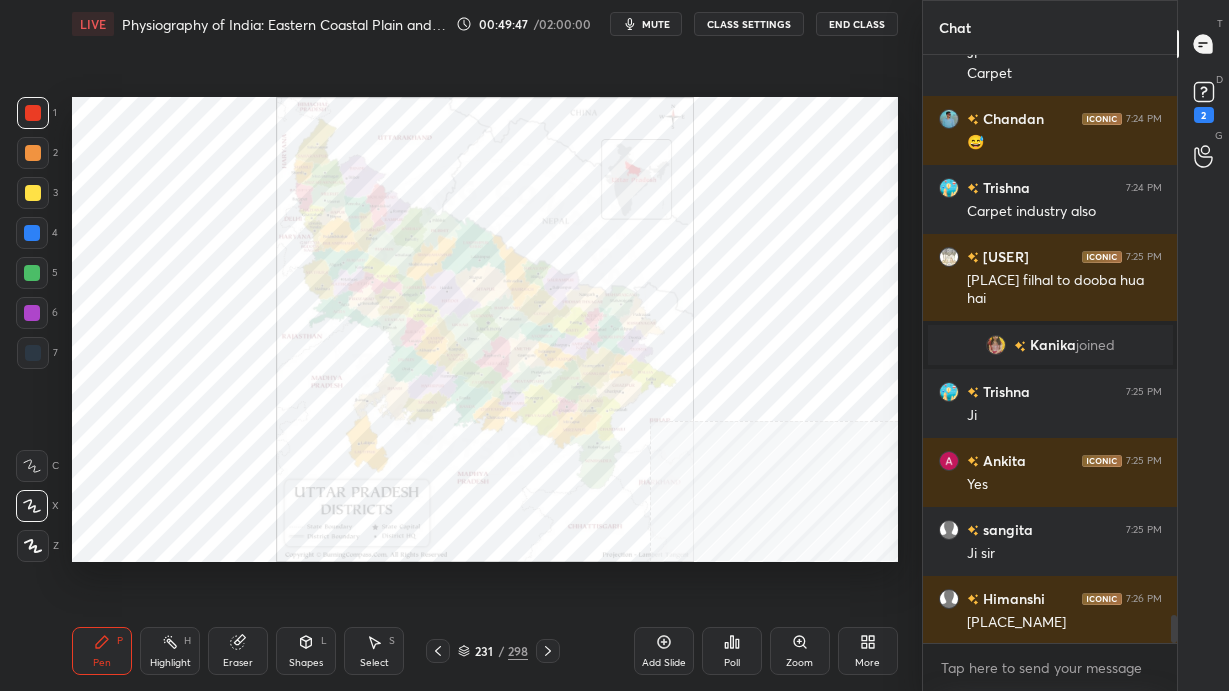click 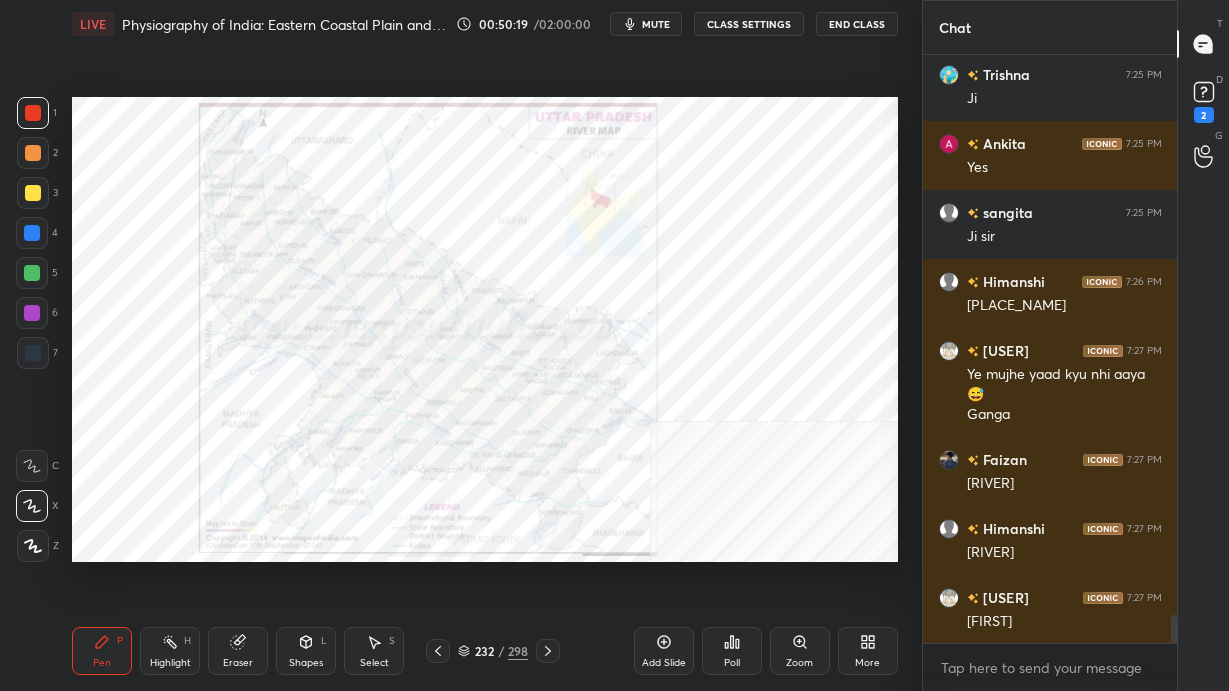 scroll, scrollTop: 12028, scrollLeft: 0, axis: vertical 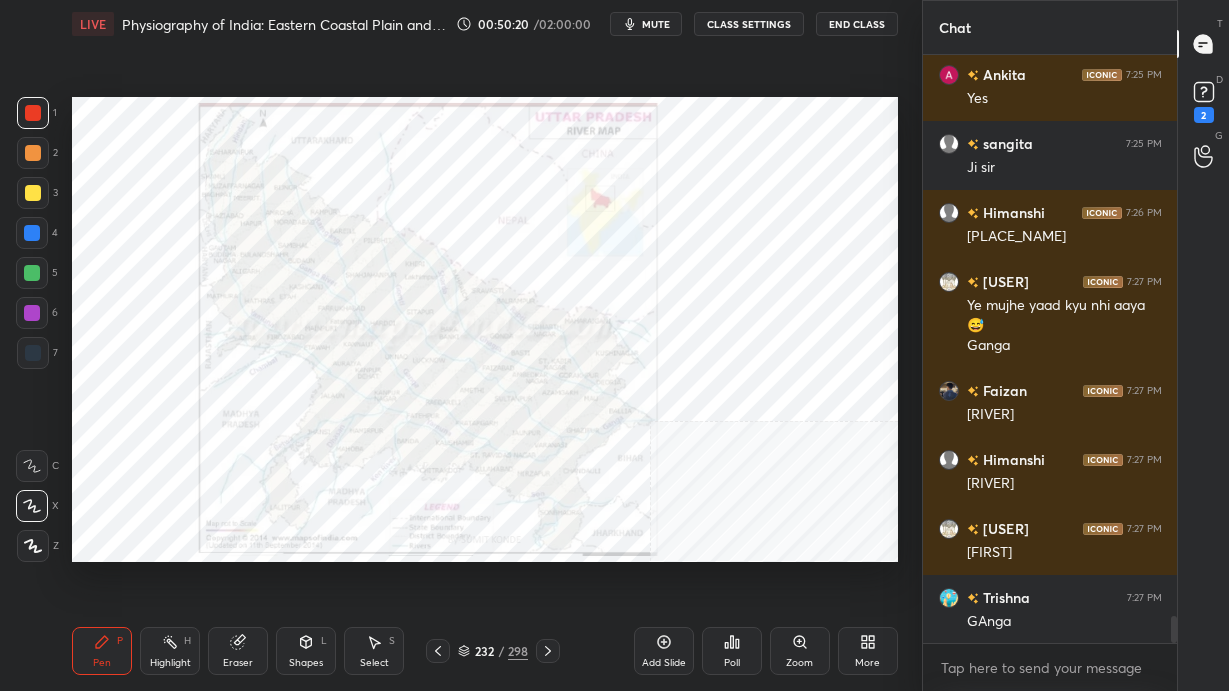 click at bounding box center (32, 233) 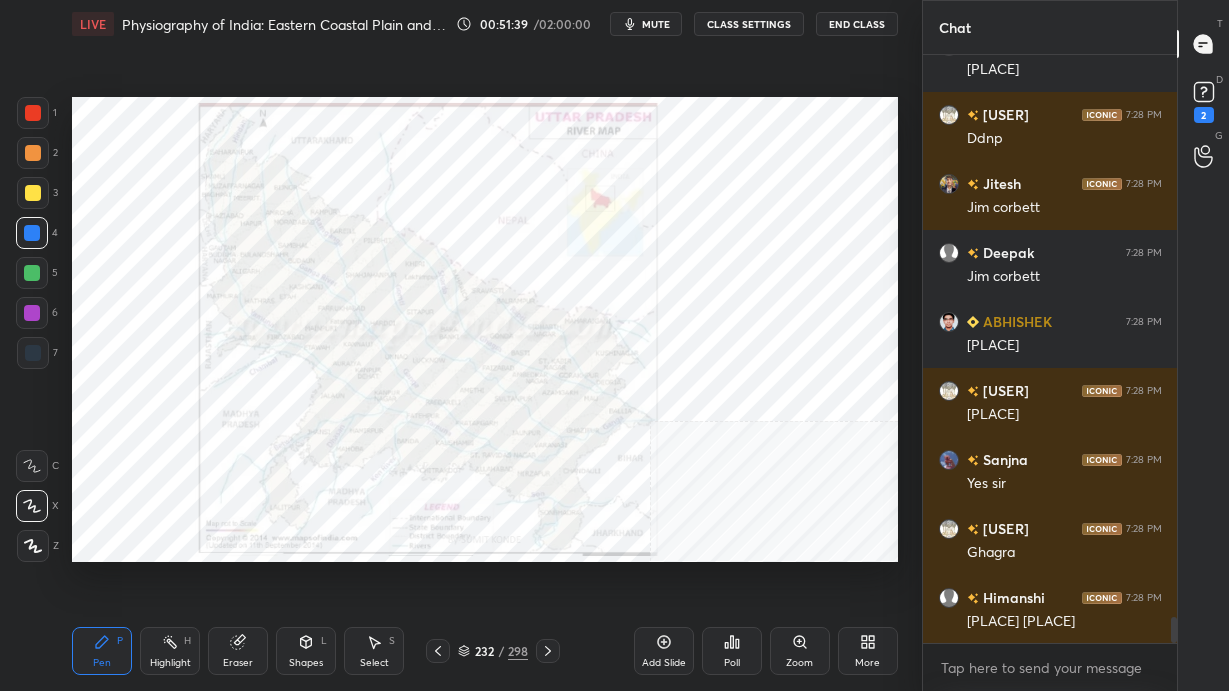 scroll, scrollTop: 12856, scrollLeft: 0, axis: vertical 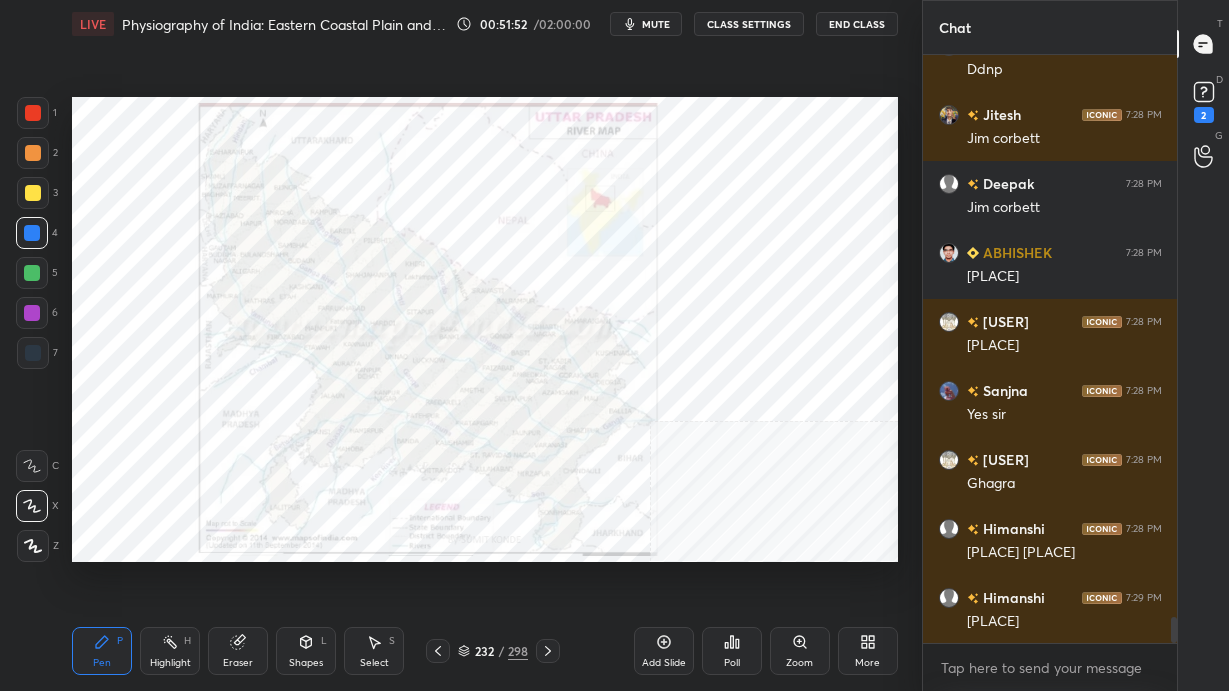 click at bounding box center (33, 353) 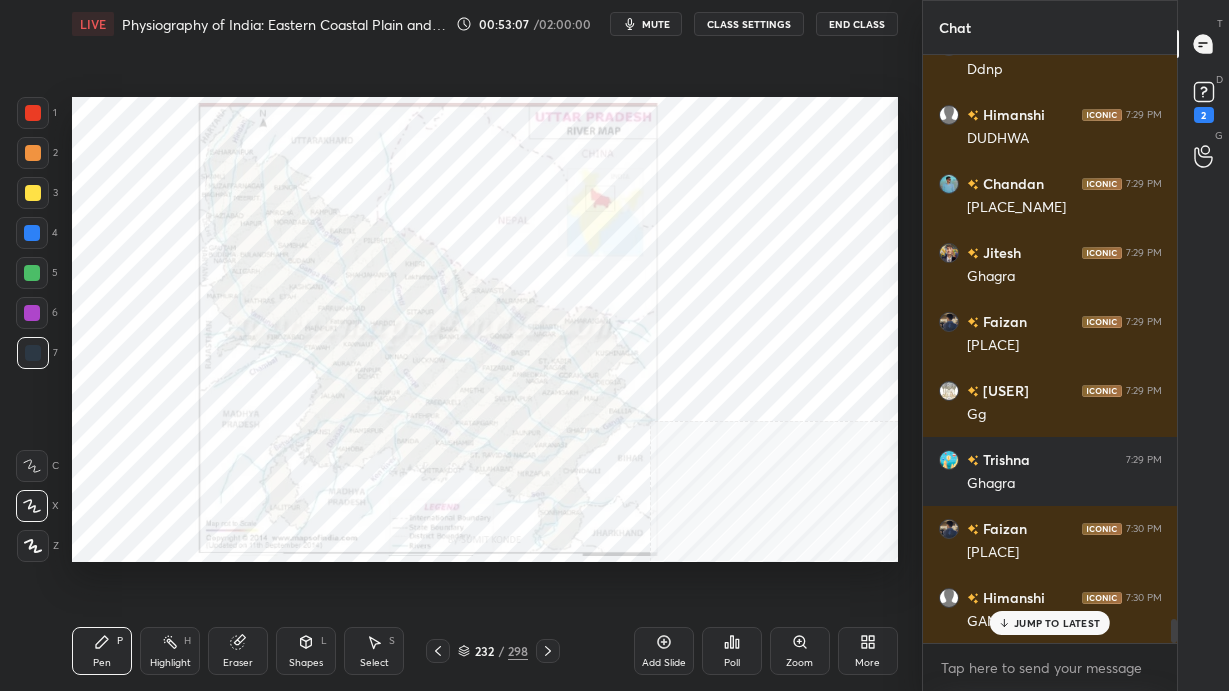 scroll, scrollTop: 13614, scrollLeft: 0, axis: vertical 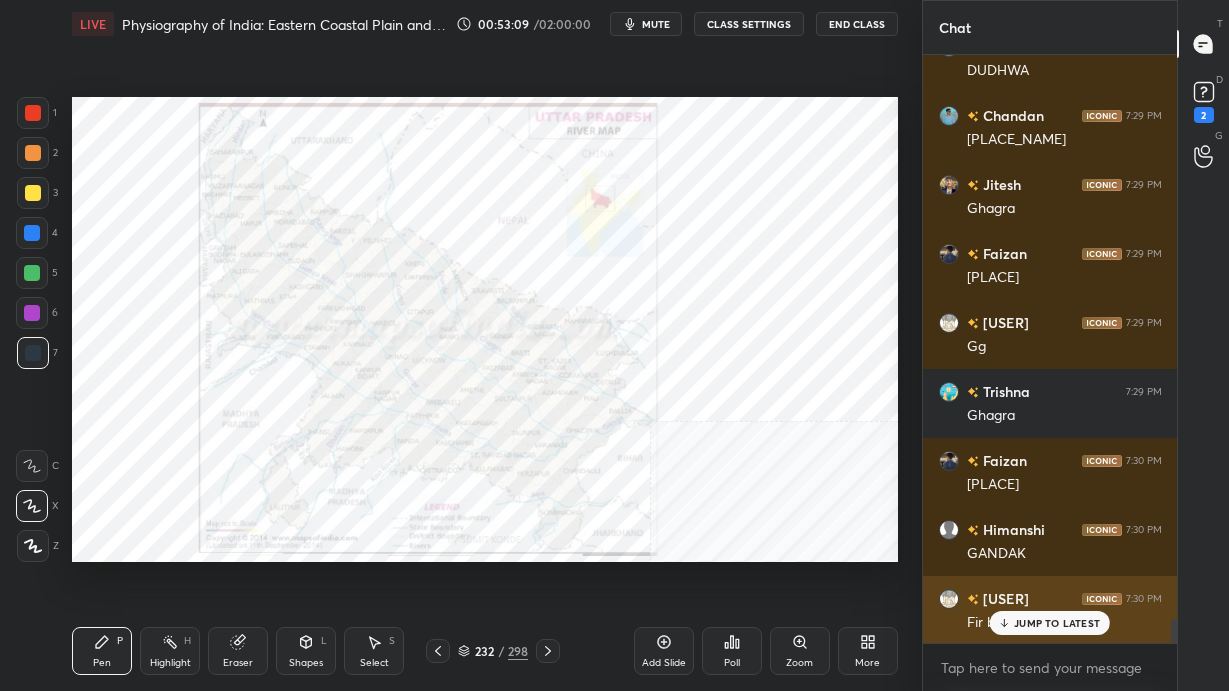 click on "JUMP TO LATEST" at bounding box center [1050, 623] 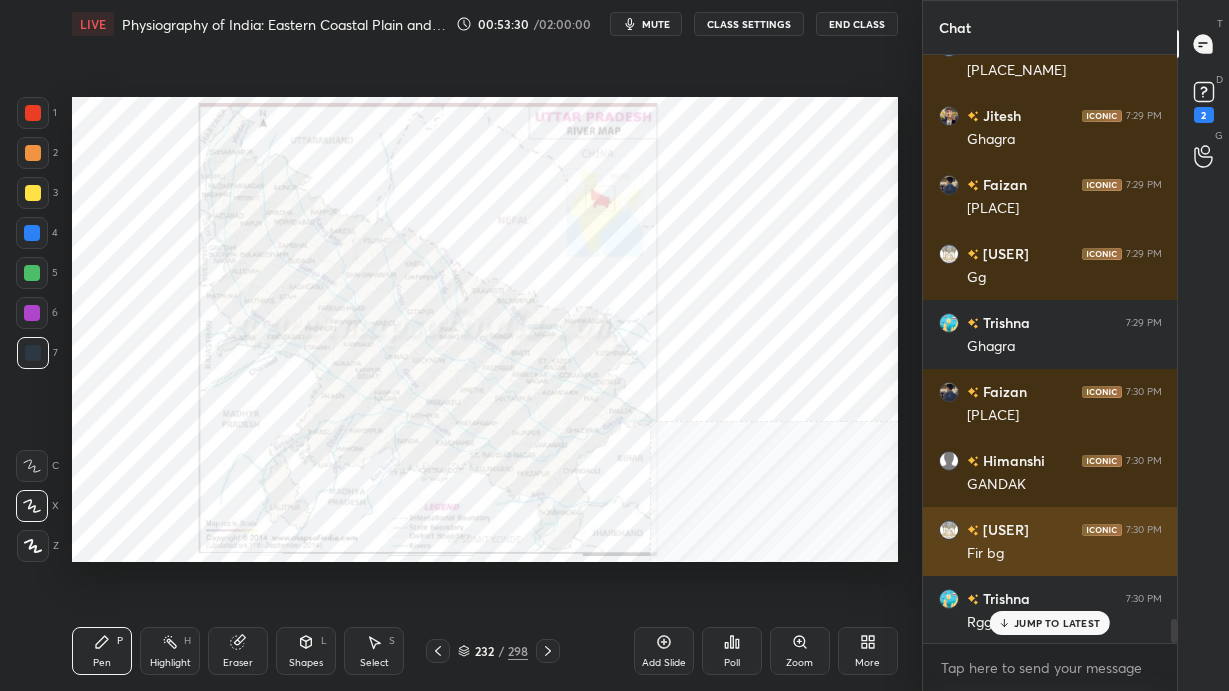 scroll, scrollTop: 13752, scrollLeft: 0, axis: vertical 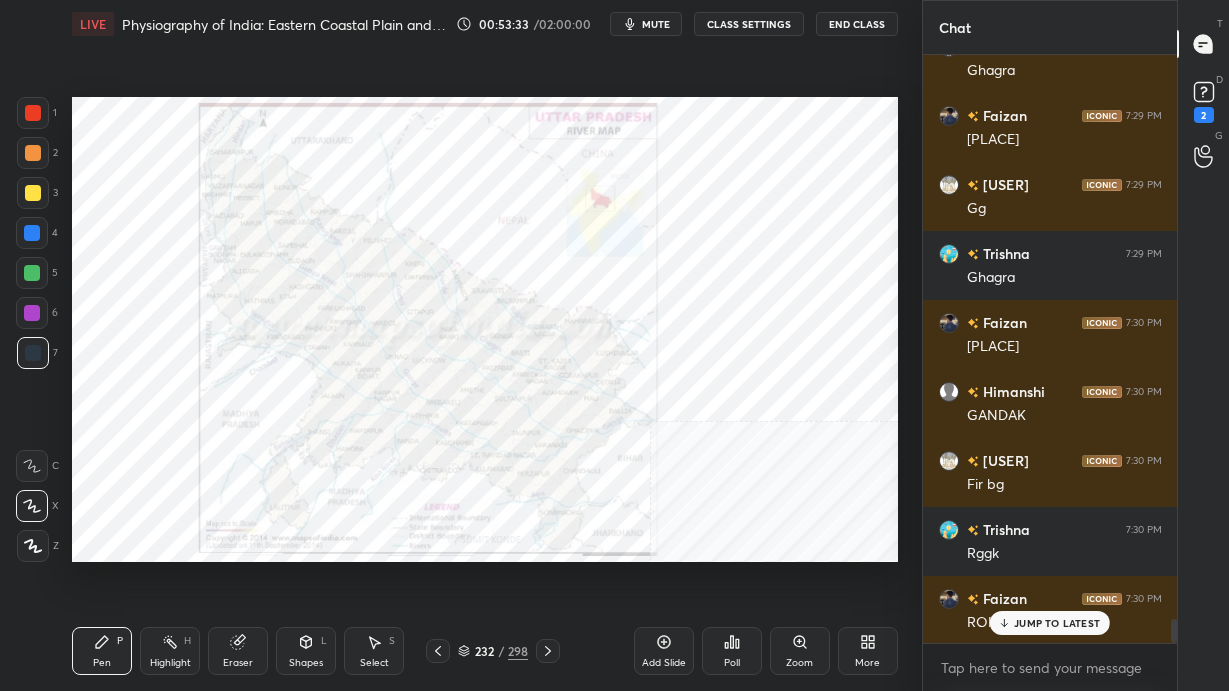 click 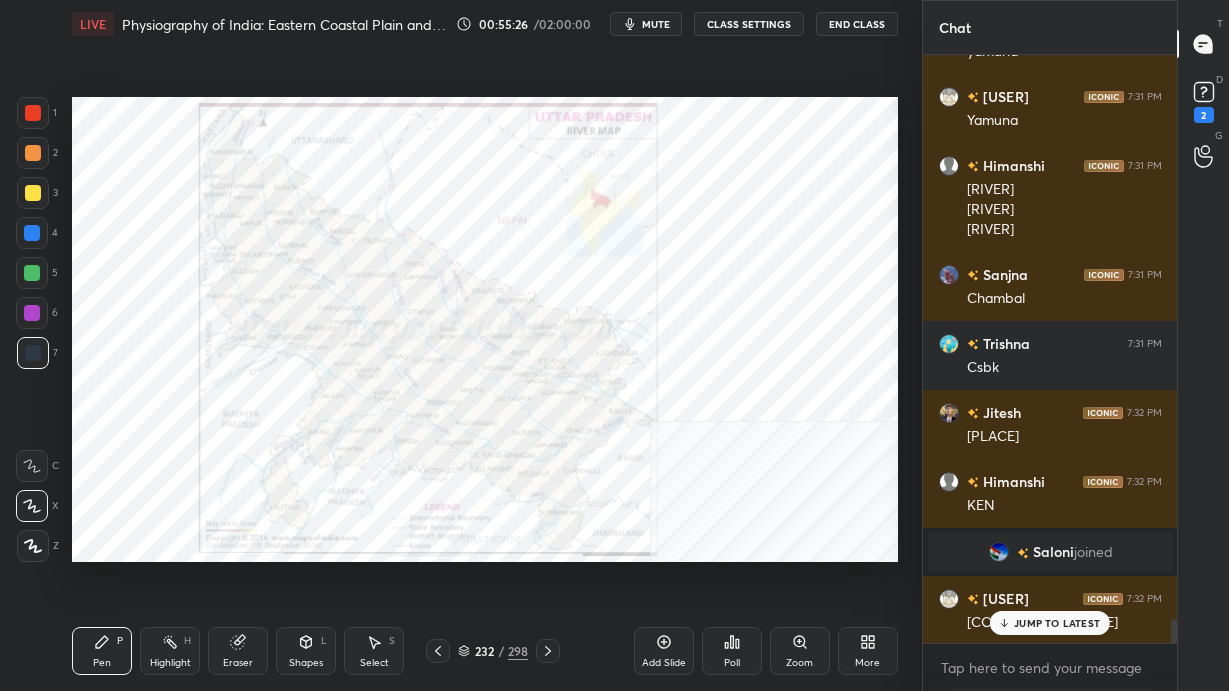 scroll, scrollTop: 13767, scrollLeft: 0, axis: vertical 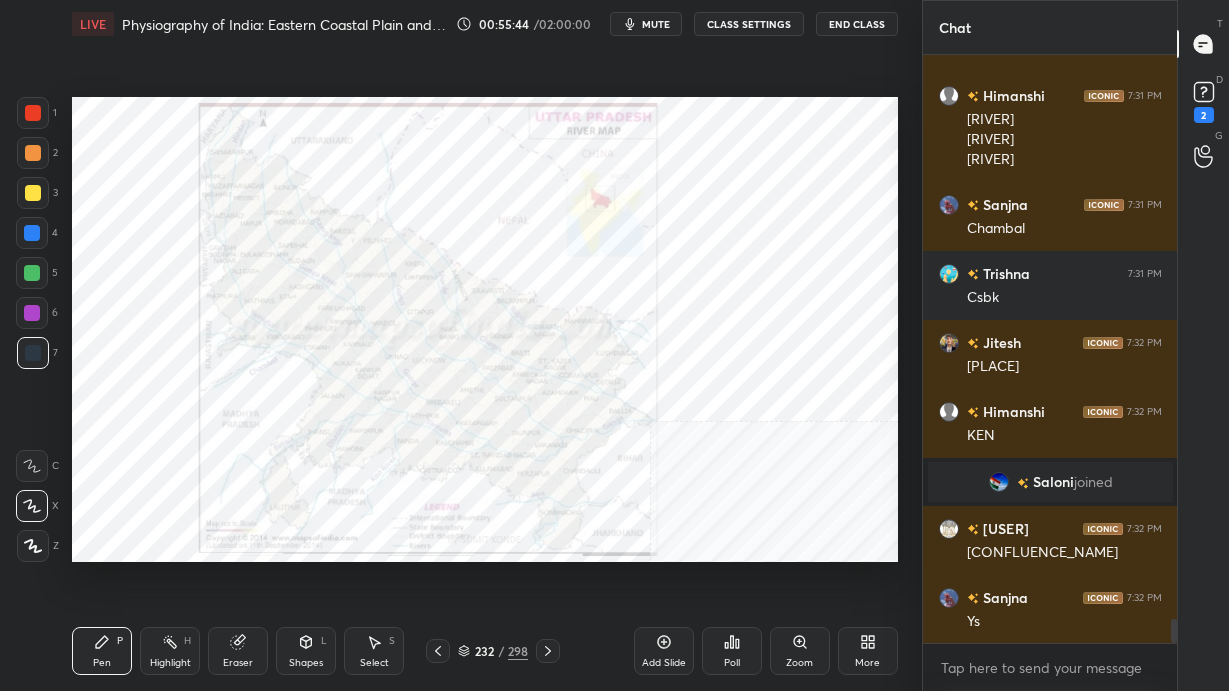 click at bounding box center (32, 273) 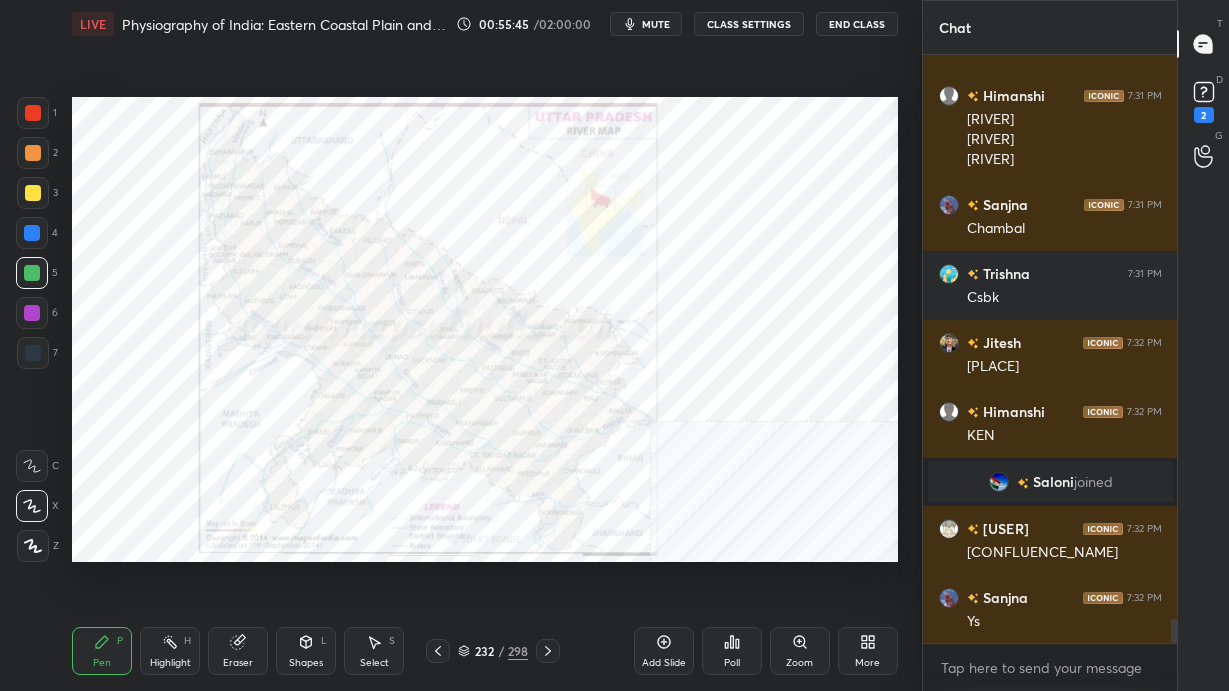 scroll, scrollTop: 13854, scrollLeft: 0, axis: vertical 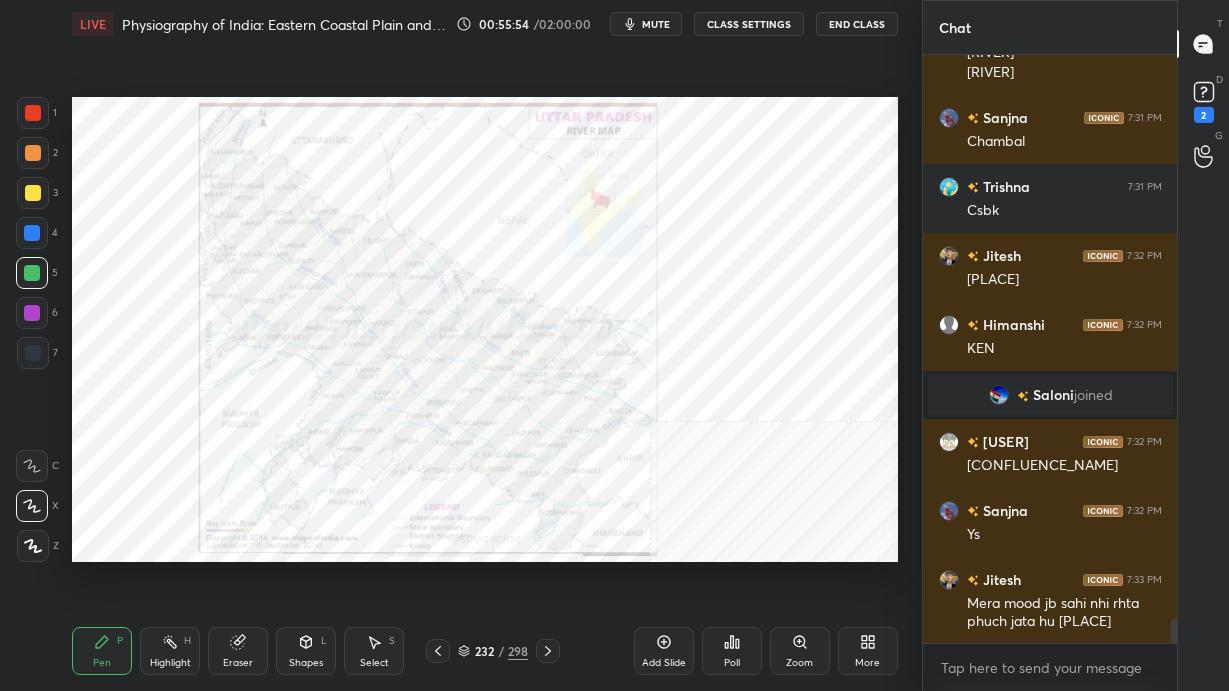 click at bounding box center [33, 113] 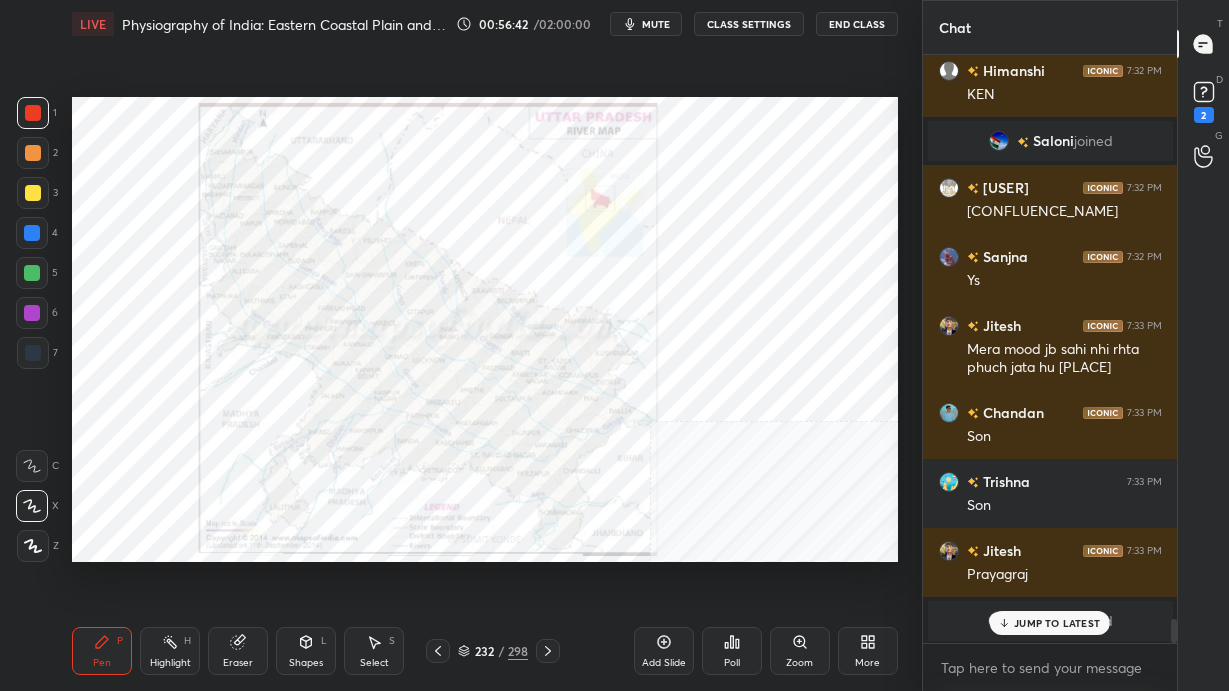 scroll, scrollTop: 14177, scrollLeft: 0, axis: vertical 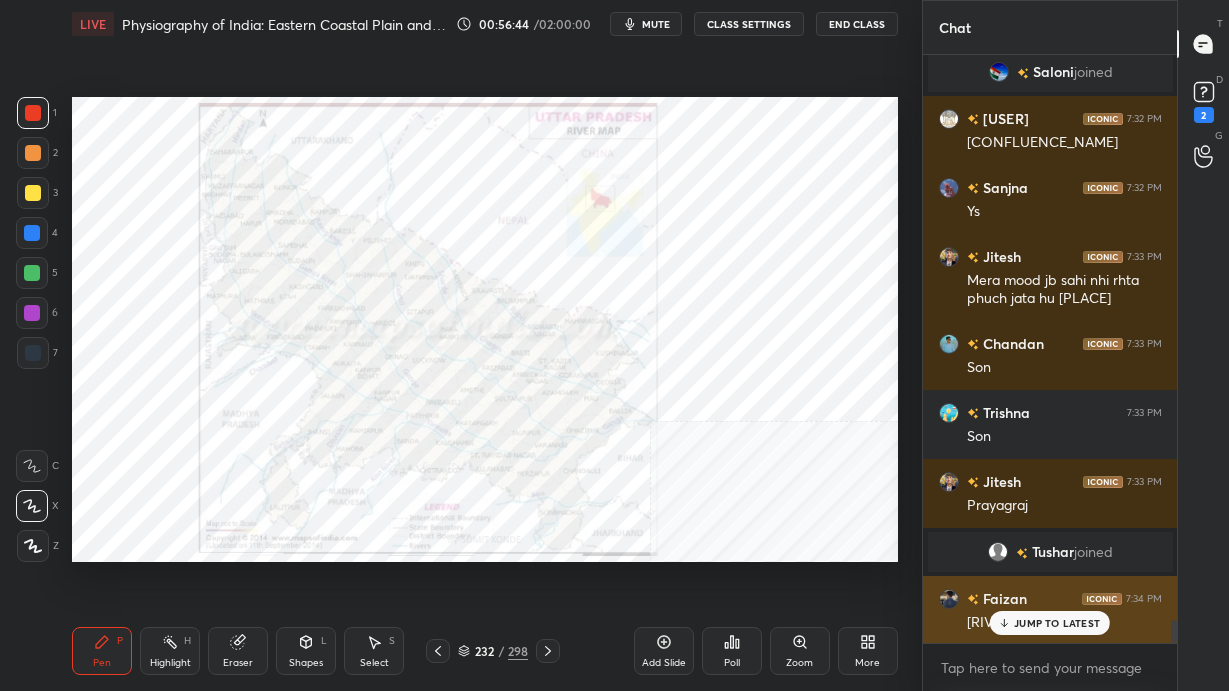 click on "JUMP TO LATEST" at bounding box center [1050, 623] 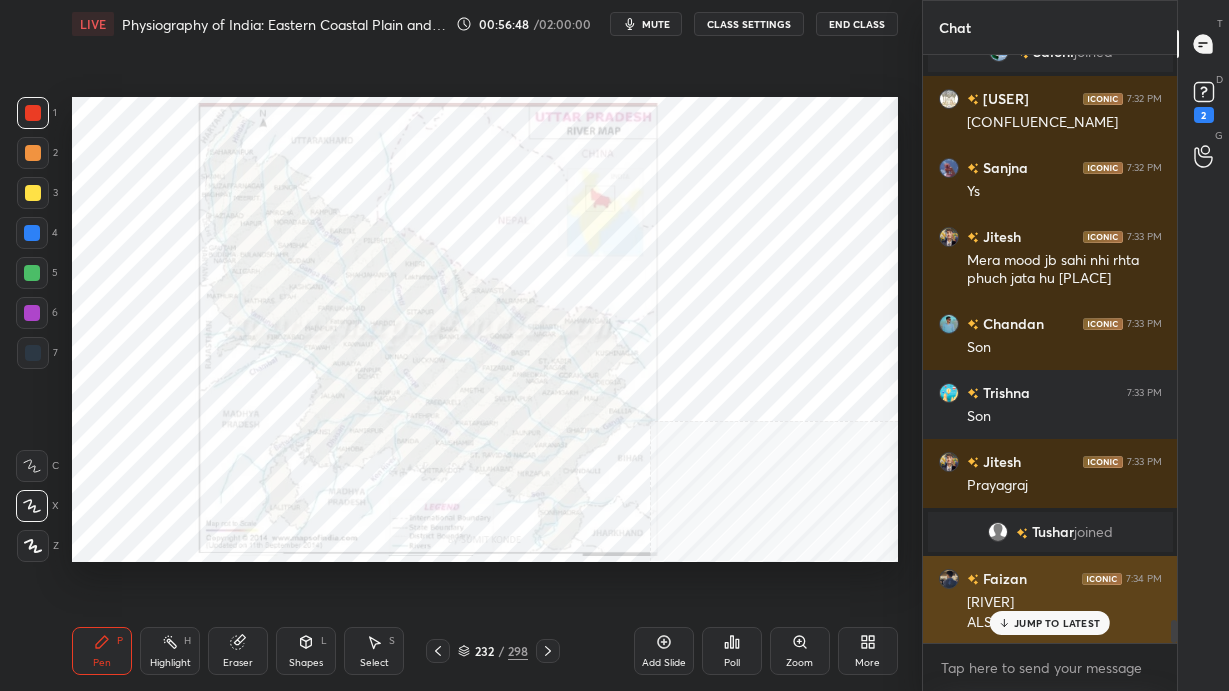 scroll, scrollTop: 14266, scrollLeft: 0, axis: vertical 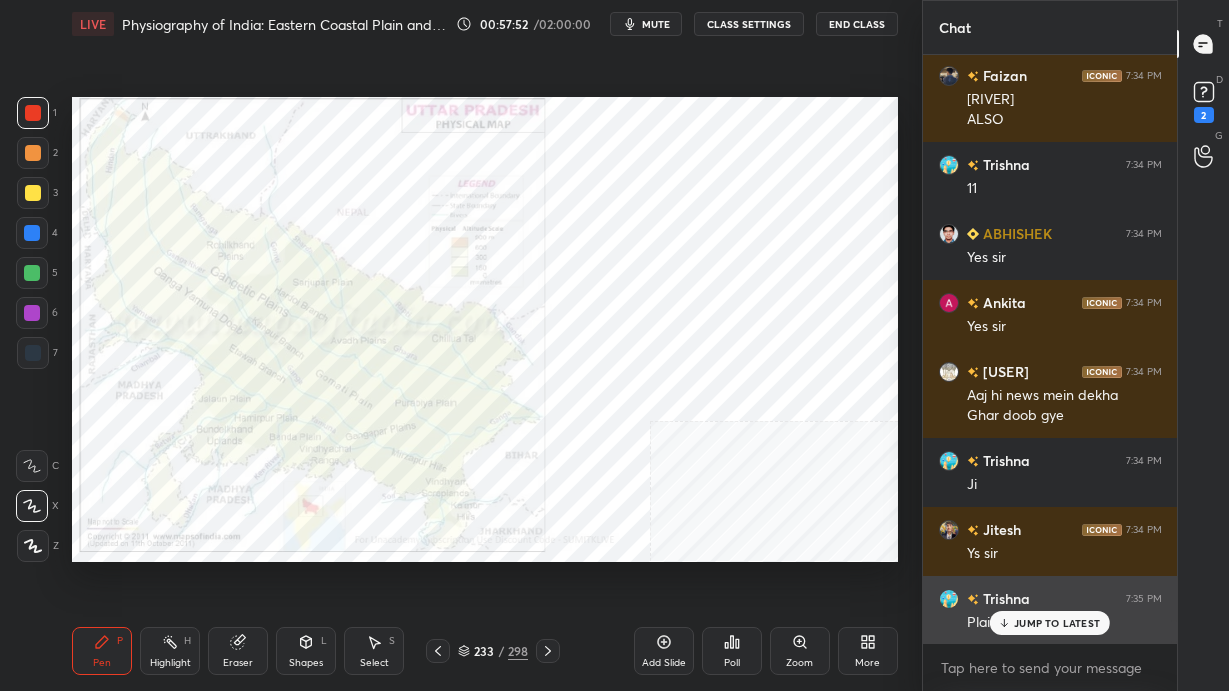 click on "JUMP TO LATEST" at bounding box center (1057, 623) 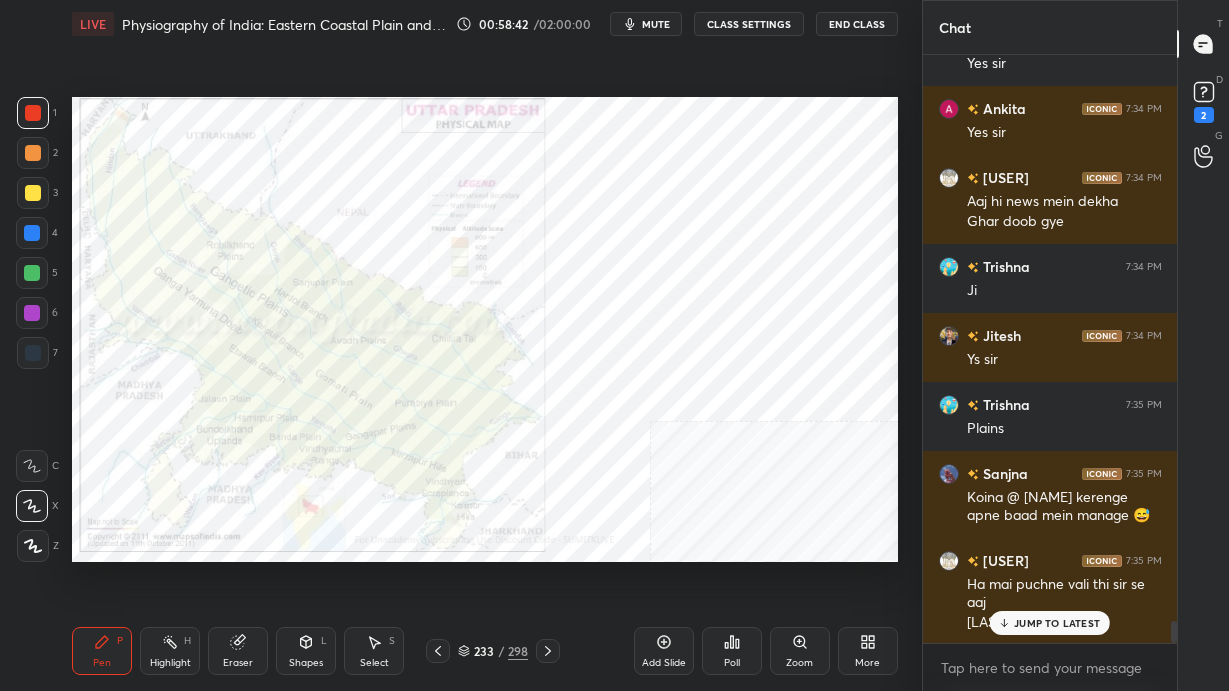 scroll, scrollTop: 14963, scrollLeft: 0, axis: vertical 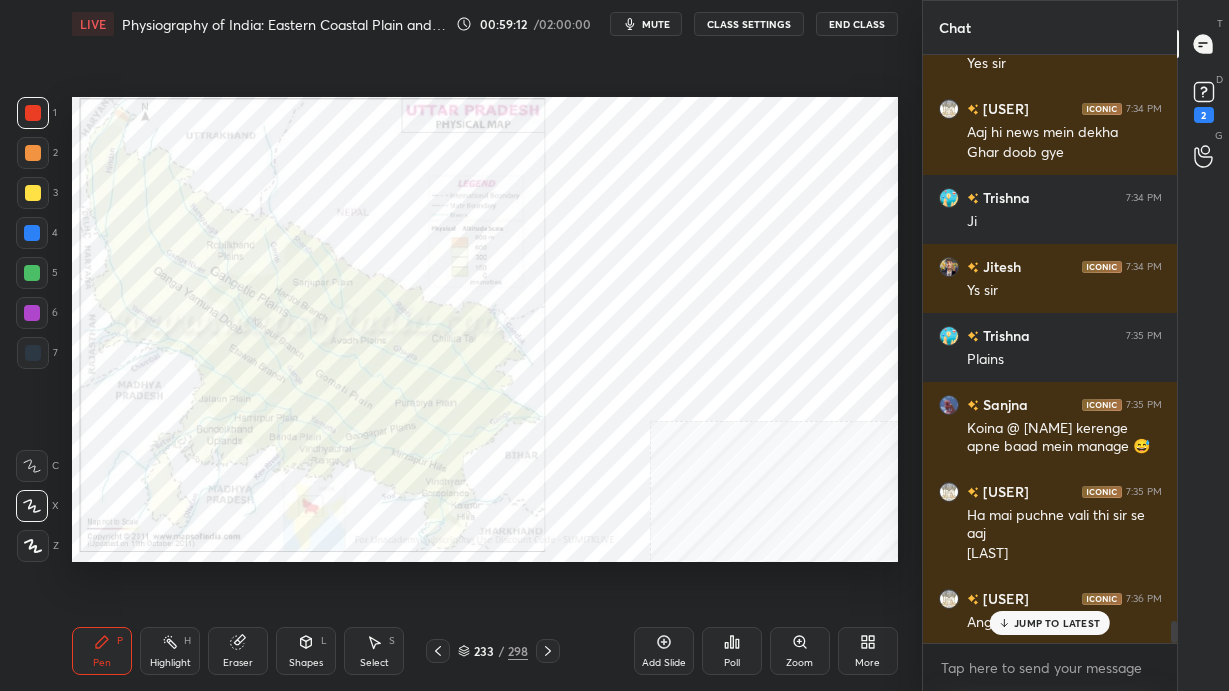 click on "JUMP TO LATEST" at bounding box center [1057, 623] 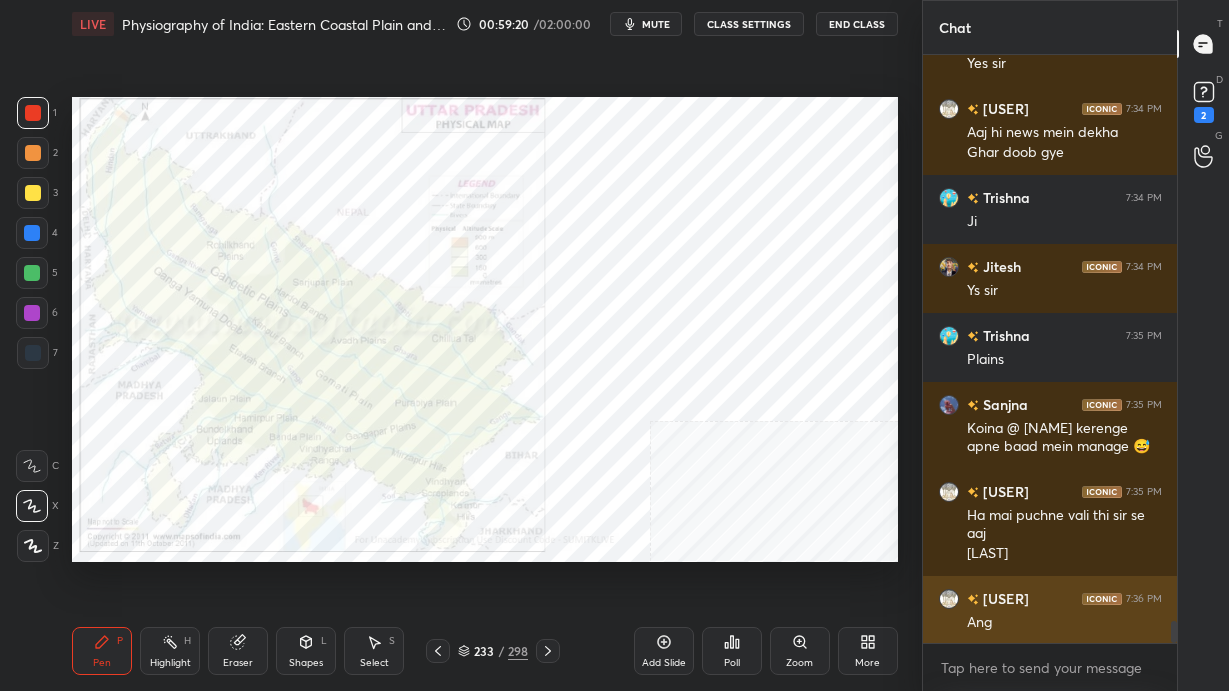 scroll, scrollTop: 15032, scrollLeft: 0, axis: vertical 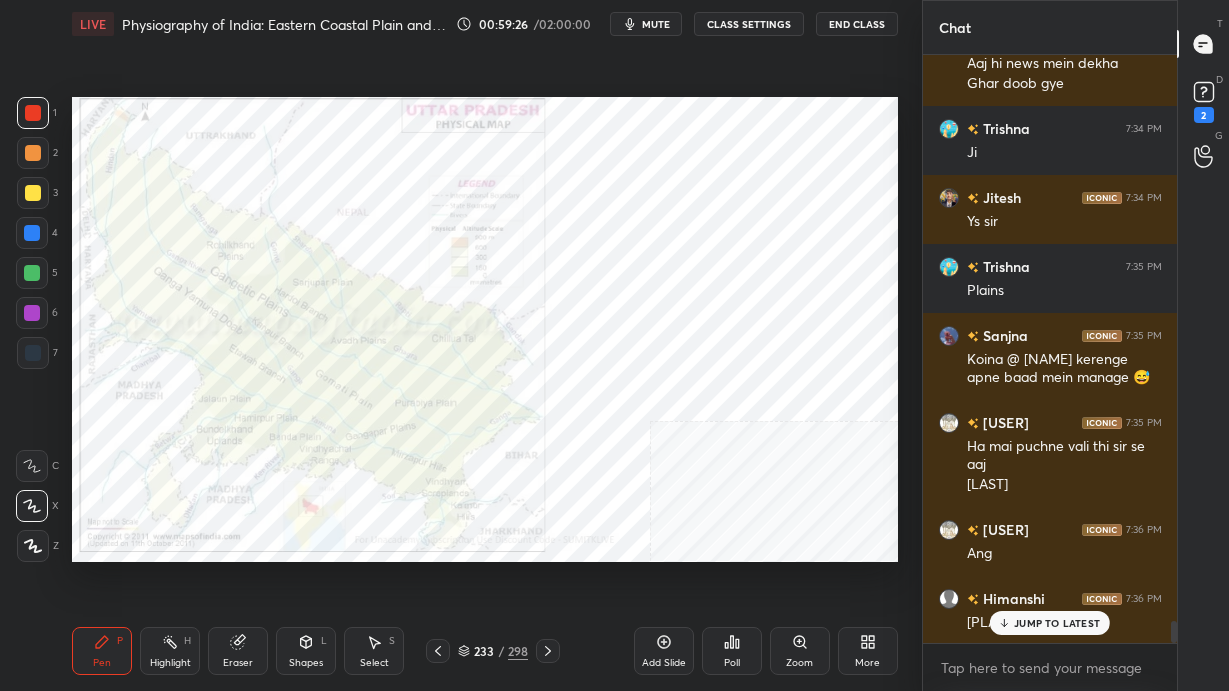 click 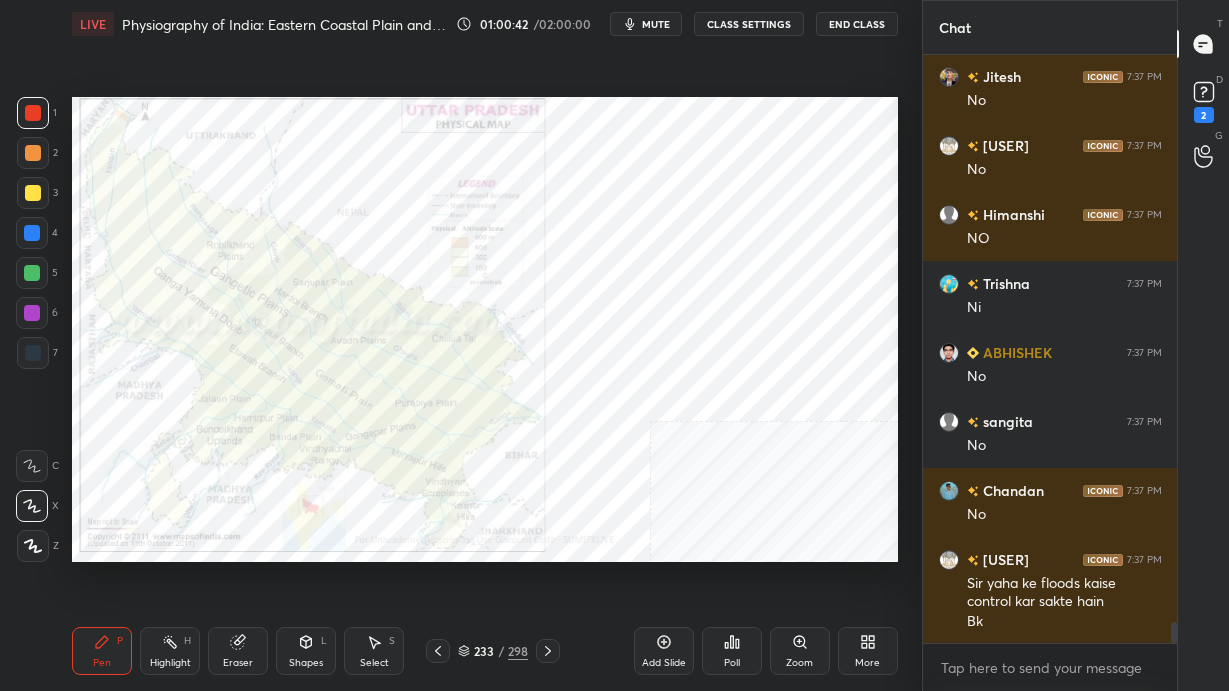 scroll, scrollTop: 15761, scrollLeft: 0, axis: vertical 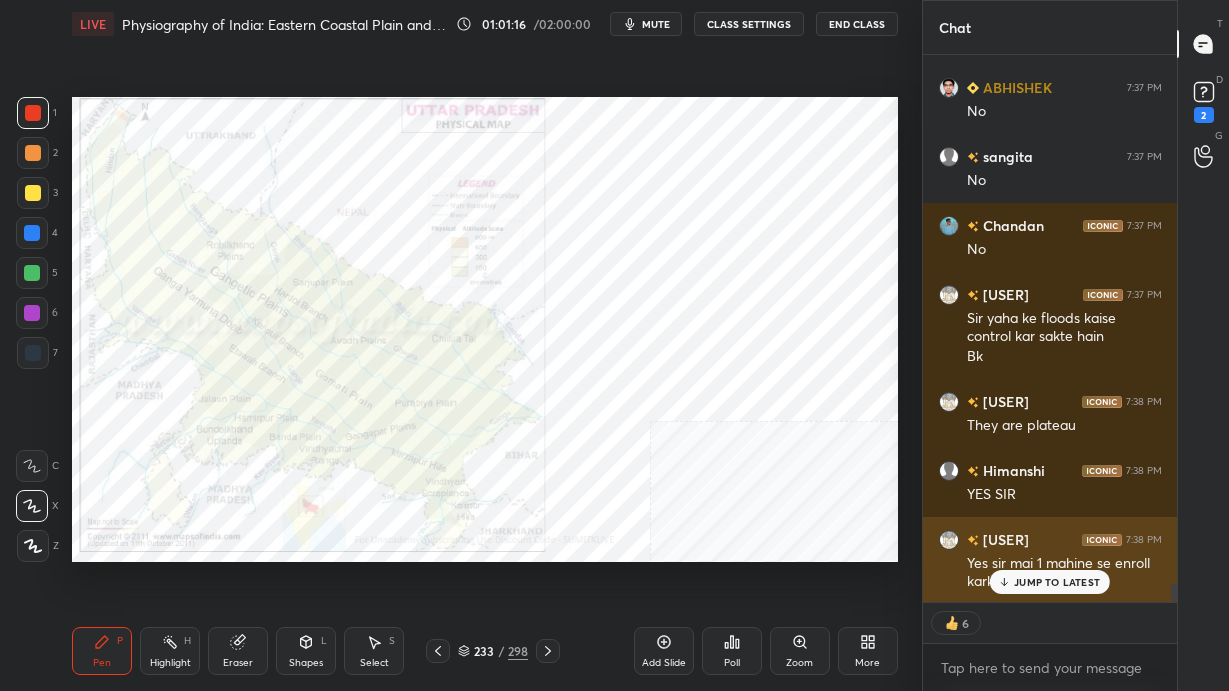 click on "JUMP TO LATEST" at bounding box center (1057, 582) 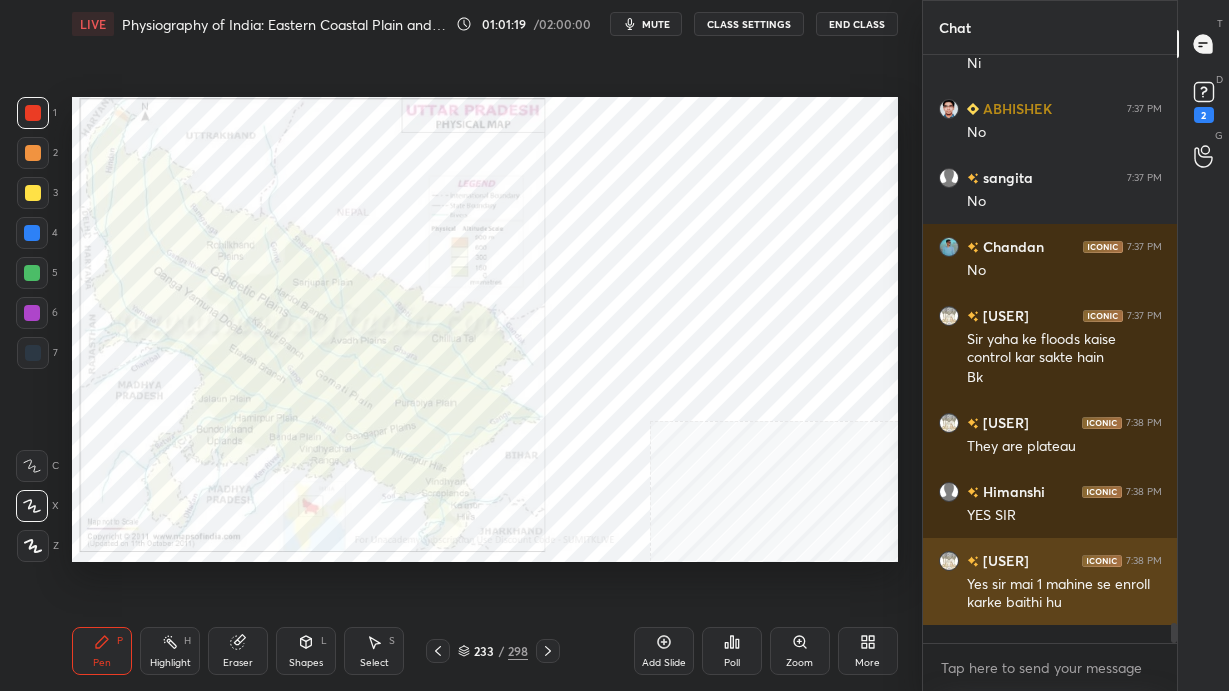 scroll, scrollTop: 7, scrollLeft: 7, axis: both 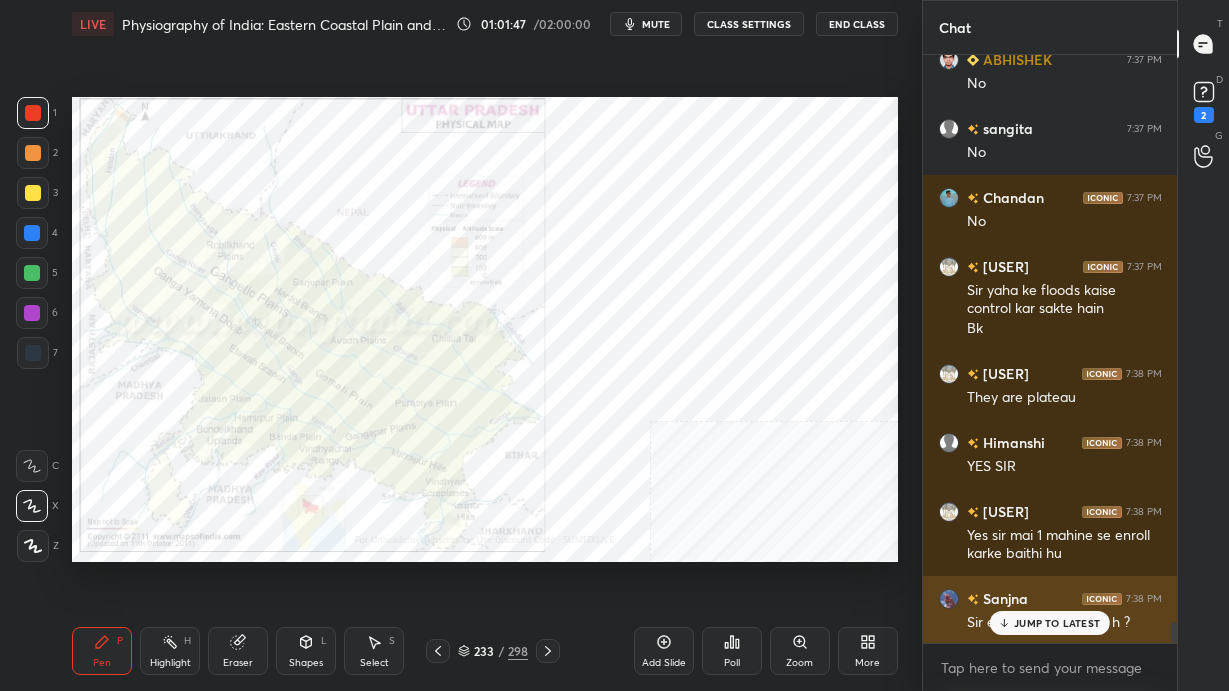 click on "JUMP TO LATEST" at bounding box center (1057, 623) 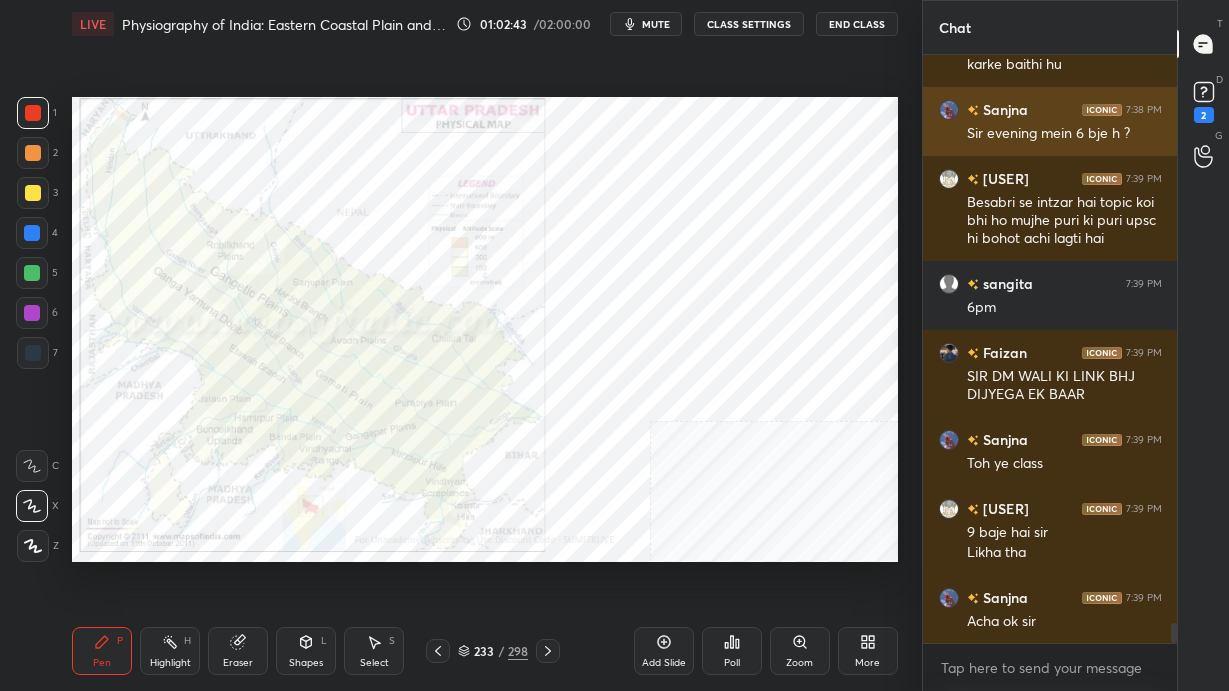 scroll, scrollTop: 16561, scrollLeft: 0, axis: vertical 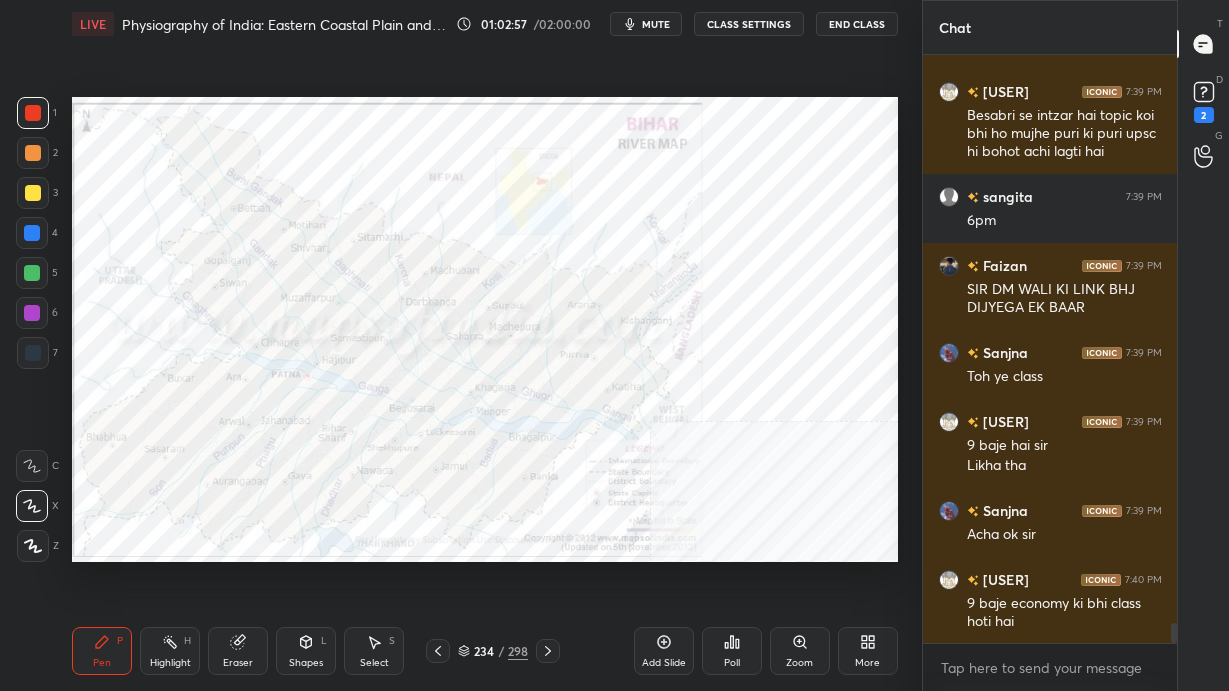 click on "More" at bounding box center (868, 651) 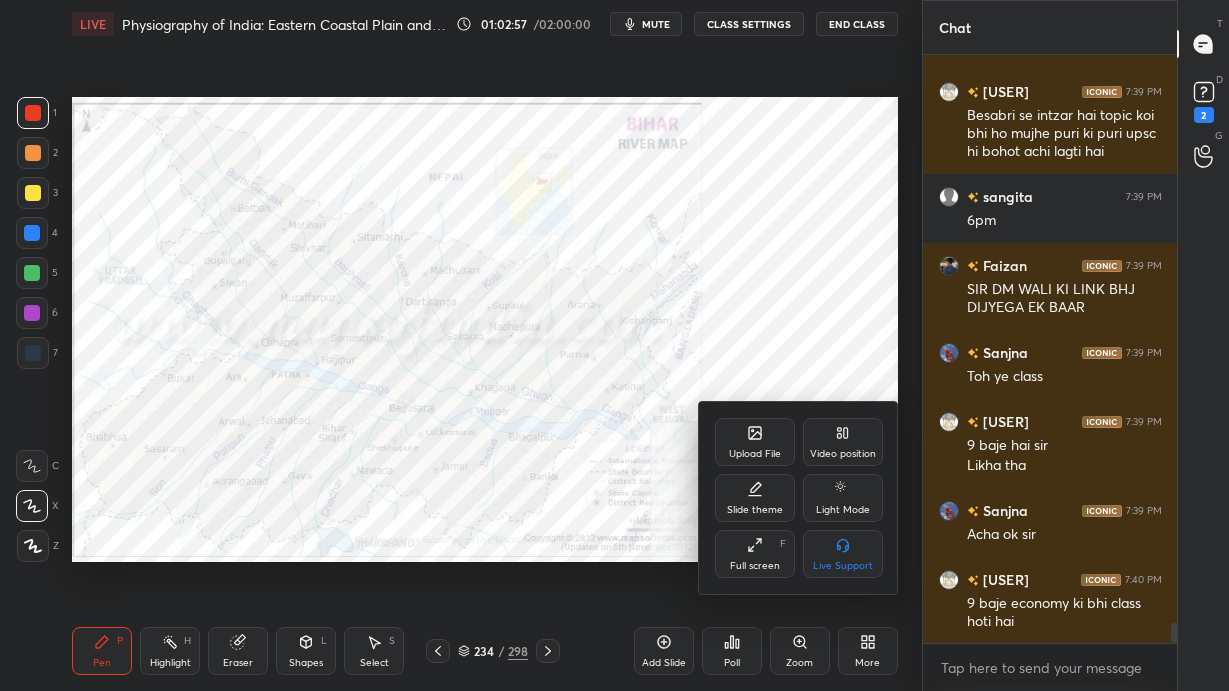 click on "Upload File" at bounding box center (755, 442) 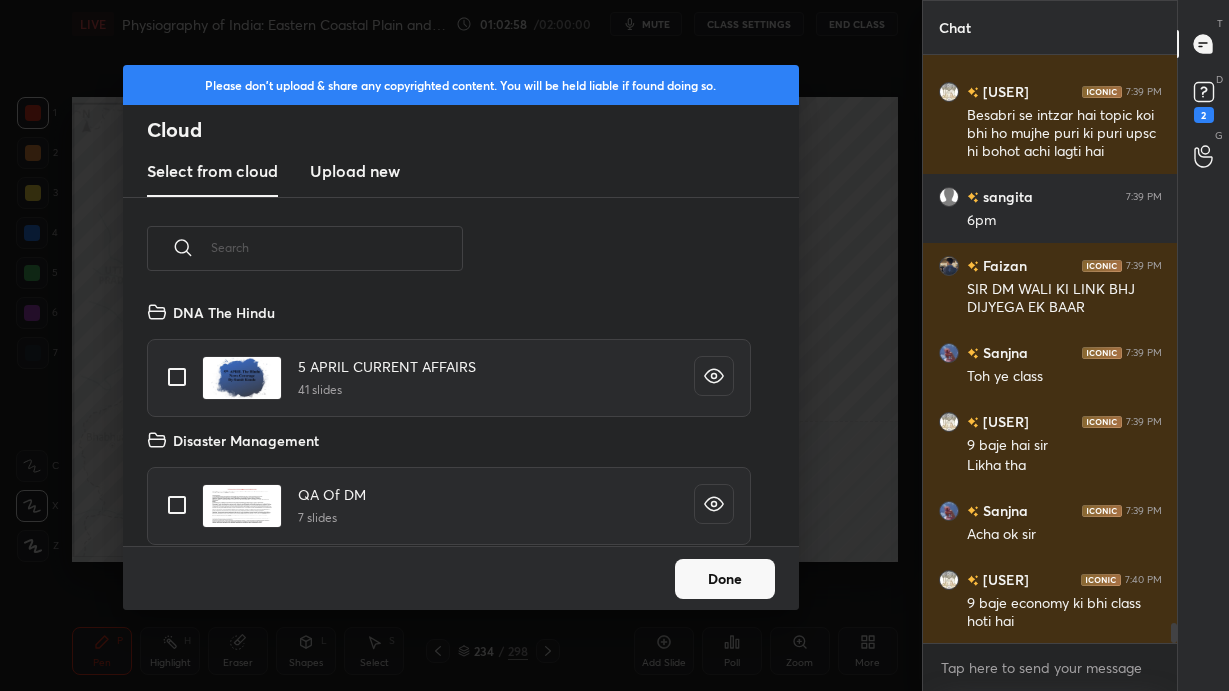 scroll, scrollTop: 6, scrollLeft: 10, axis: both 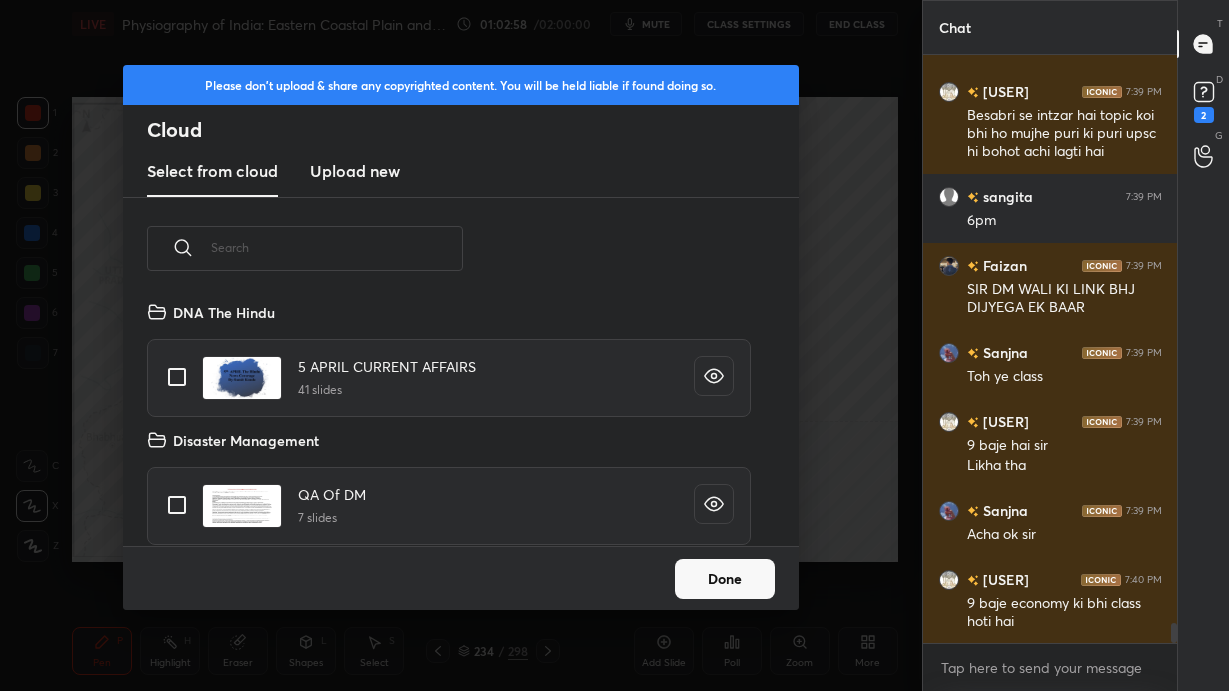 click on "Upload new" at bounding box center [355, 172] 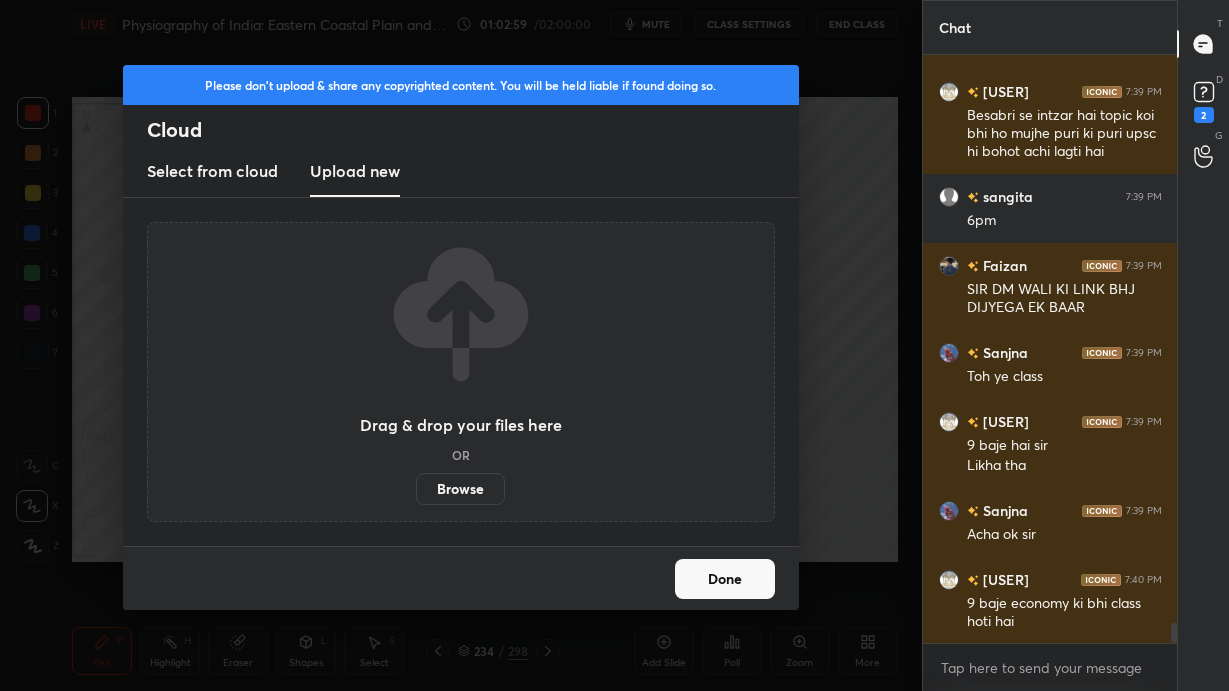 click on "Browse" at bounding box center (460, 489) 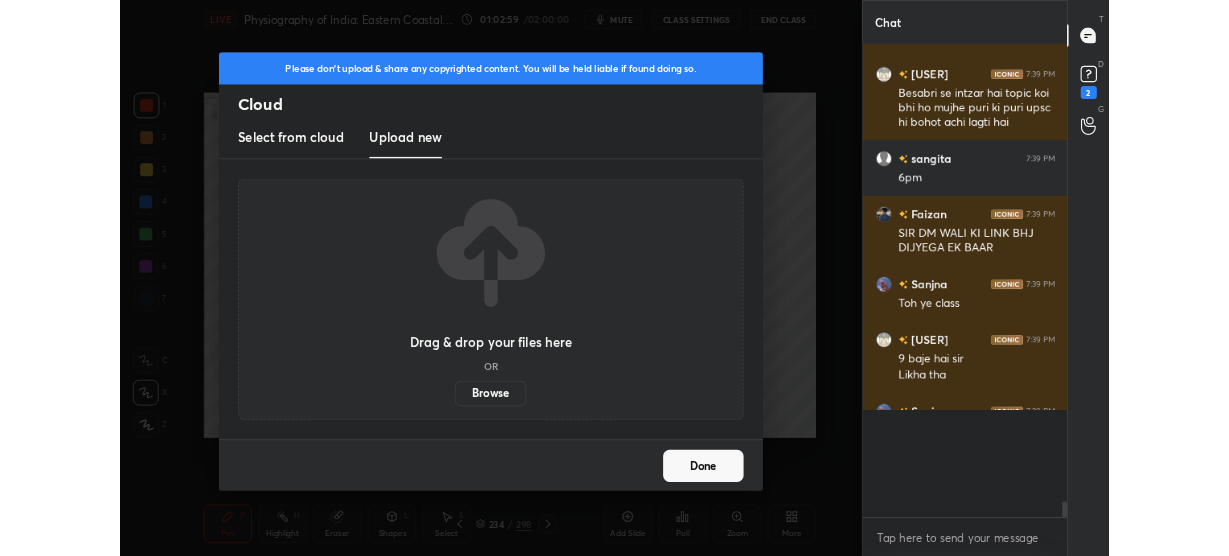 scroll, scrollTop: 428, scrollLeft: 841, axis: both 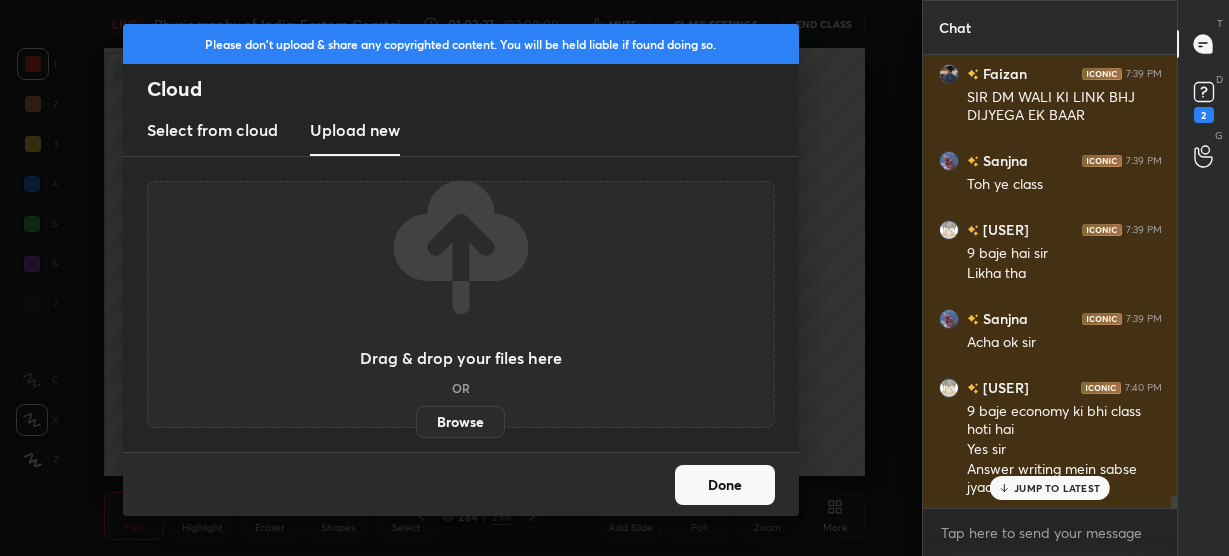 click on "Done" at bounding box center [725, 485] 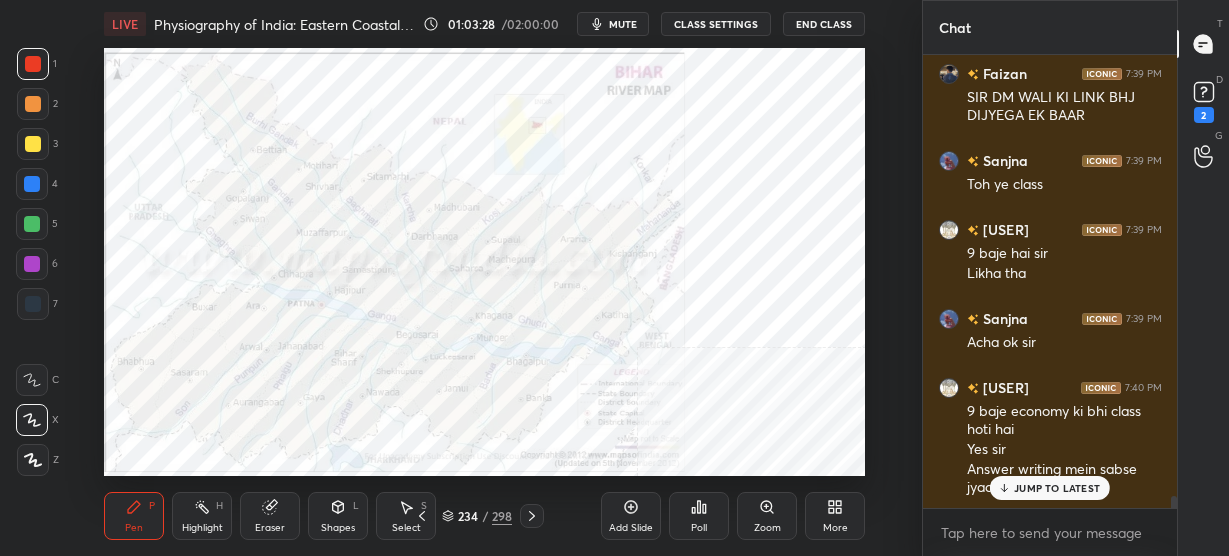 click 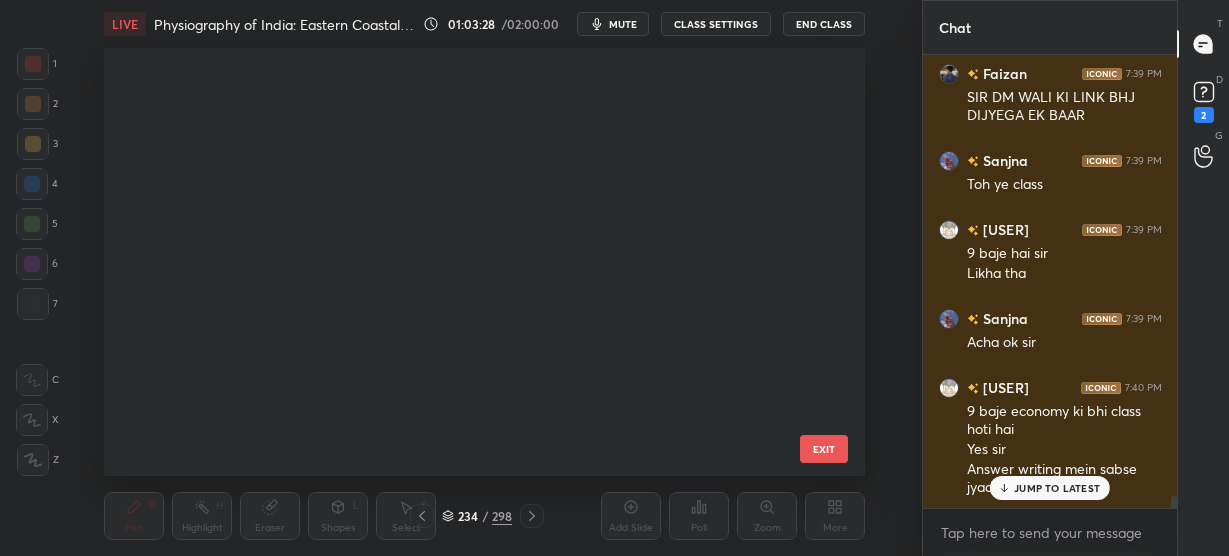 scroll, scrollTop: 9531, scrollLeft: 0, axis: vertical 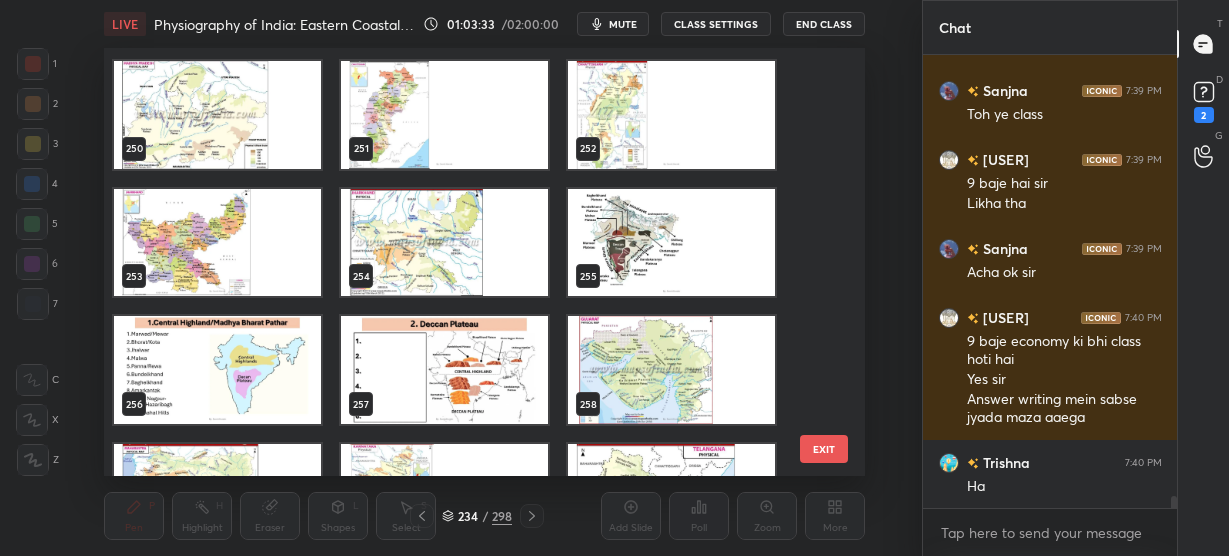click at bounding box center [217, 243] 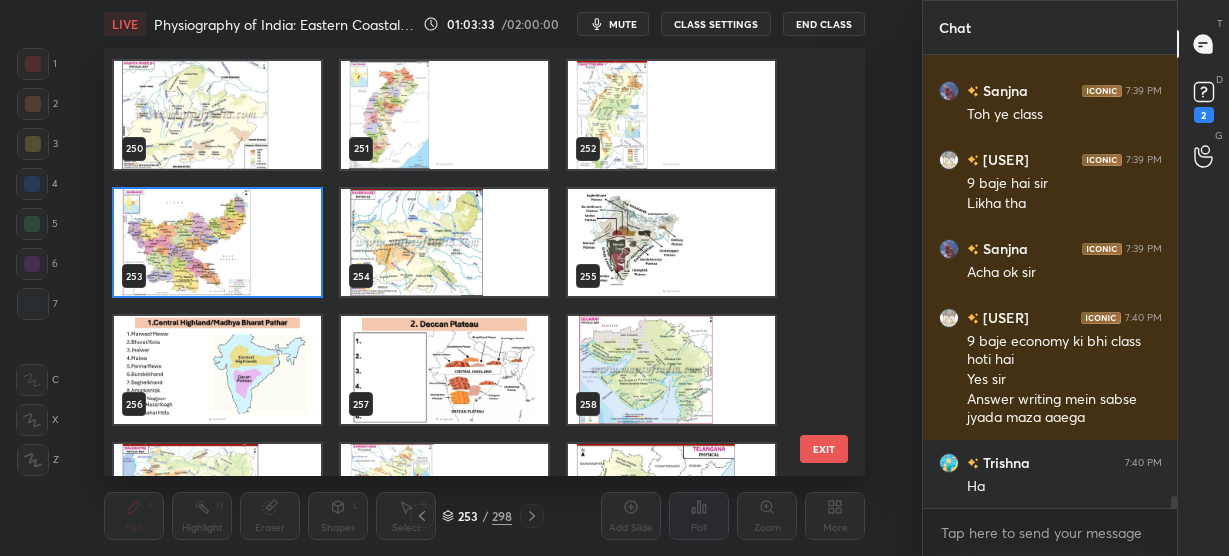 click at bounding box center [217, 243] 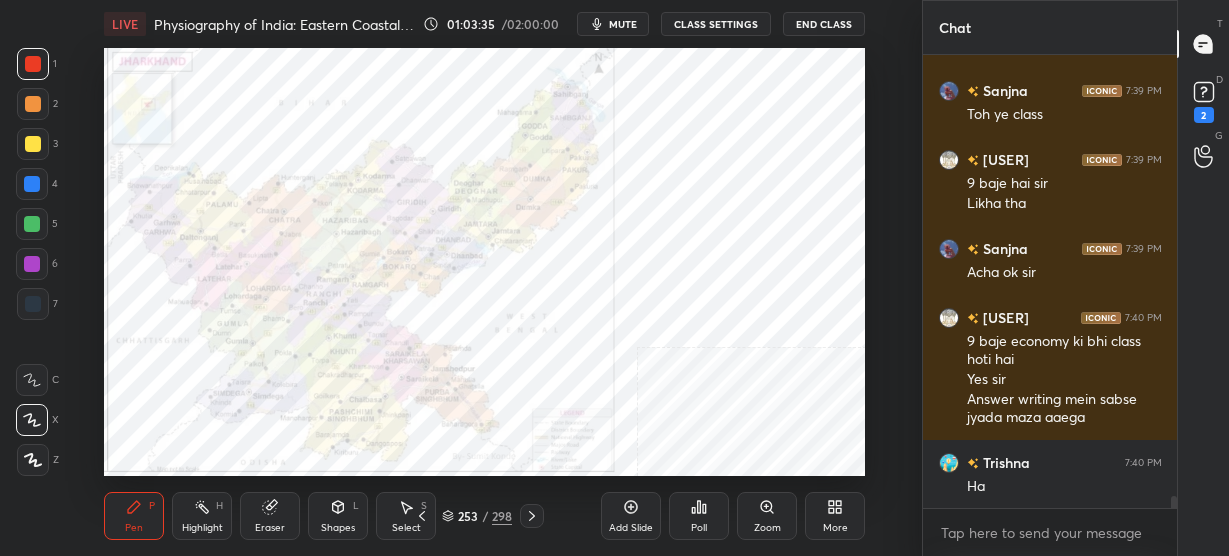 scroll, scrollTop: 16928, scrollLeft: 0, axis: vertical 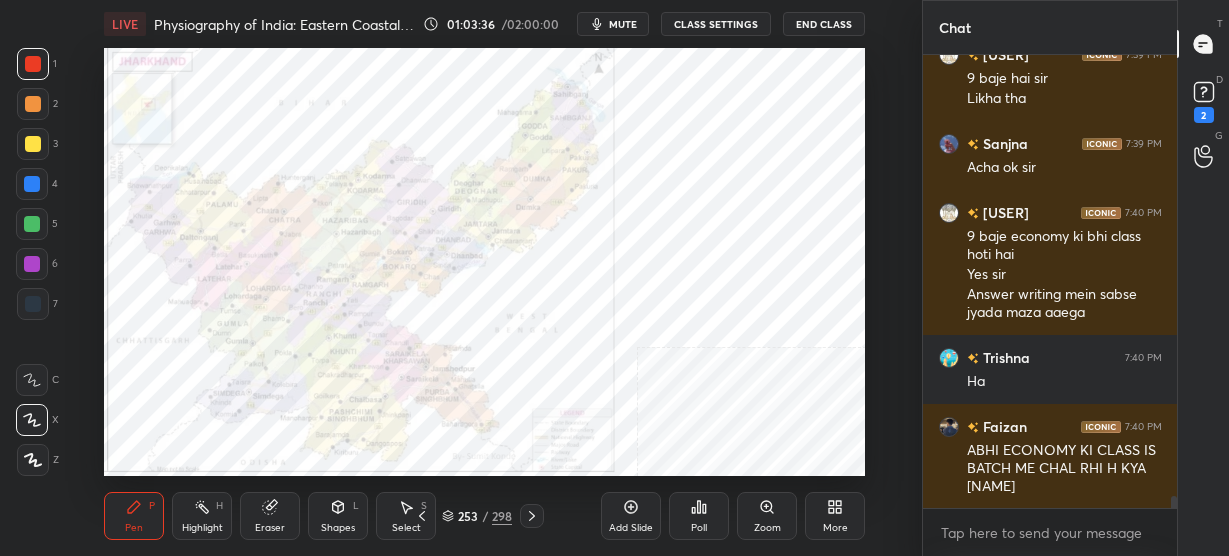 drag, startPoint x: 645, startPoint y: 517, endPoint x: 522, endPoint y: 517, distance: 123 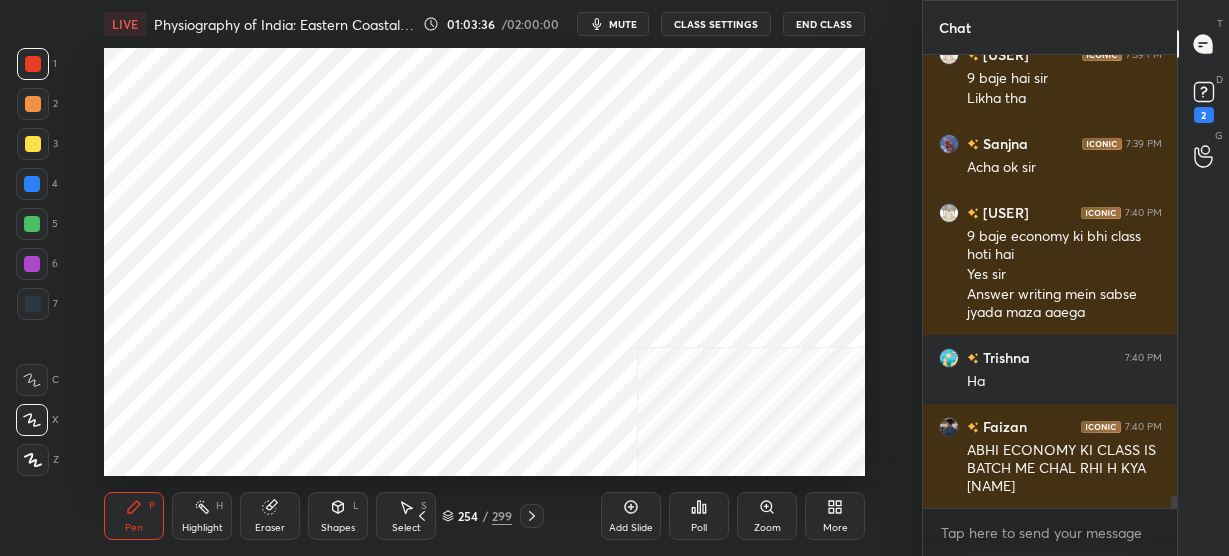 click on "254 / 299" at bounding box center [477, 516] 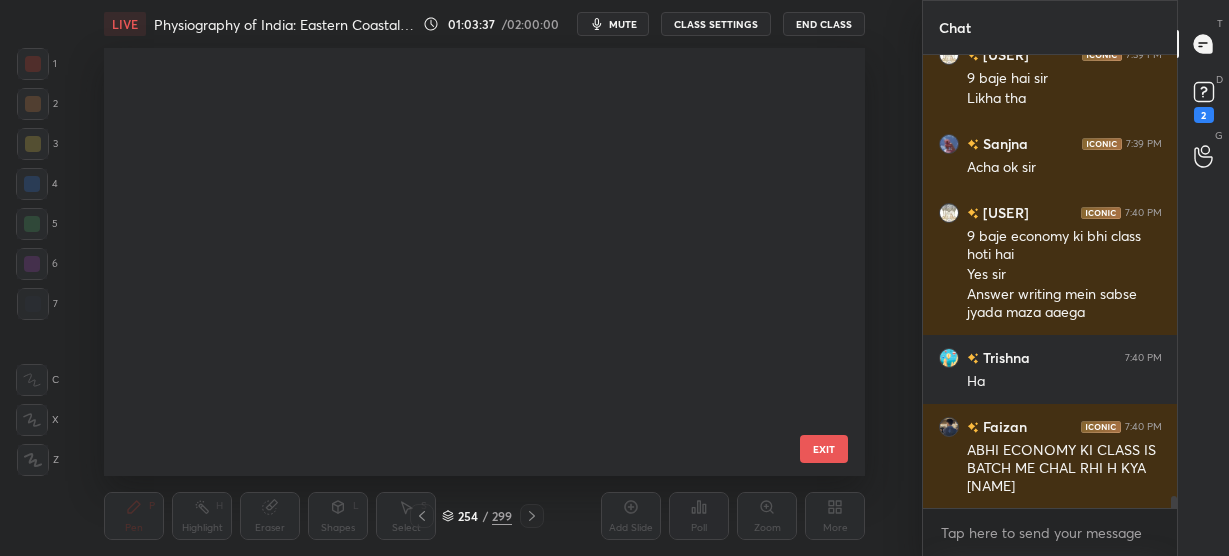 scroll, scrollTop: 10425, scrollLeft: 0, axis: vertical 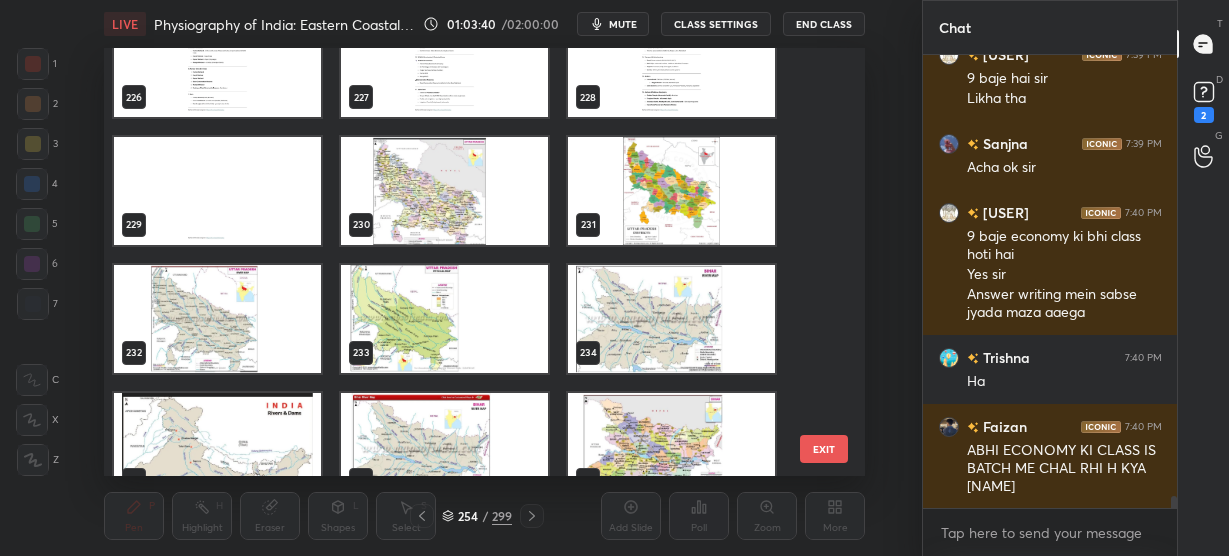 click at bounding box center [671, 447] 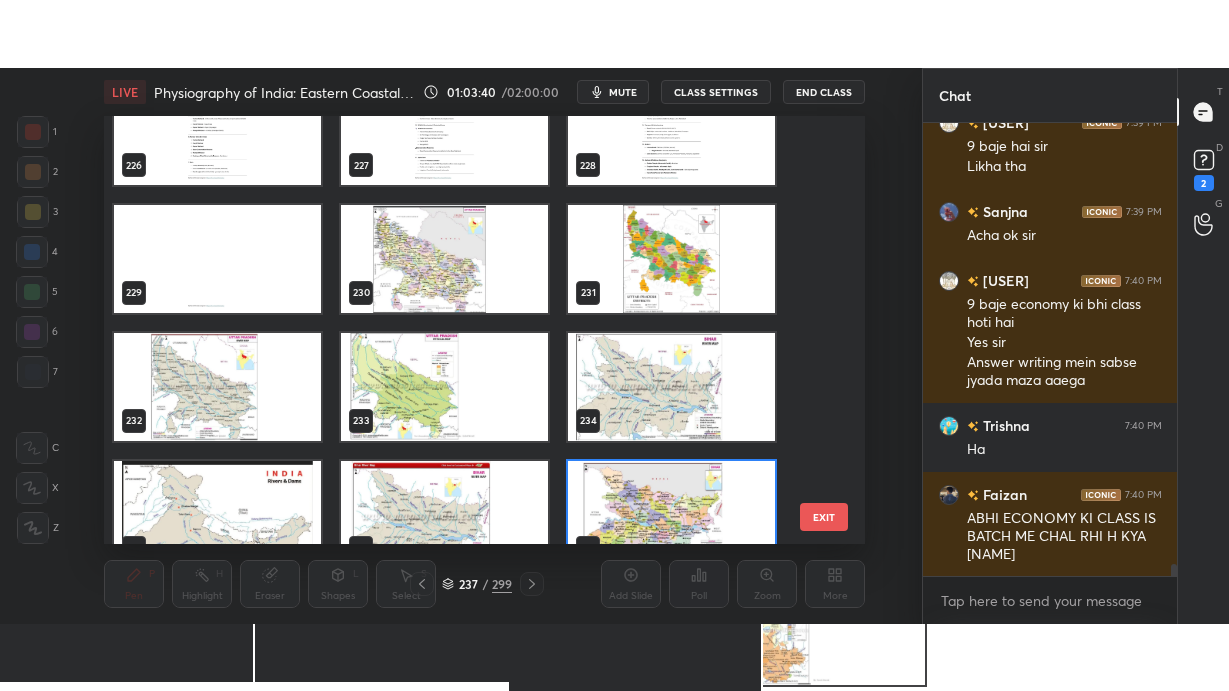 scroll, scrollTop: 9659, scrollLeft: 0, axis: vertical 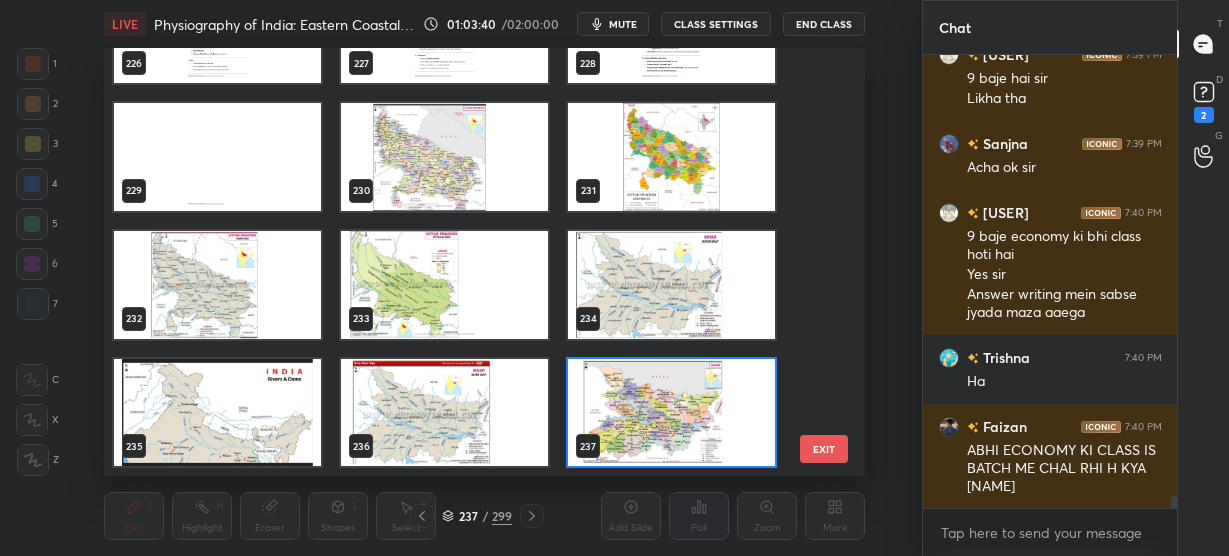 click on "226 227 228 229 230 231 232 233 234 235 236 237 238 239 240 241 242 243" at bounding box center (467, 262) 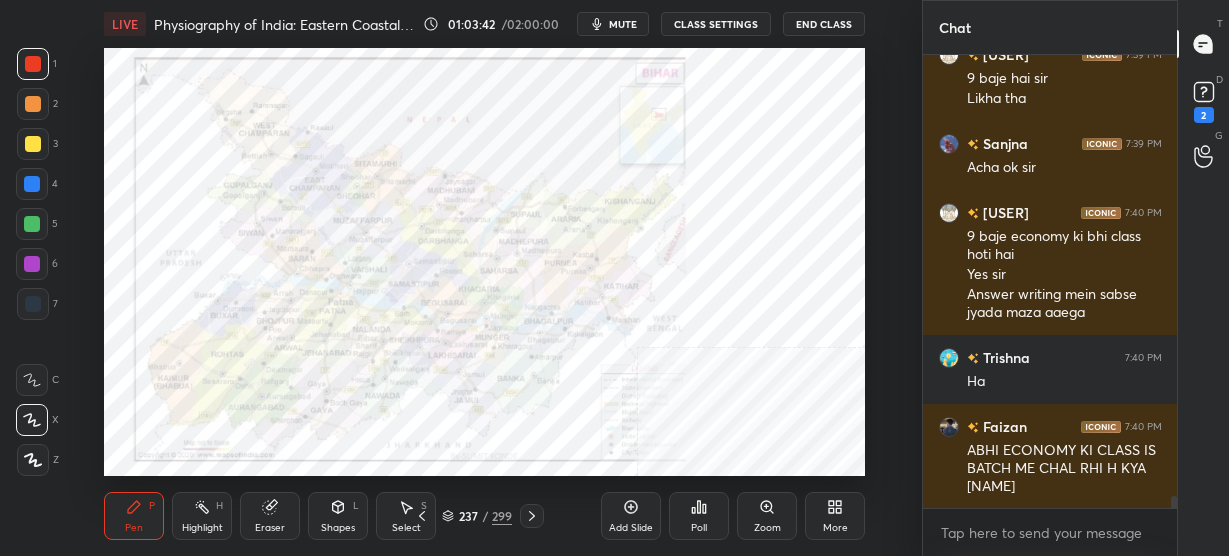 click on "More" at bounding box center (835, 516) 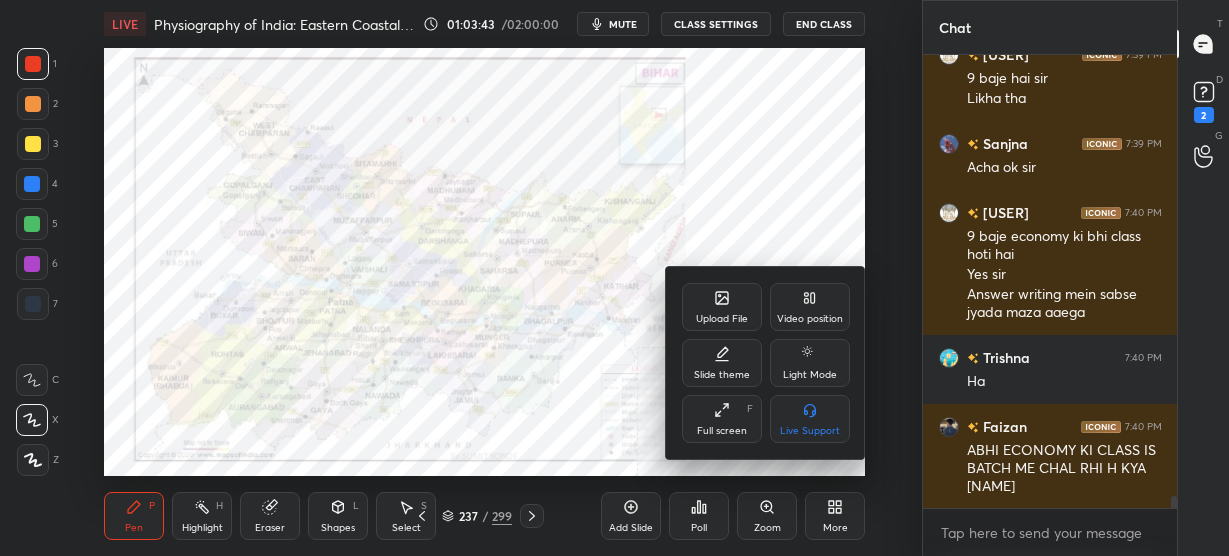 click on "Full screen" at bounding box center (722, 431) 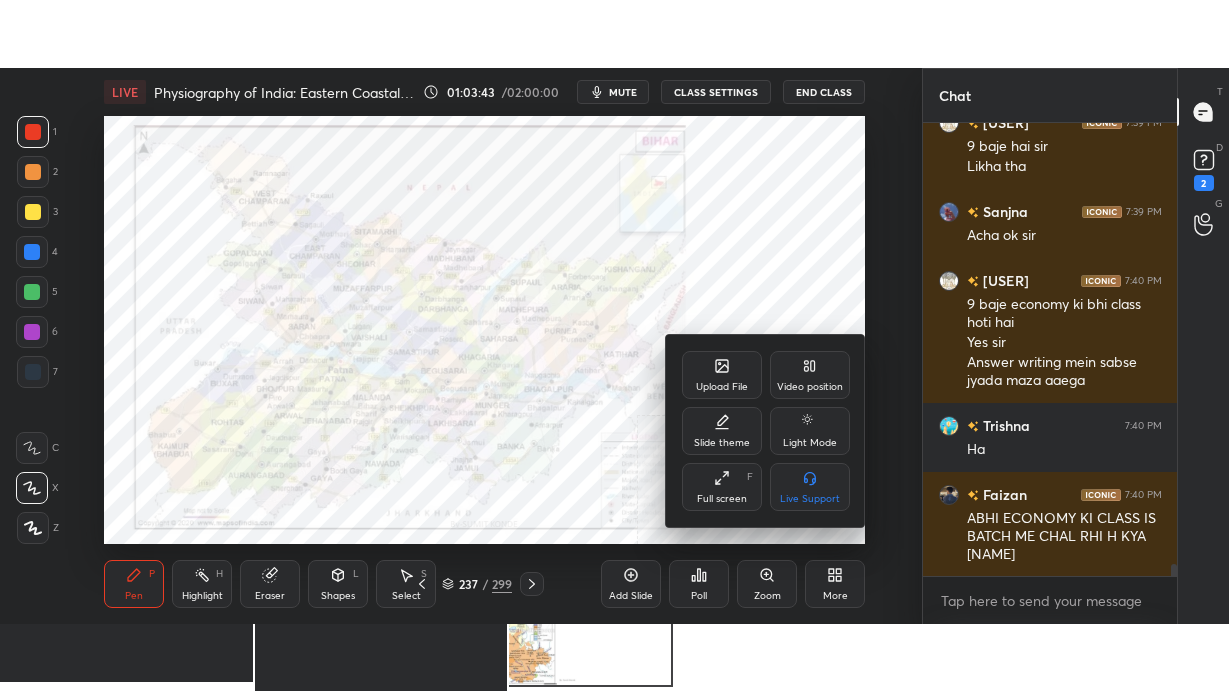 scroll, scrollTop: 99436, scrollLeft: 99158, axis: both 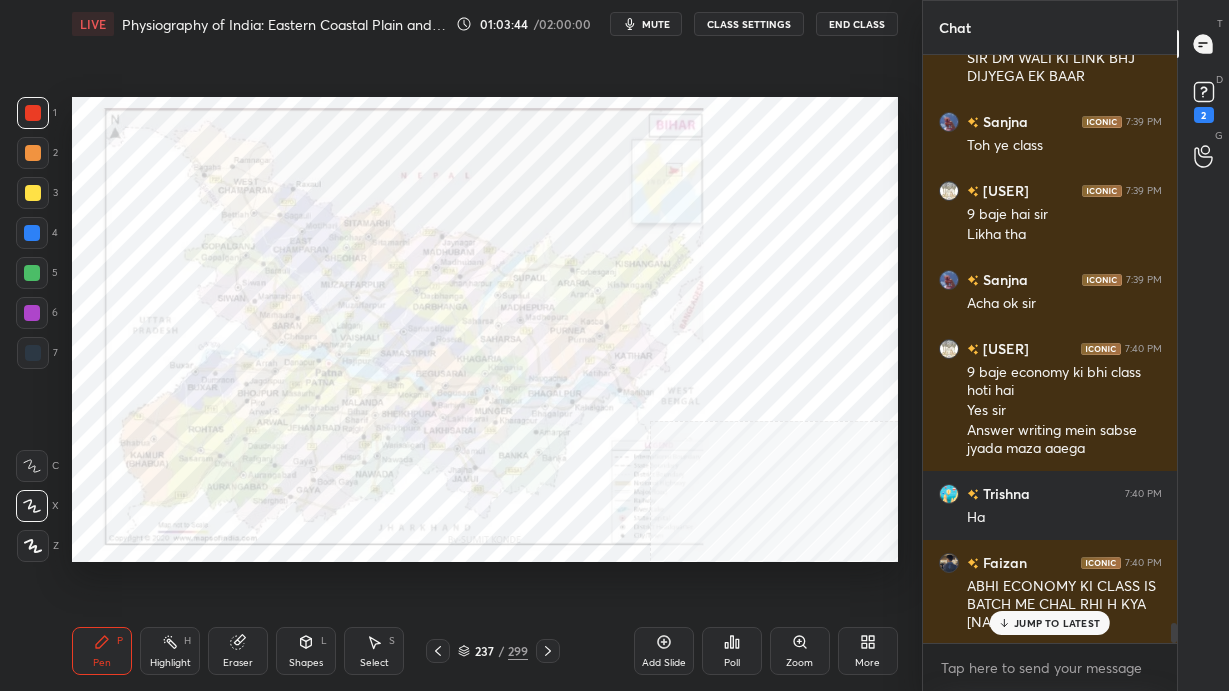 click on "JUMP TO LATEST" at bounding box center (1057, 623) 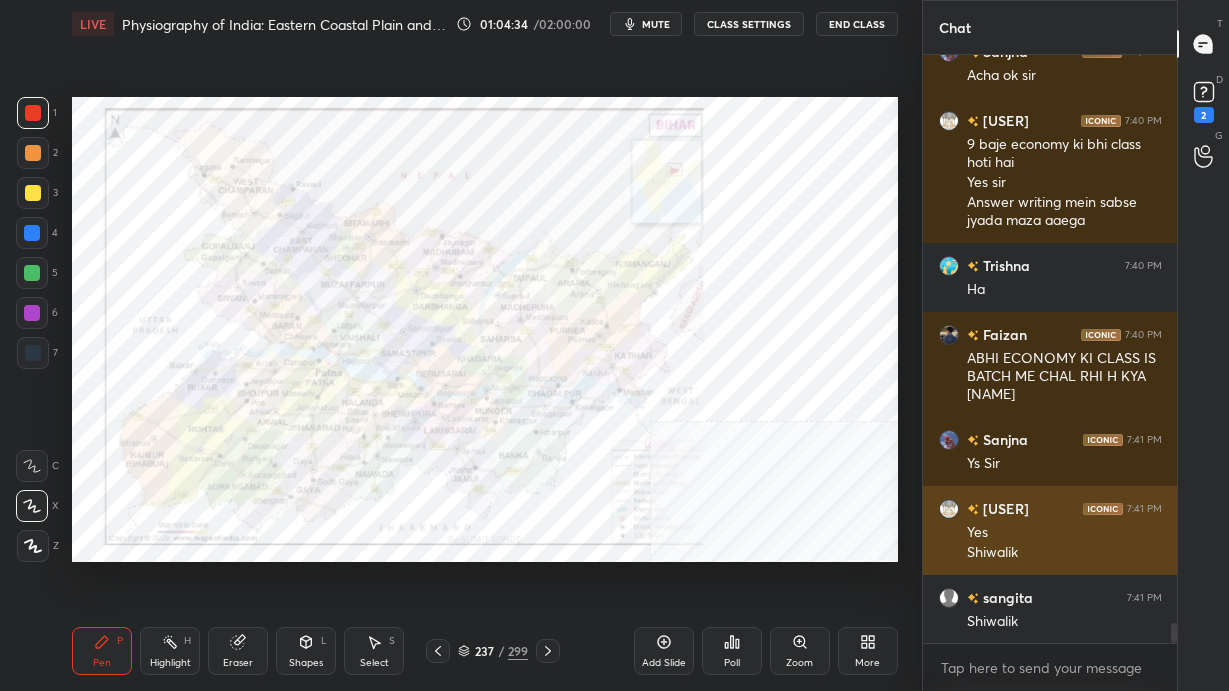 scroll, scrollTop: 17089, scrollLeft: 0, axis: vertical 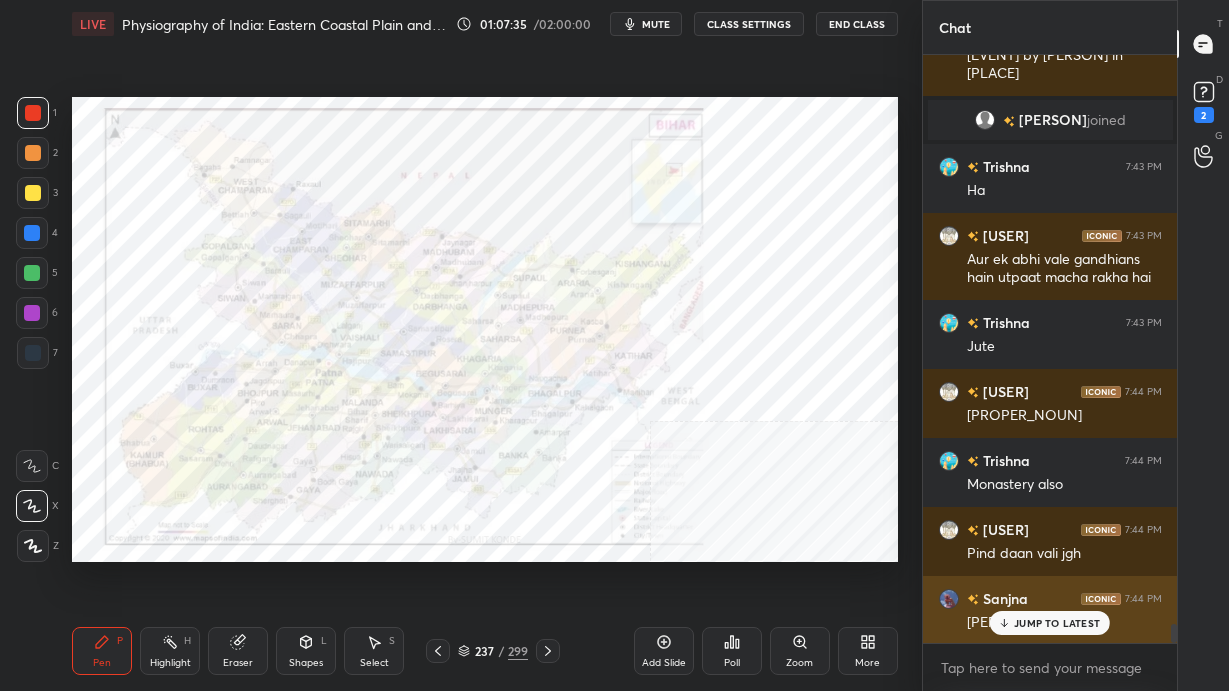 click on "JUMP TO LATEST" at bounding box center (1057, 623) 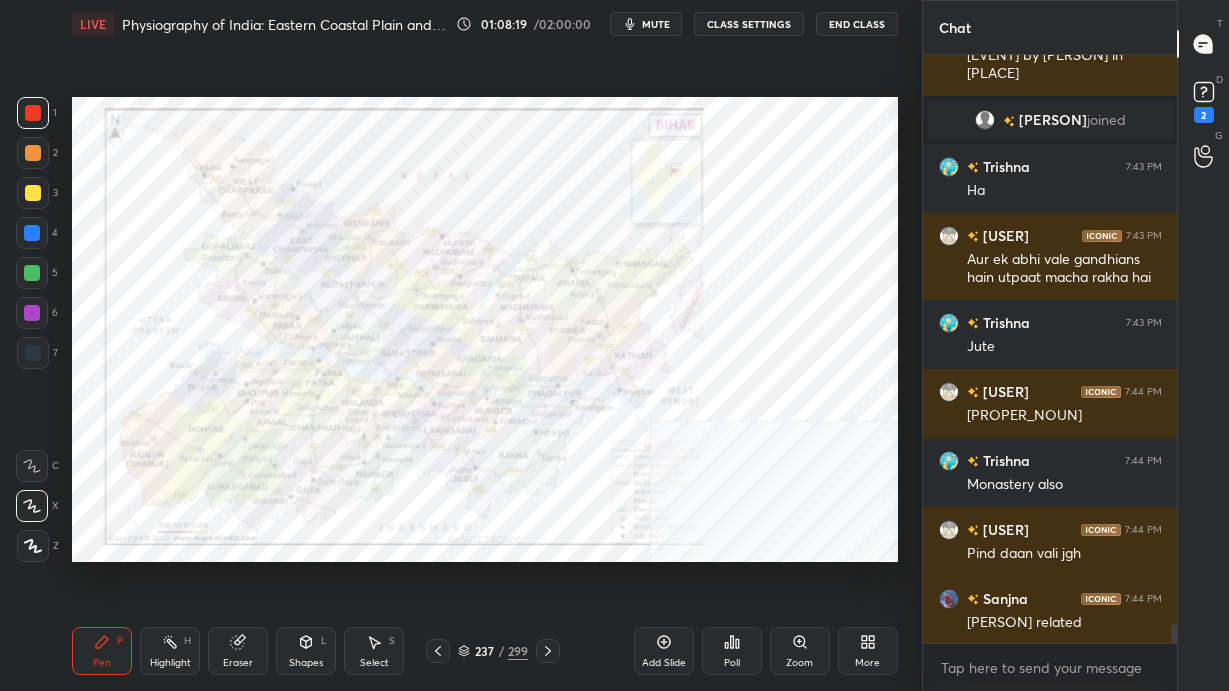 scroll, scrollTop: 17863, scrollLeft: 0, axis: vertical 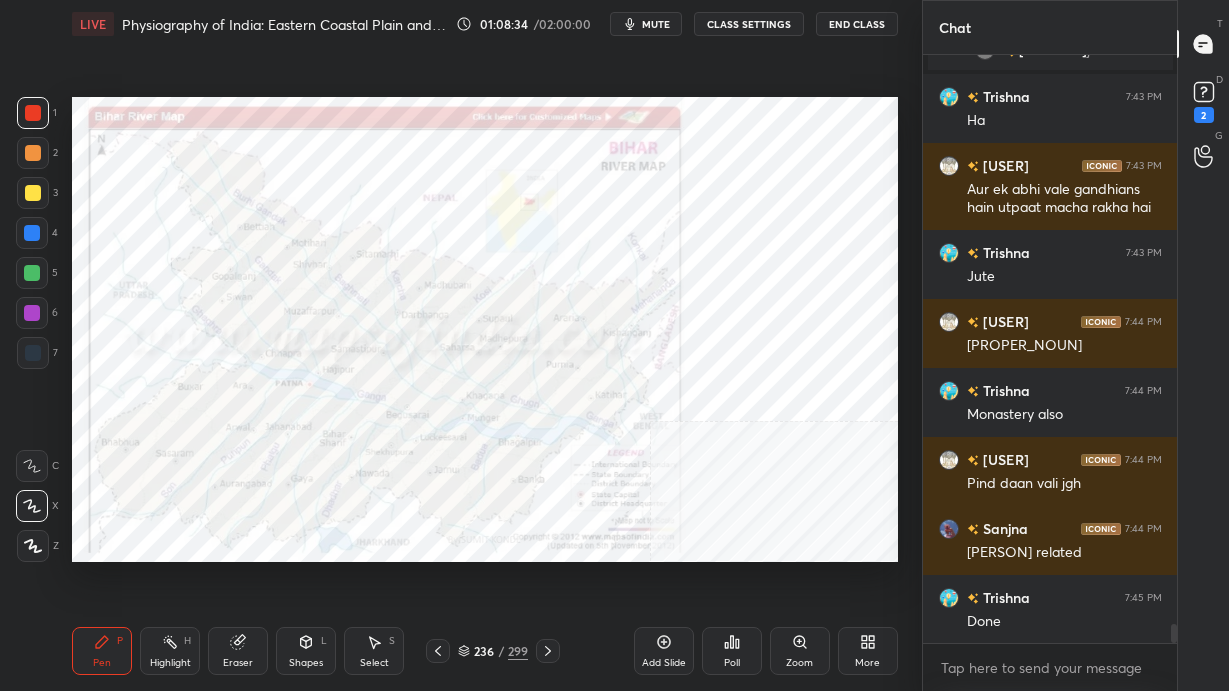 click at bounding box center [32, 233] 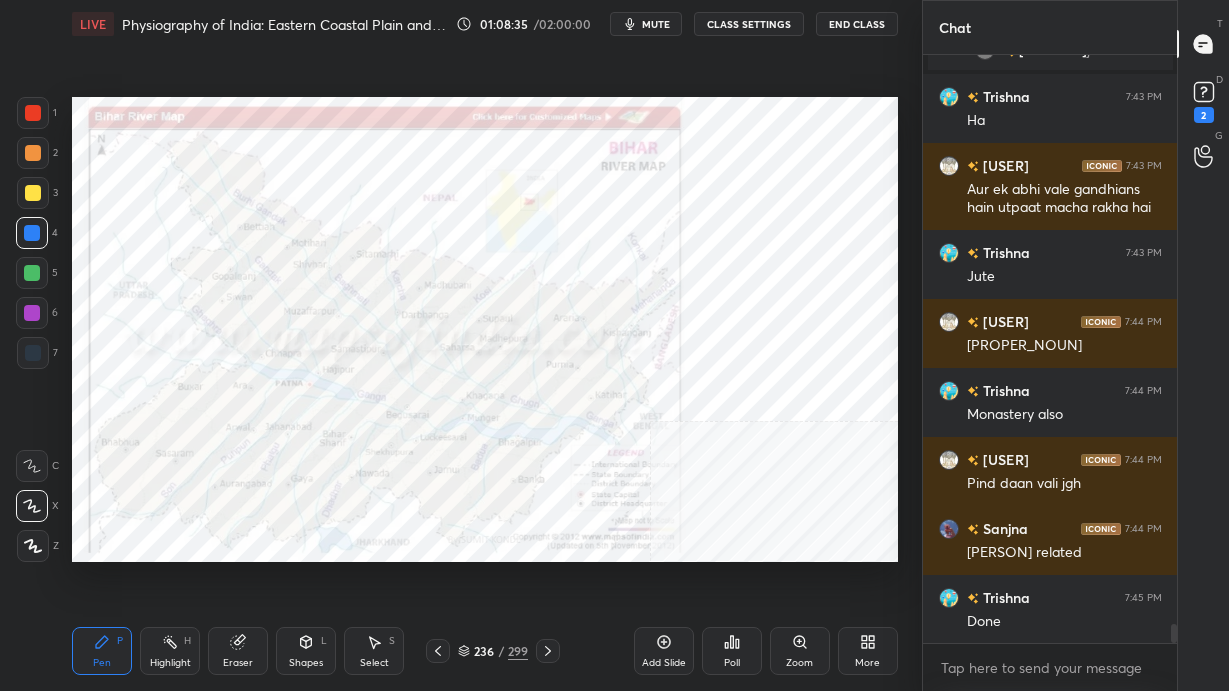 click at bounding box center (33, 353) 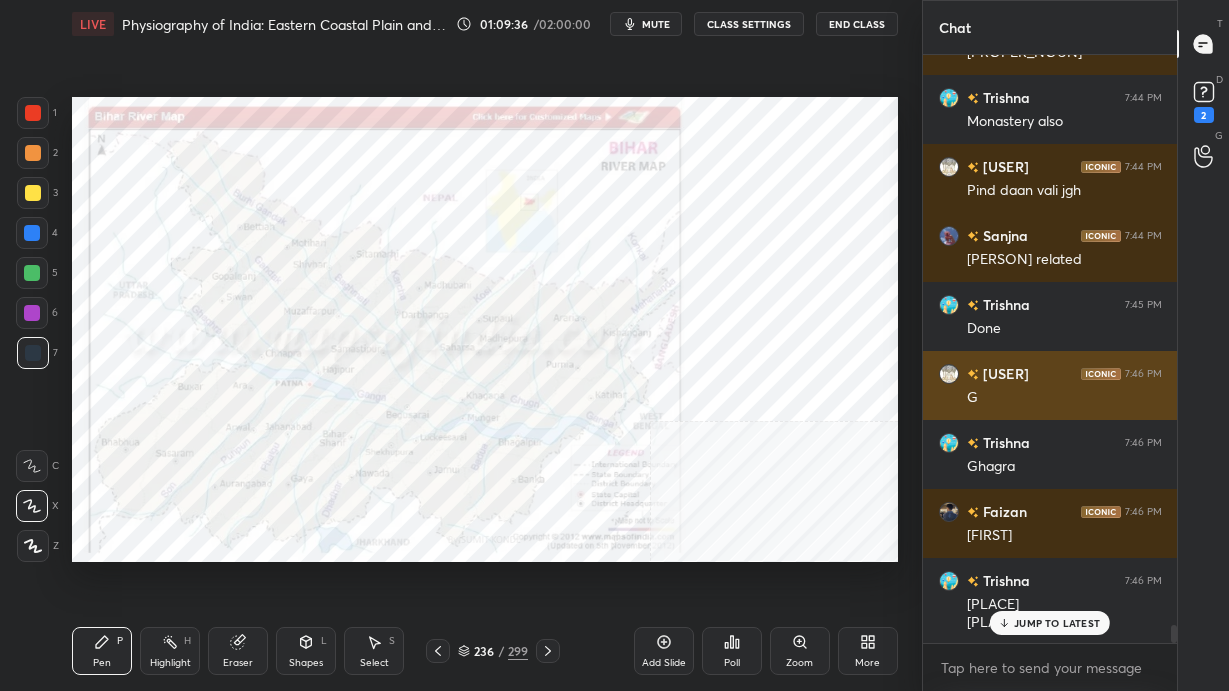scroll, scrollTop: 18225, scrollLeft: 0, axis: vertical 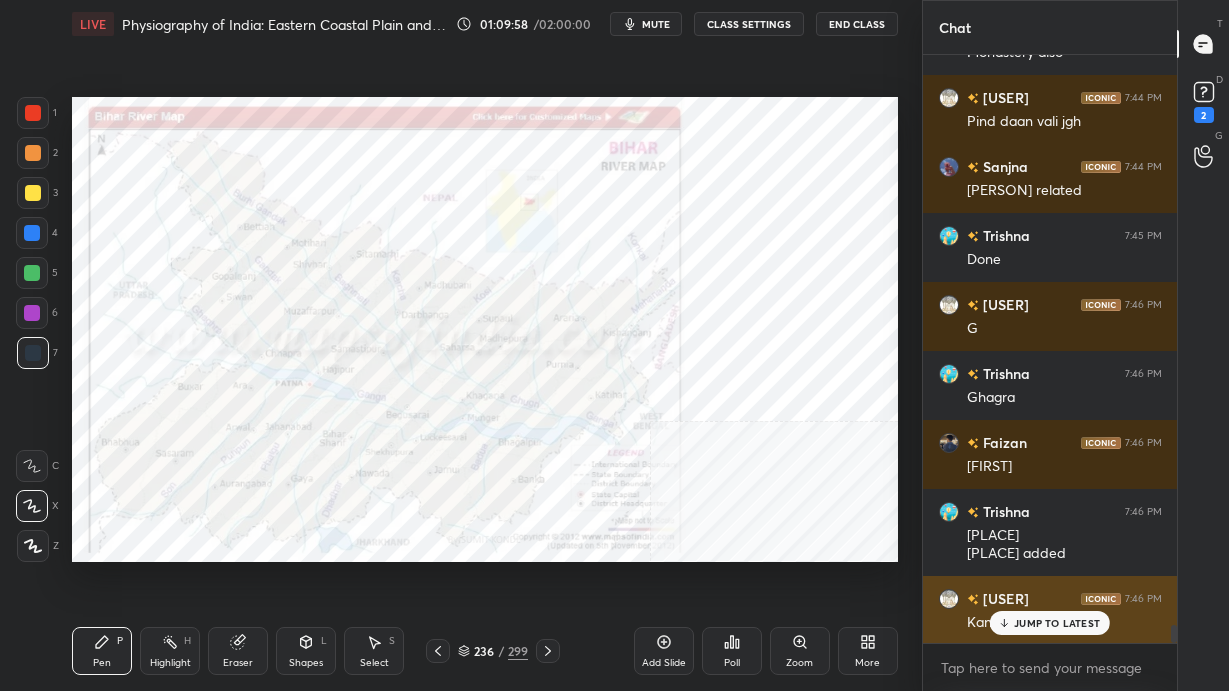 click on "JUMP TO LATEST" at bounding box center [1057, 623] 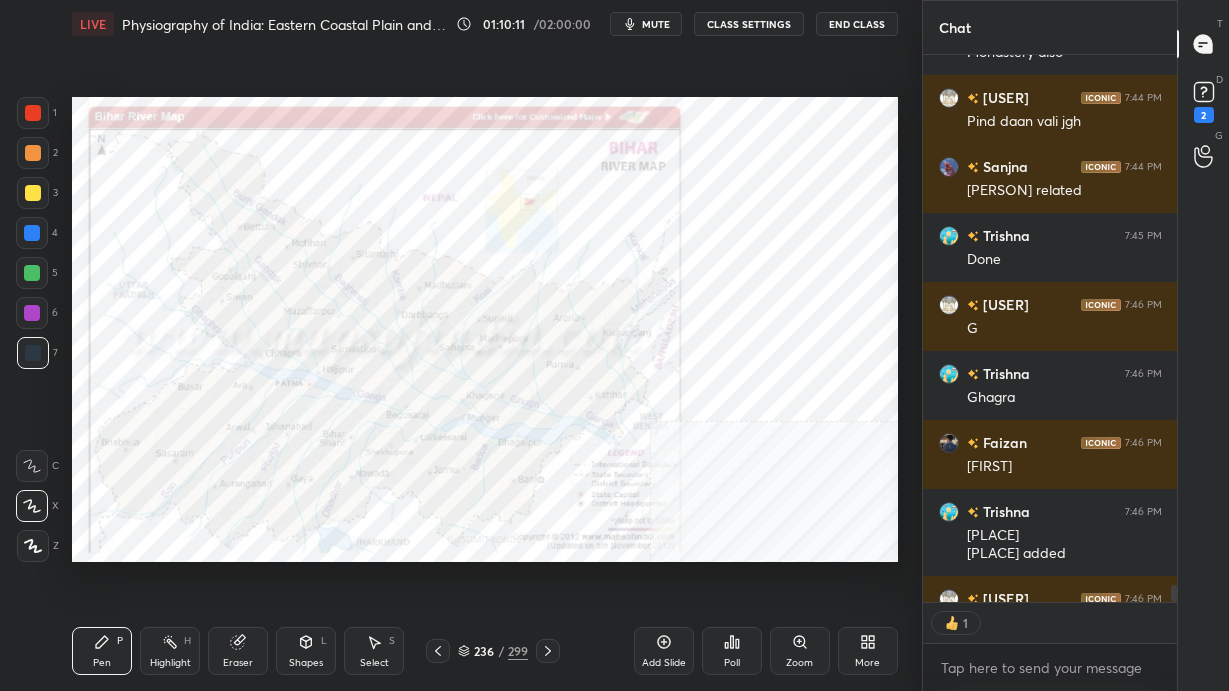 scroll, scrollTop: 541, scrollLeft: 248, axis: both 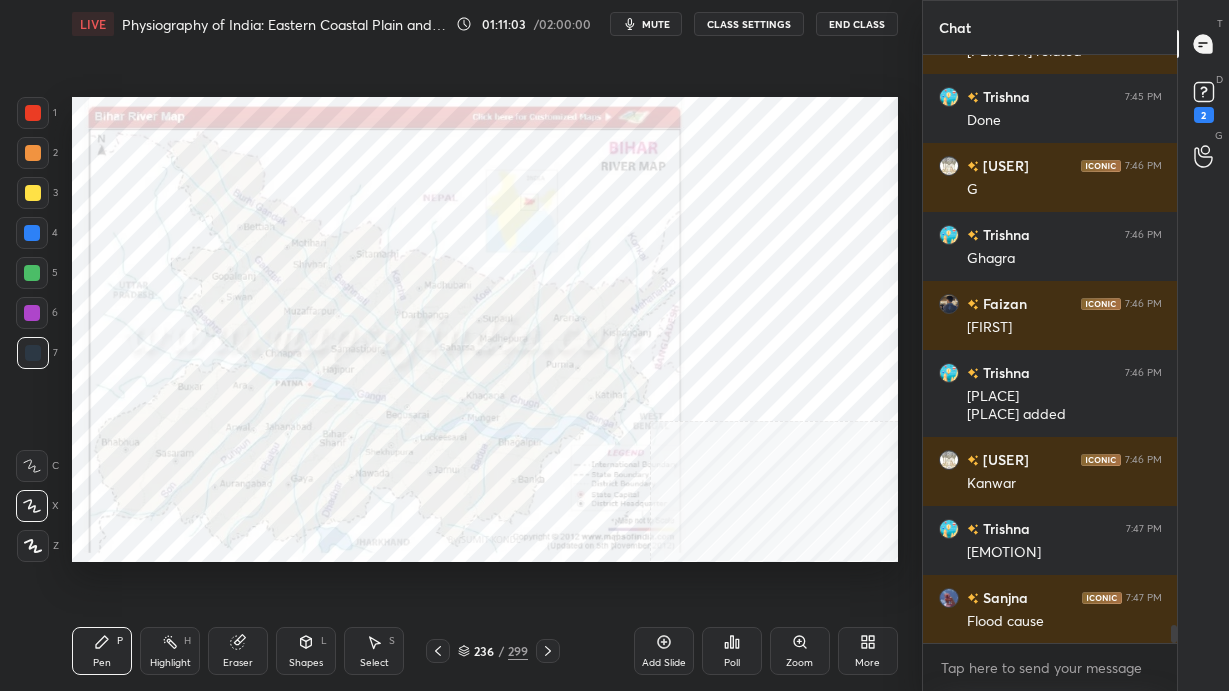 click 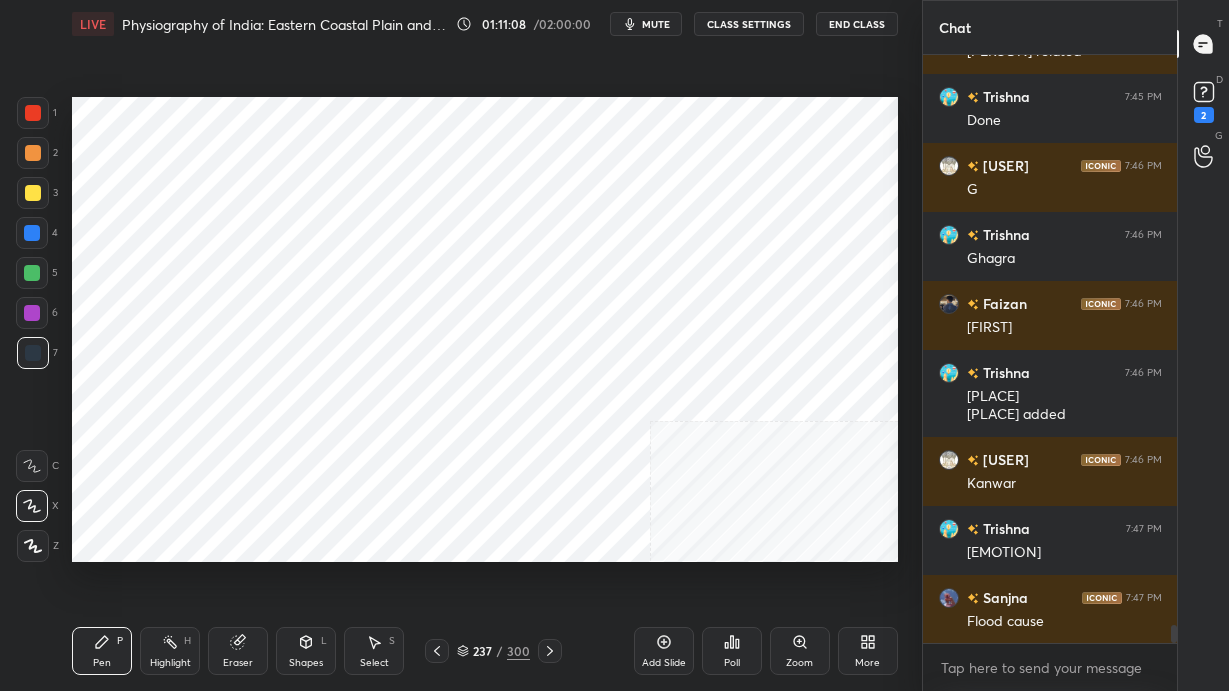 click at bounding box center (32, 233) 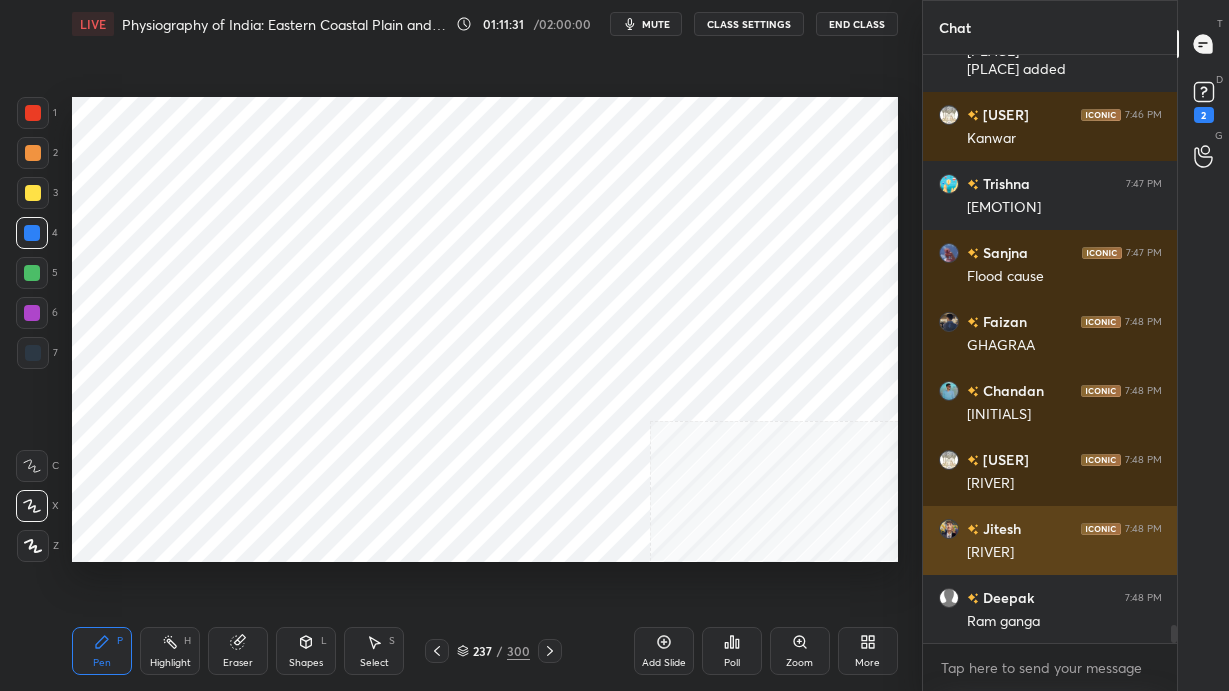 scroll, scrollTop: 18778, scrollLeft: 0, axis: vertical 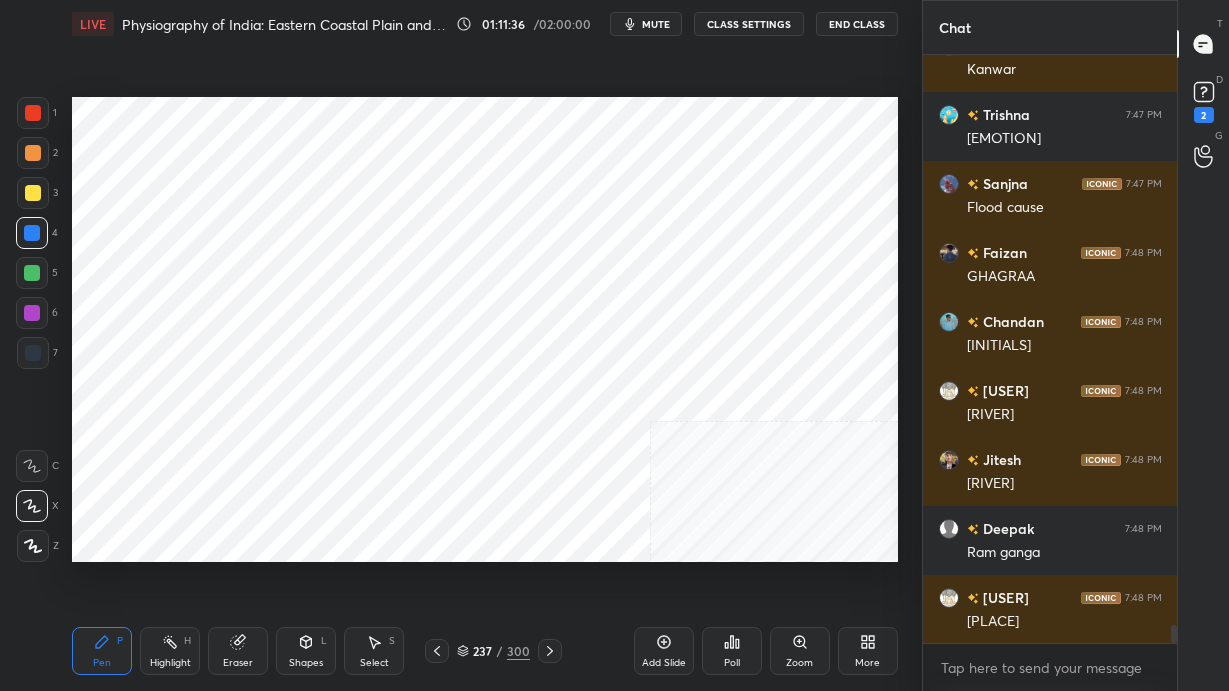 click at bounding box center (33, 353) 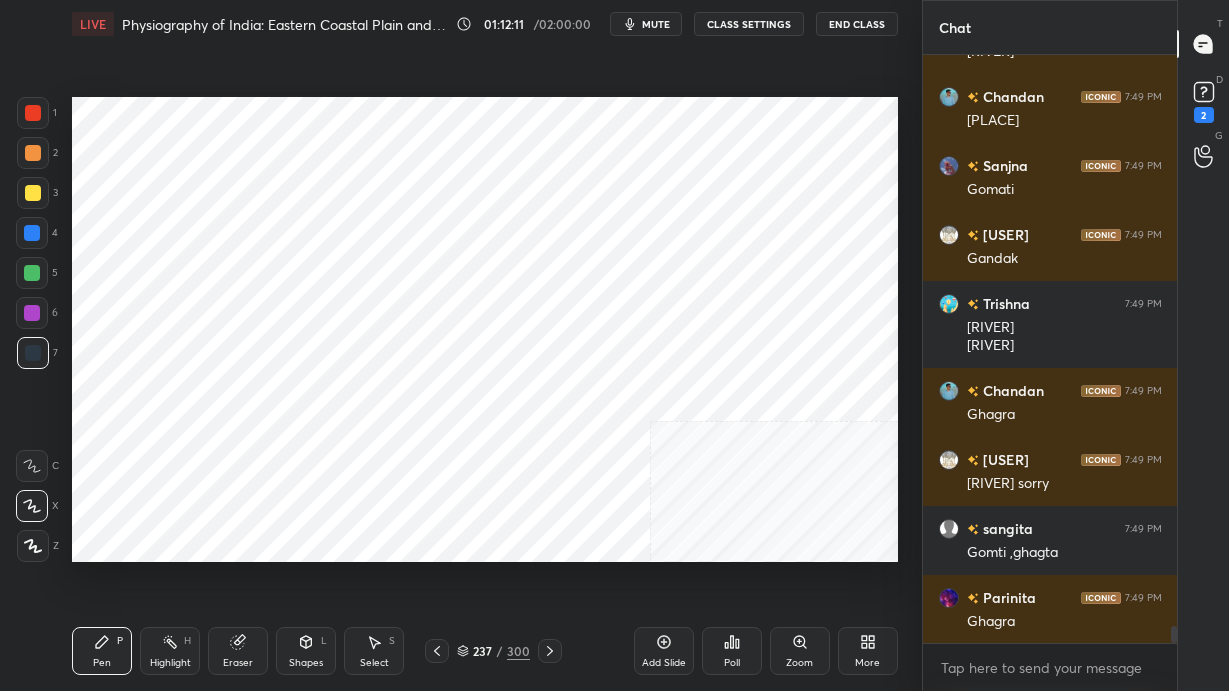 scroll, scrollTop: 19555, scrollLeft: 0, axis: vertical 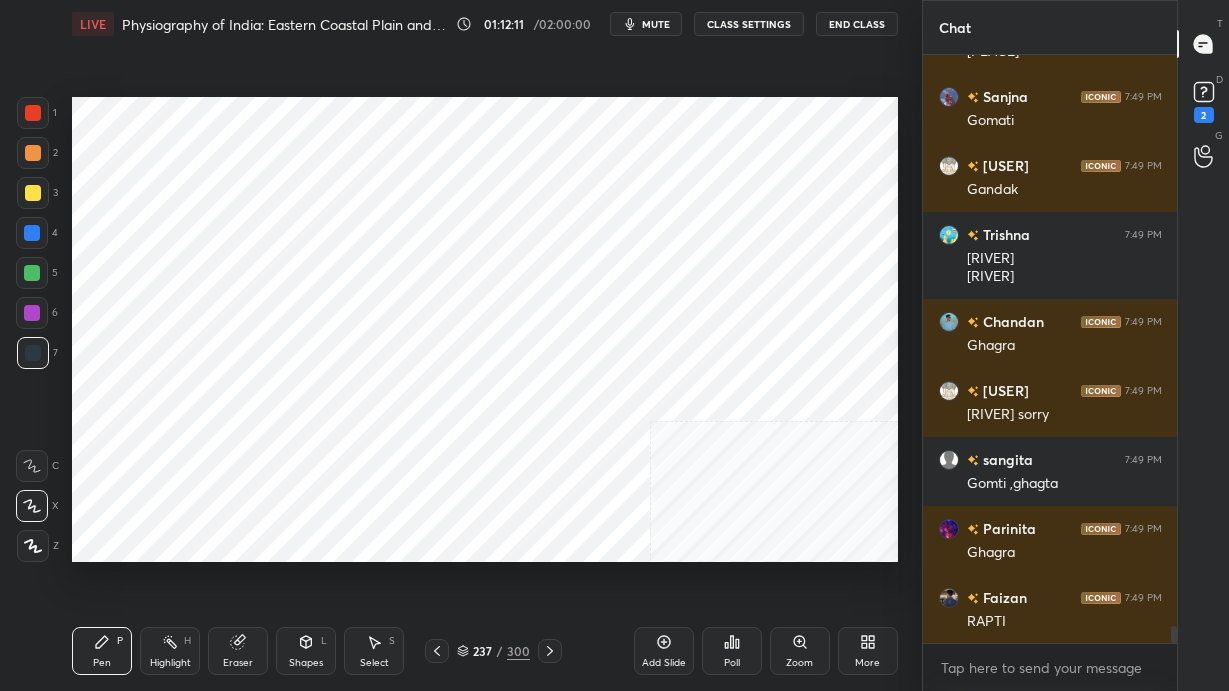 click at bounding box center (32, 233) 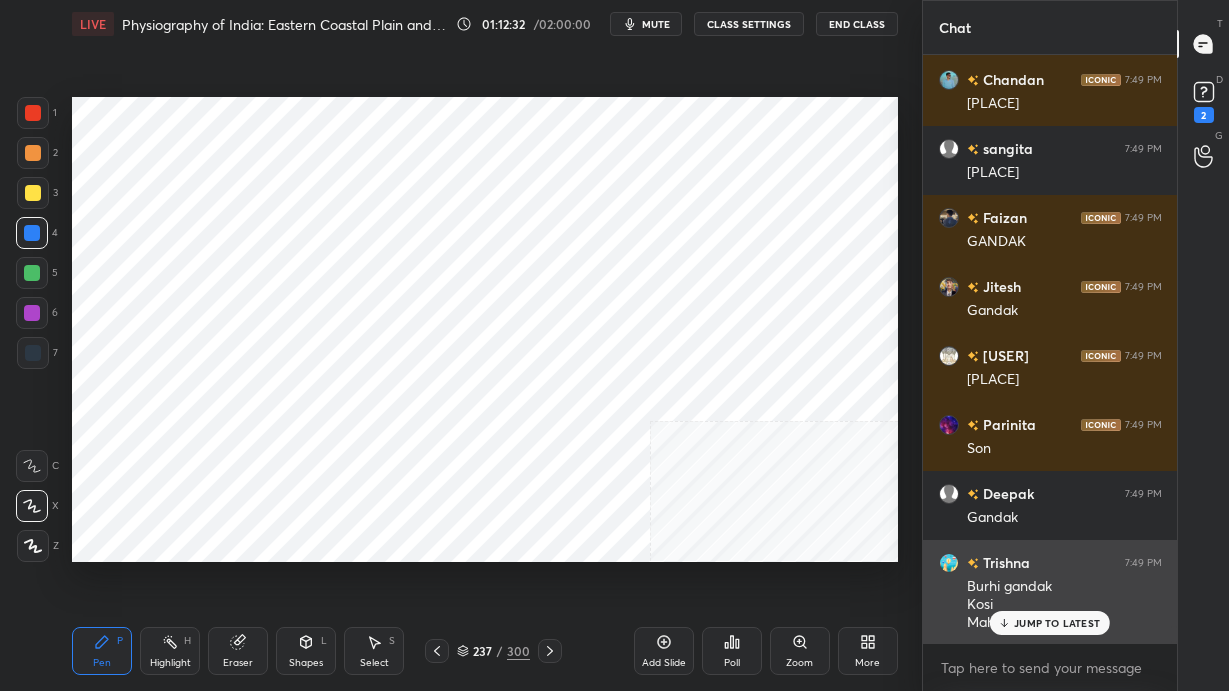 scroll, scrollTop: 20211, scrollLeft: 0, axis: vertical 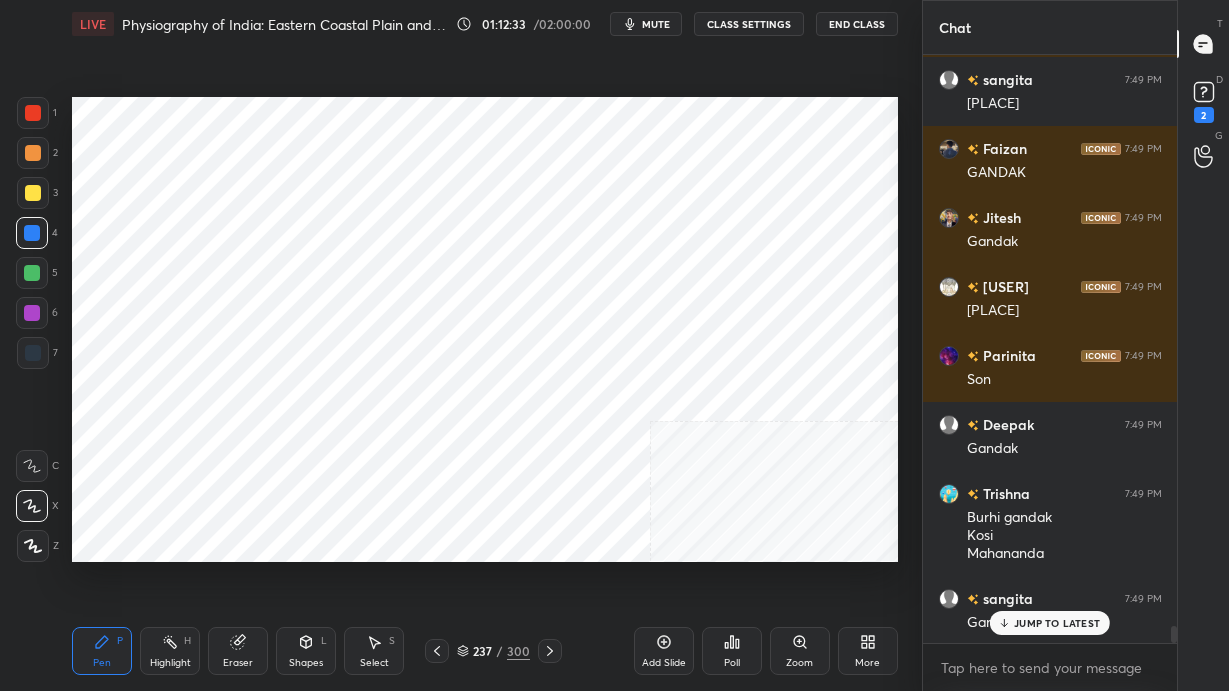 click at bounding box center [33, 353] 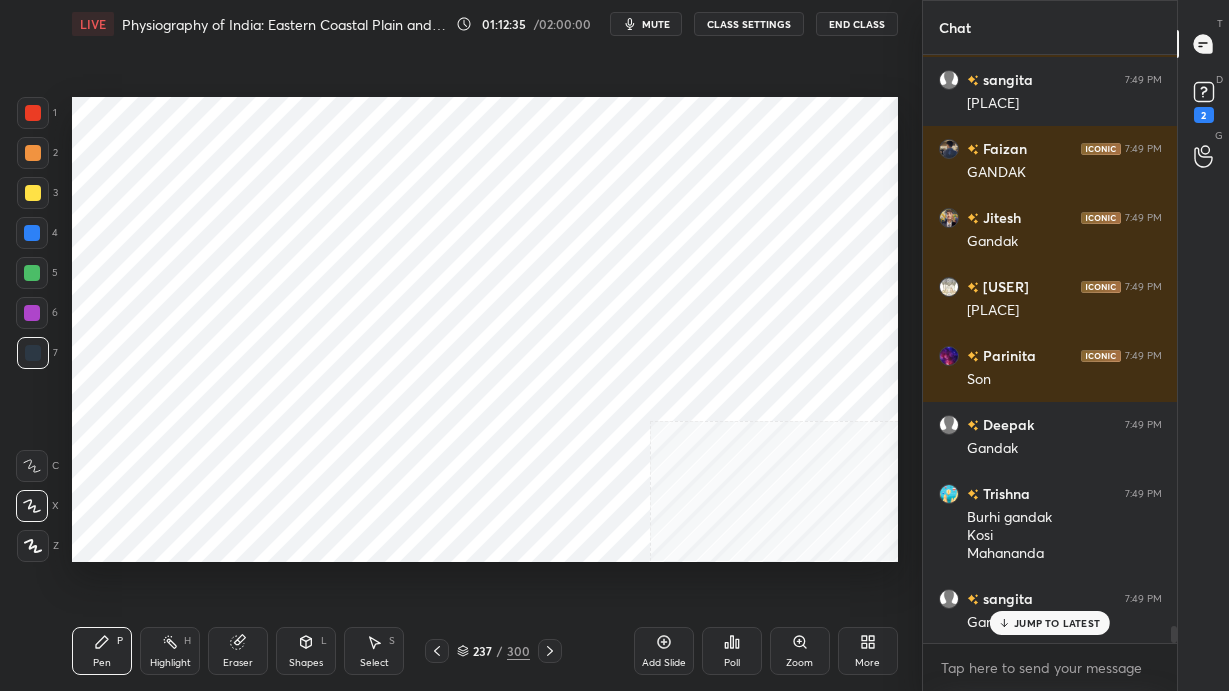 scroll, scrollTop: 20280, scrollLeft: 0, axis: vertical 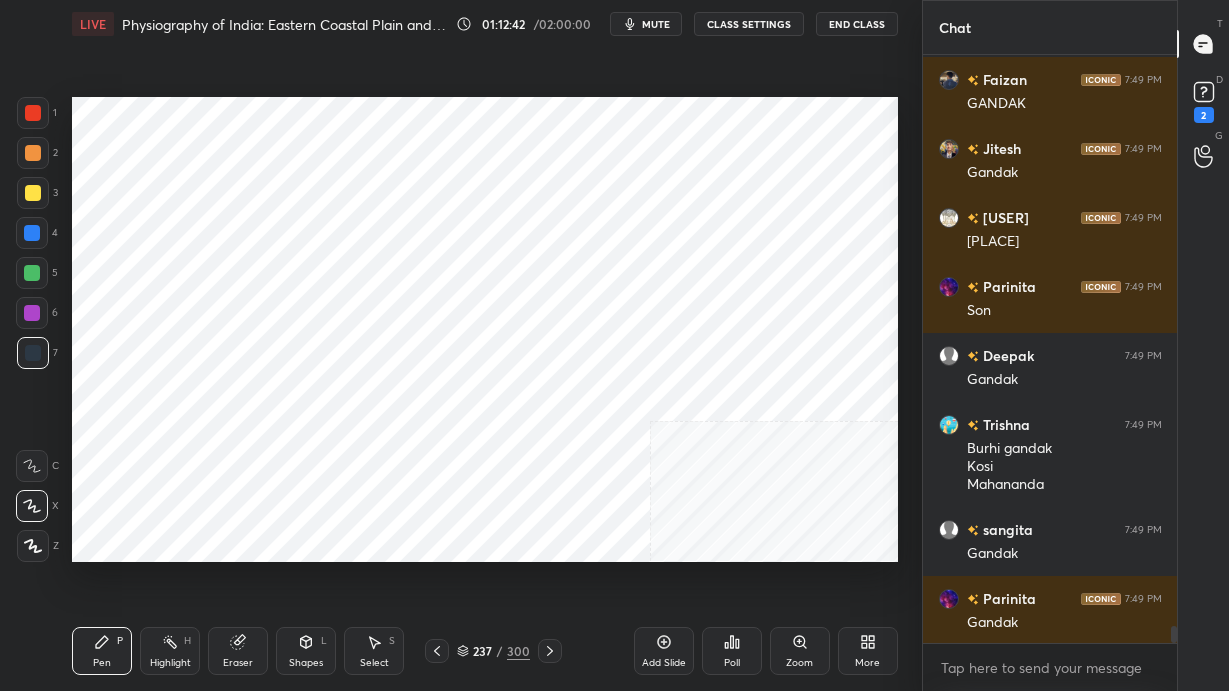 click at bounding box center [33, 113] 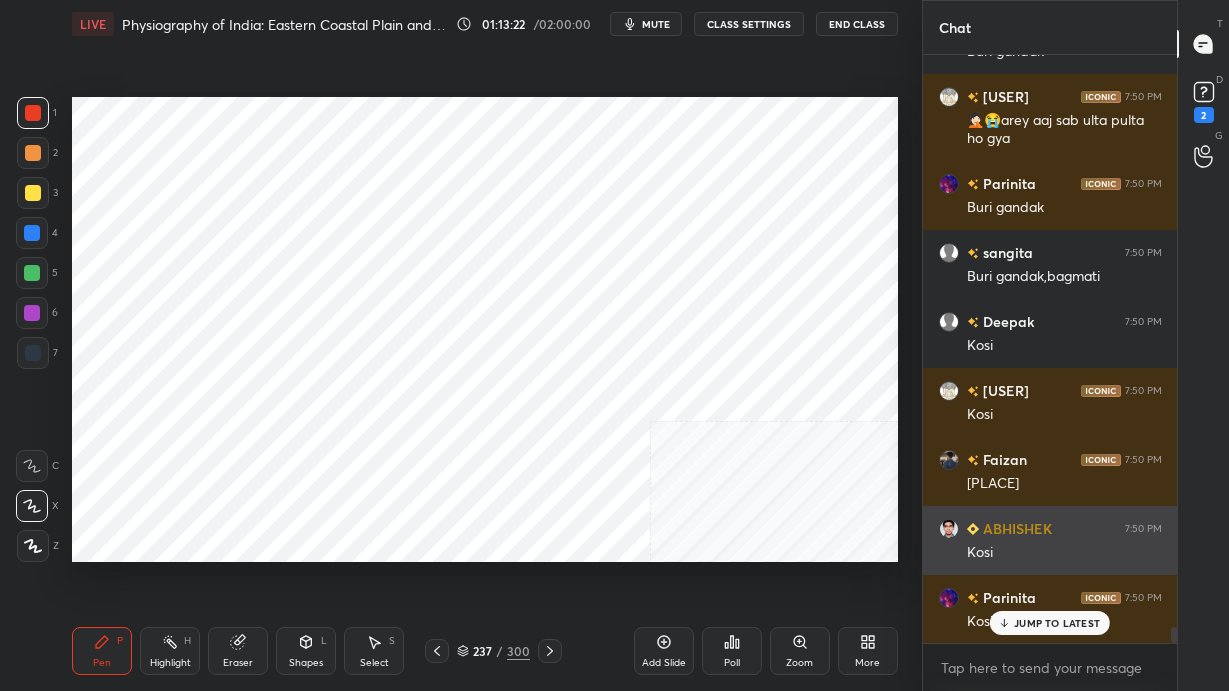 scroll, scrollTop: 20988, scrollLeft: 0, axis: vertical 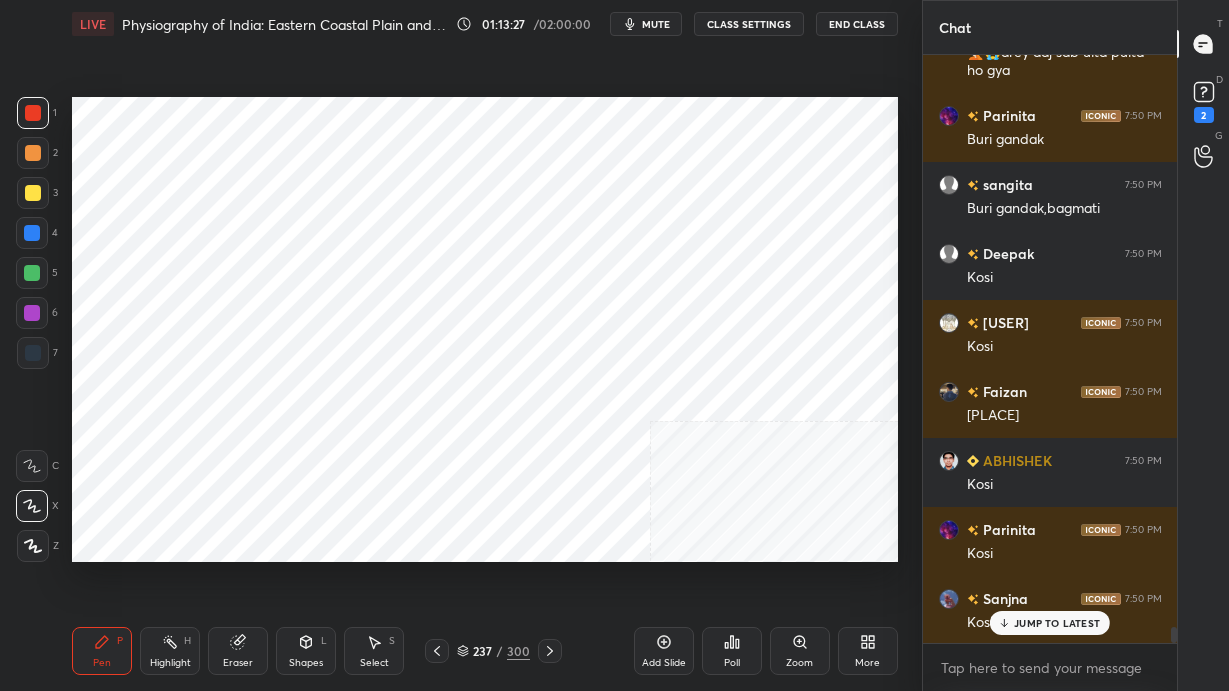 click at bounding box center [33, 353] 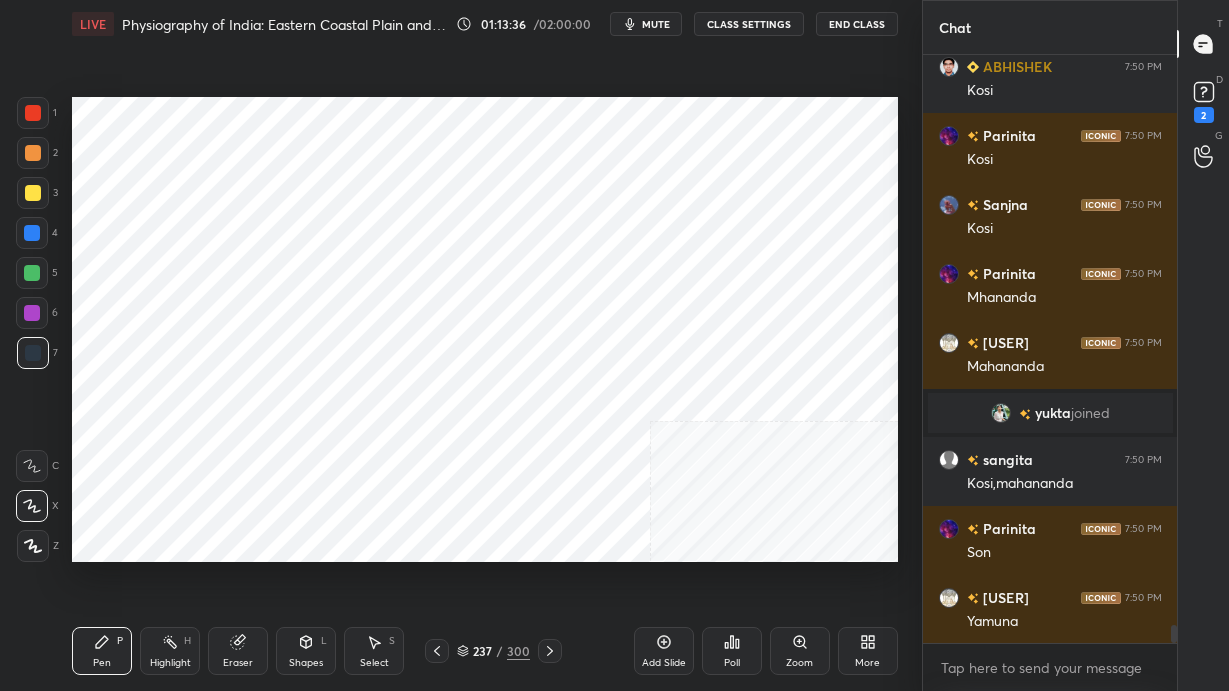 scroll, scrollTop: 19050, scrollLeft: 0, axis: vertical 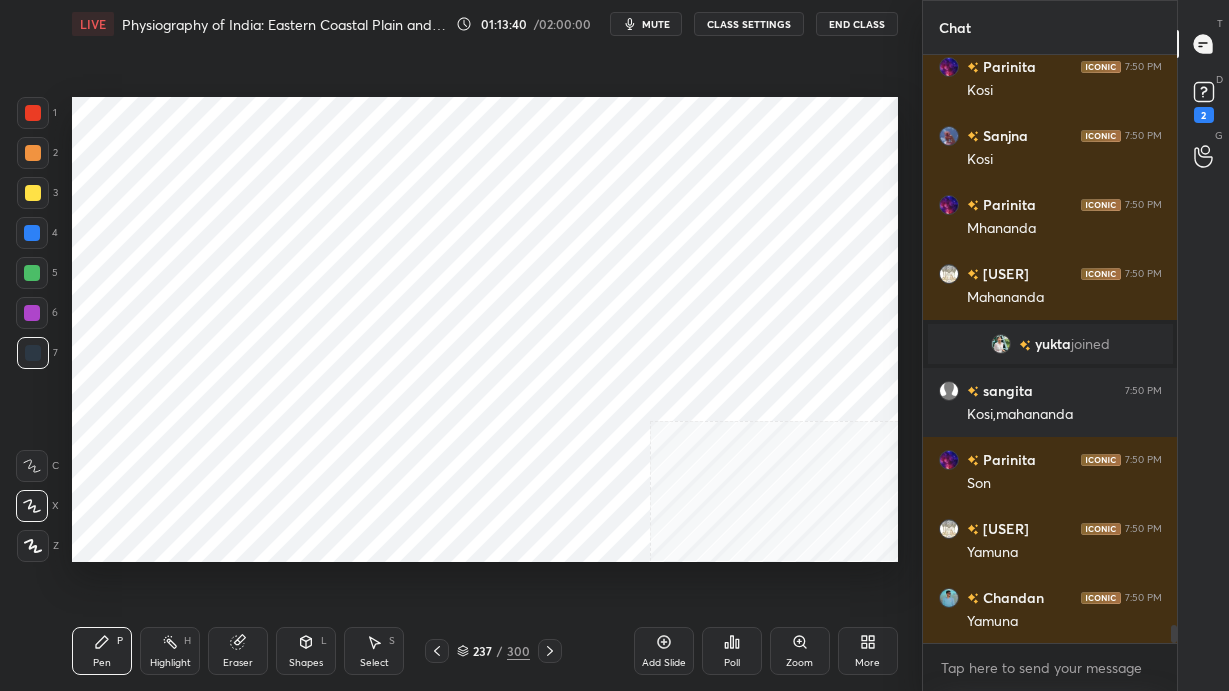 click at bounding box center [32, 233] 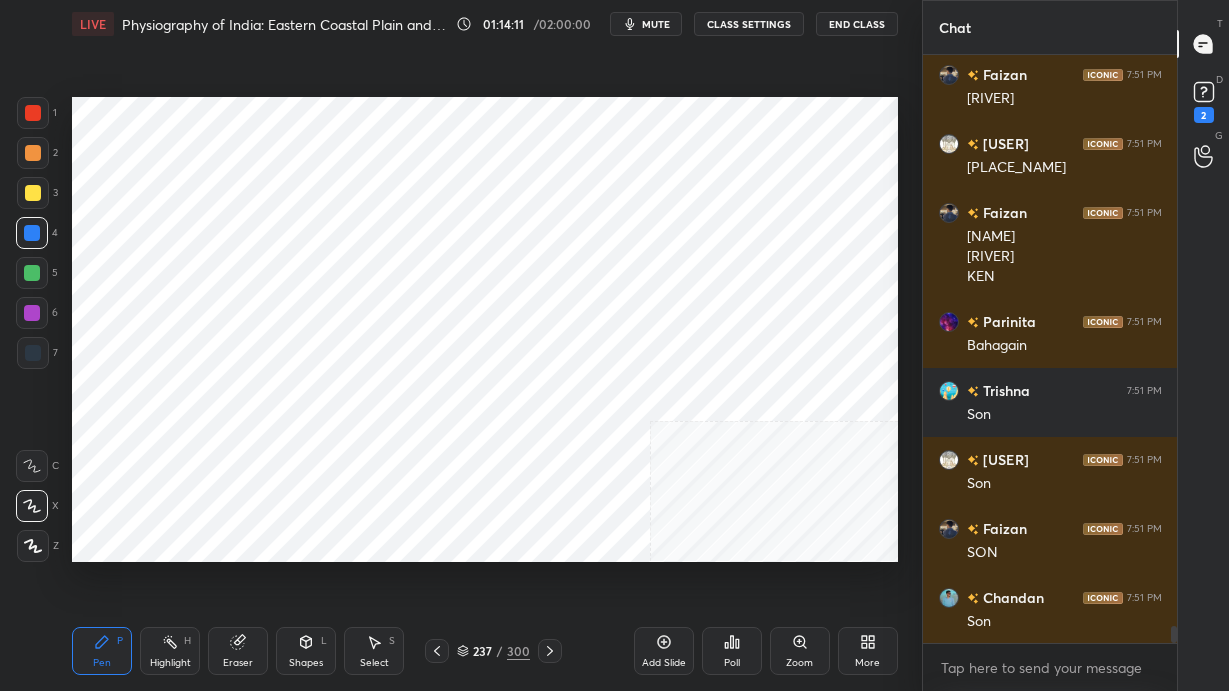 scroll, scrollTop: 20056, scrollLeft: 0, axis: vertical 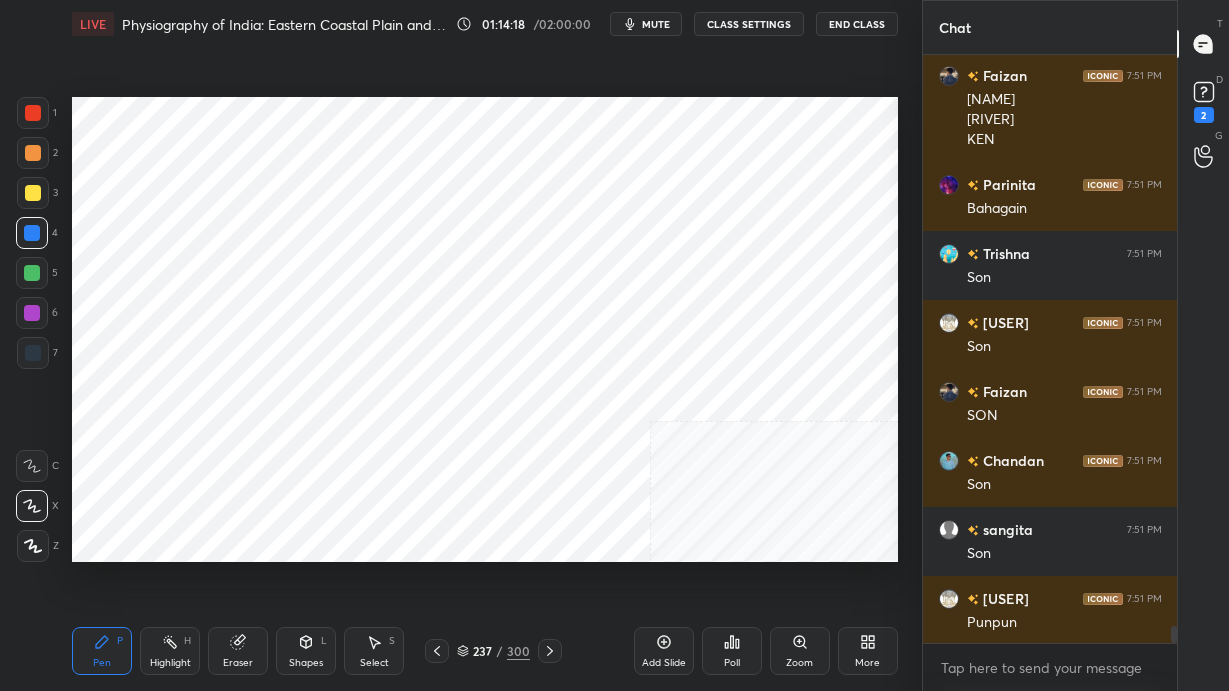 click on "More" at bounding box center (868, 651) 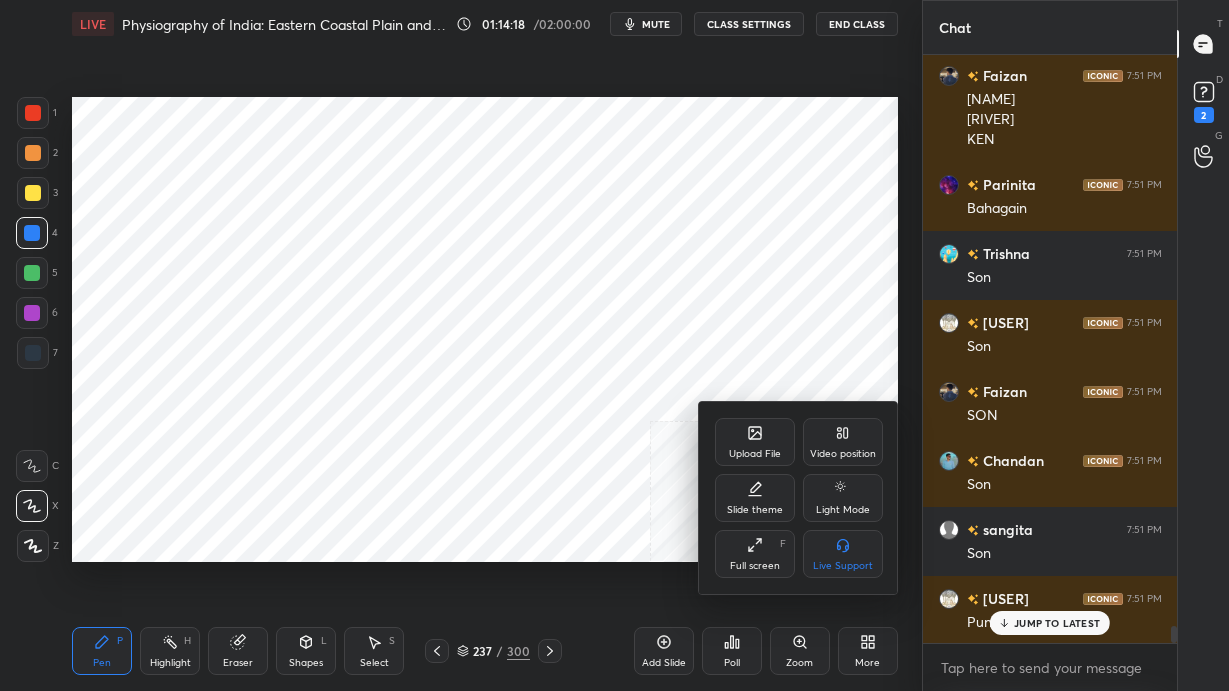 click on "Video position" at bounding box center [843, 442] 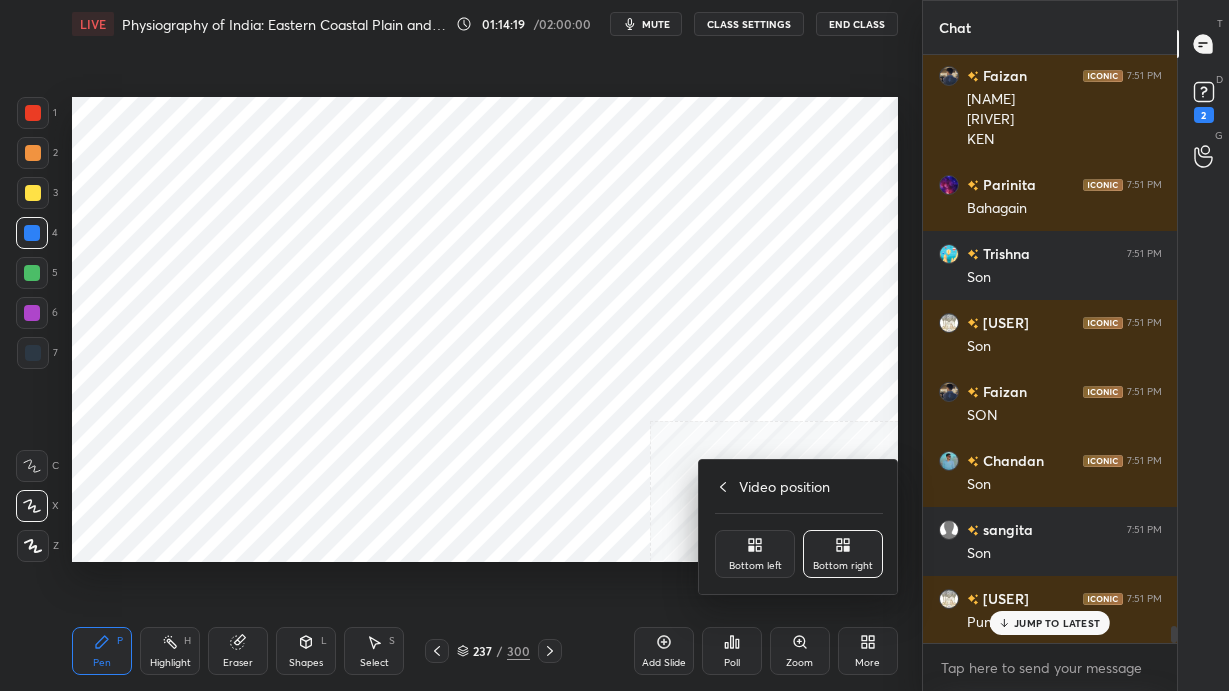 scroll, scrollTop: 20193, scrollLeft: 0, axis: vertical 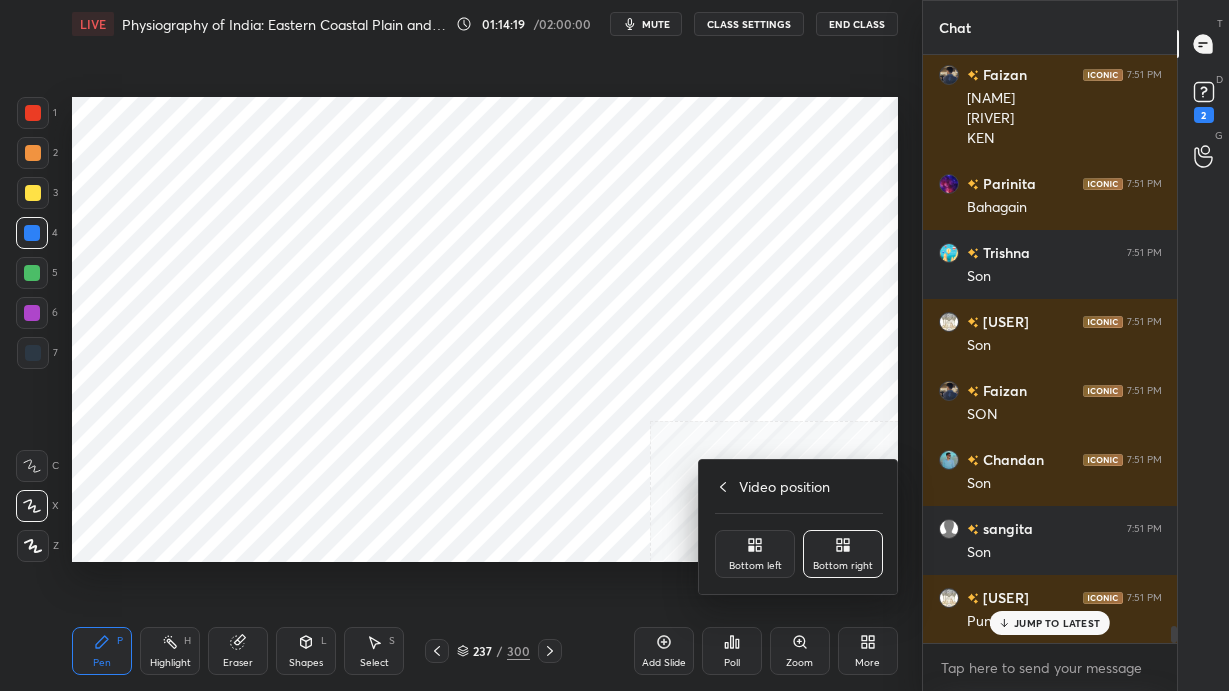 click on "Bottom left" at bounding box center [755, 554] 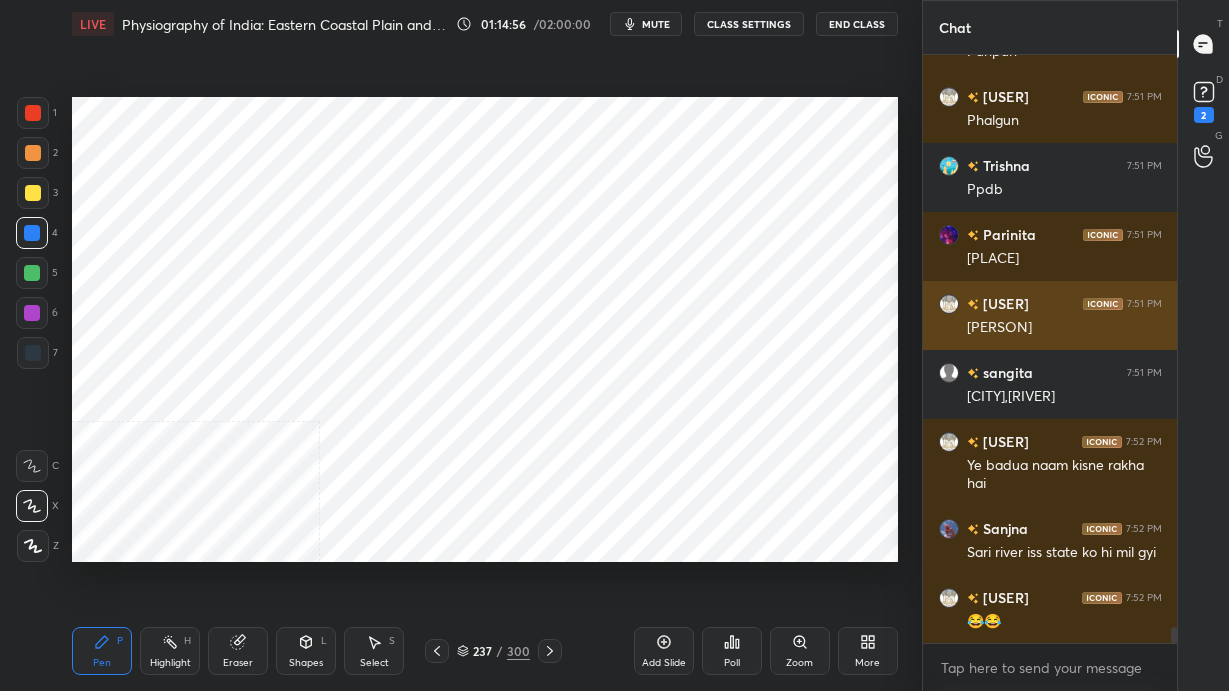scroll, scrollTop: 20901, scrollLeft: 0, axis: vertical 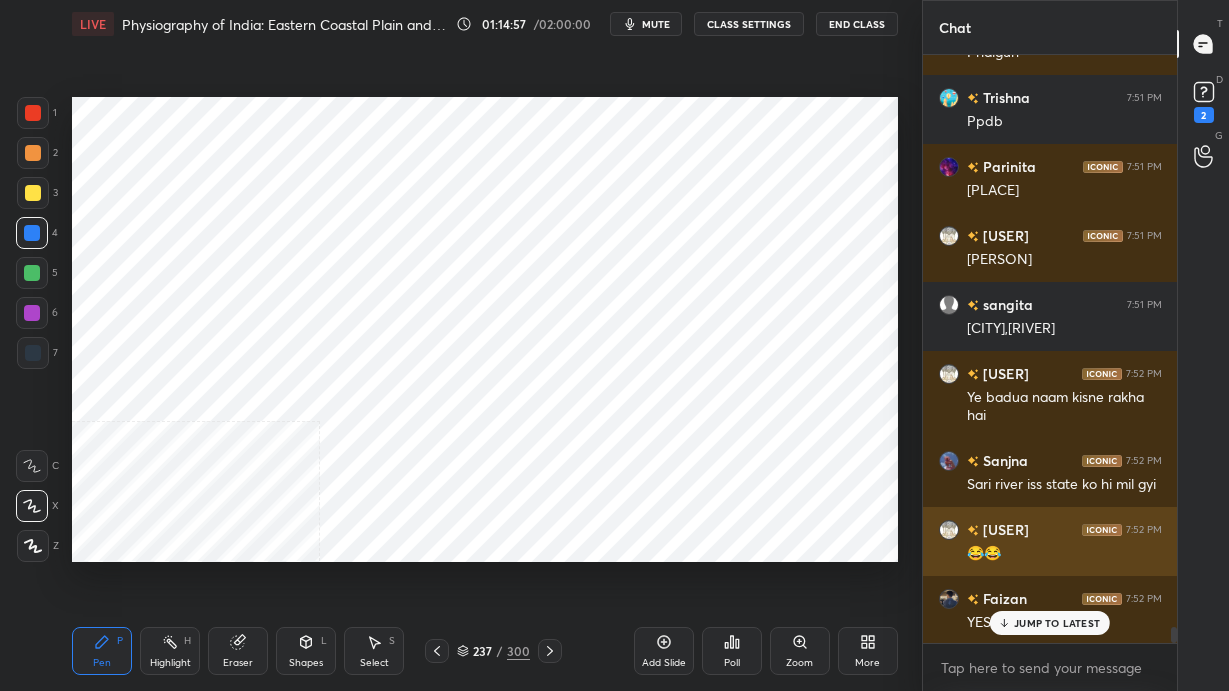 click on "😂😂" at bounding box center [1064, 554] 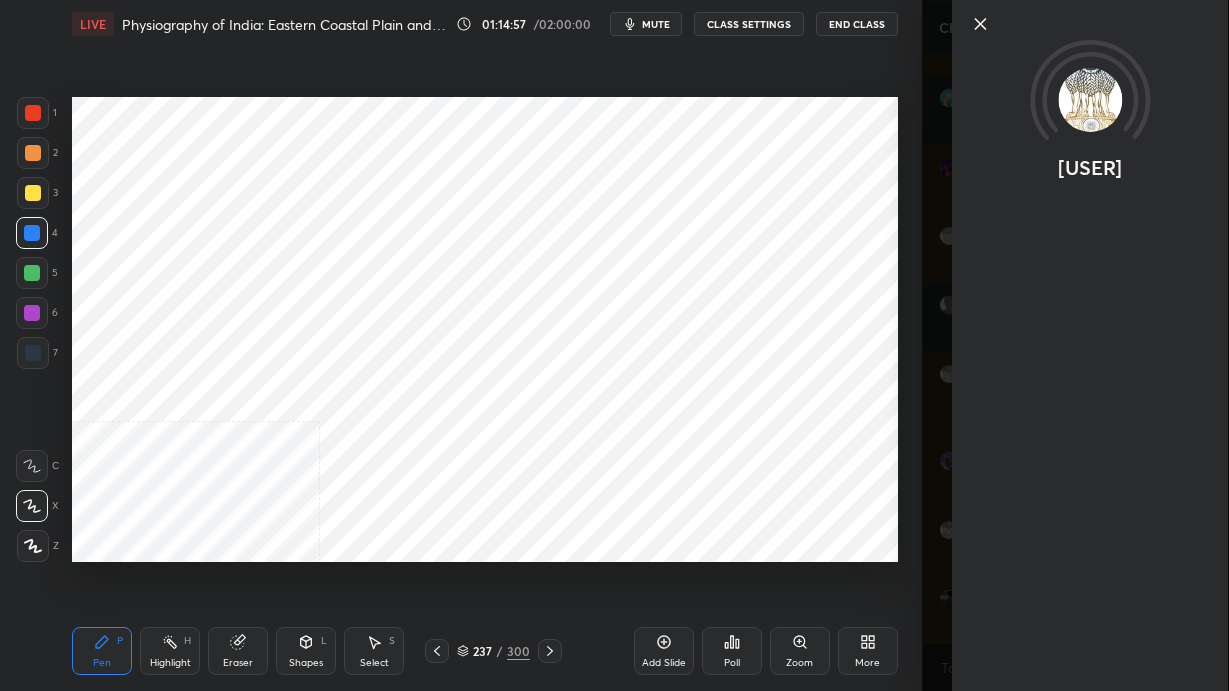 scroll, scrollTop: 20970, scrollLeft: 0, axis: vertical 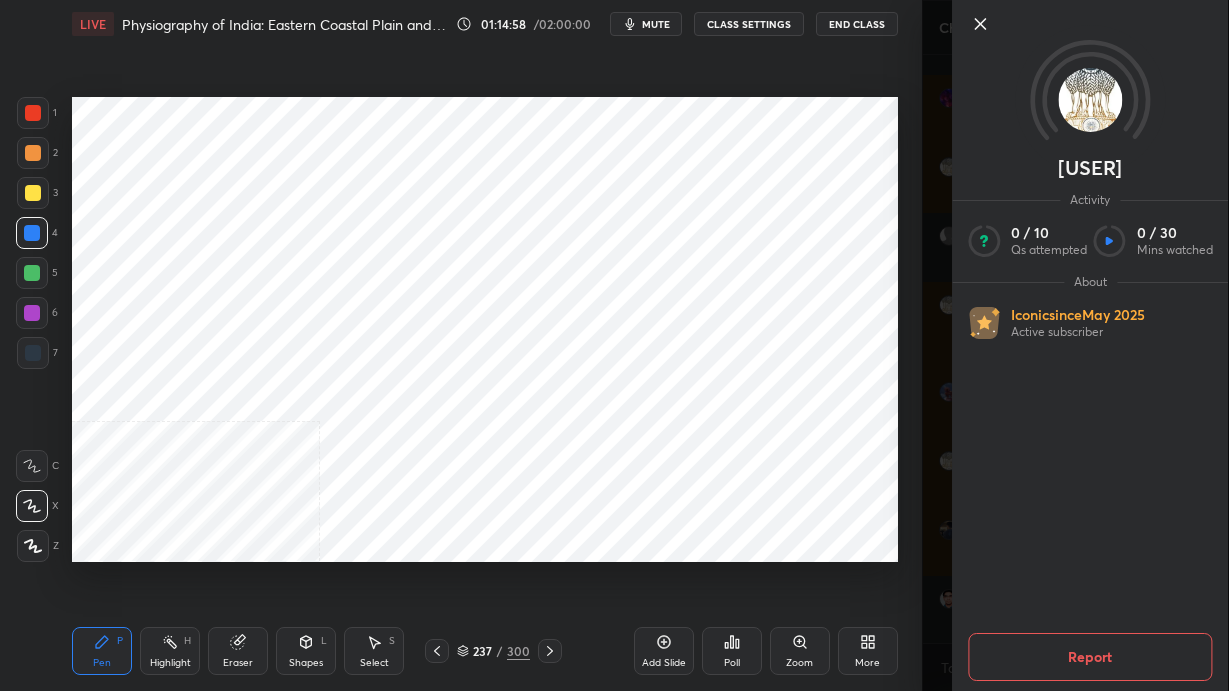 click on "300" at bounding box center [518, 651] 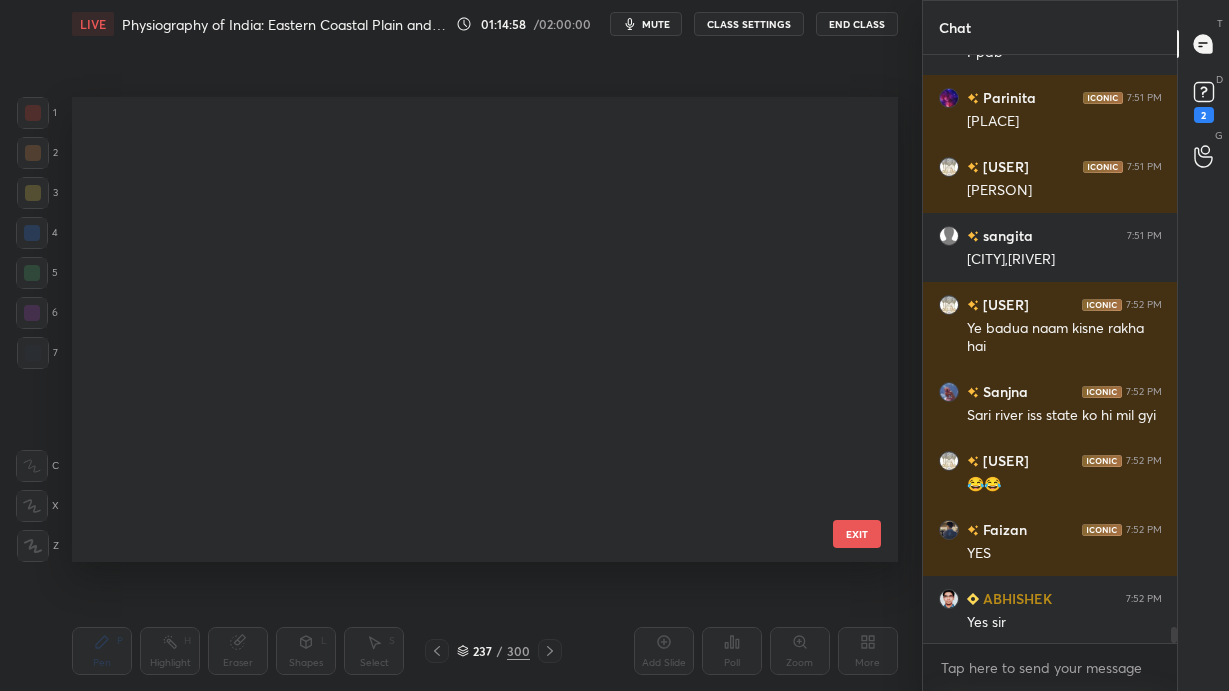 scroll, scrollTop: 10586, scrollLeft: 0, axis: vertical 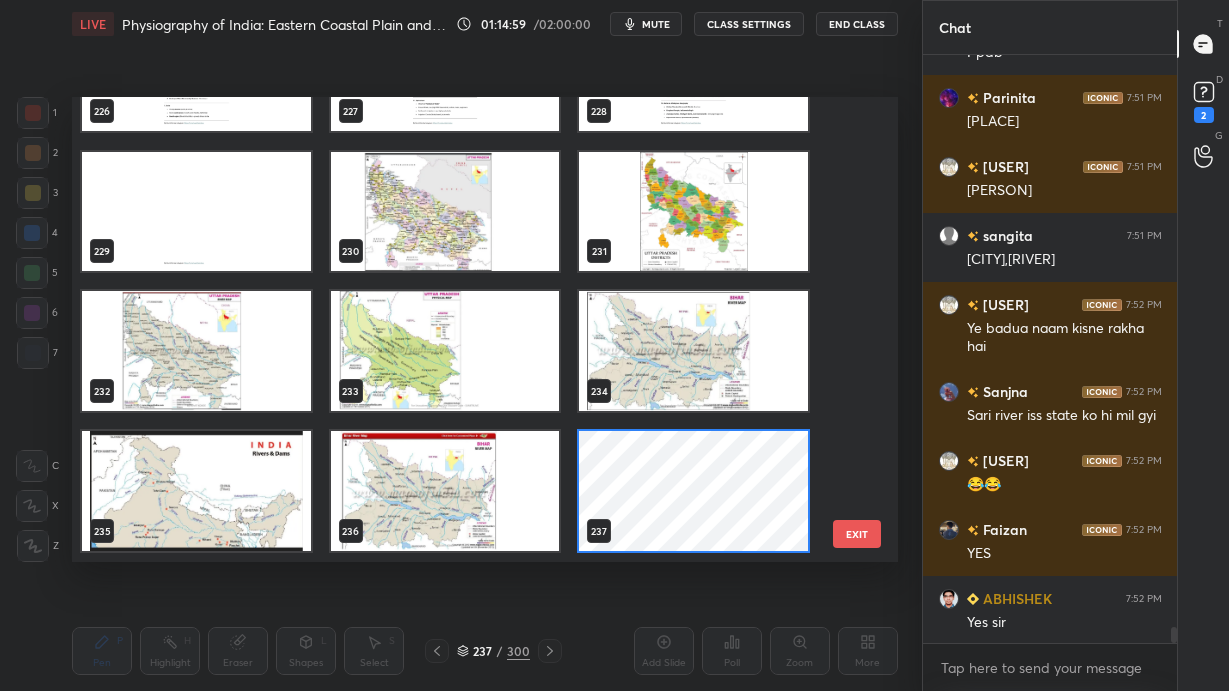 click at bounding box center [437, 651] 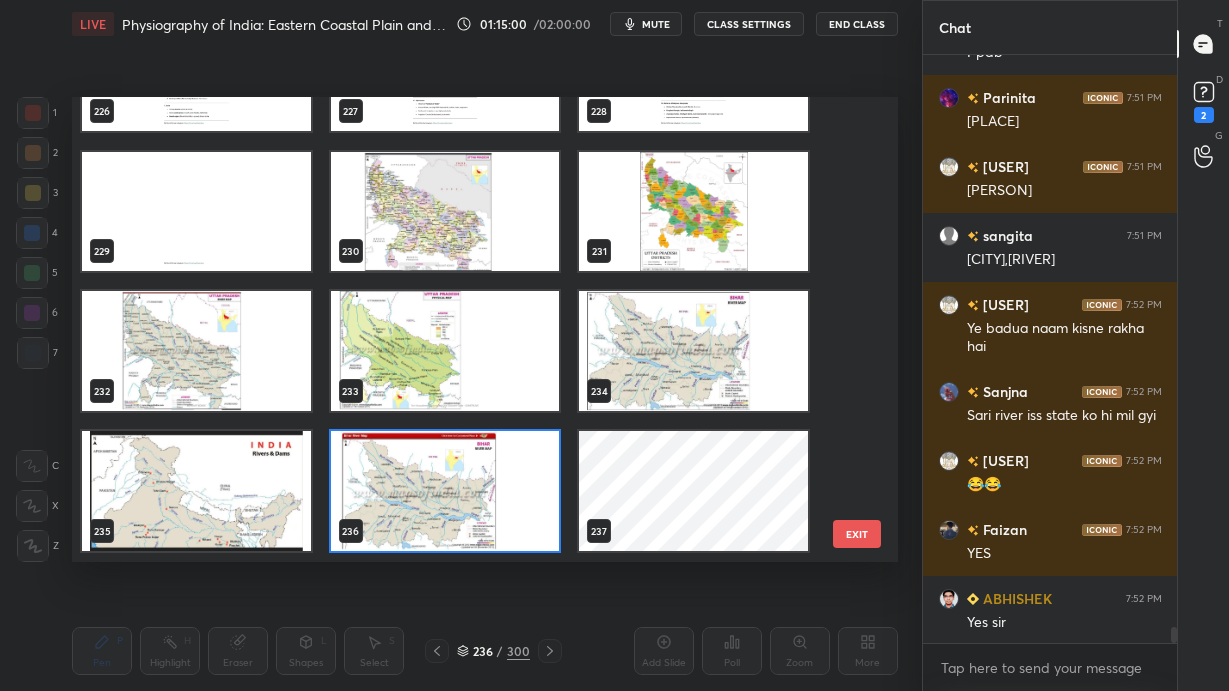 click at bounding box center [445, 491] 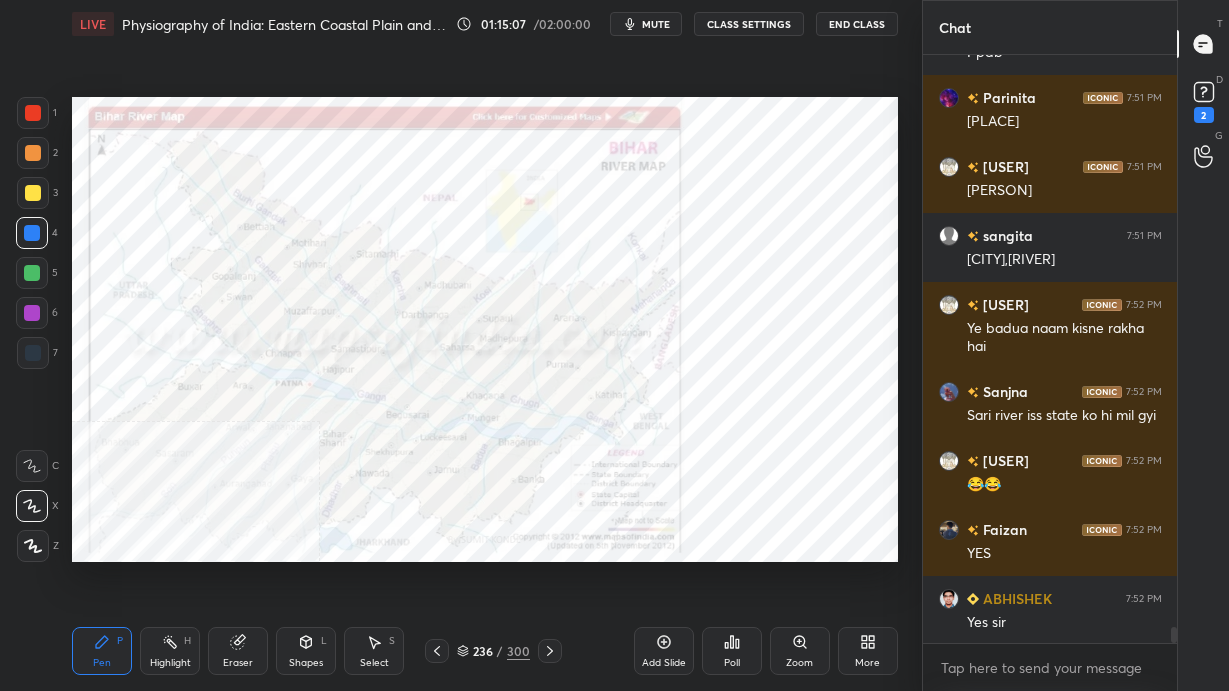 click at bounding box center [33, 353] 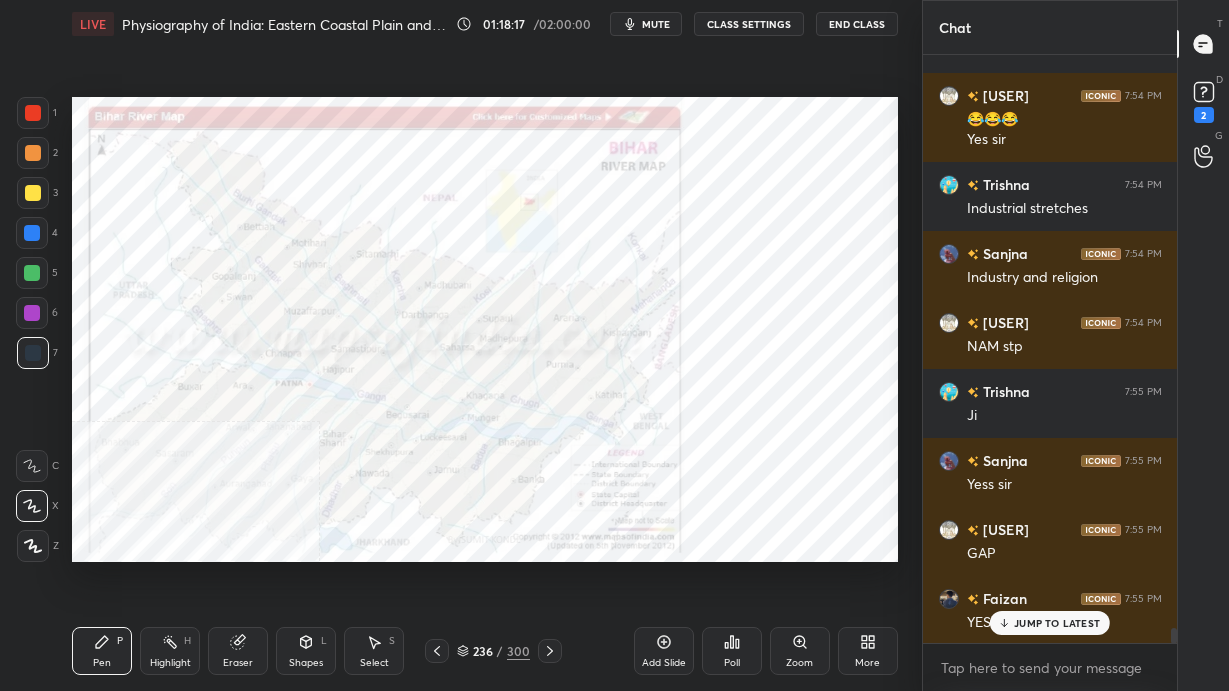 scroll, scrollTop: 22151, scrollLeft: 0, axis: vertical 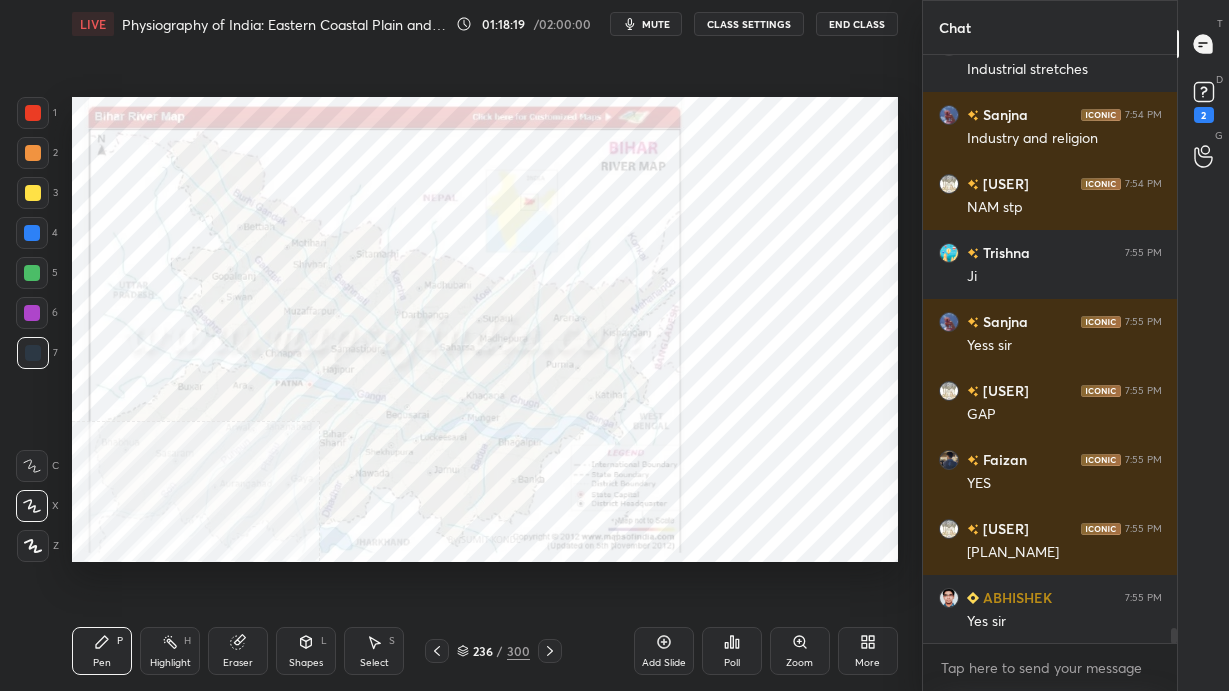 click 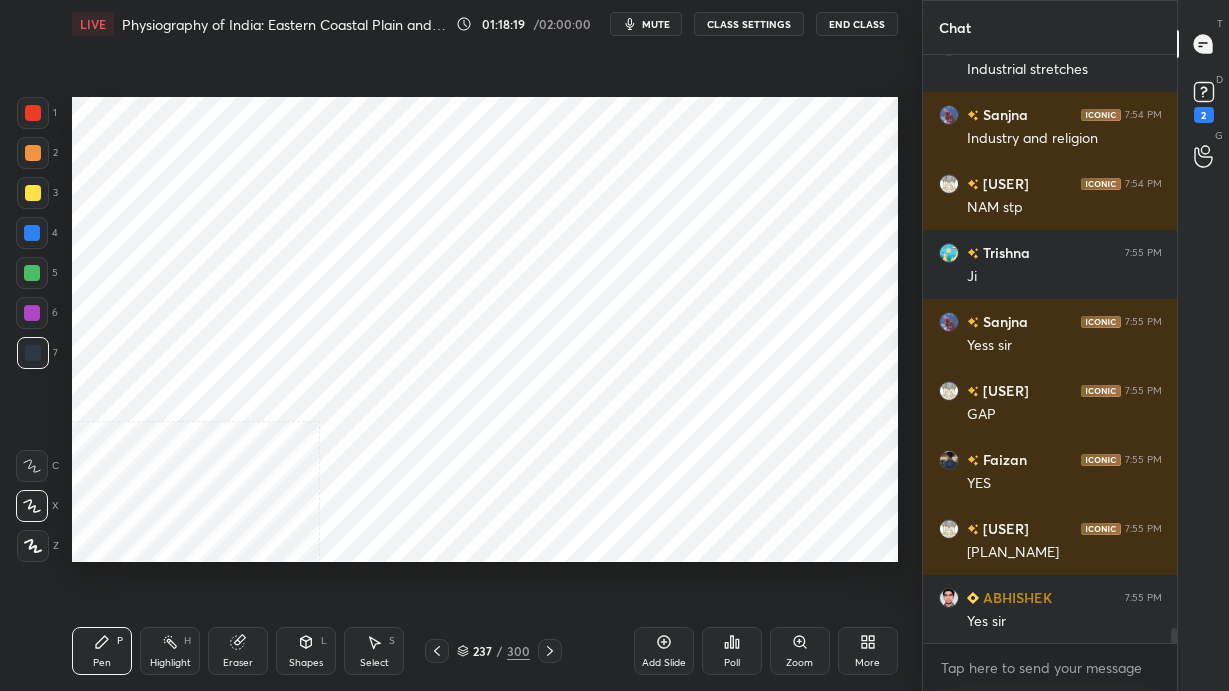 scroll, scrollTop: 22289, scrollLeft: 0, axis: vertical 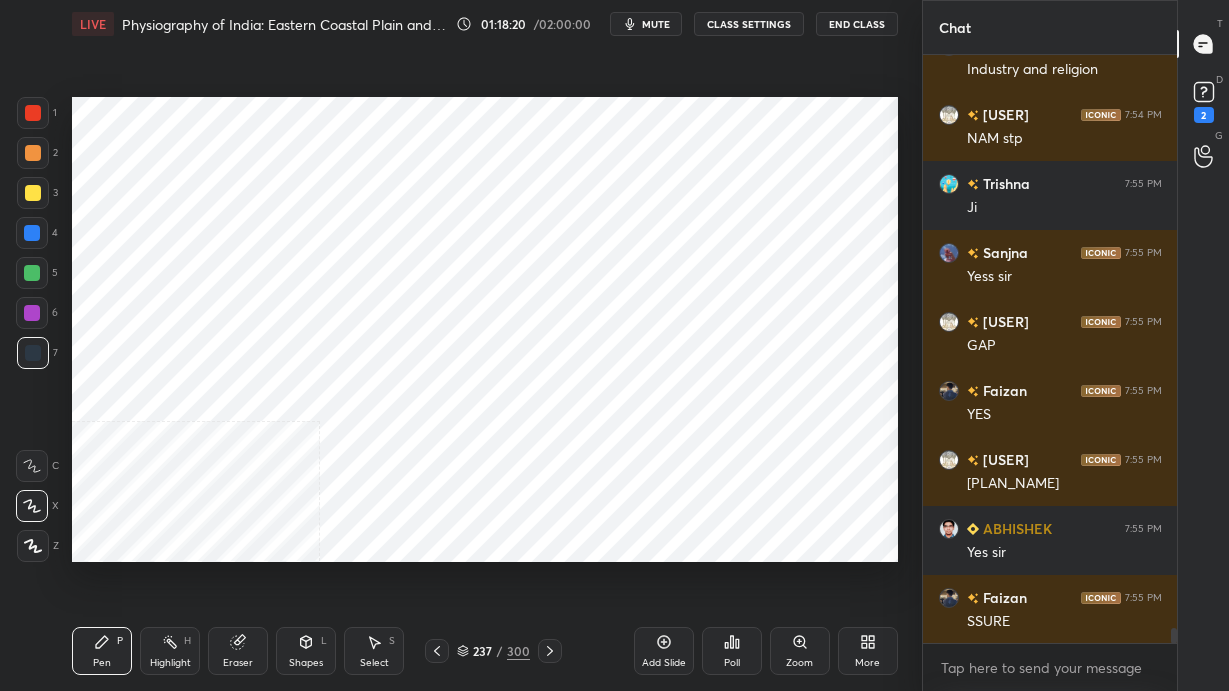 click 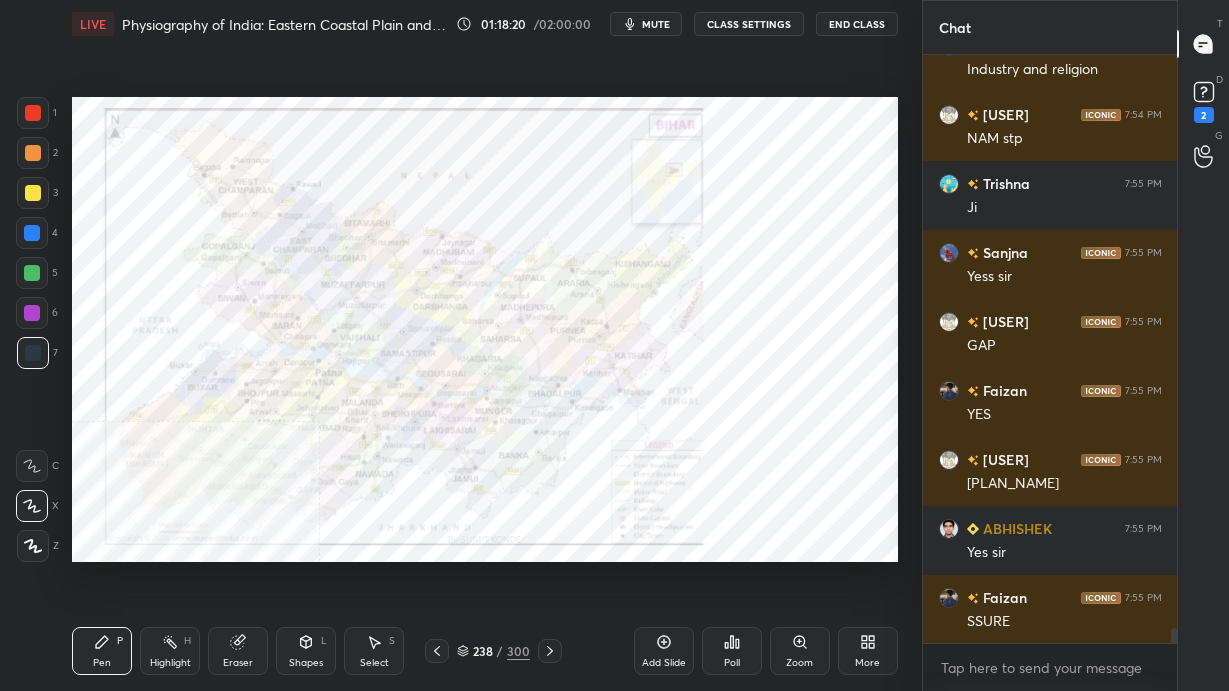 scroll, scrollTop: 22357, scrollLeft: 0, axis: vertical 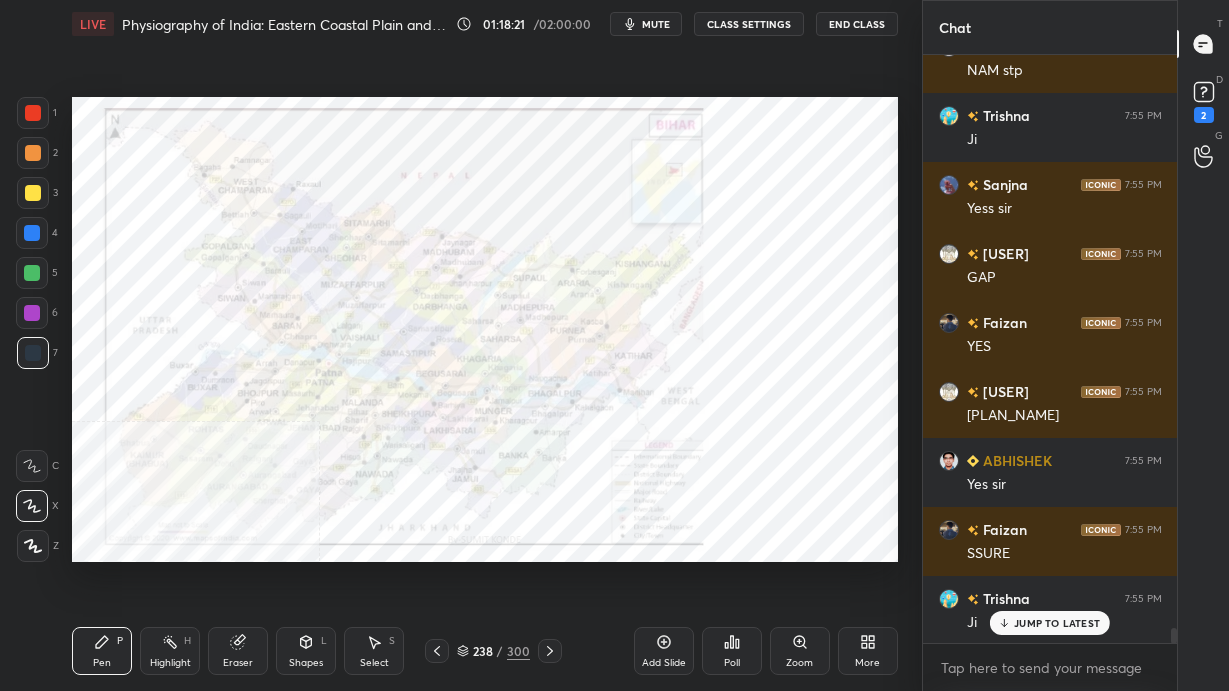click 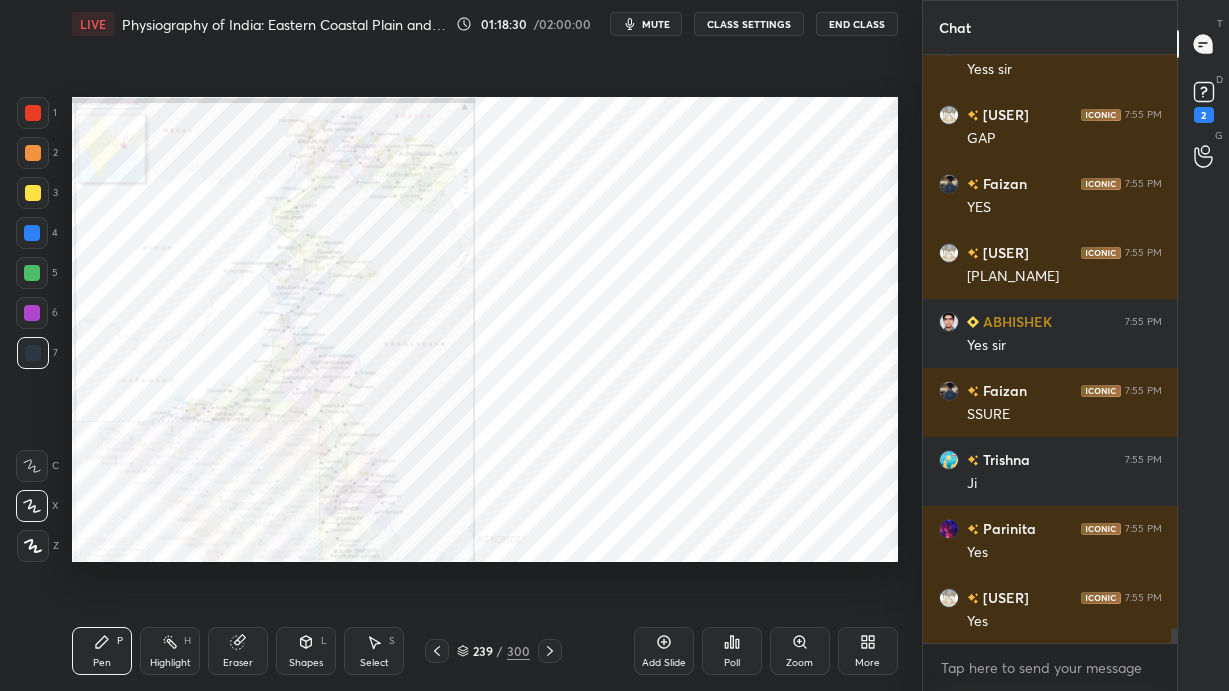 scroll, scrollTop: 22565, scrollLeft: 0, axis: vertical 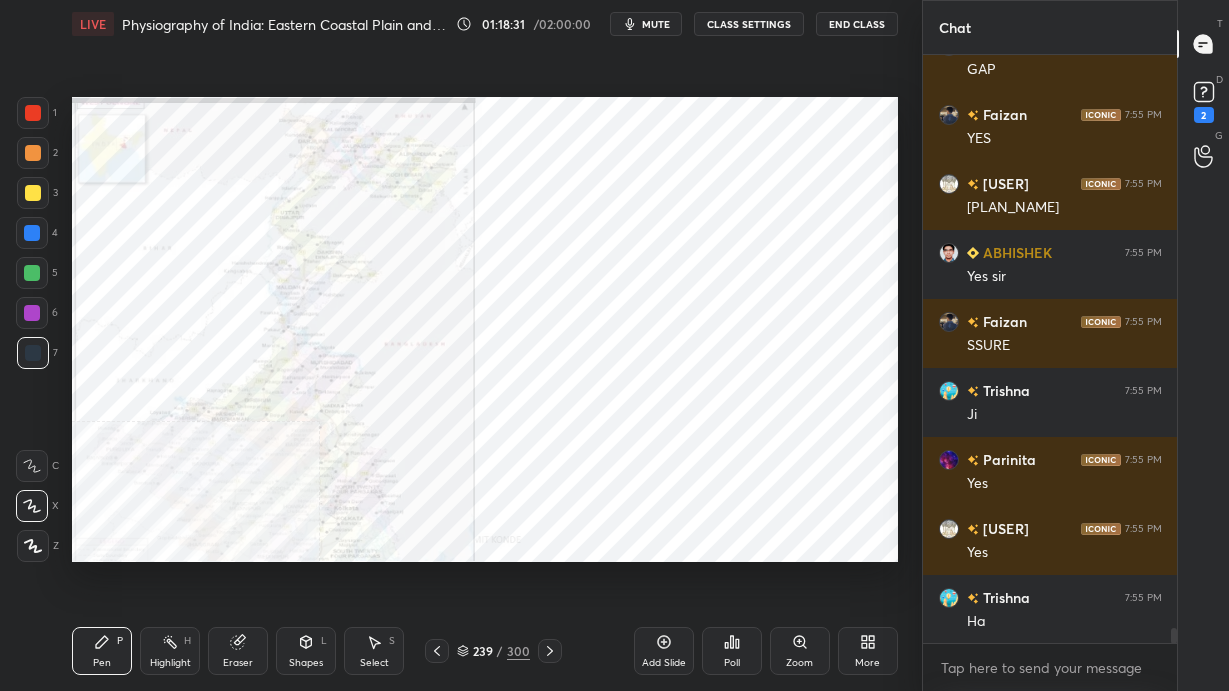 click on "More" at bounding box center (868, 651) 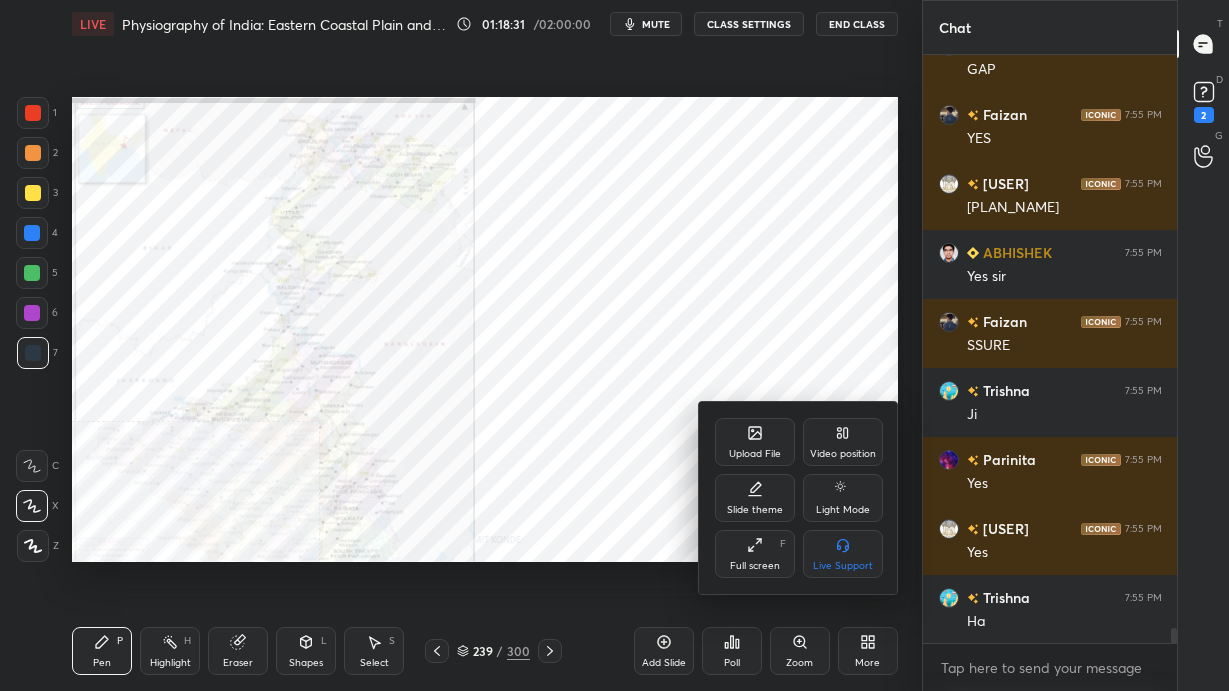 click on "Video position" at bounding box center [843, 442] 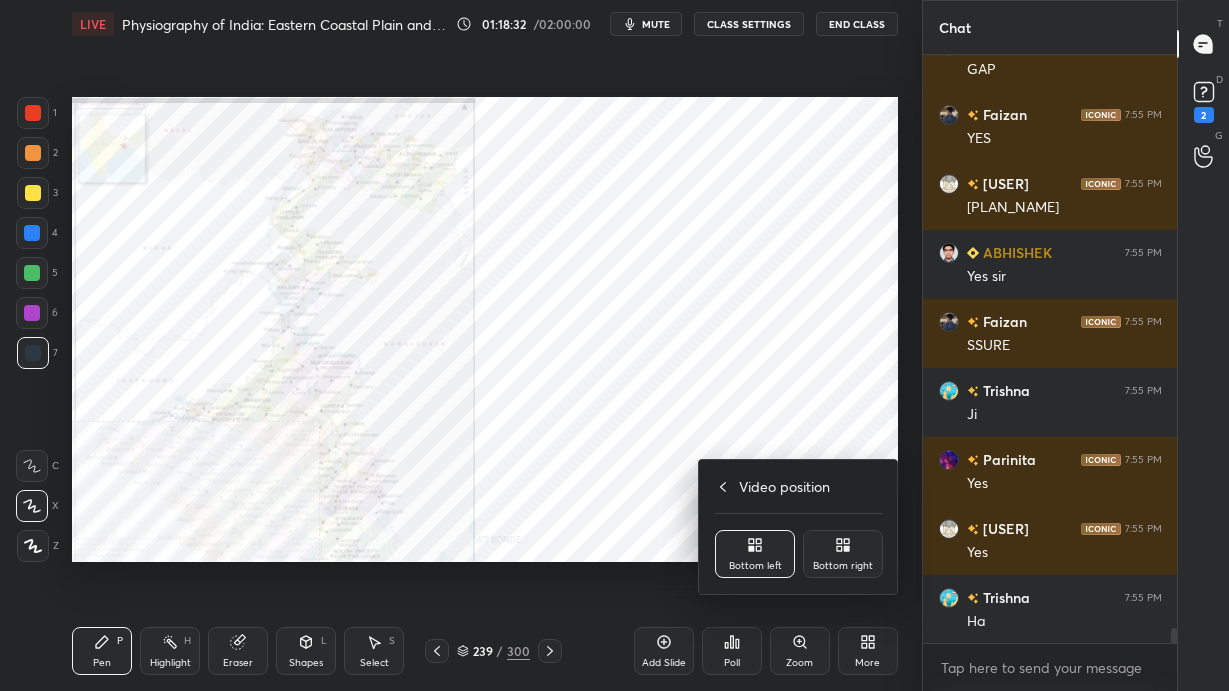 click 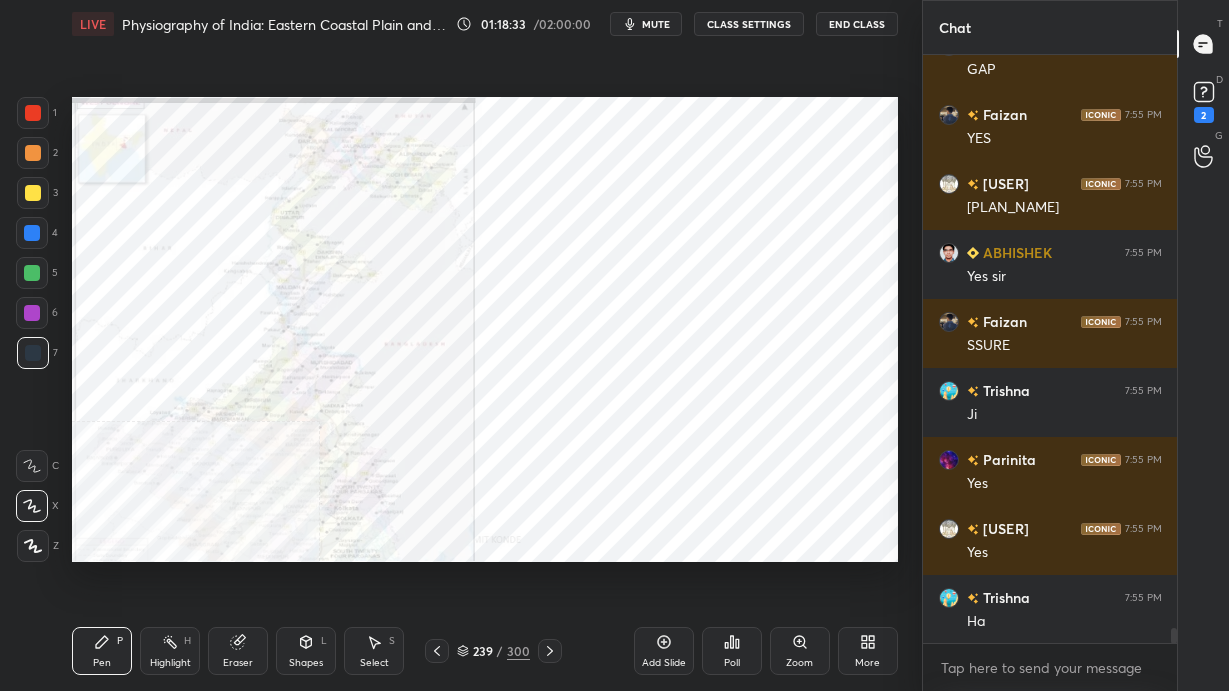 click on "More" at bounding box center [868, 651] 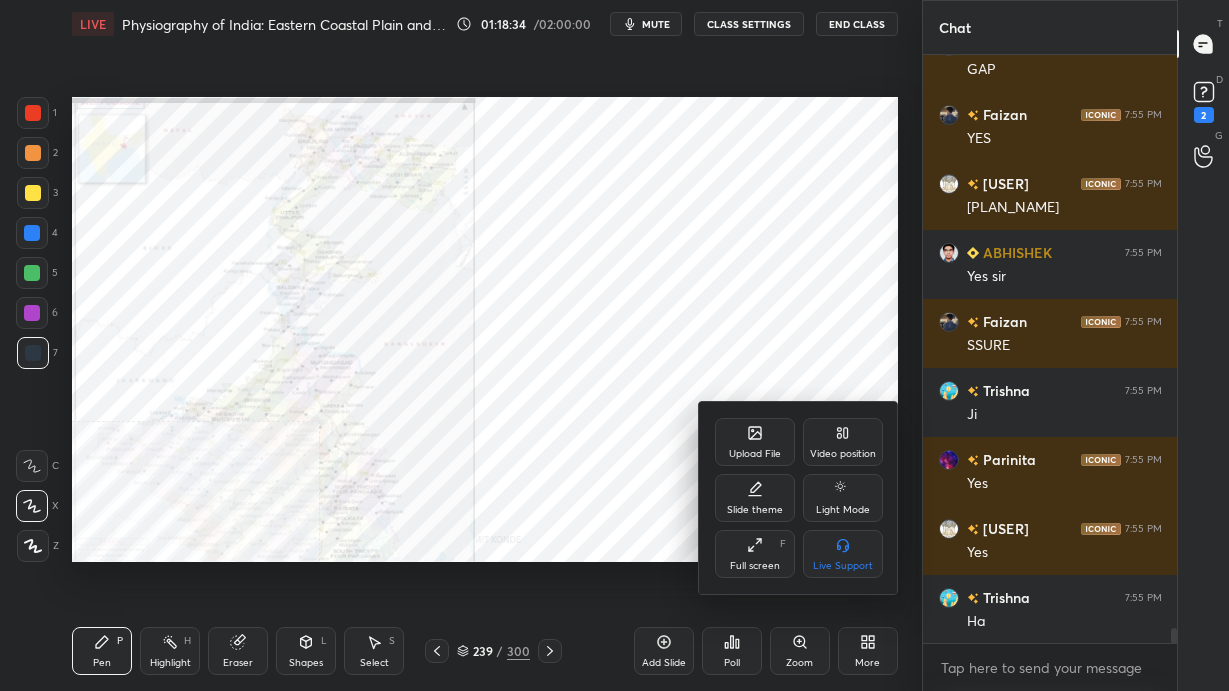 click on "Upload File" at bounding box center (755, 442) 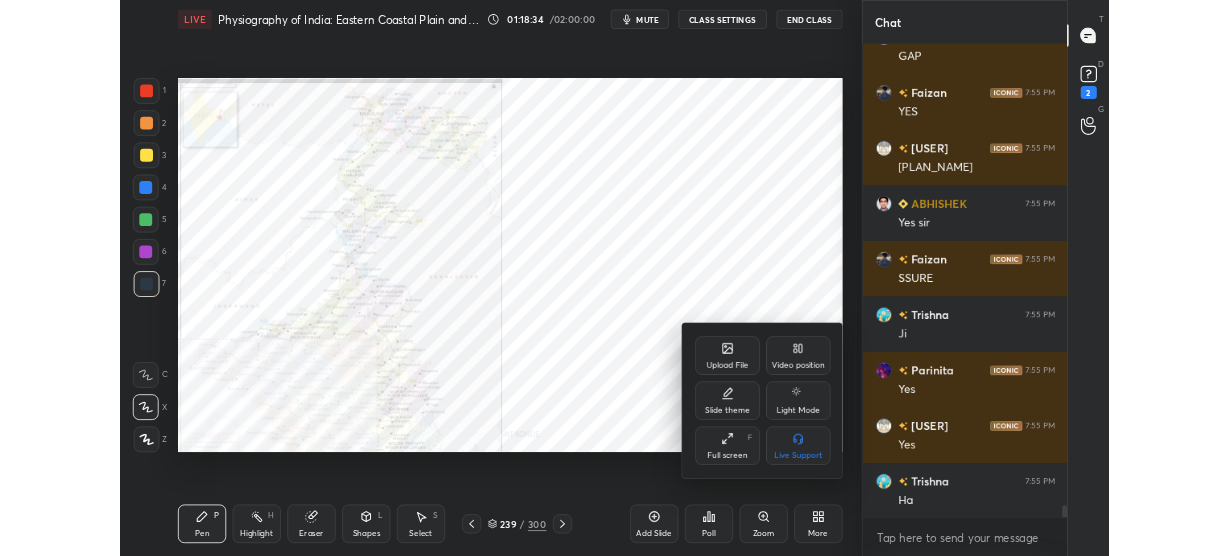 scroll, scrollTop: 22634, scrollLeft: 0, axis: vertical 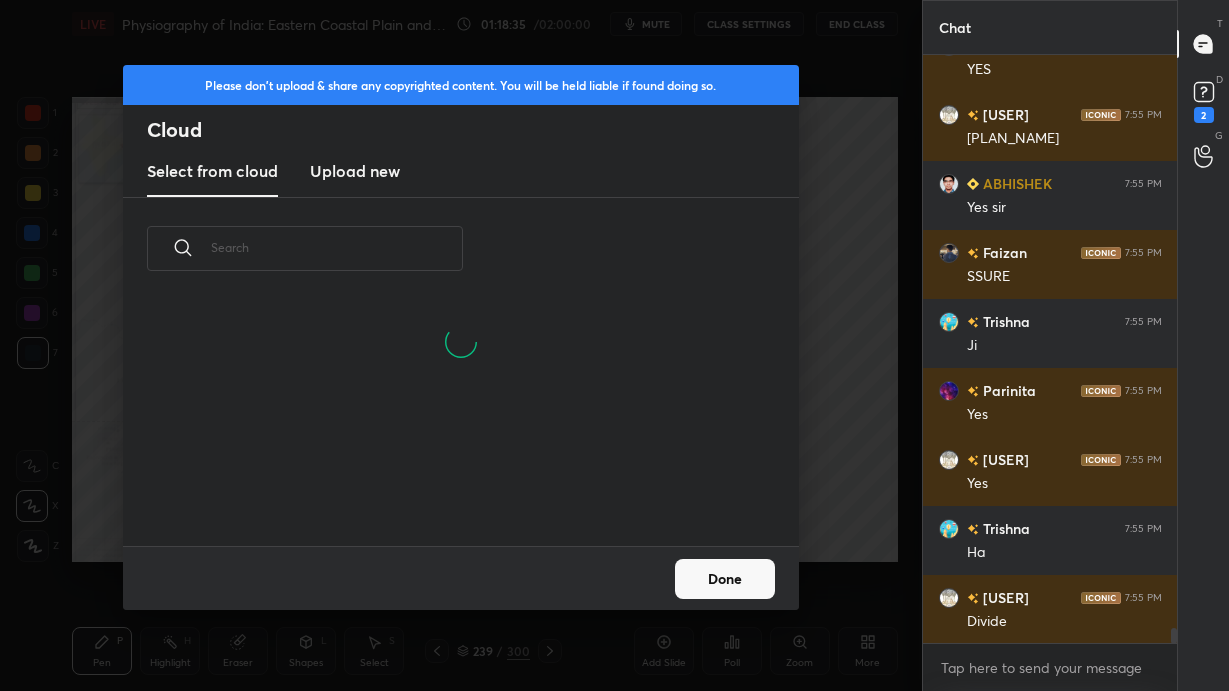 click on "Upload new" at bounding box center [355, 171] 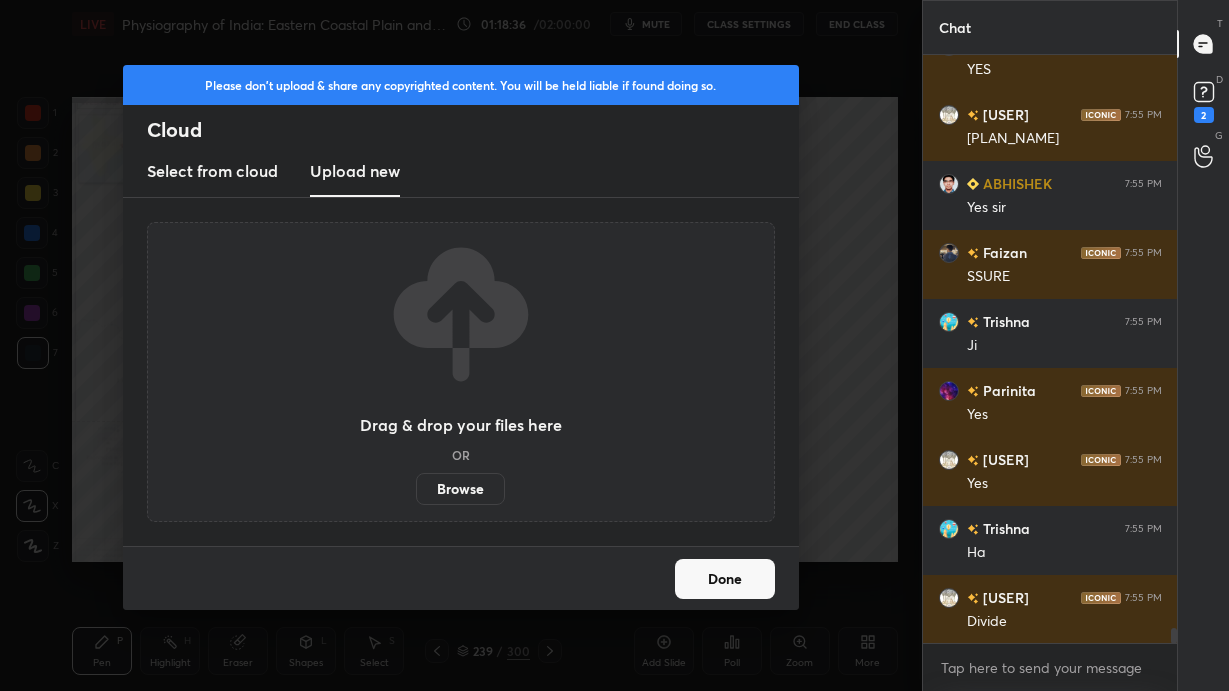 click on "Browse" at bounding box center (460, 489) 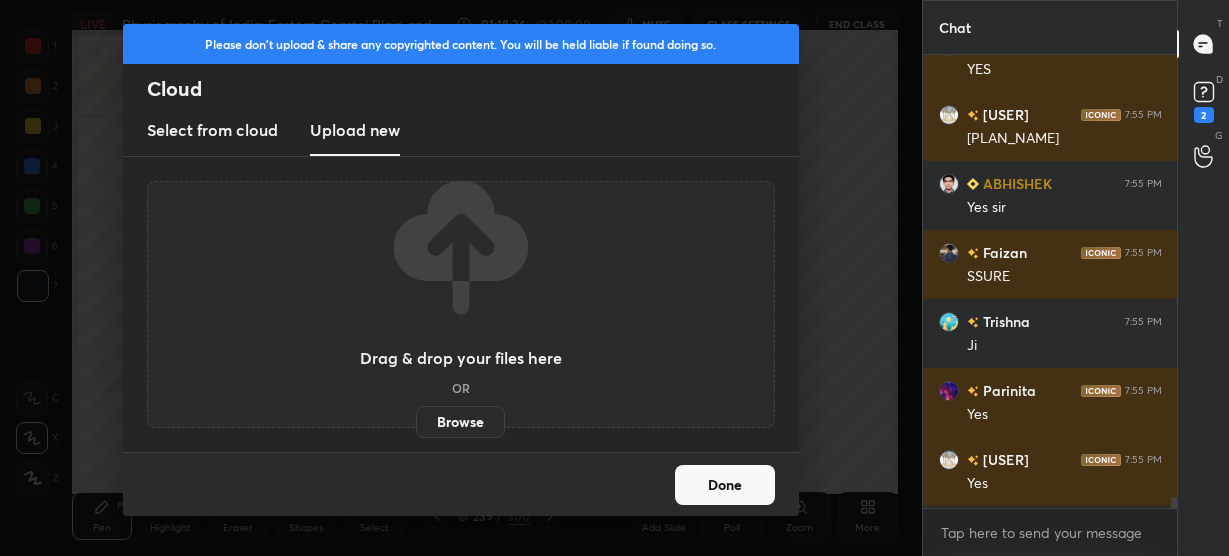 scroll, scrollTop: 428, scrollLeft: 841, axis: both 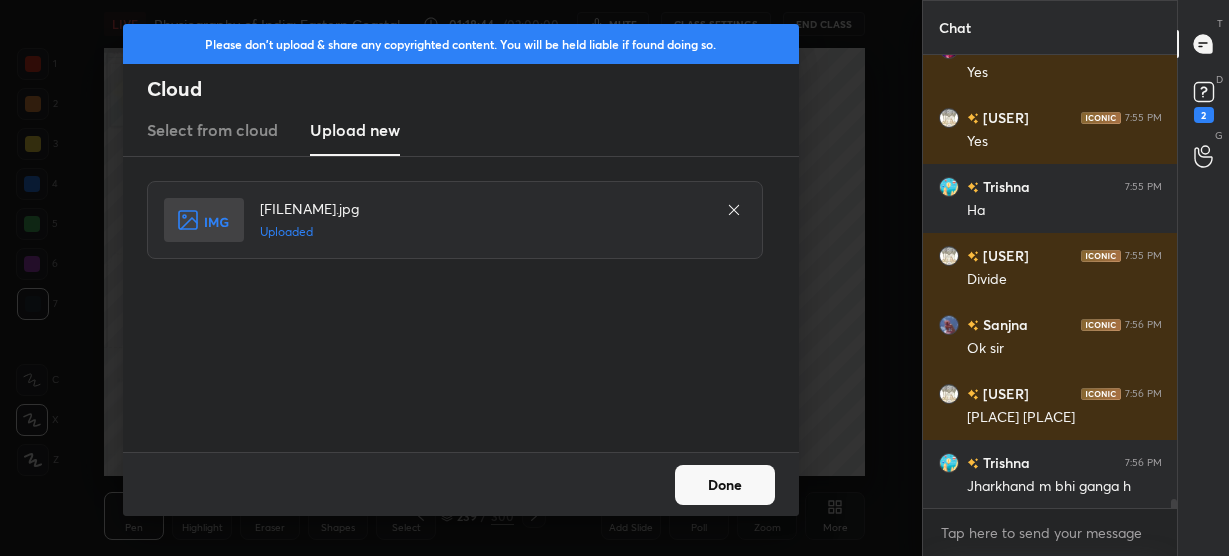click on "Done" at bounding box center (725, 485) 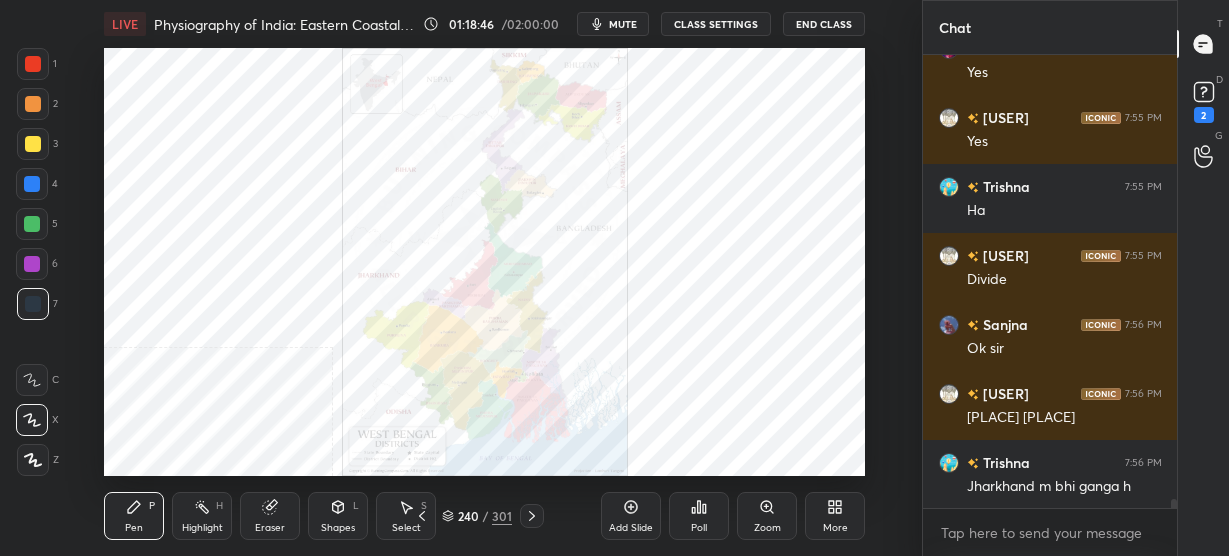 click 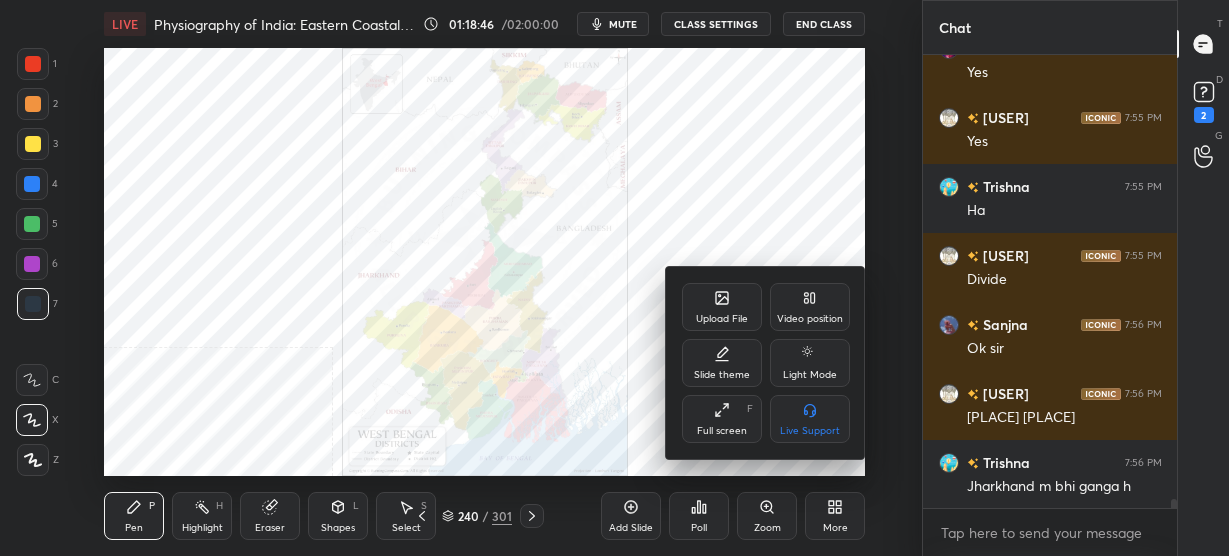 click 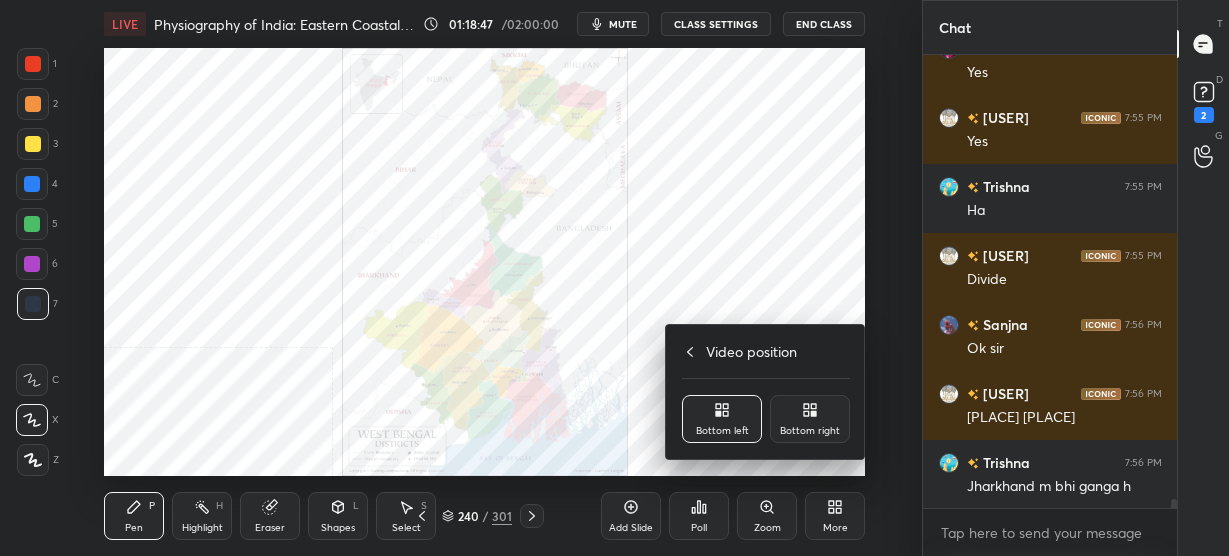 click on "Bottom right" at bounding box center (810, 431) 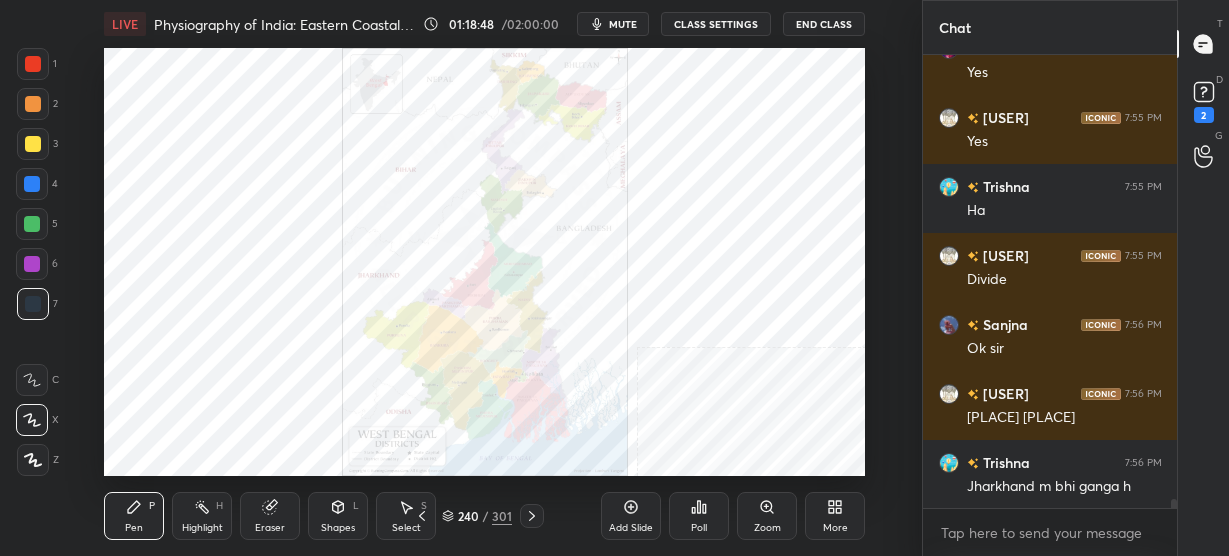 click on "More" at bounding box center [835, 528] 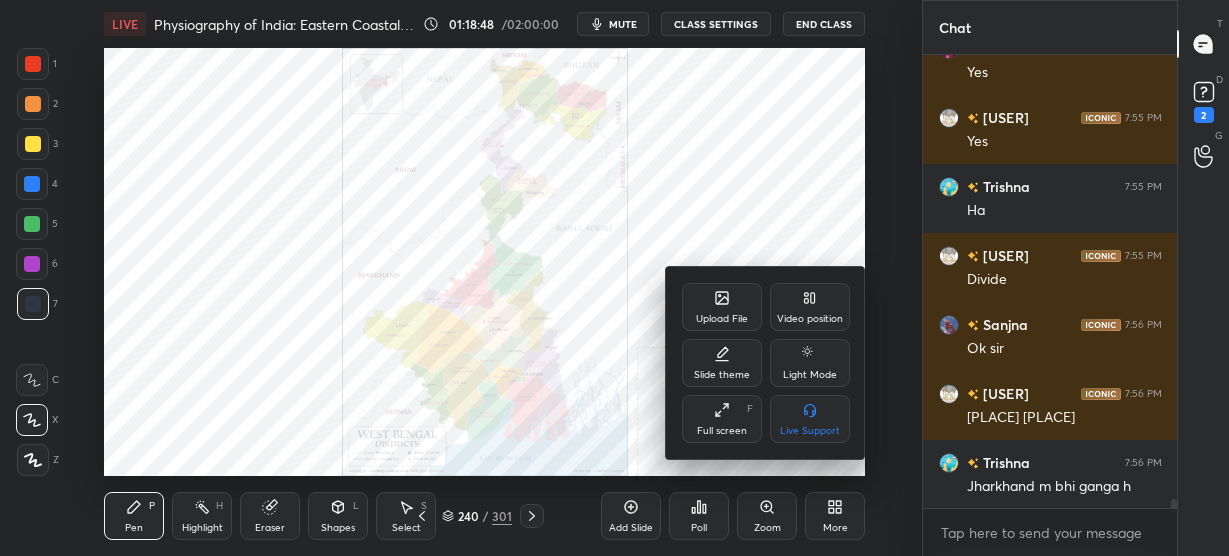 click on "Full screen" at bounding box center (722, 431) 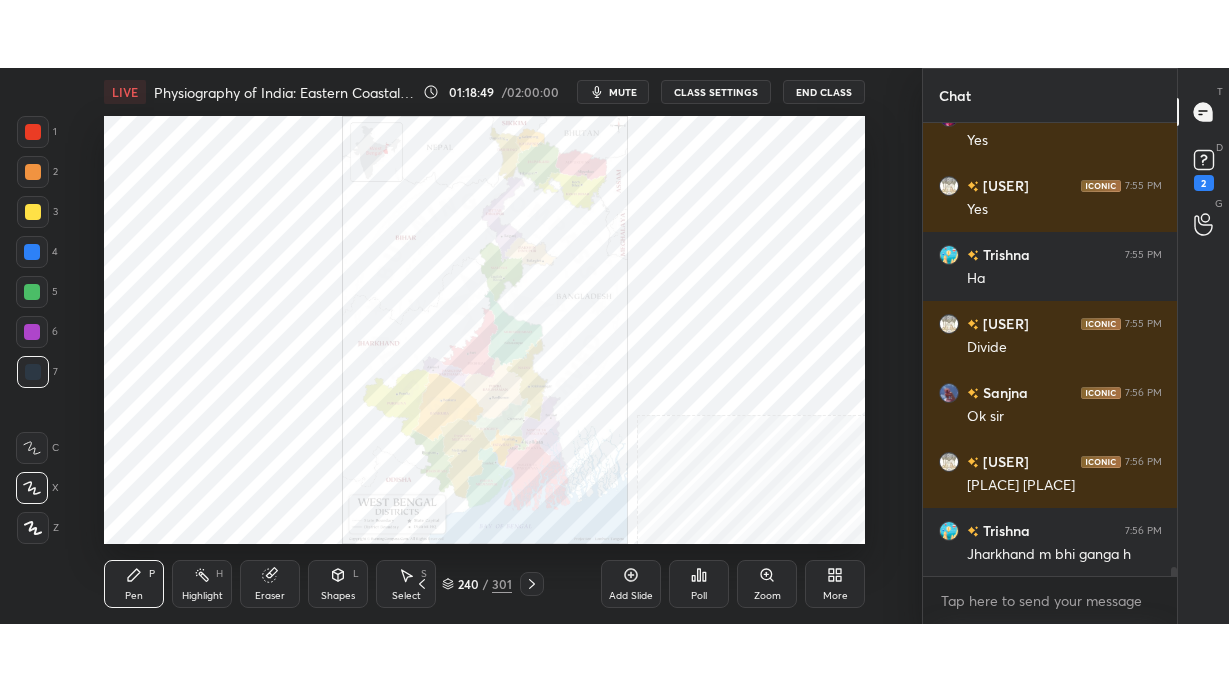 scroll, scrollTop: 99436, scrollLeft: 99158, axis: both 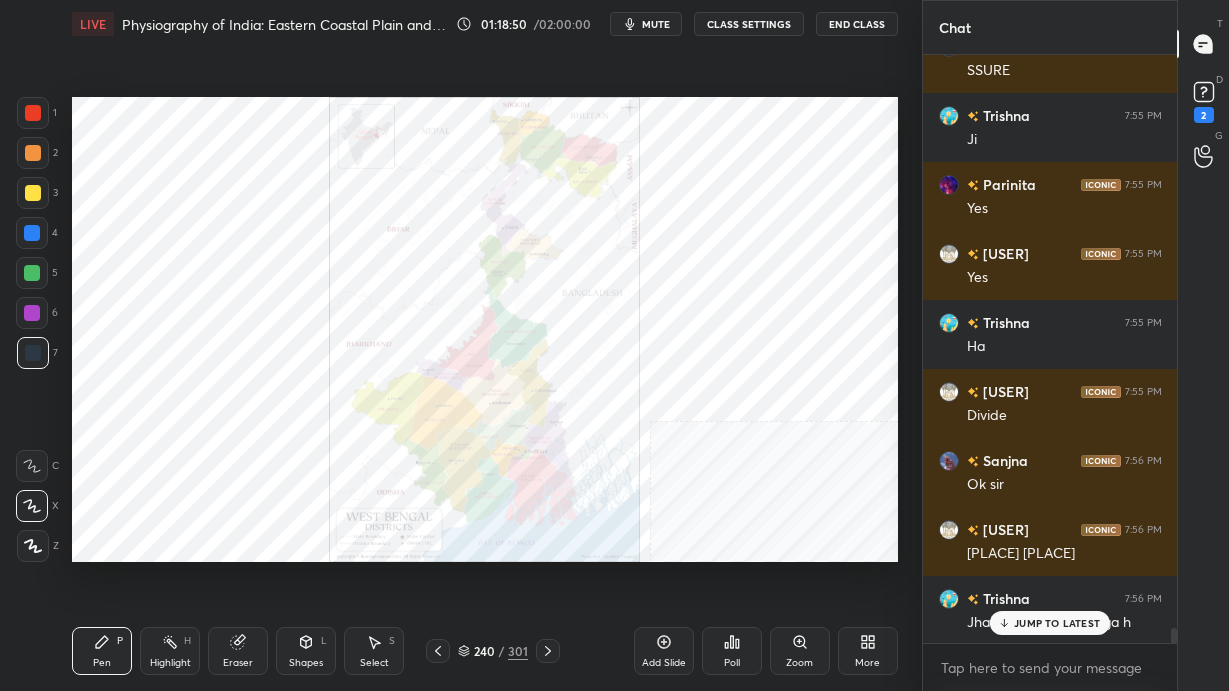 click on "Zoom" at bounding box center [799, 663] 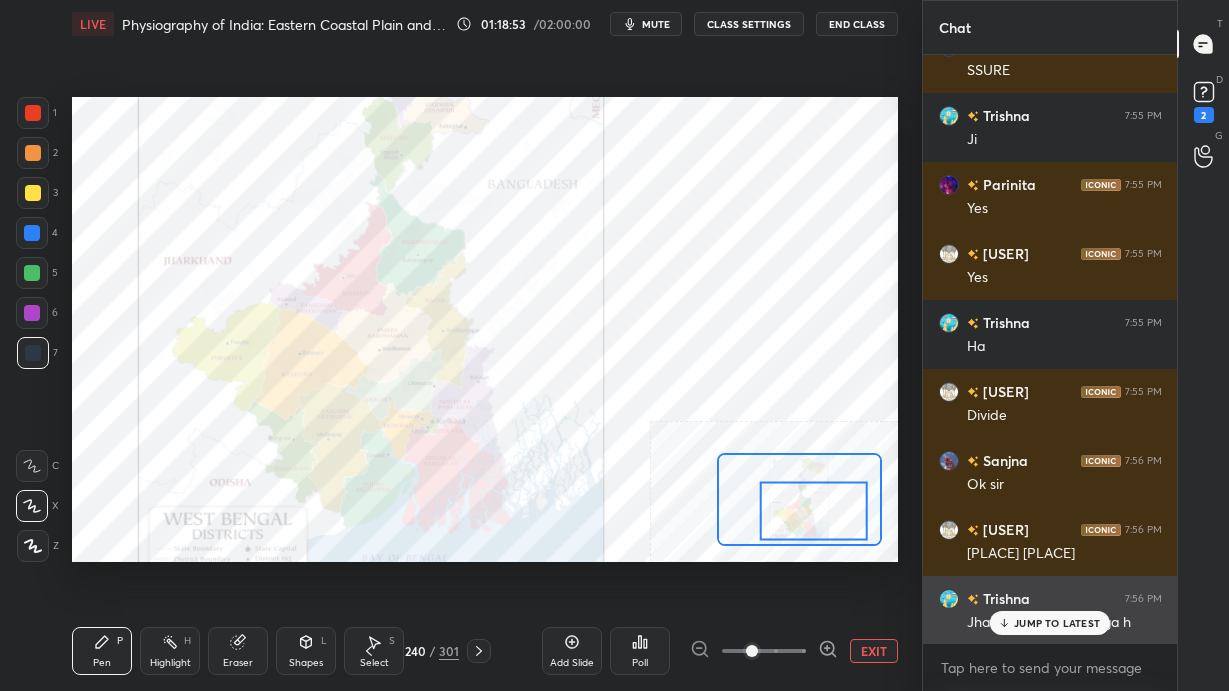 click on "JUMP TO LATEST" at bounding box center [1050, 623] 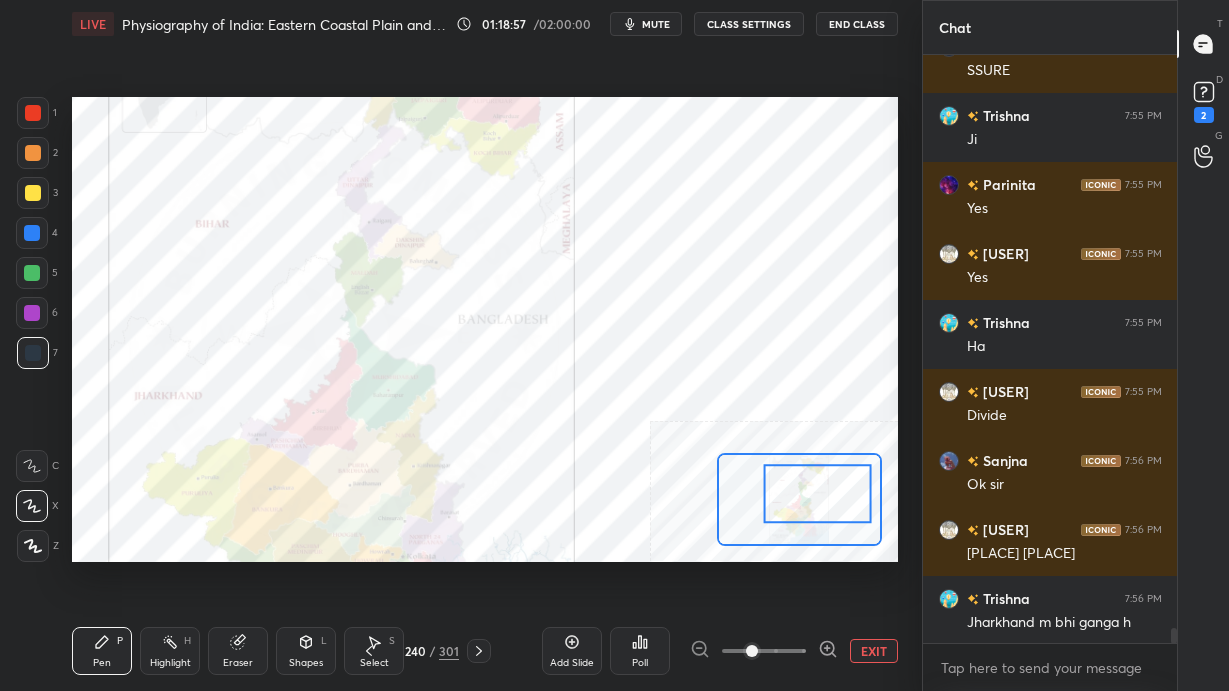 click on "EXIT" at bounding box center [874, 651] 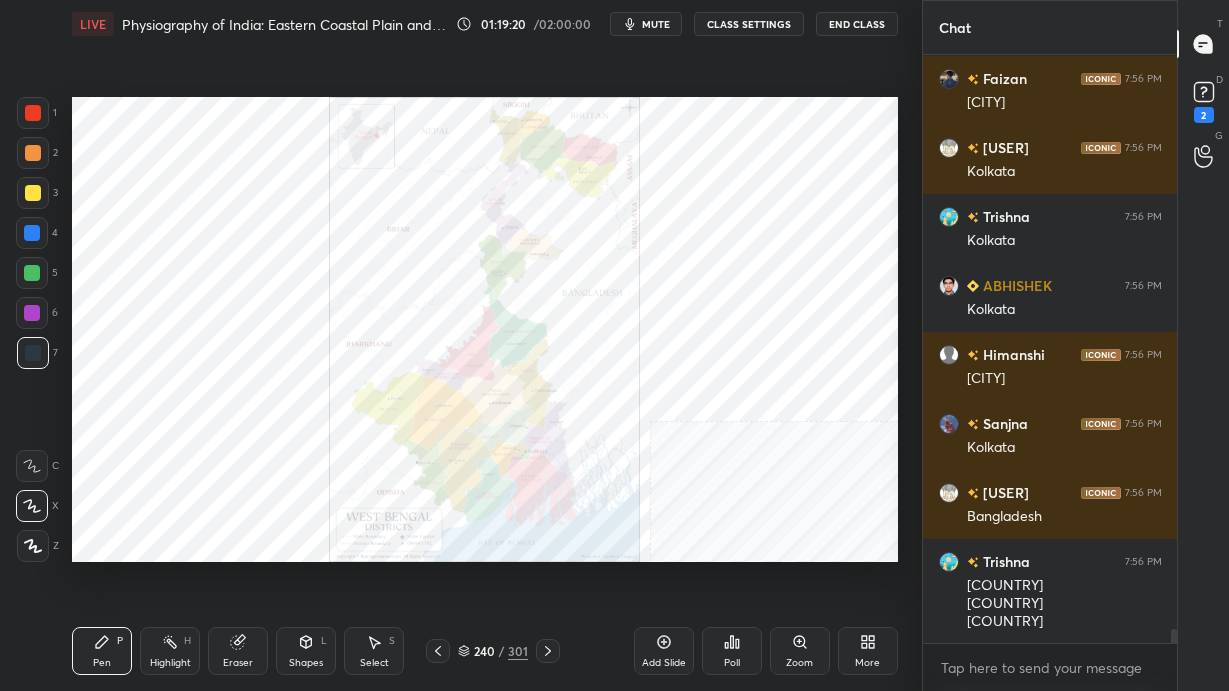 scroll, scrollTop: 23498, scrollLeft: 0, axis: vertical 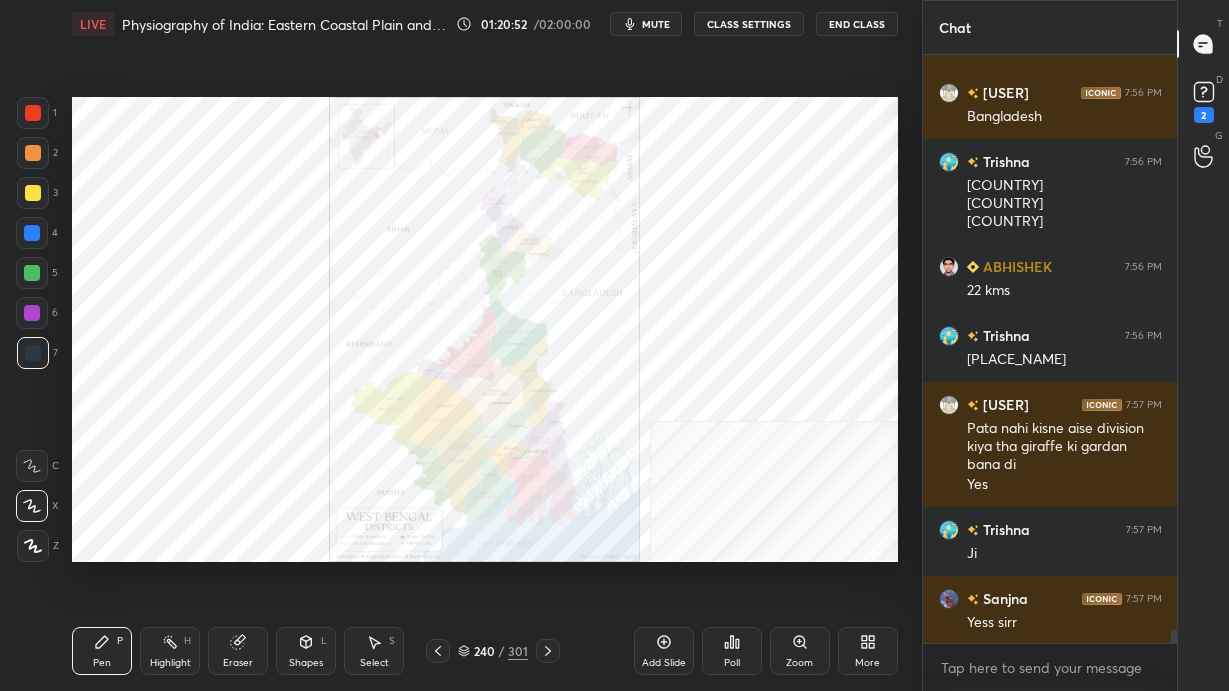 click on "Zoom" at bounding box center (799, 663) 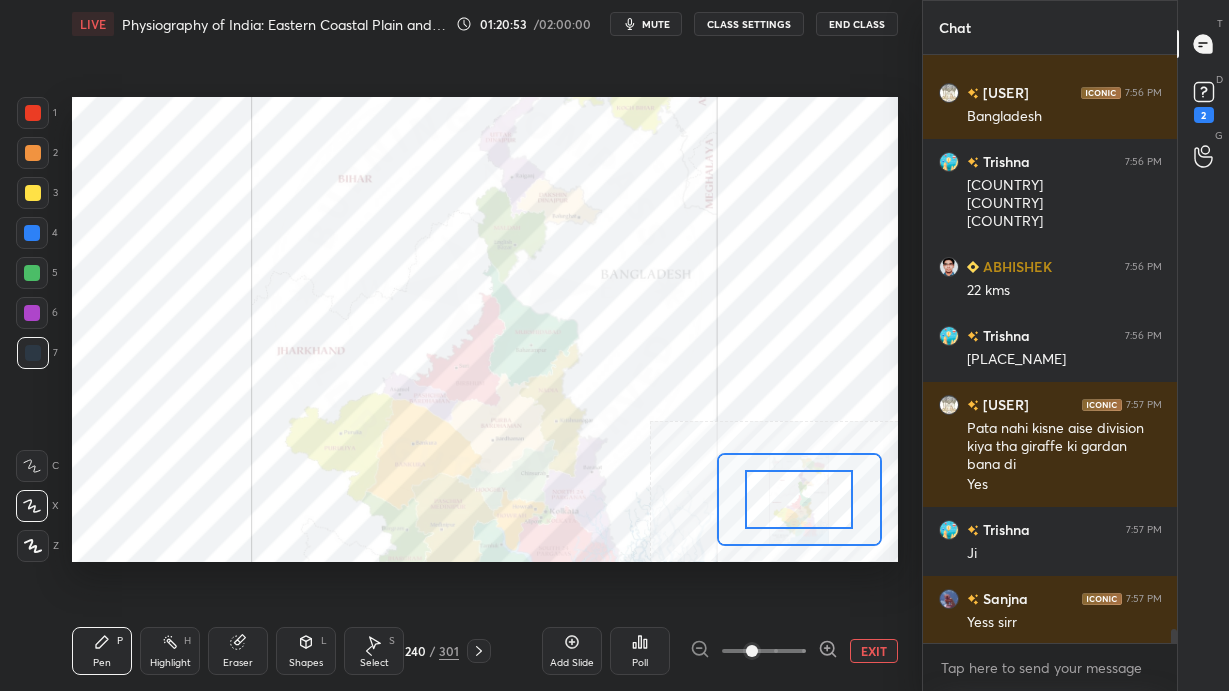 click 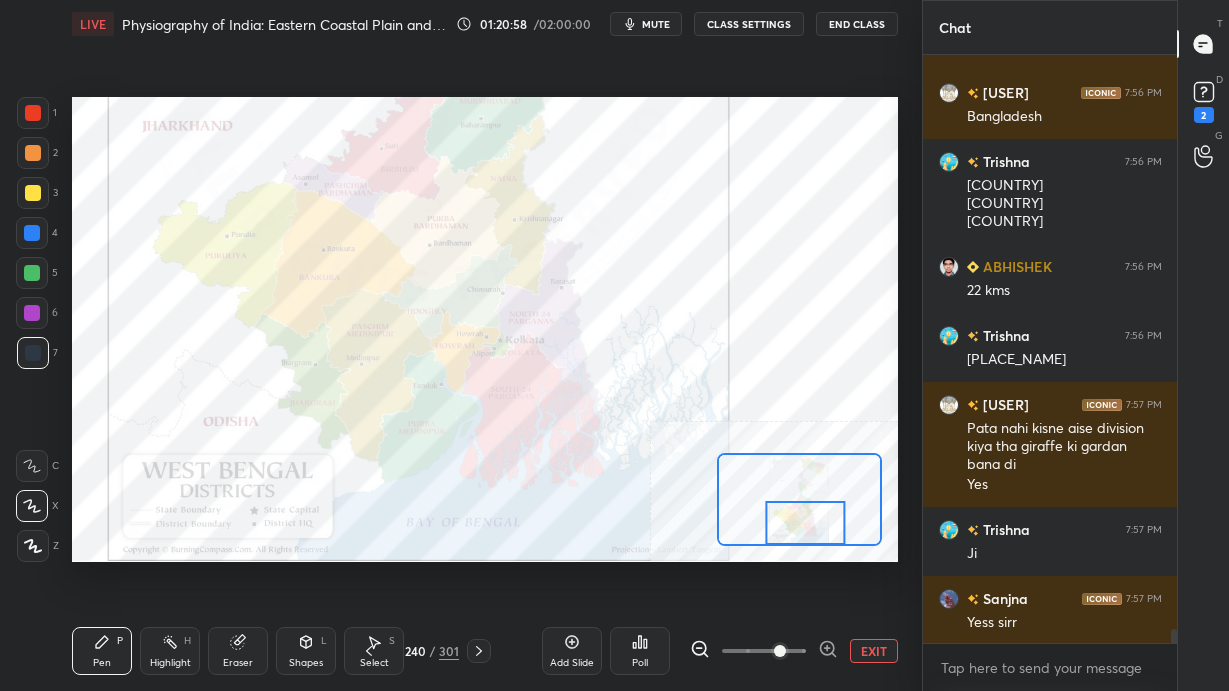 scroll, scrollTop: 23898, scrollLeft: 0, axis: vertical 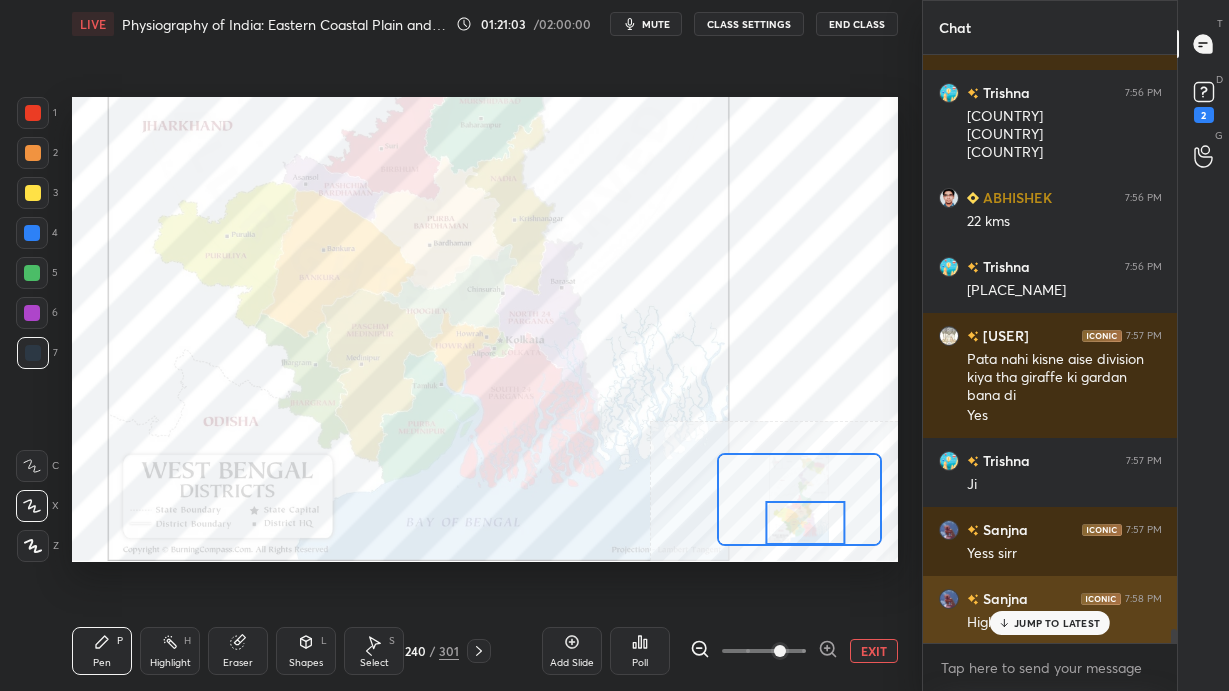 click on "JUMP TO LATEST" at bounding box center [1057, 623] 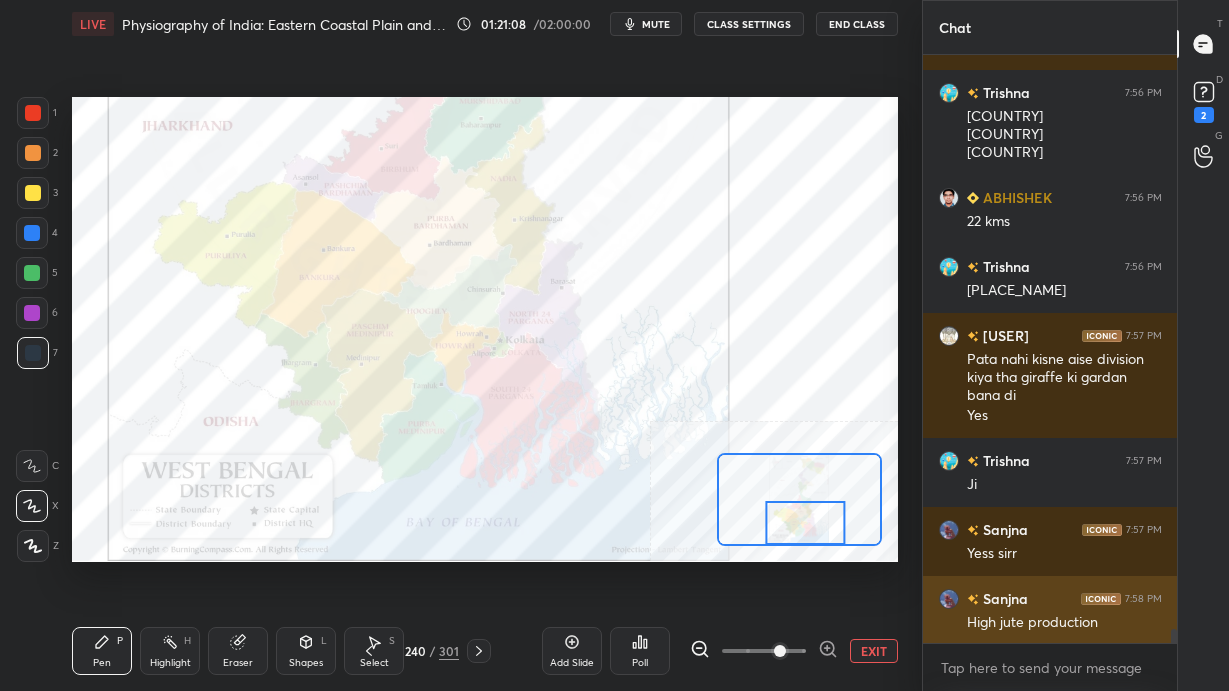scroll, scrollTop: 23968, scrollLeft: 0, axis: vertical 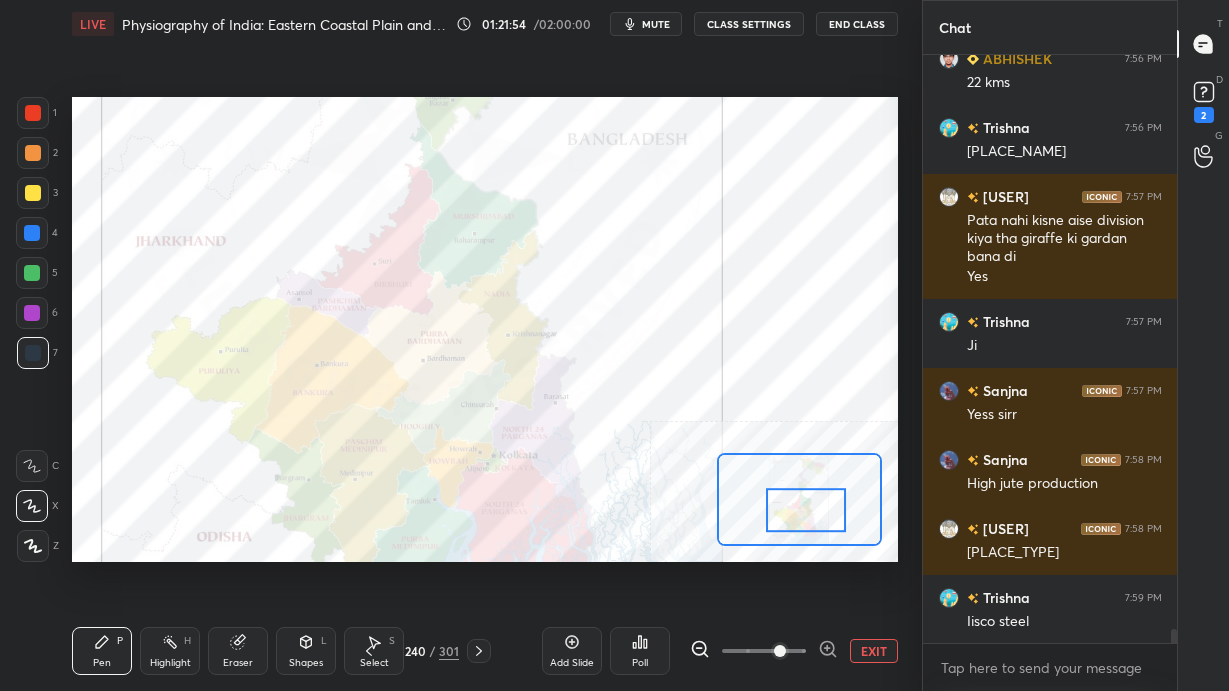 click on "Setting up your live class Poll for   secs No correct answer Start poll" at bounding box center [485, 329] 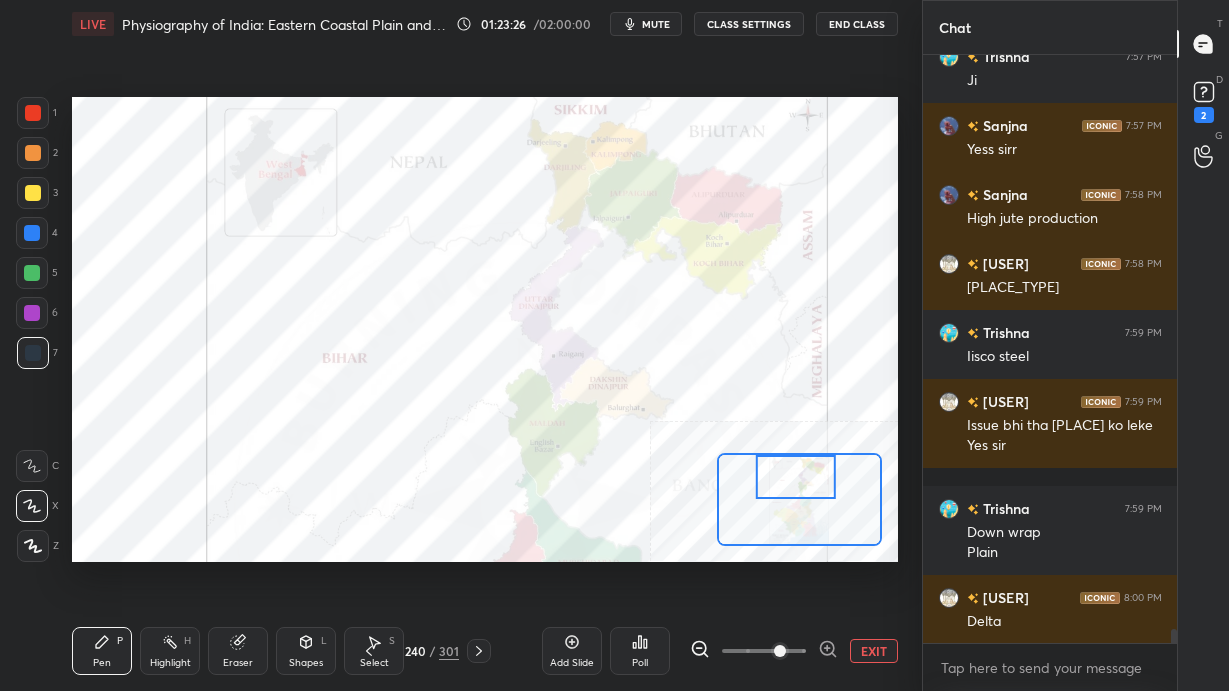 scroll, scrollTop: 24371, scrollLeft: 0, axis: vertical 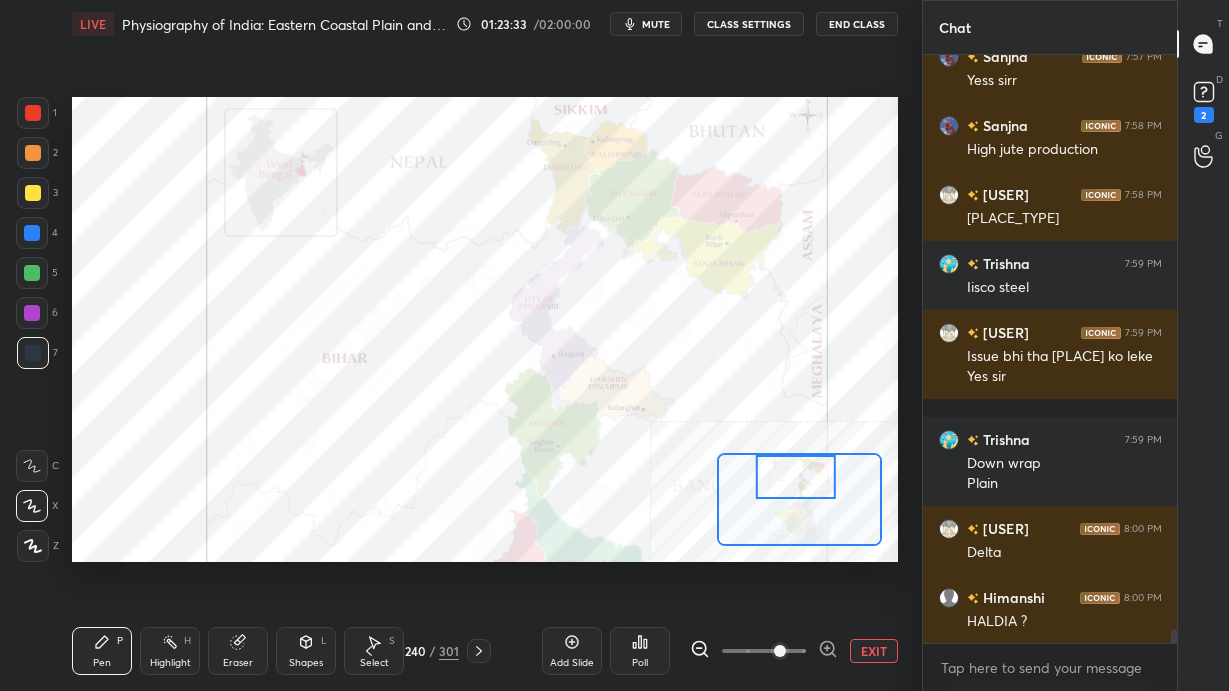 click on "Physiography of India: Eastern Coastal Plain and Eastern Ghat • L11 of Complete Course on Indian Geography - UPSC [PERSON] Pen P Highlight H Eraser Shapes L Select S 240 / 301 Add Slide Poll EXIT" at bounding box center (461, 345) 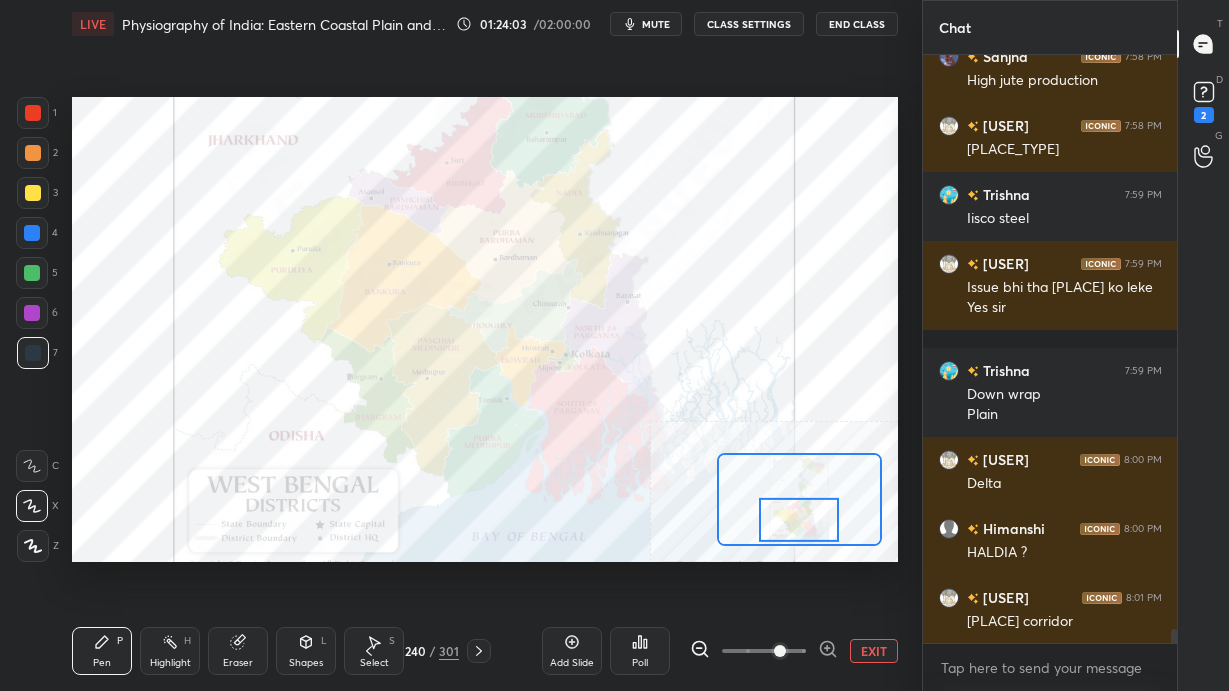scroll, scrollTop: 24508, scrollLeft: 0, axis: vertical 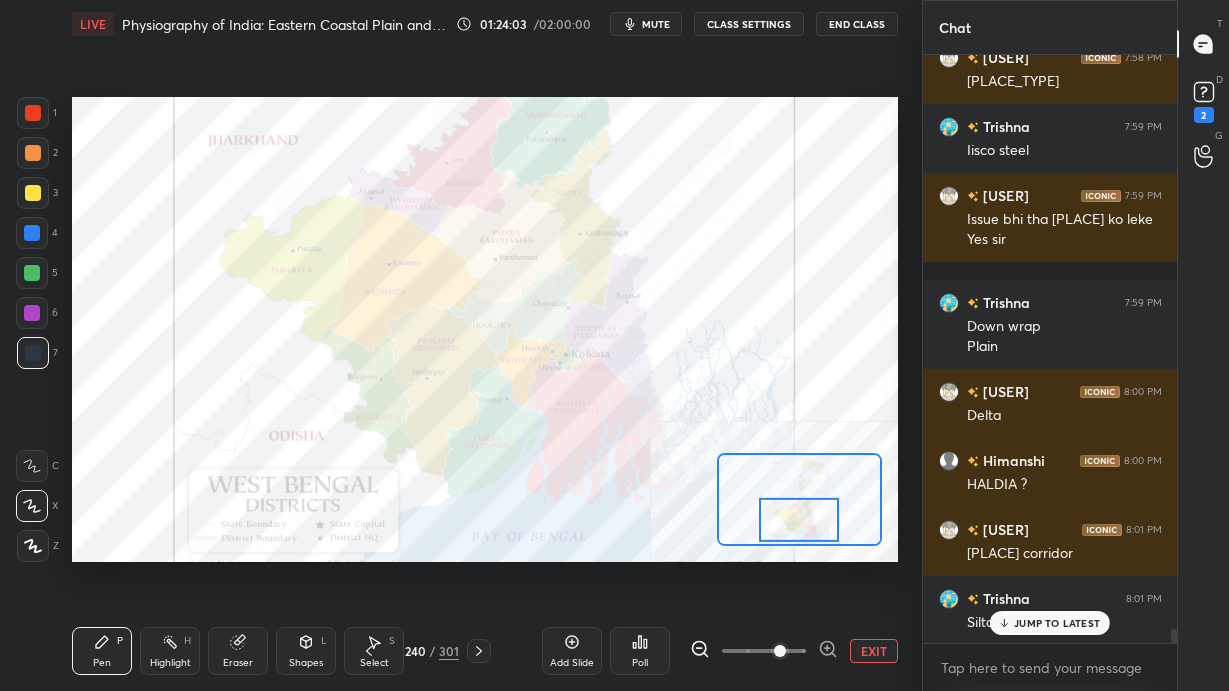 click on "EXIT" at bounding box center [874, 651] 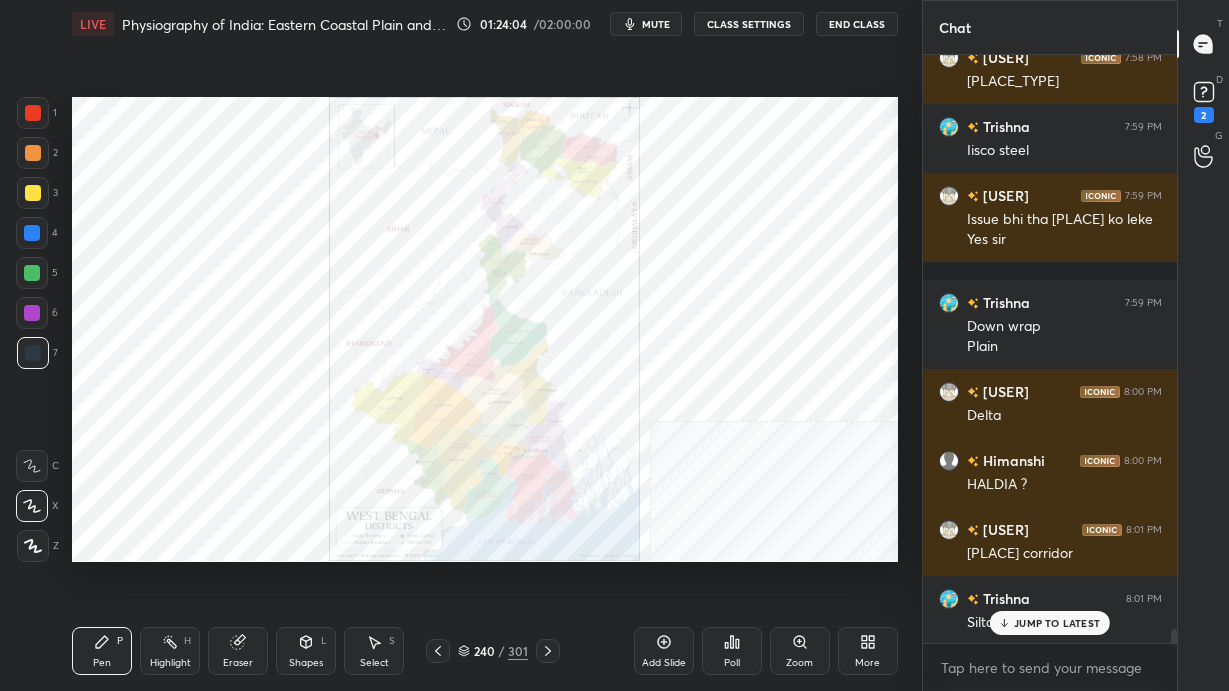 click 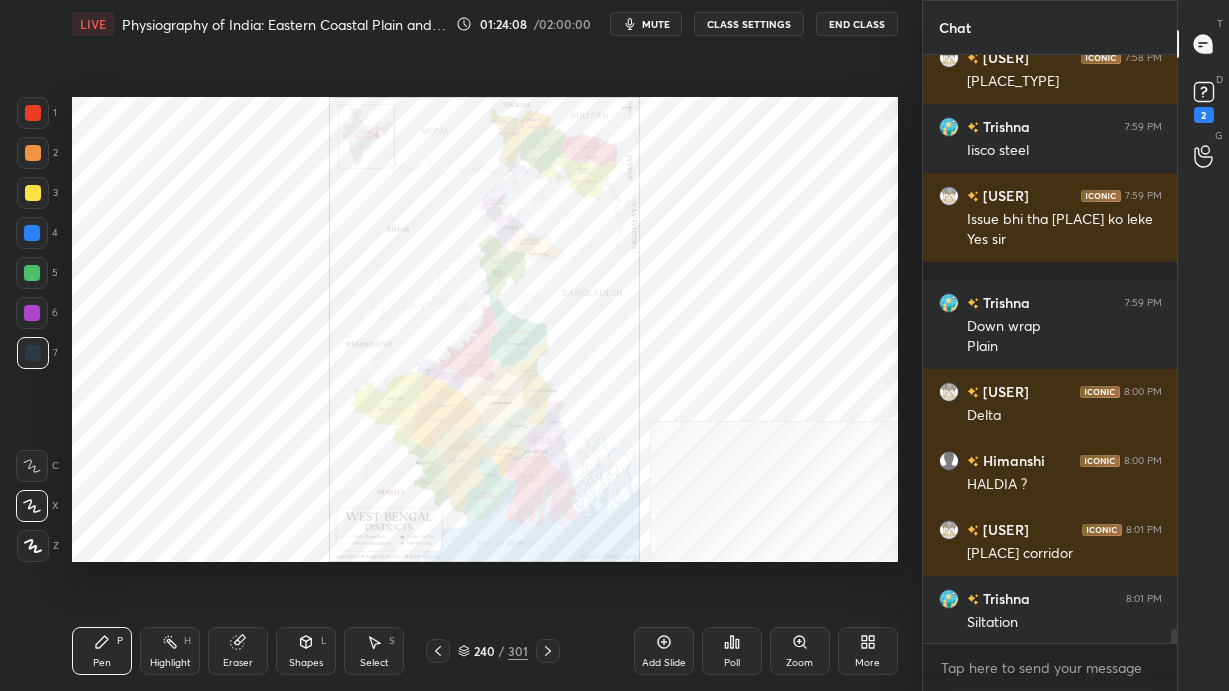 click 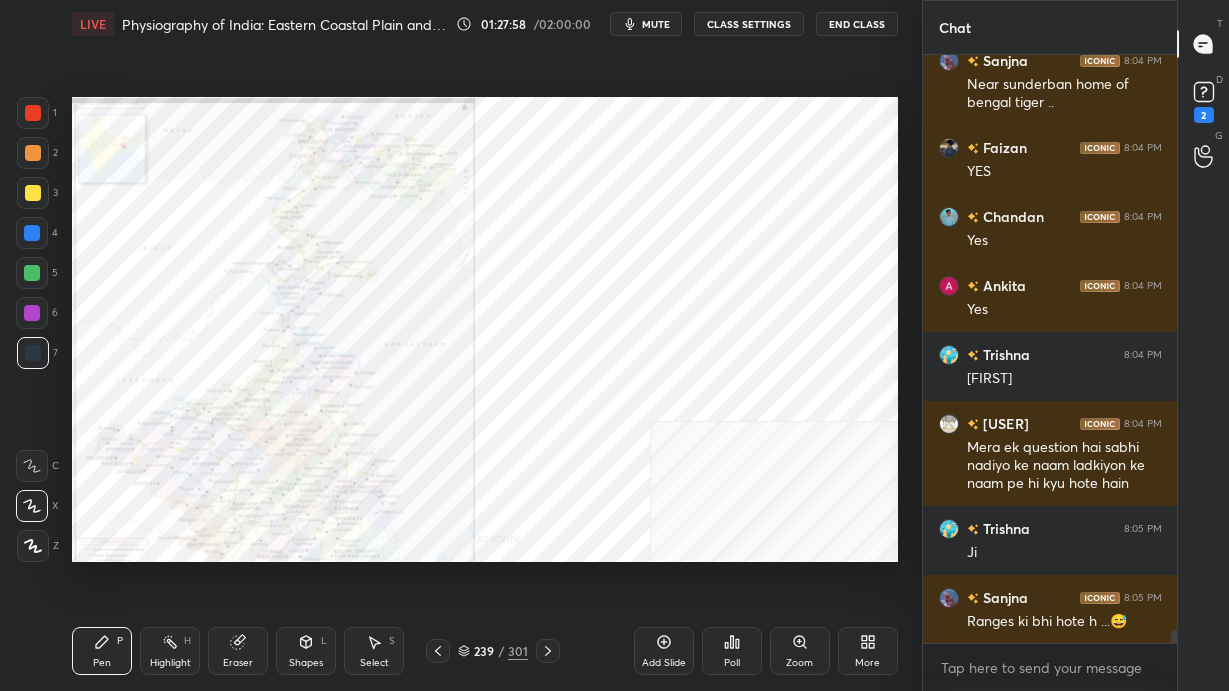 scroll, scrollTop: 26362, scrollLeft: 0, axis: vertical 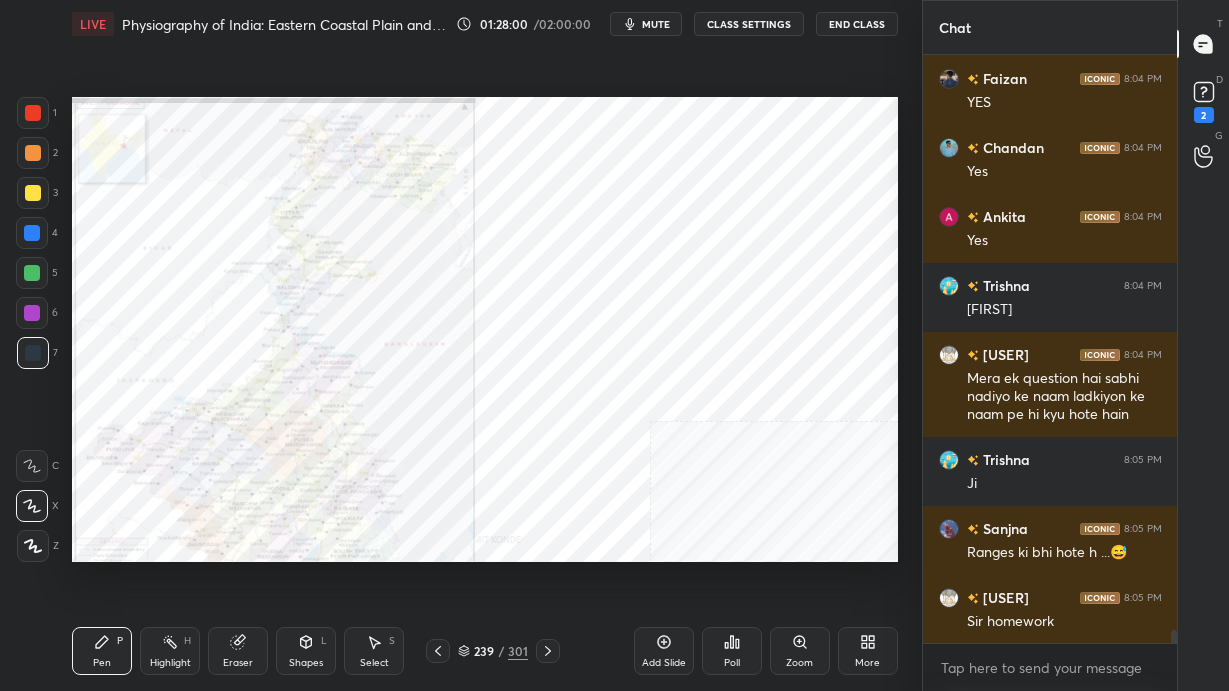 click 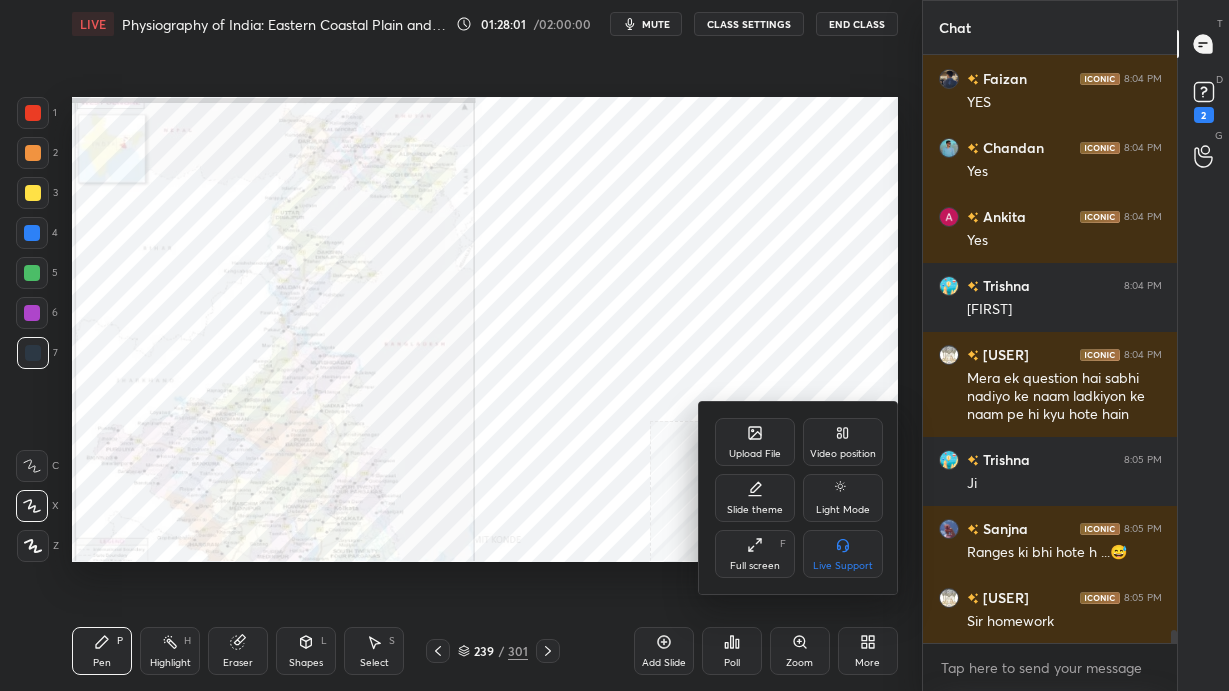 click at bounding box center [614, 345] 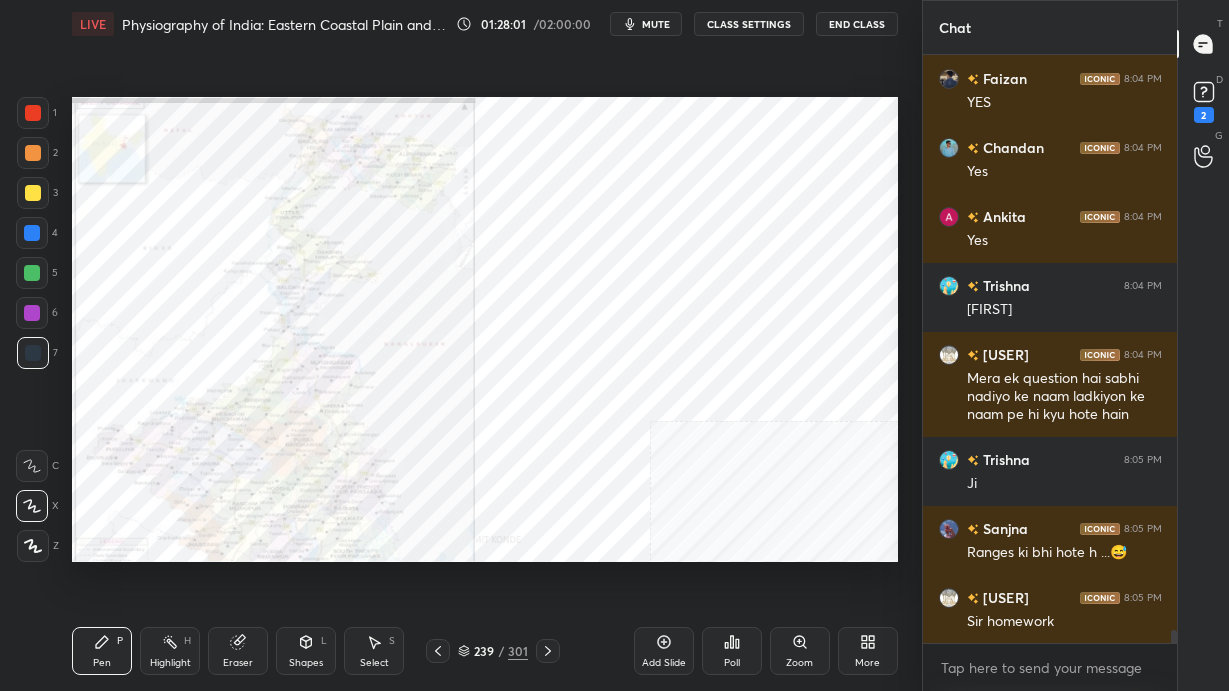 click on "Add Slide" at bounding box center [664, 651] 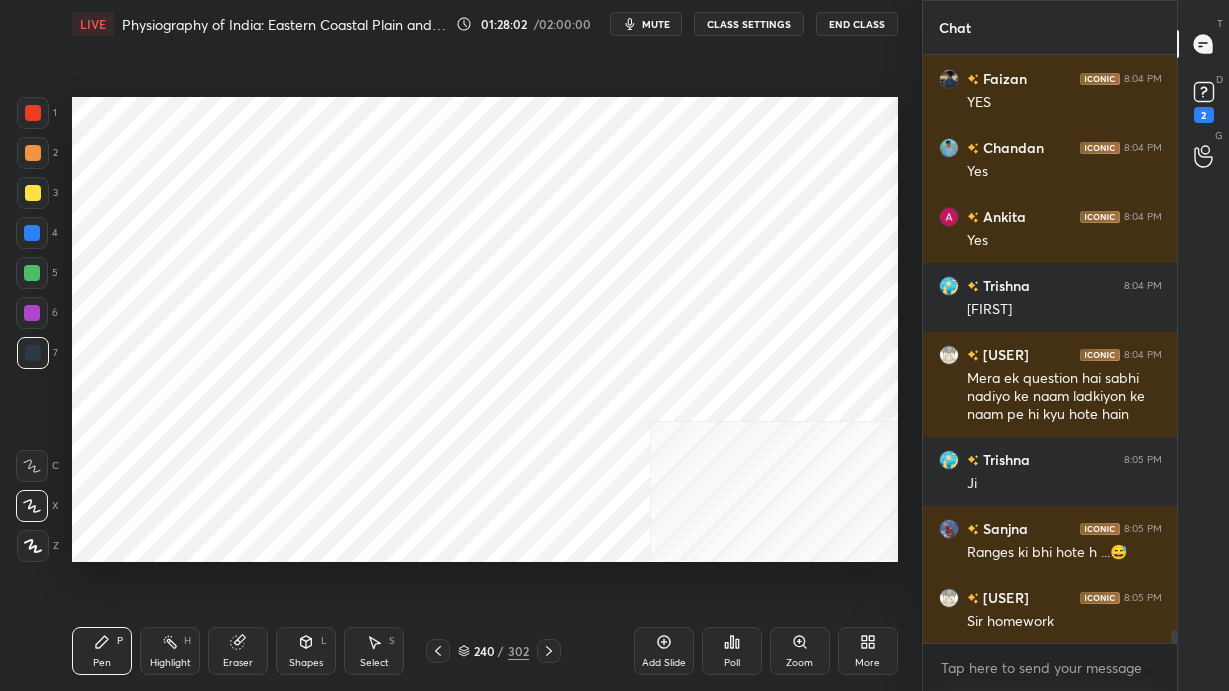 click 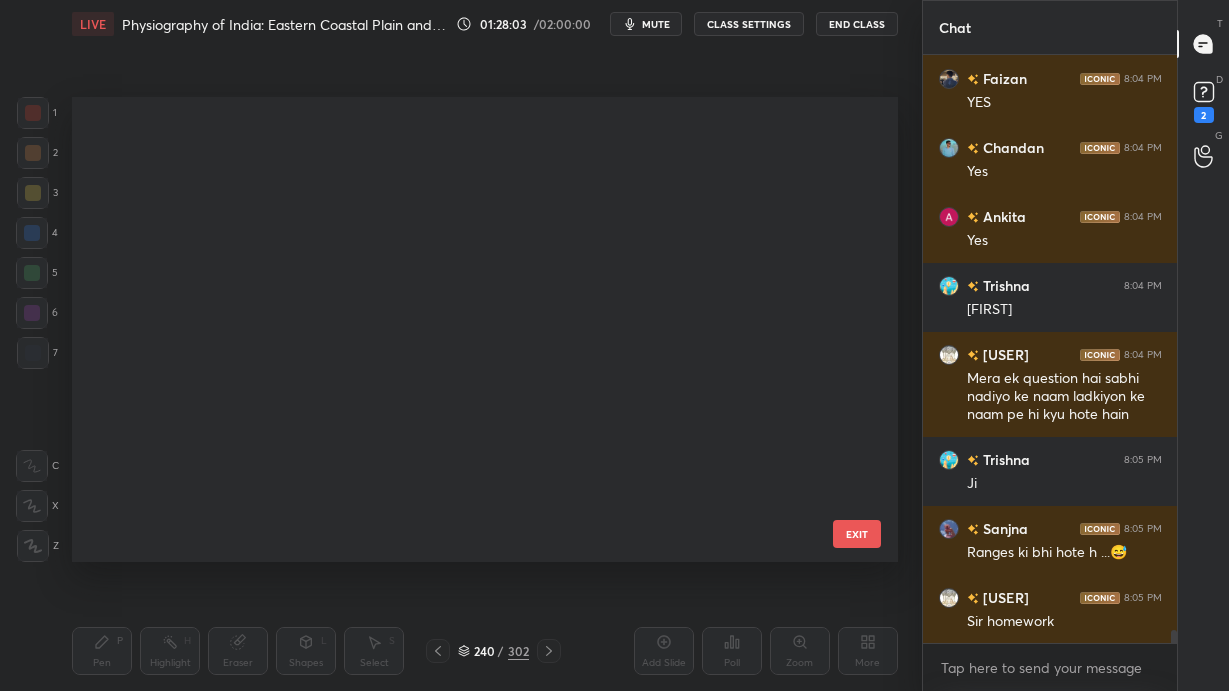 scroll, scrollTop: 10725, scrollLeft: 0, axis: vertical 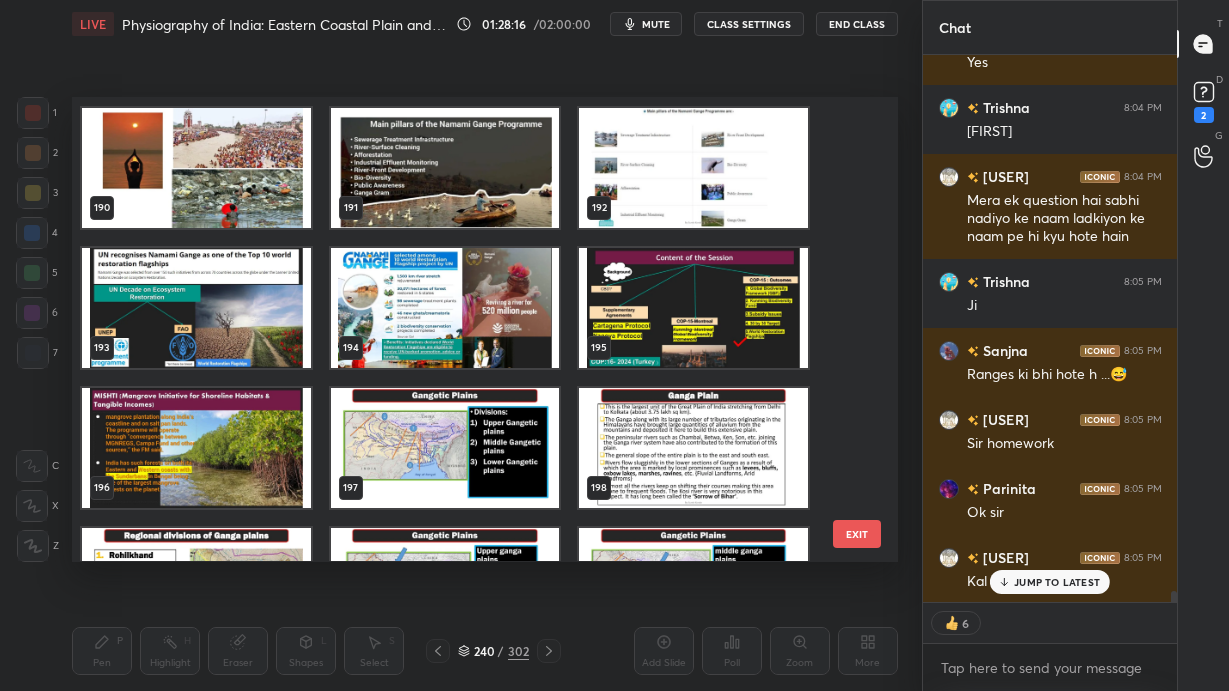 click at bounding box center [196, 168] 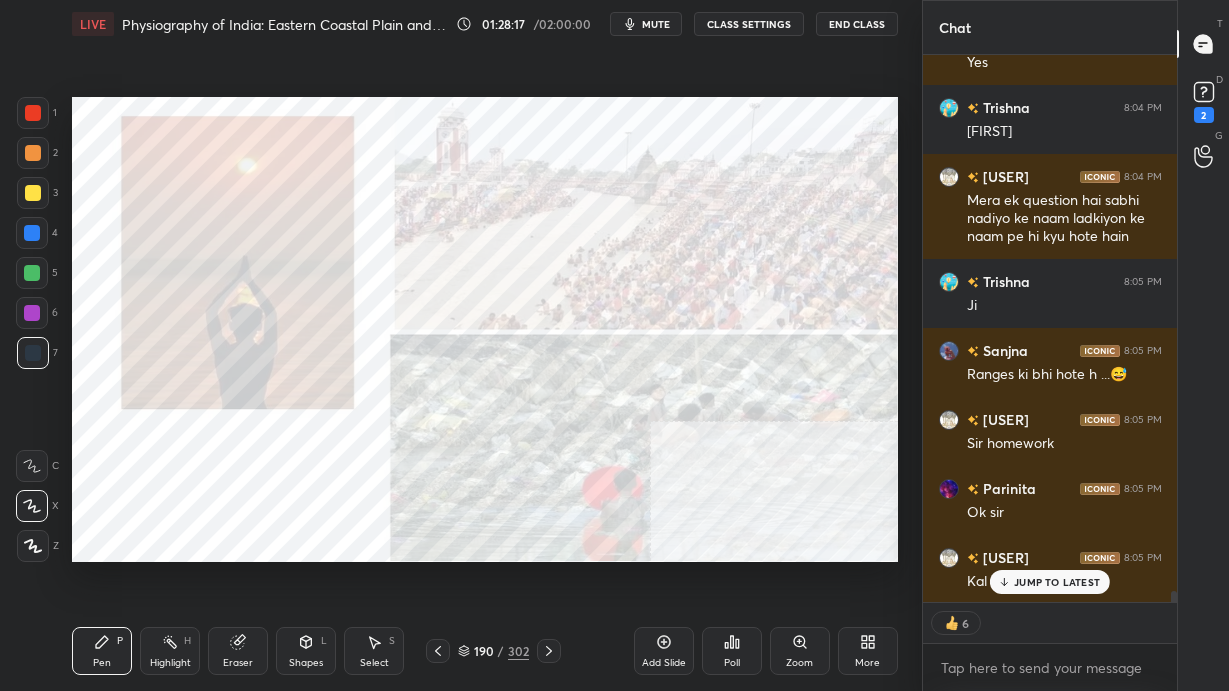 click at bounding box center (196, 168) 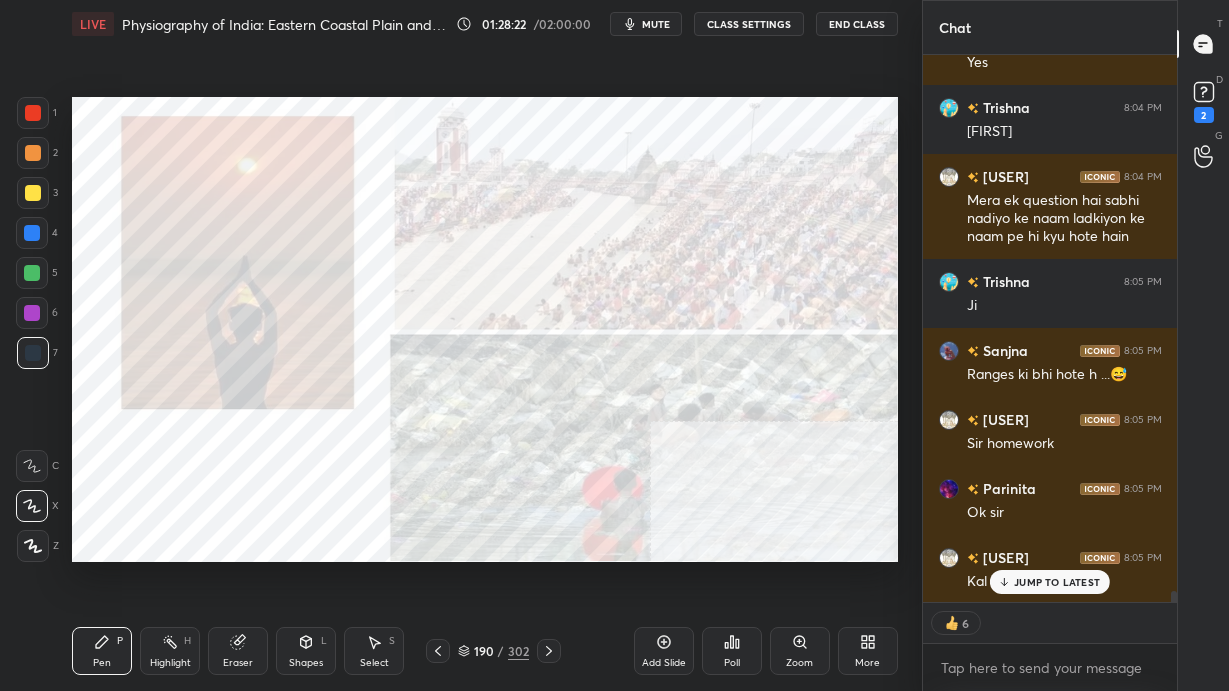 click 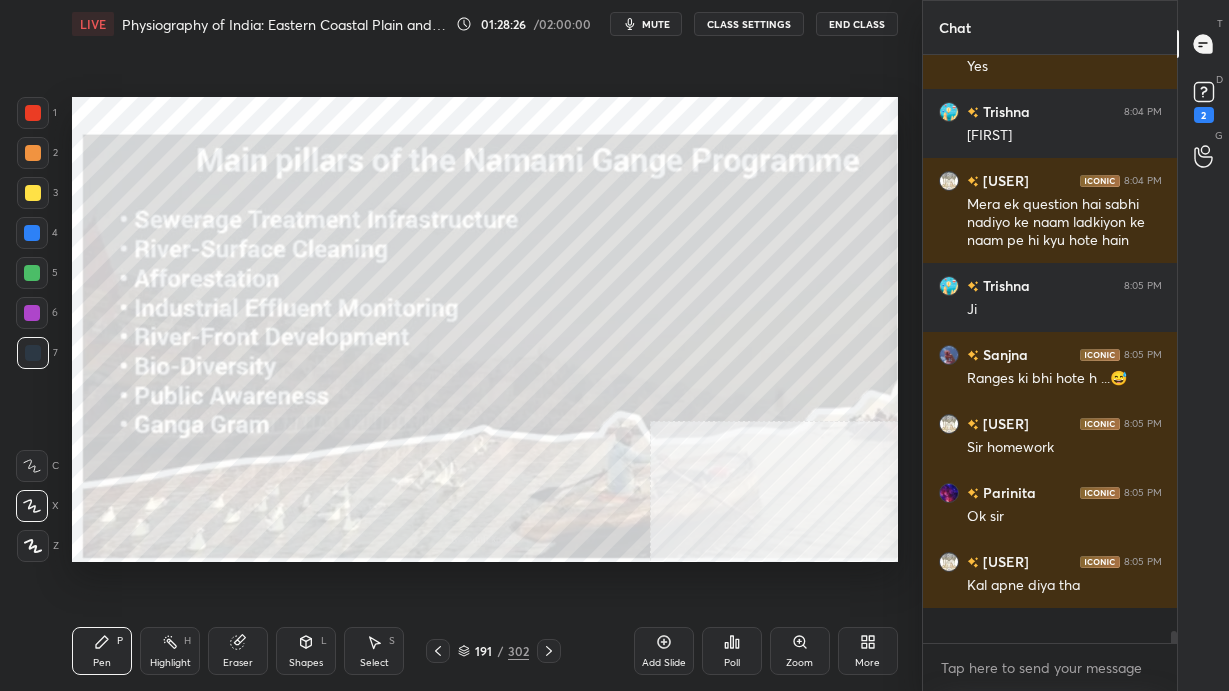 scroll, scrollTop: 7, scrollLeft: 7, axis: both 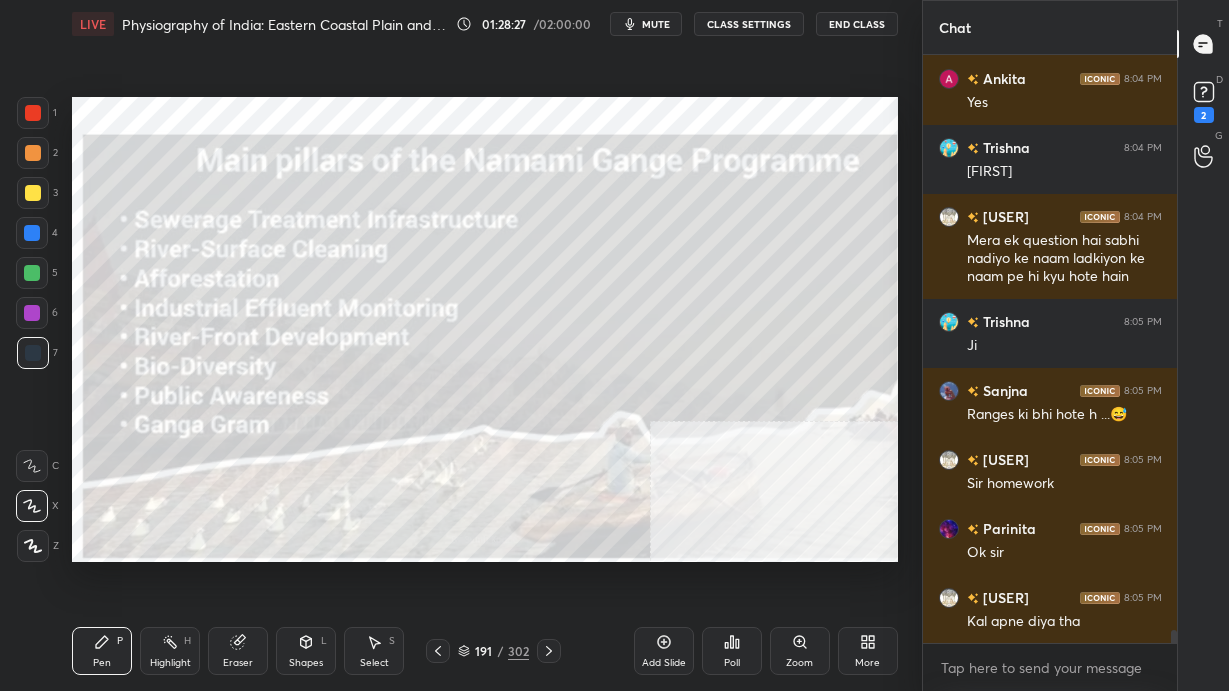 click 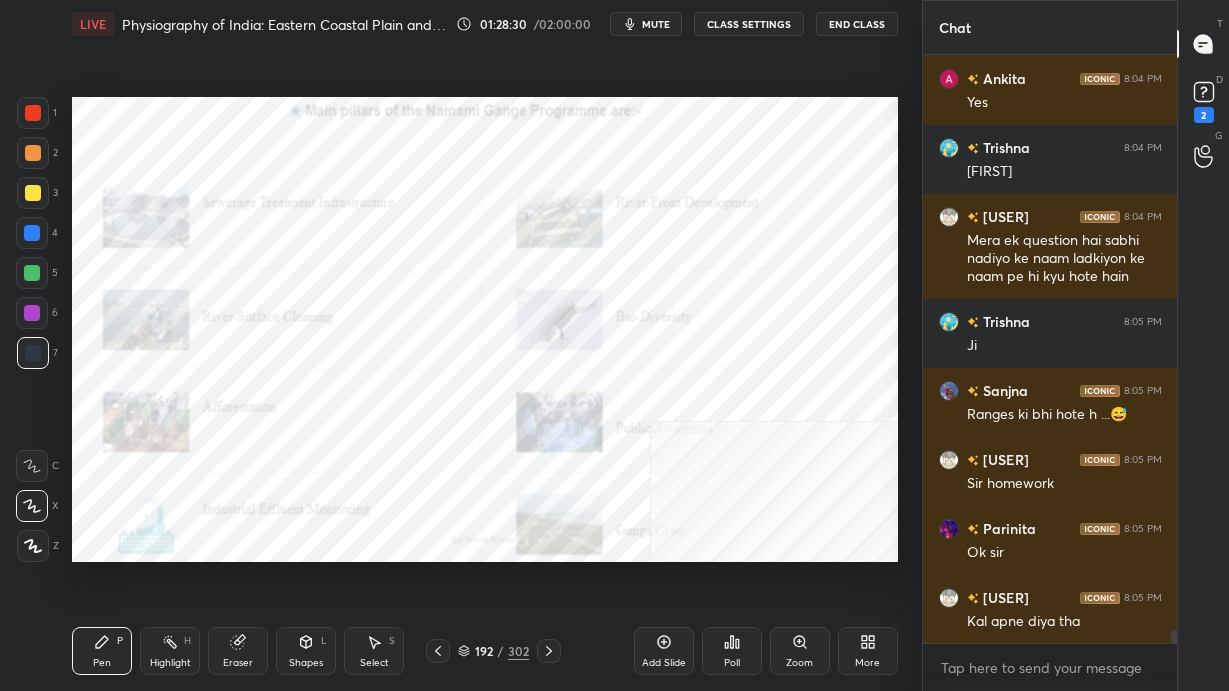 click 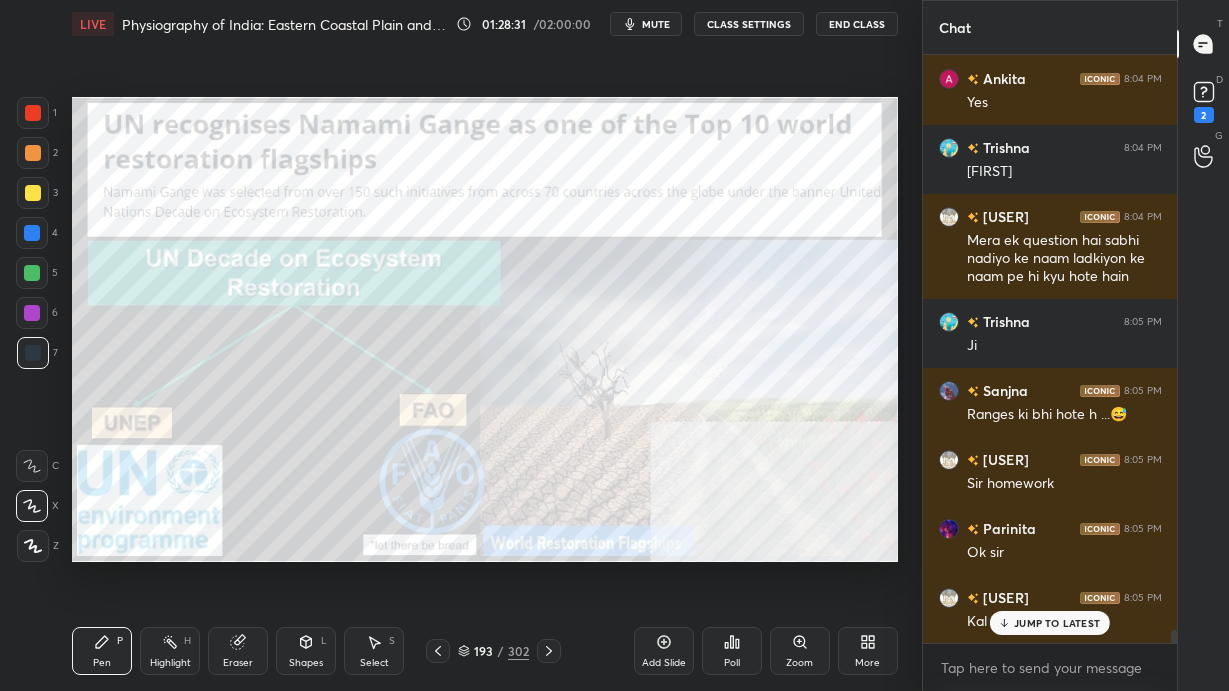 scroll, scrollTop: 26568, scrollLeft: 0, axis: vertical 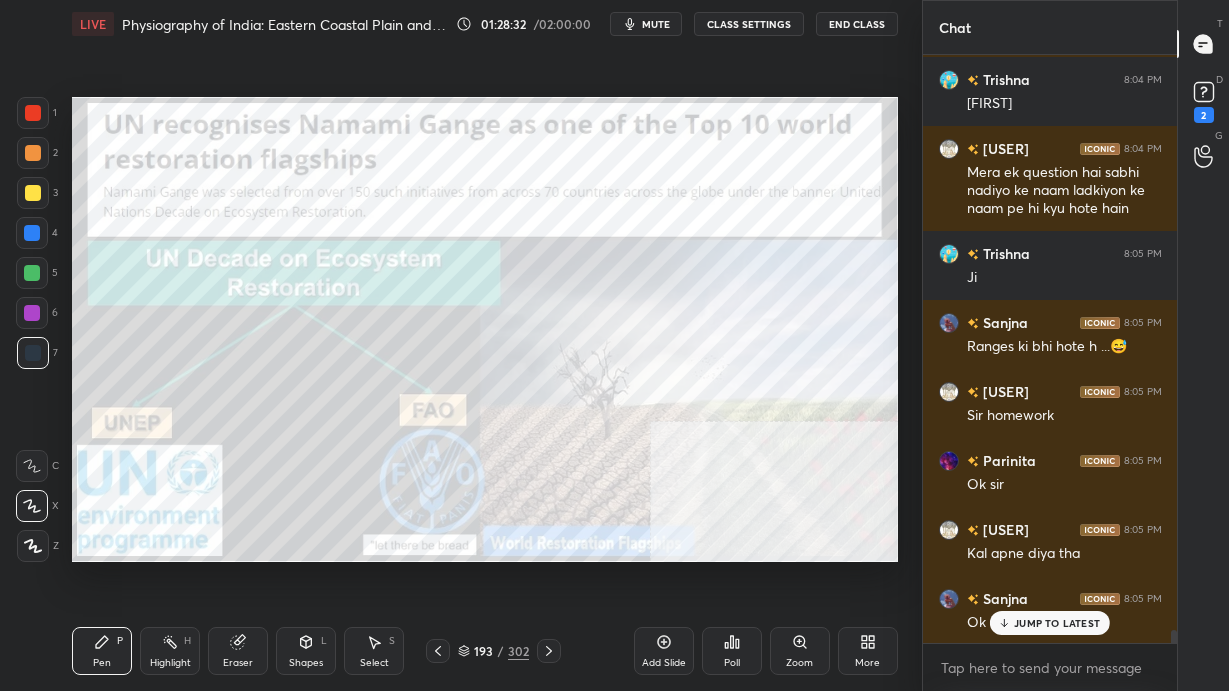 drag, startPoint x: 440, startPoint y: 648, endPoint x: 479, endPoint y: 649, distance: 39.012817 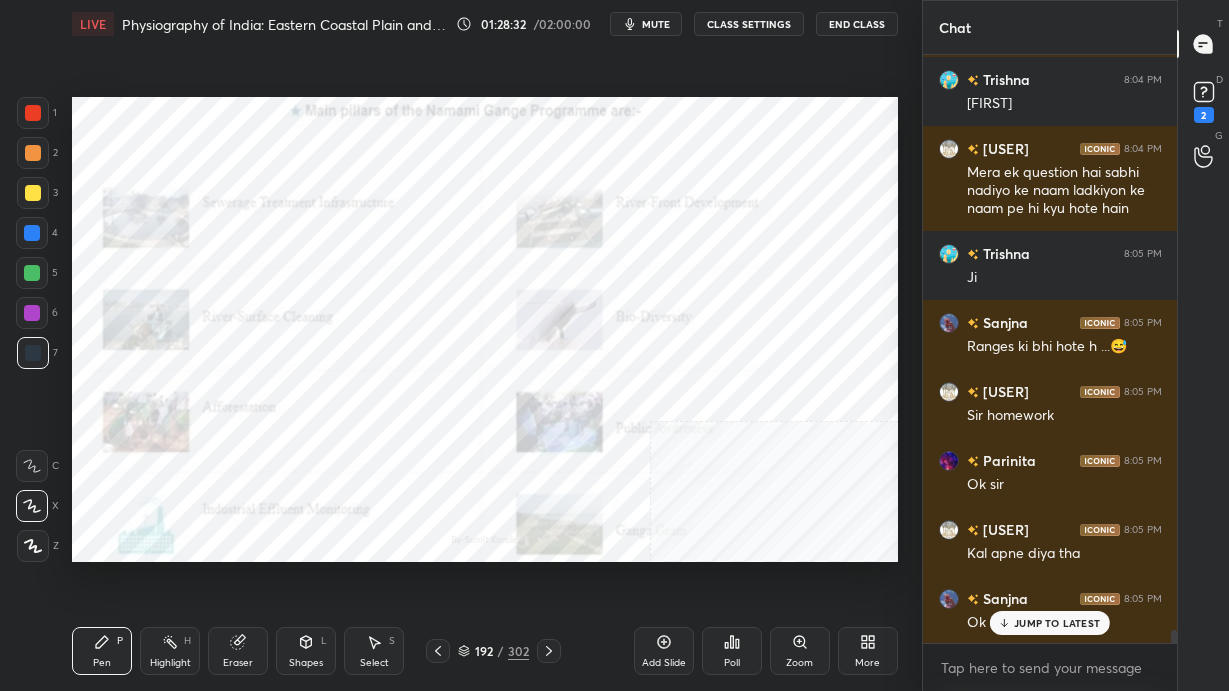 click on "192 / 302" at bounding box center [493, 651] 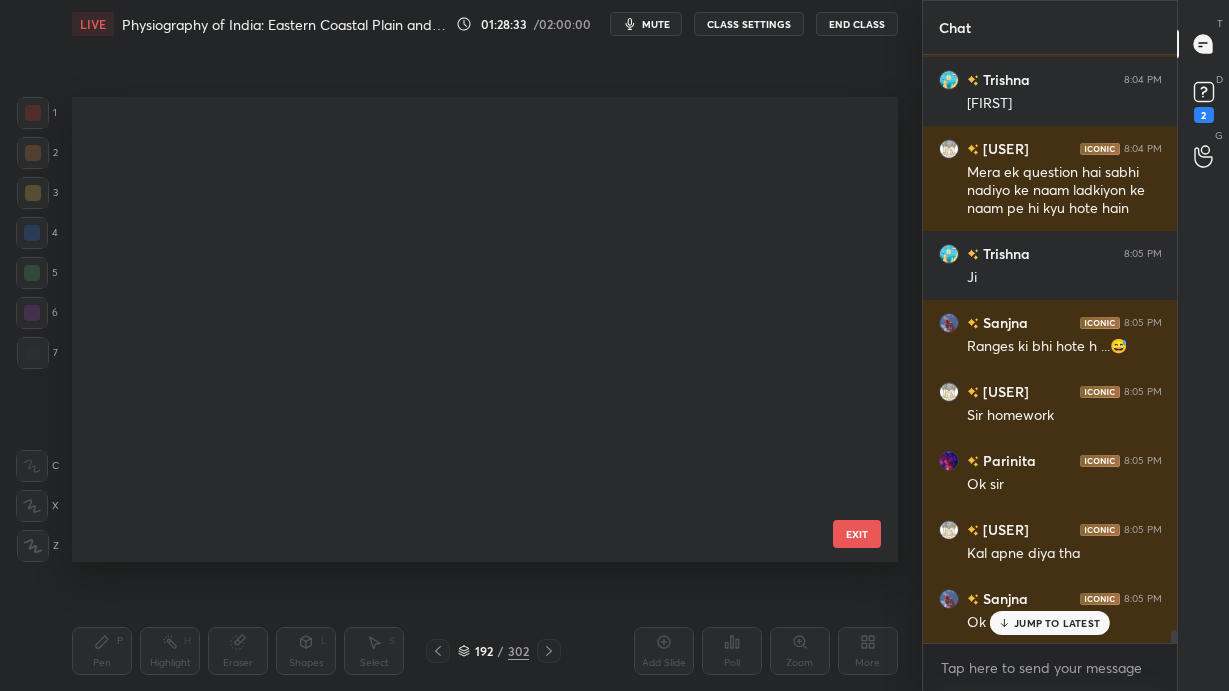 scroll, scrollTop: 8488, scrollLeft: 0, axis: vertical 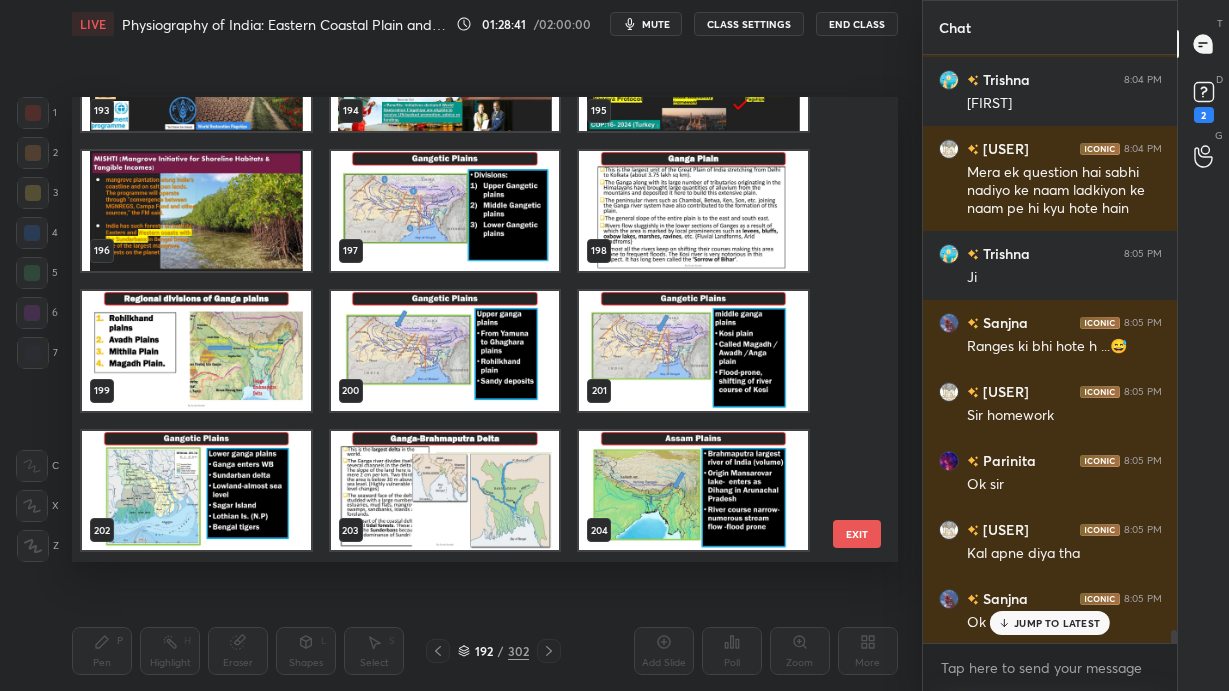 click on "EXIT" at bounding box center (857, 534) 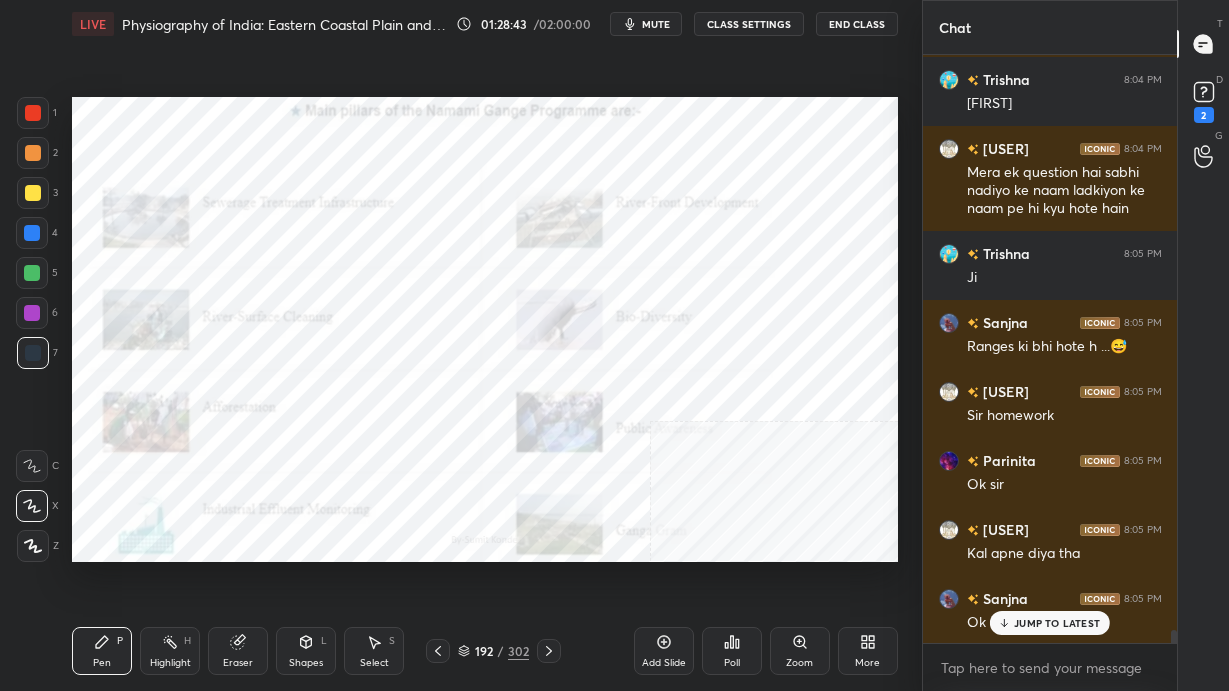 click on "Add Slide" at bounding box center [664, 663] 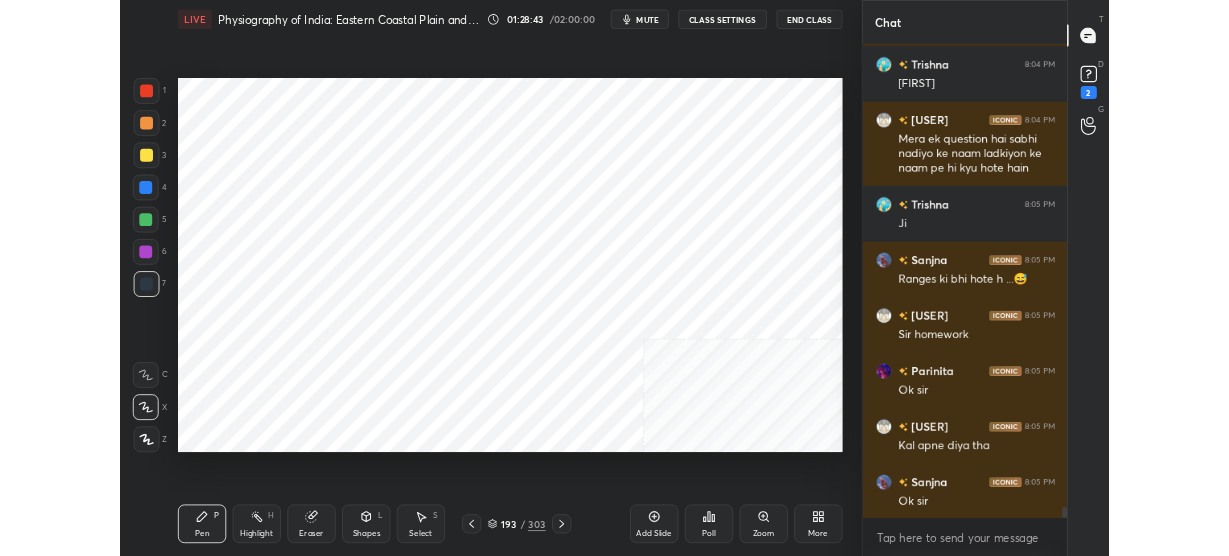 scroll, scrollTop: 26638, scrollLeft: 0, axis: vertical 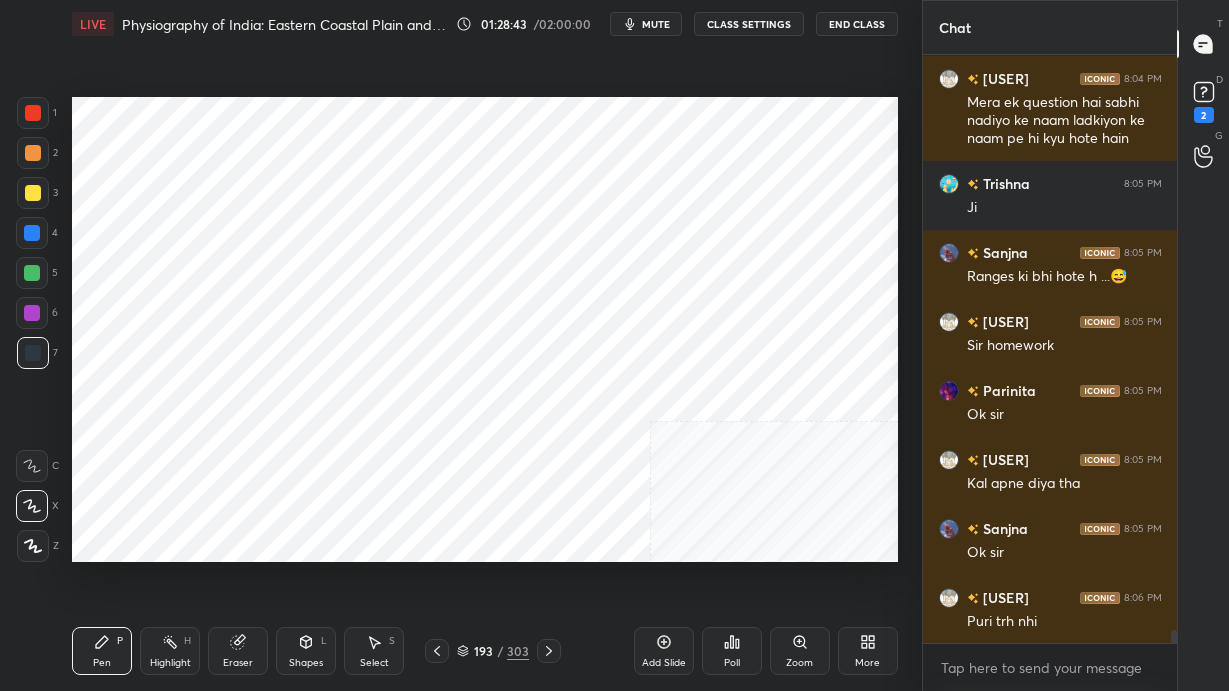 click on "More" at bounding box center [867, 663] 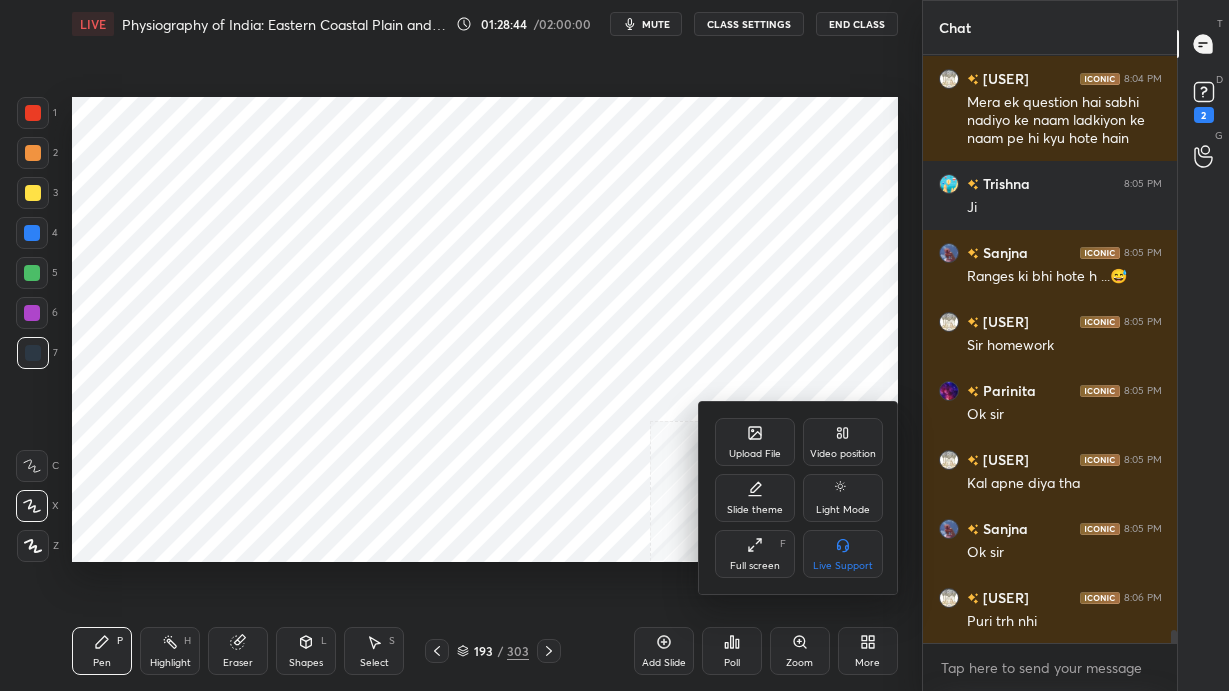 click on "Full screen F" at bounding box center [755, 554] 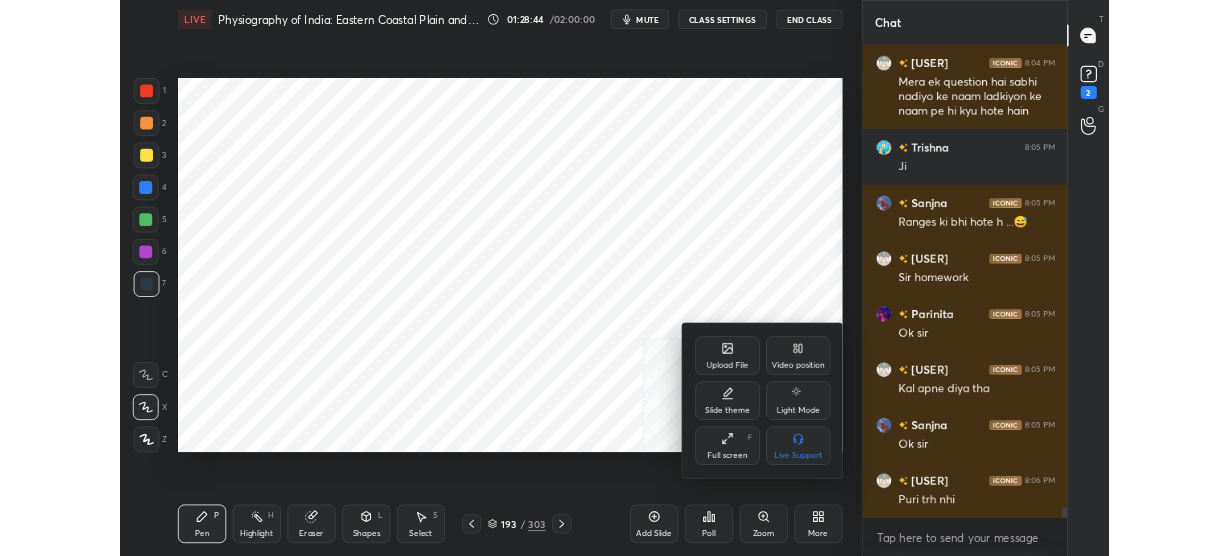scroll, scrollTop: 428, scrollLeft: 841, axis: both 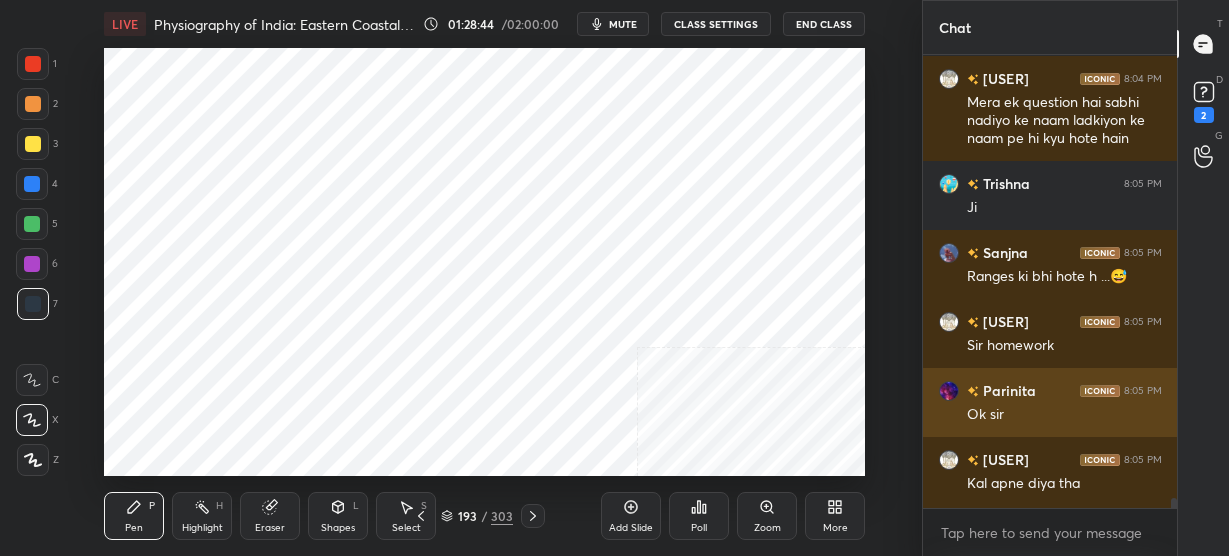 type on "x" 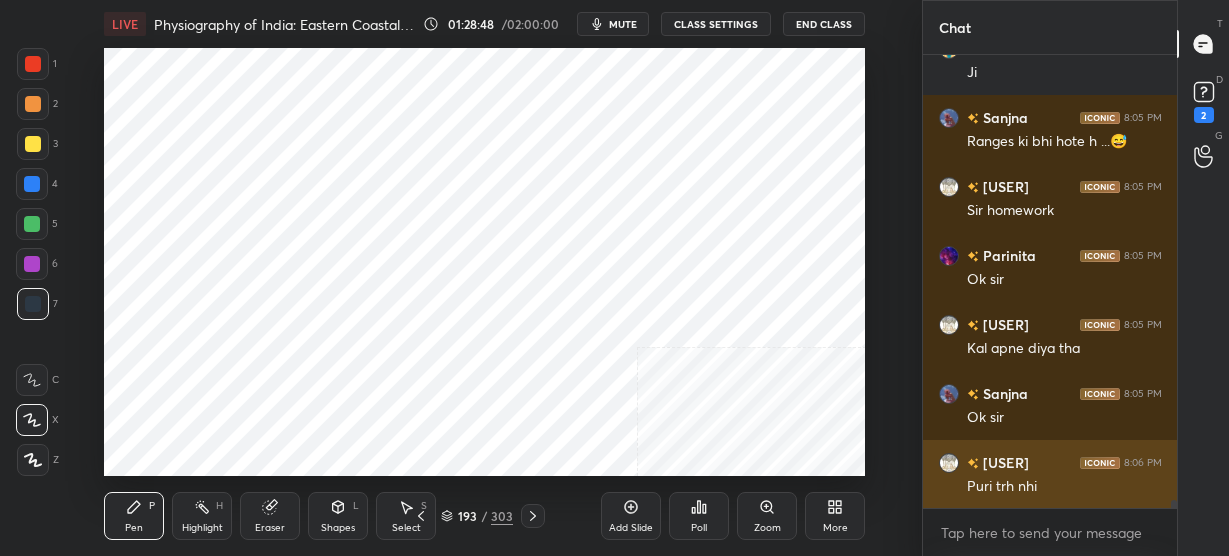 scroll, scrollTop: 26878, scrollLeft: 0, axis: vertical 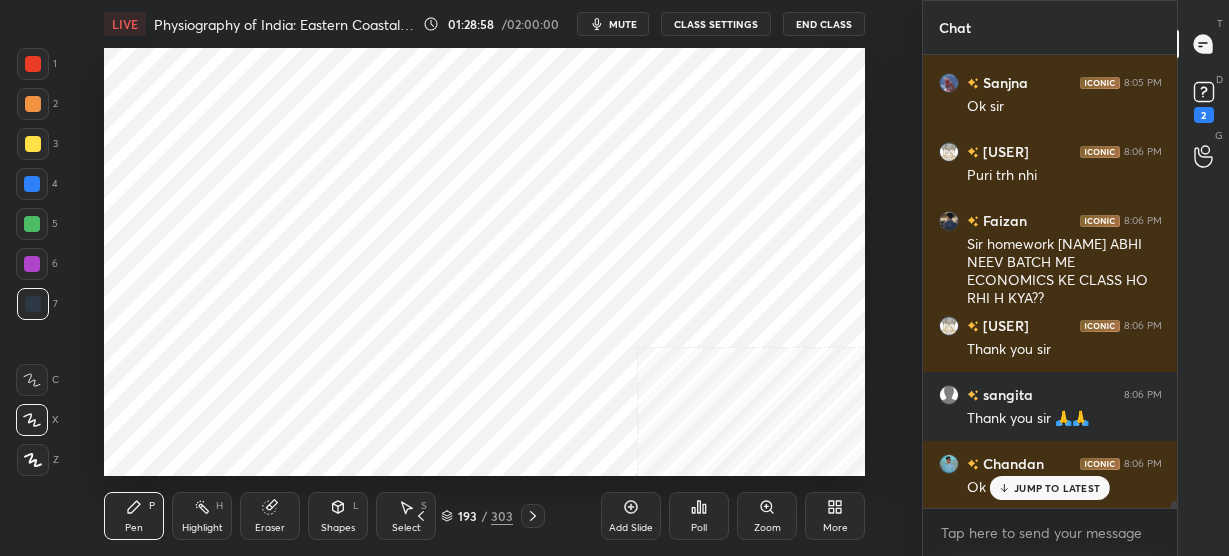 click on "JUMP TO LATEST" at bounding box center [1057, 488] 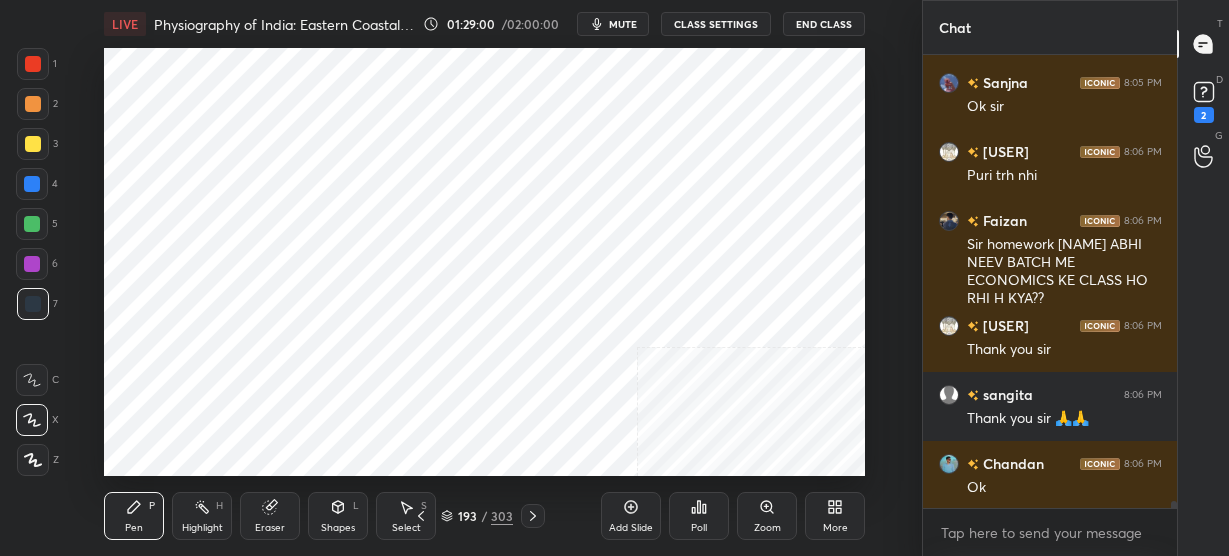 click on "mute" at bounding box center [623, 24] 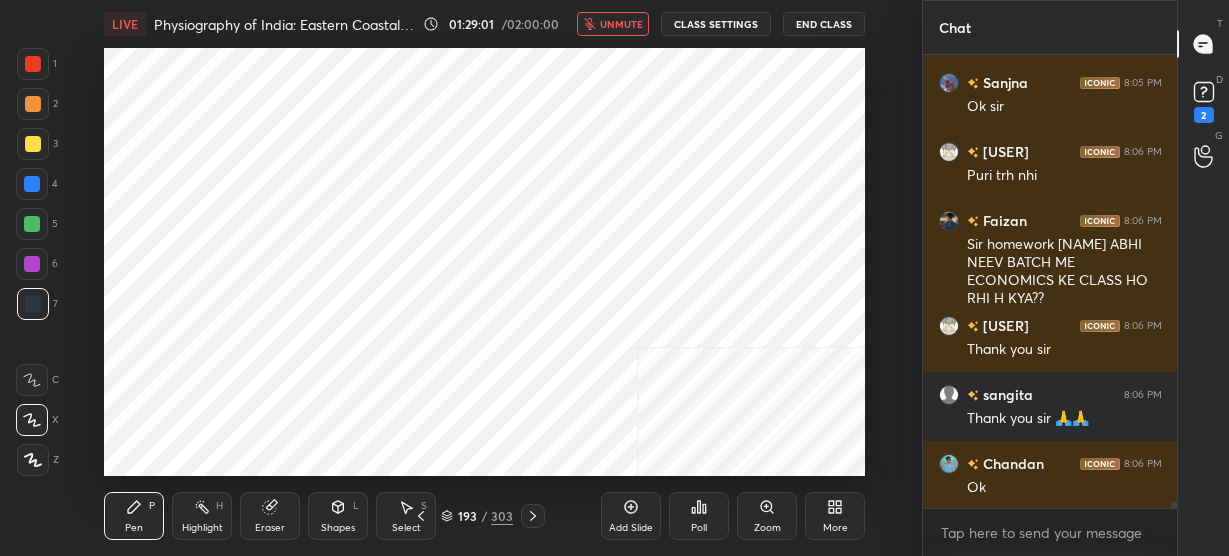 click on "End Class" at bounding box center (824, 24) 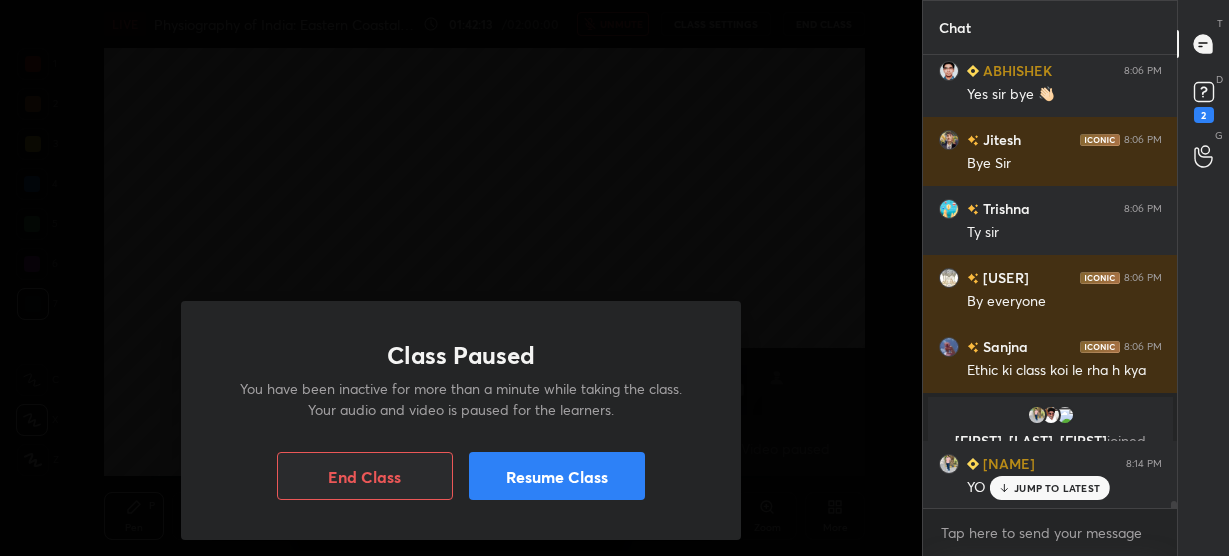 scroll, scrollTop: 27594, scrollLeft: 0, axis: vertical 